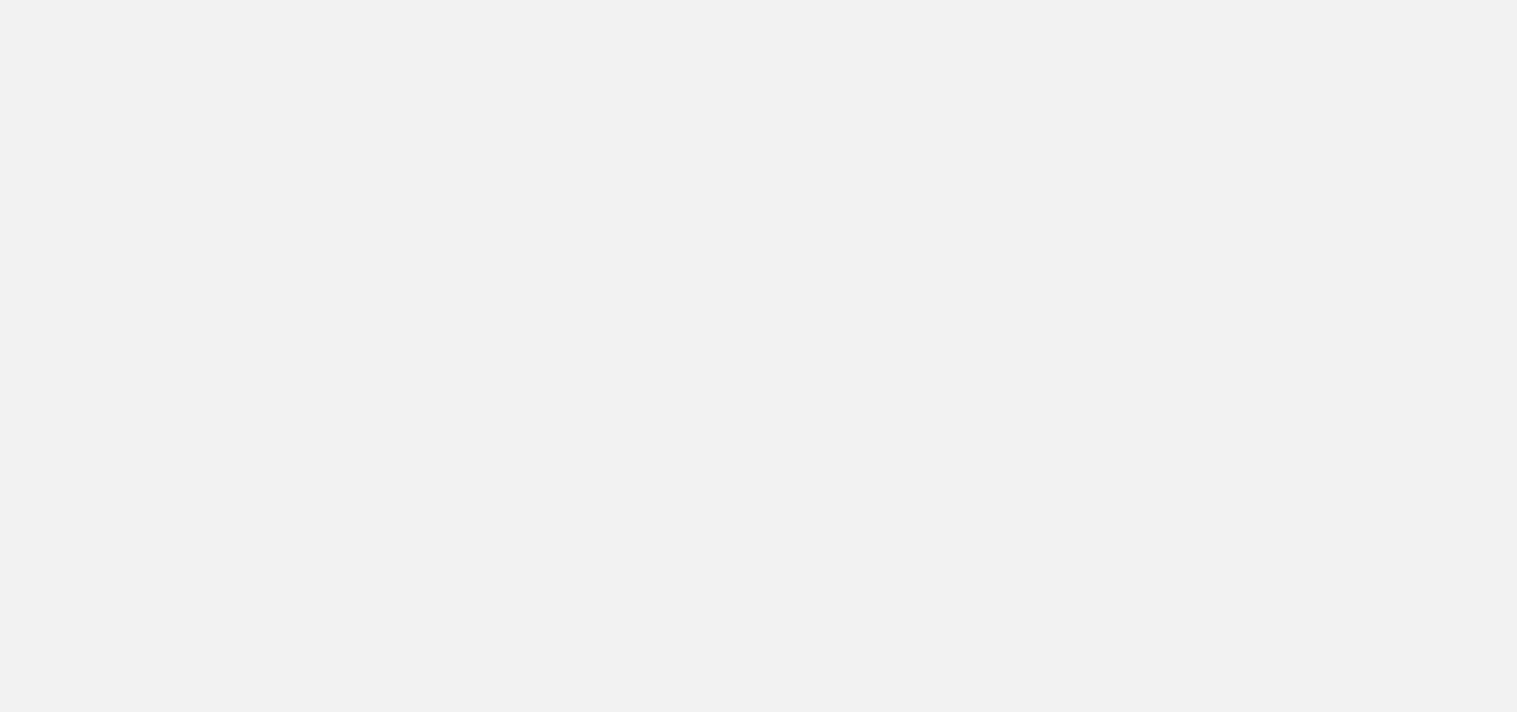 scroll, scrollTop: 0, scrollLeft: 0, axis: both 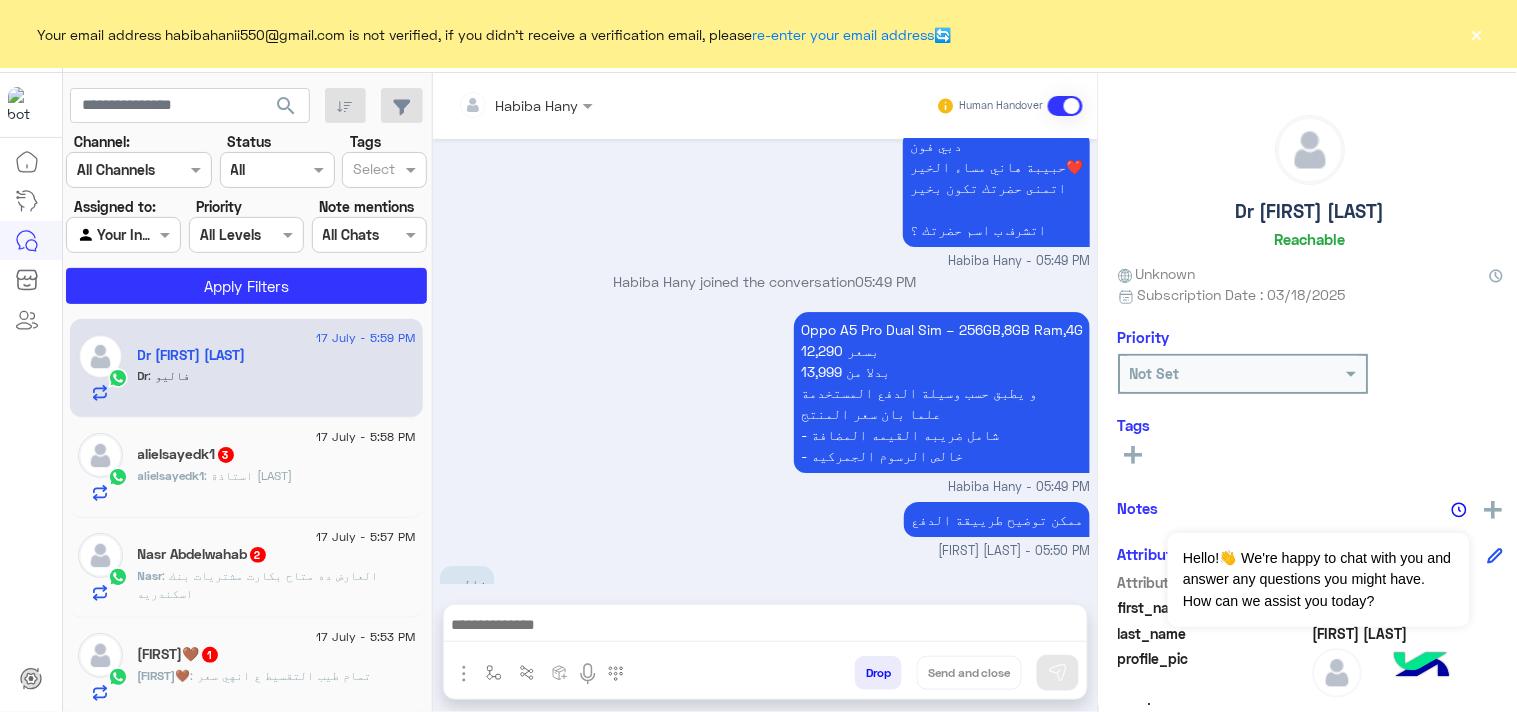 click on "17 July - 5:58 PM" 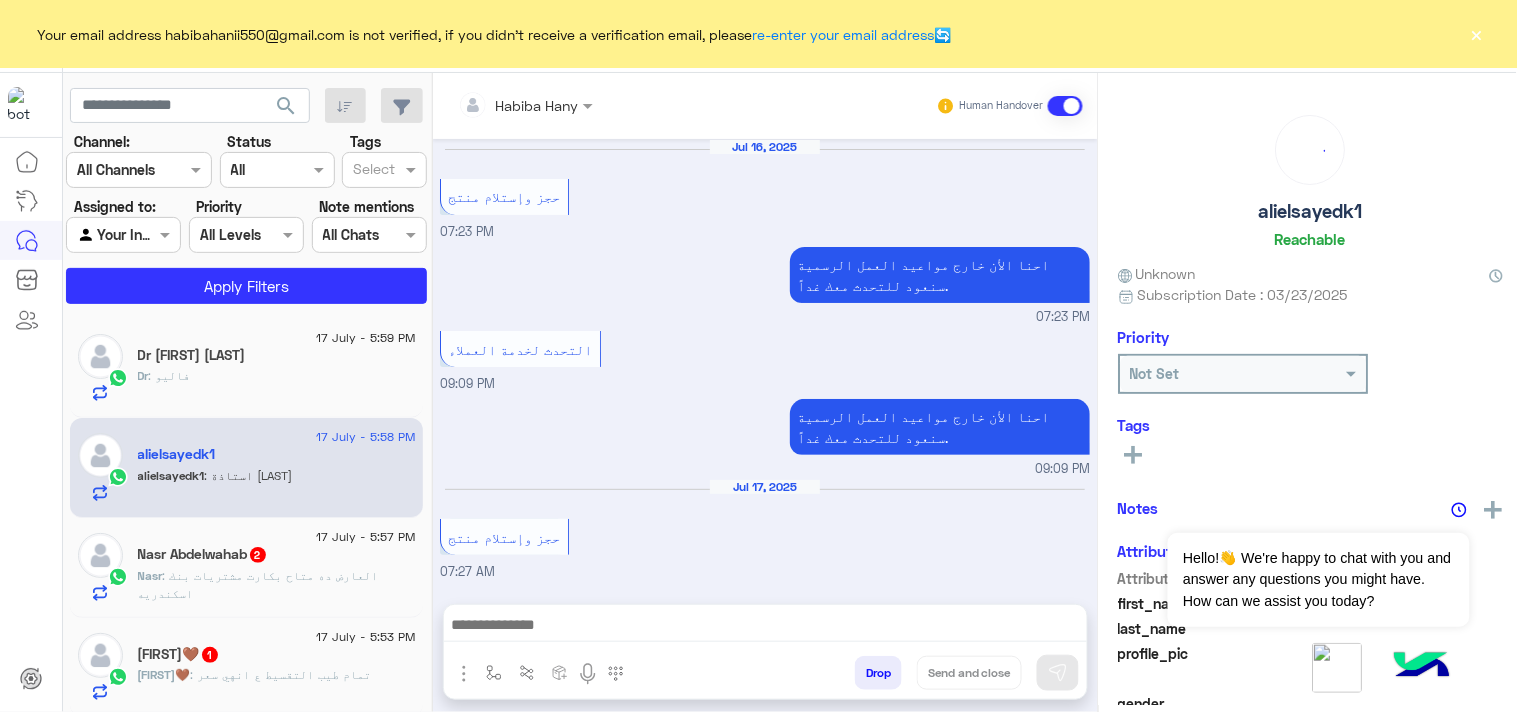 scroll, scrollTop: 1480, scrollLeft: 0, axis: vertical 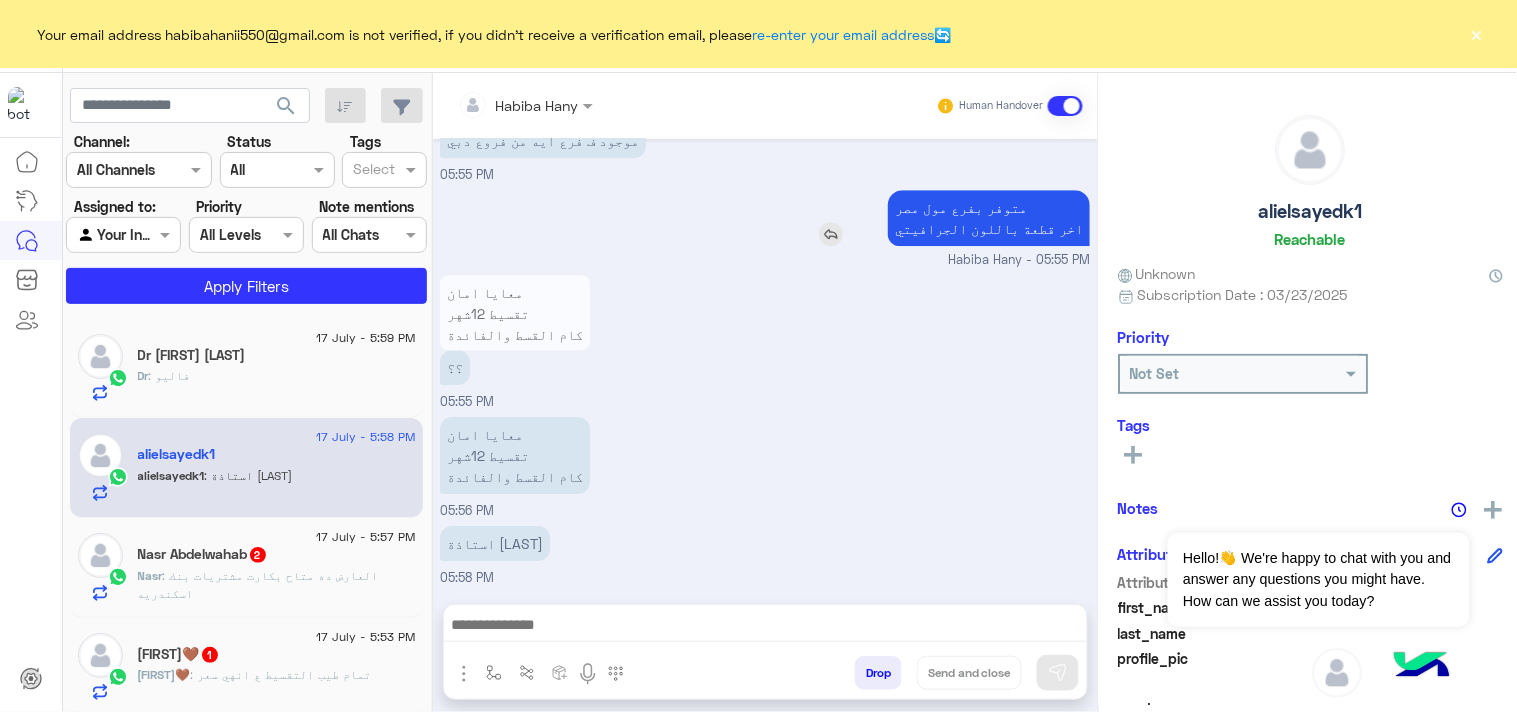 click at bounding box center [831, 234] 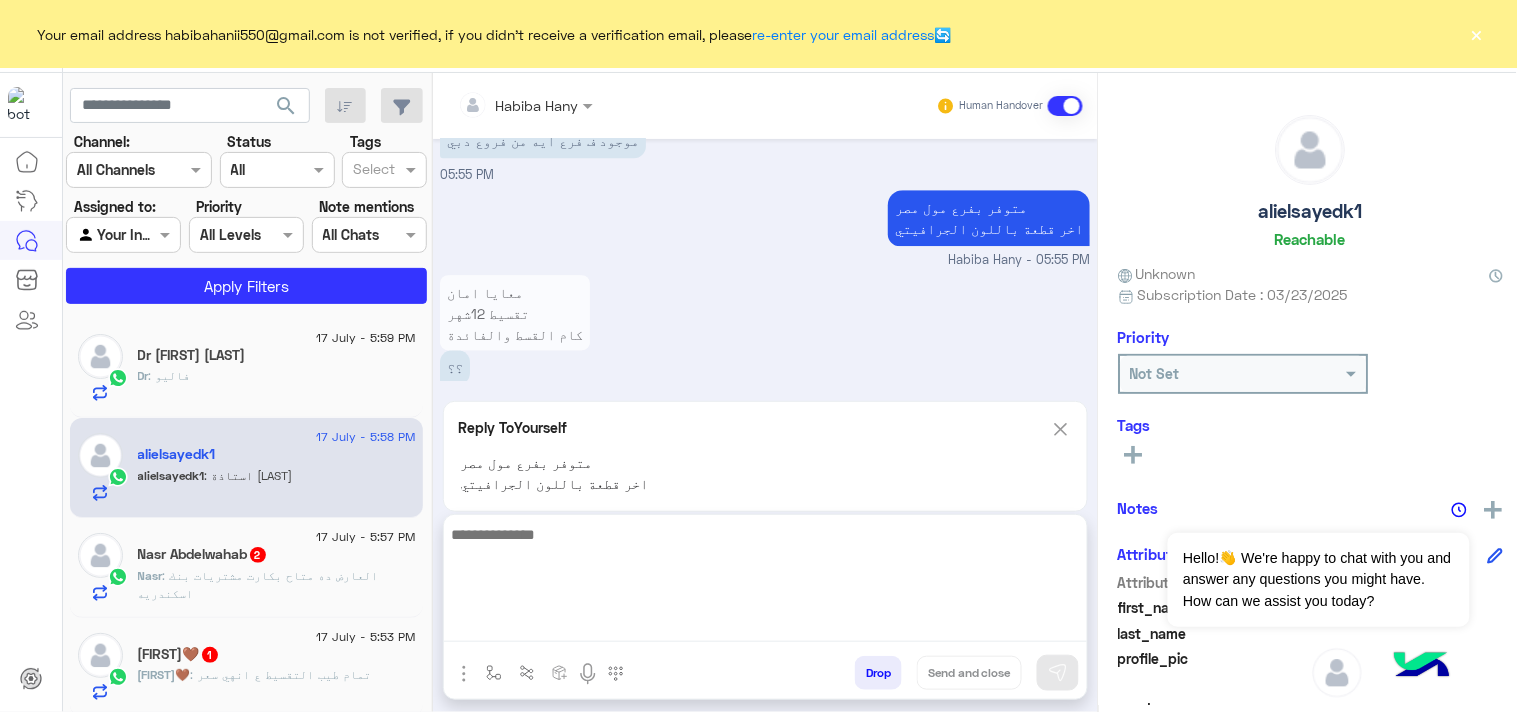 click at bounding box center (765, 582) 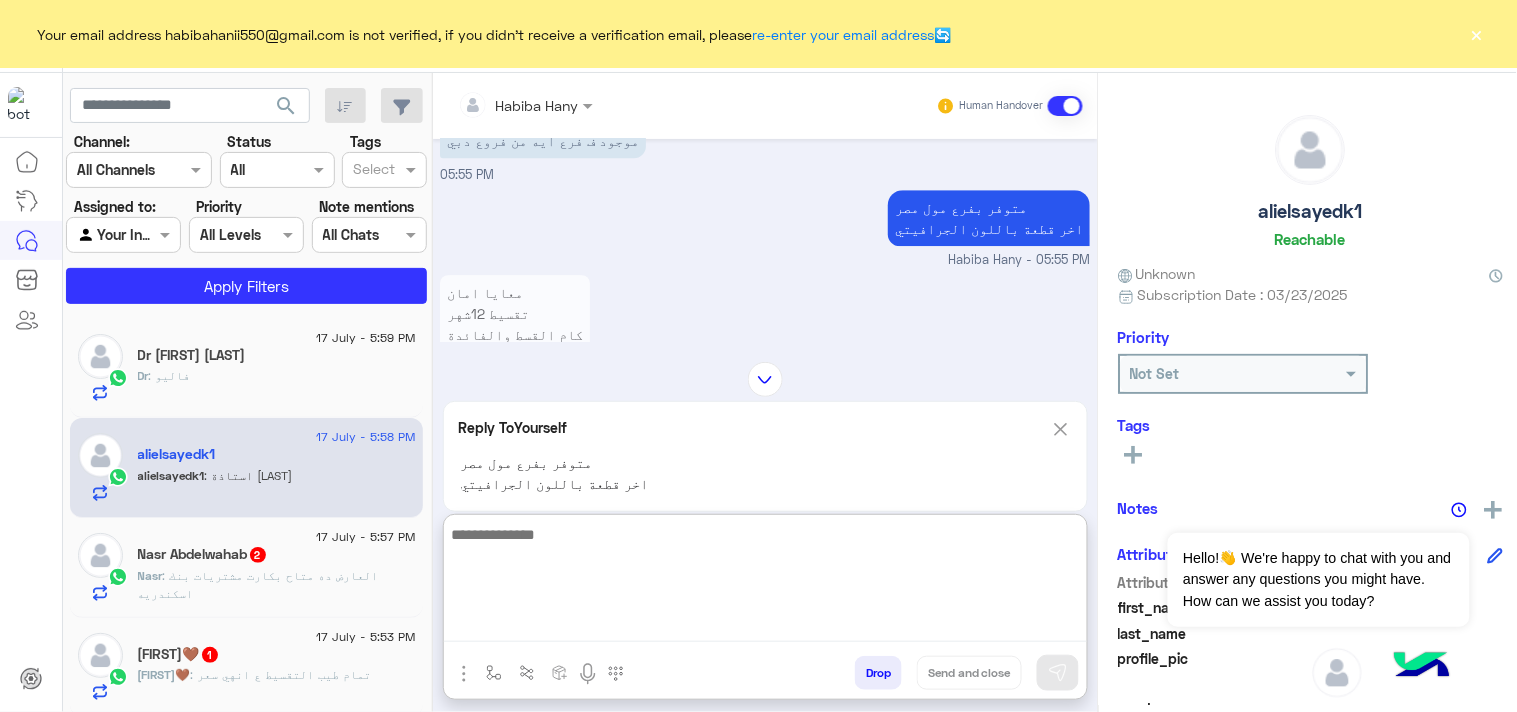 scroll, scrollTop: 1683, scrollLeft: 0, axis: vertical 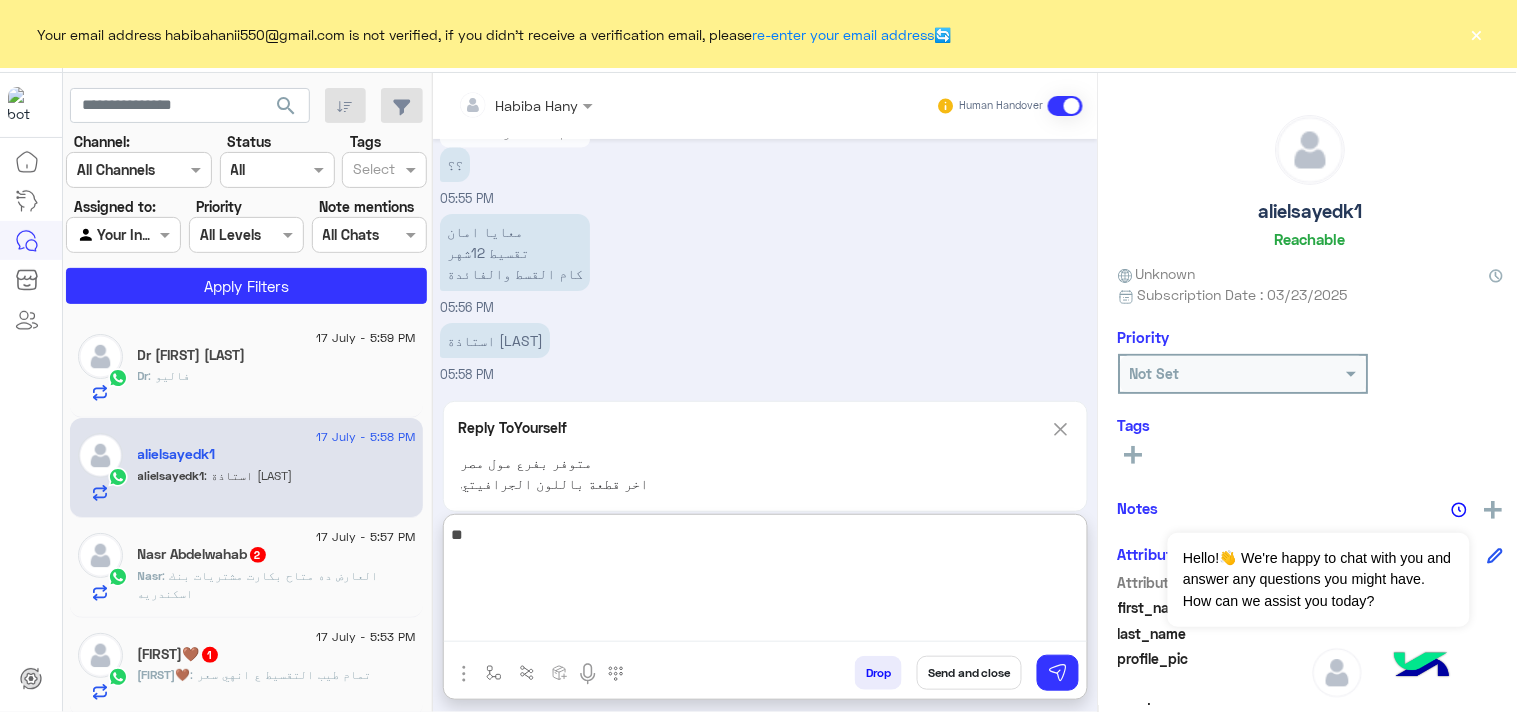 type on "*" 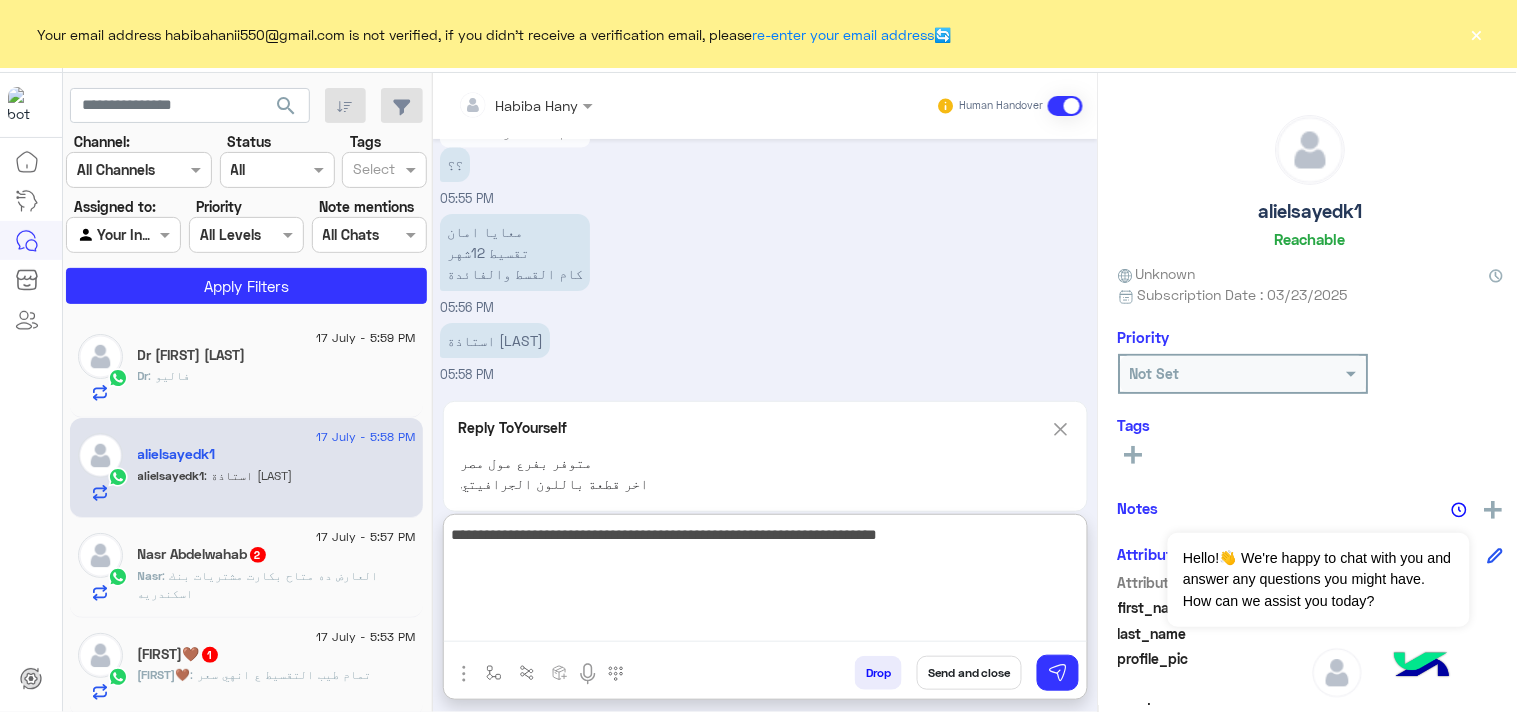 type on "**********" 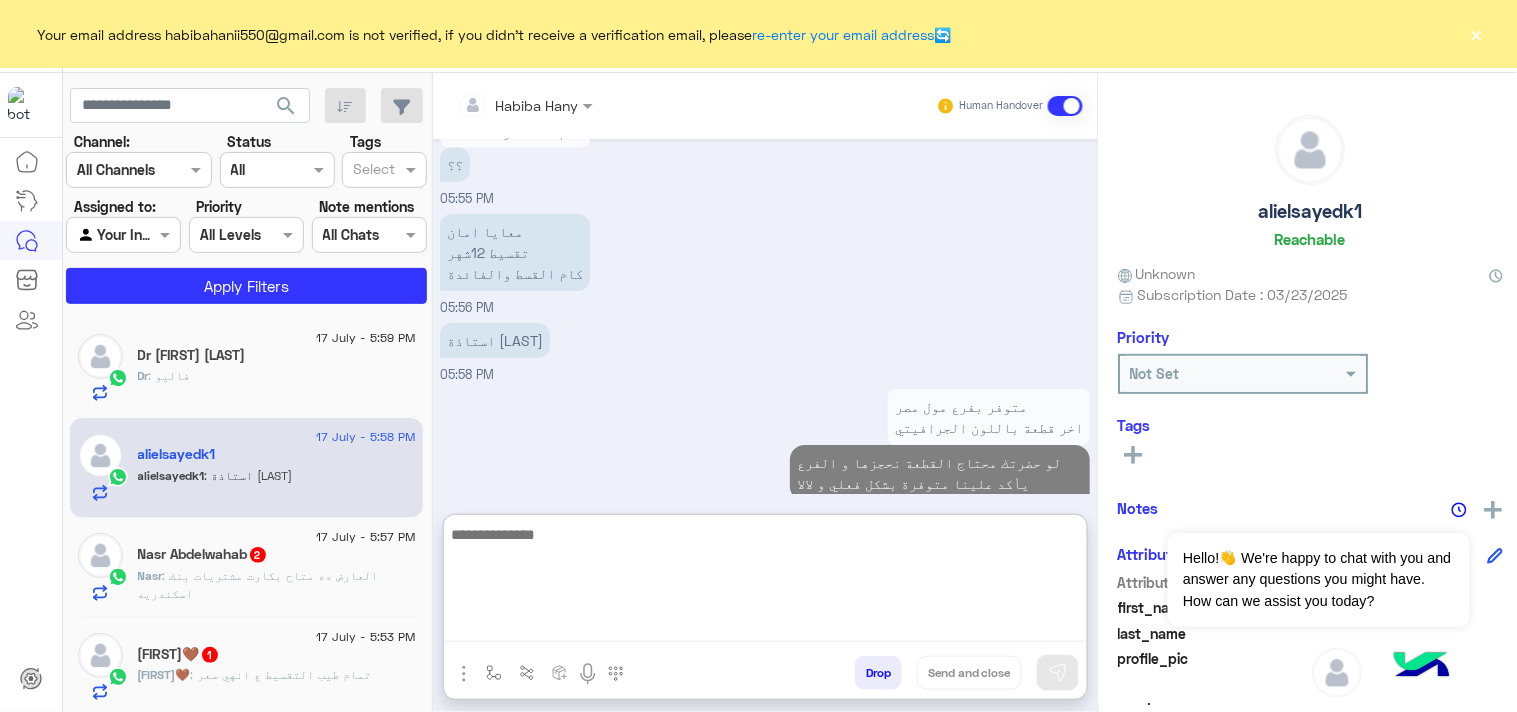 scroll, scrollTop: 1711, scrollLeft: 0, axis: vertical 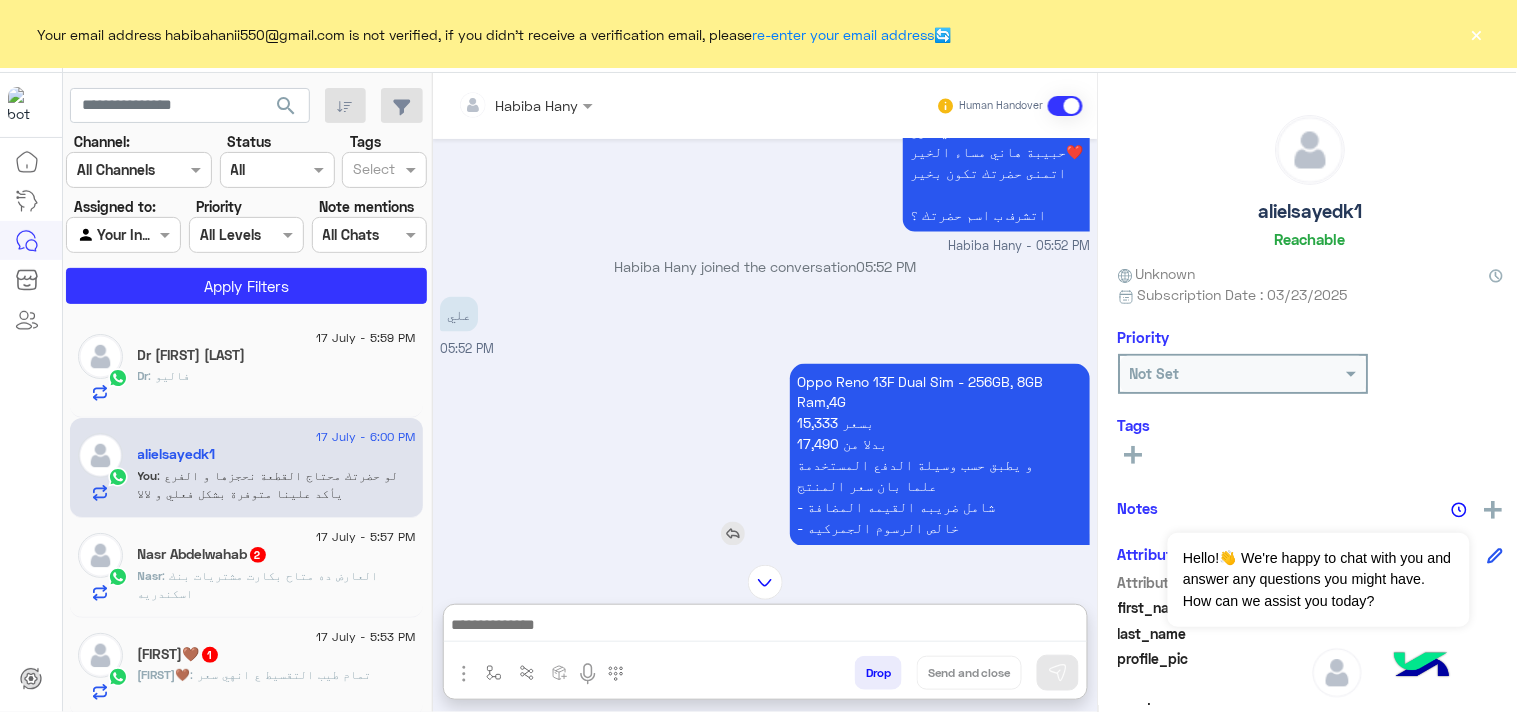 click on "Oppo Reno 13F Dual Sim - 256GB, 8GB Ram,4G 15,333 بسعر  17,490 بدلا من  و يطبق حسب وسيلة الدفع المستخدمة علما بان سعر المنتج - شامل ضريبه القيمه المضافة - خالص الرسوم الجمركيه" at bounding box center [940, 455] 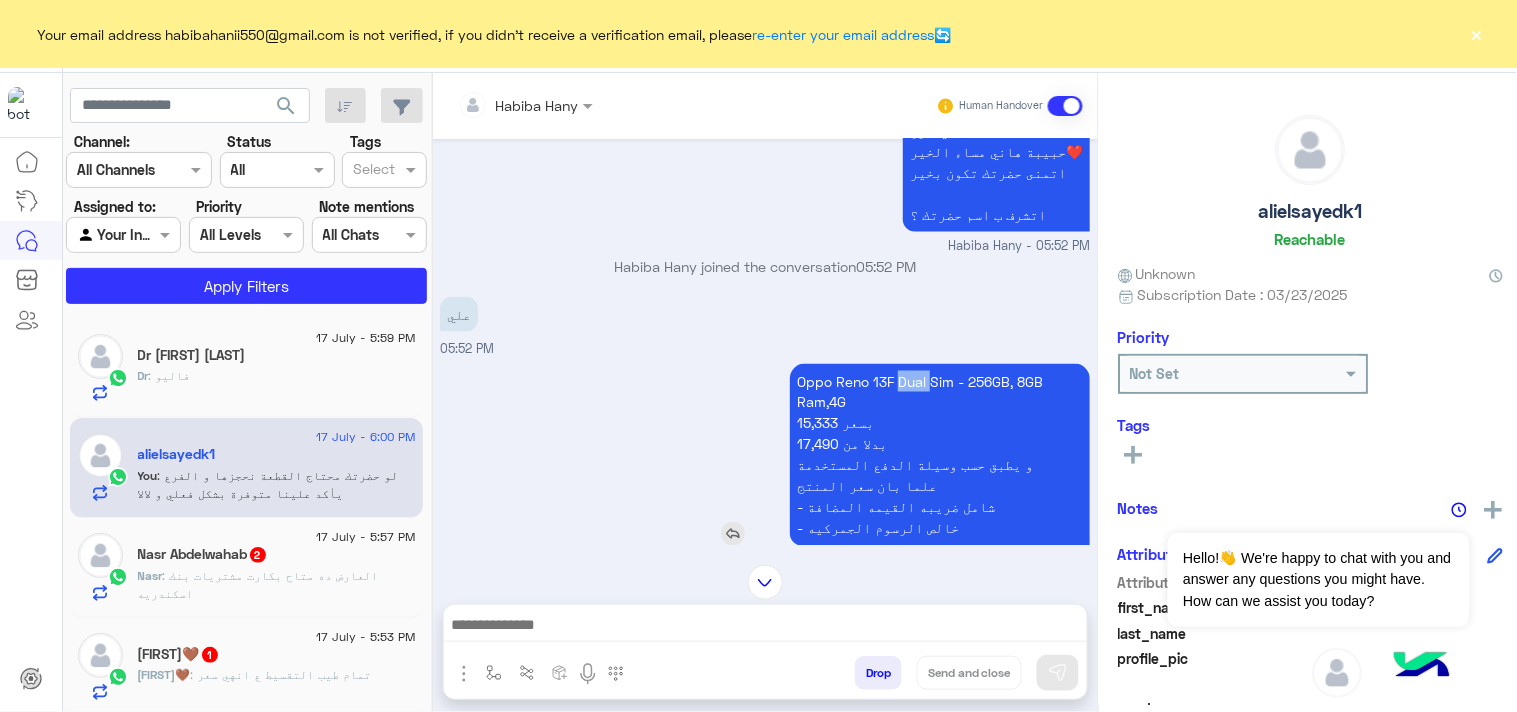 click on "Oppo Reno 13F Dual Sim - 256GB, 8GB Ram,4G 15,333 بسعر  17,490 بدلا من  و يطبق حسب وسيلة الدفع المستخدمة علما بان سعر المنتج - شامل ضريبه القيمه المضافة - خالص الرسوم الجمركيه" at bounding box center [940, 455] 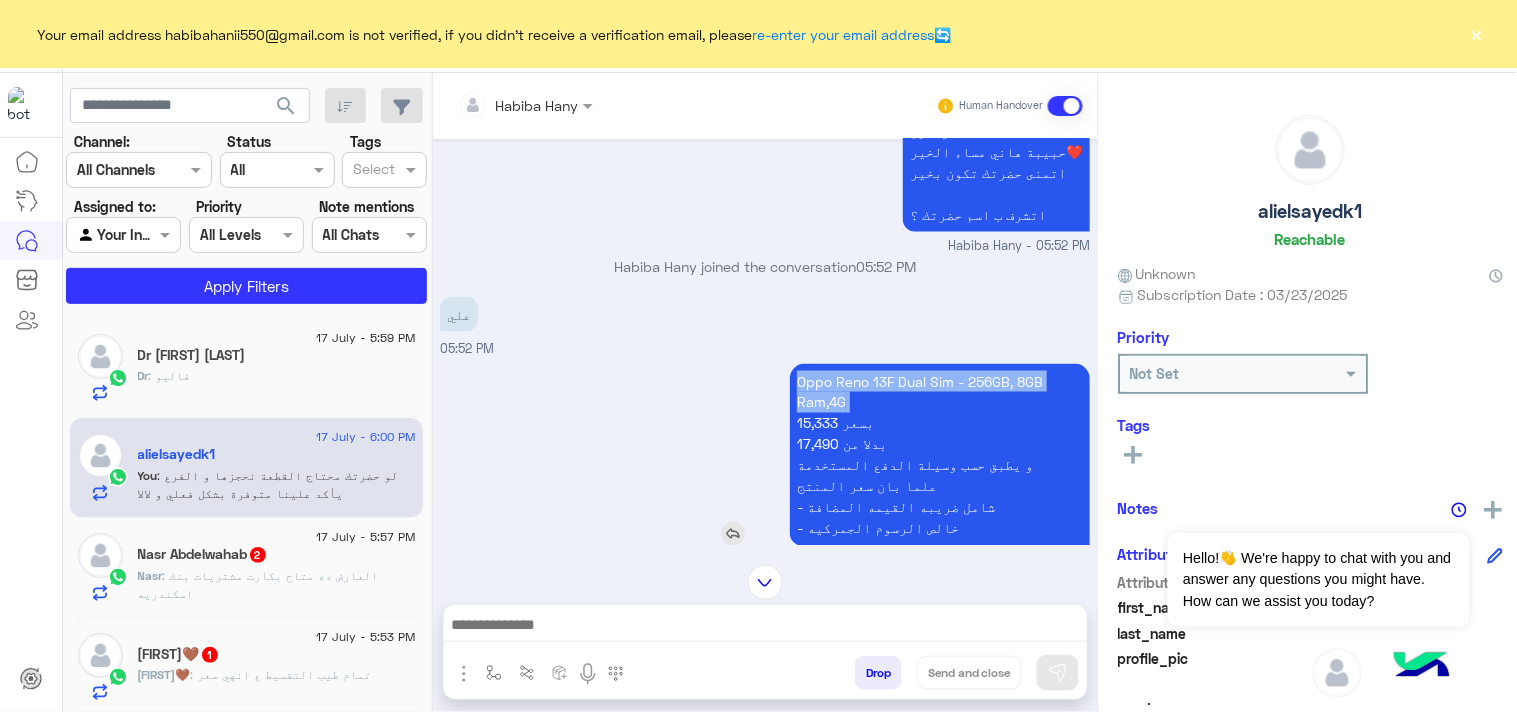 click on "Oppo Reno 13F Dual Sim - 256GB, 8GB Ram,4G 15,333 بسعر  17,490 بدلا من  و يطبق حسب وسيلة الدفع المستخدمة علما بان سعر المنتج - شامل ضريبه القيمه المضافة - خالص الرسوم الجمركيه" at bounding box center [940, 455] 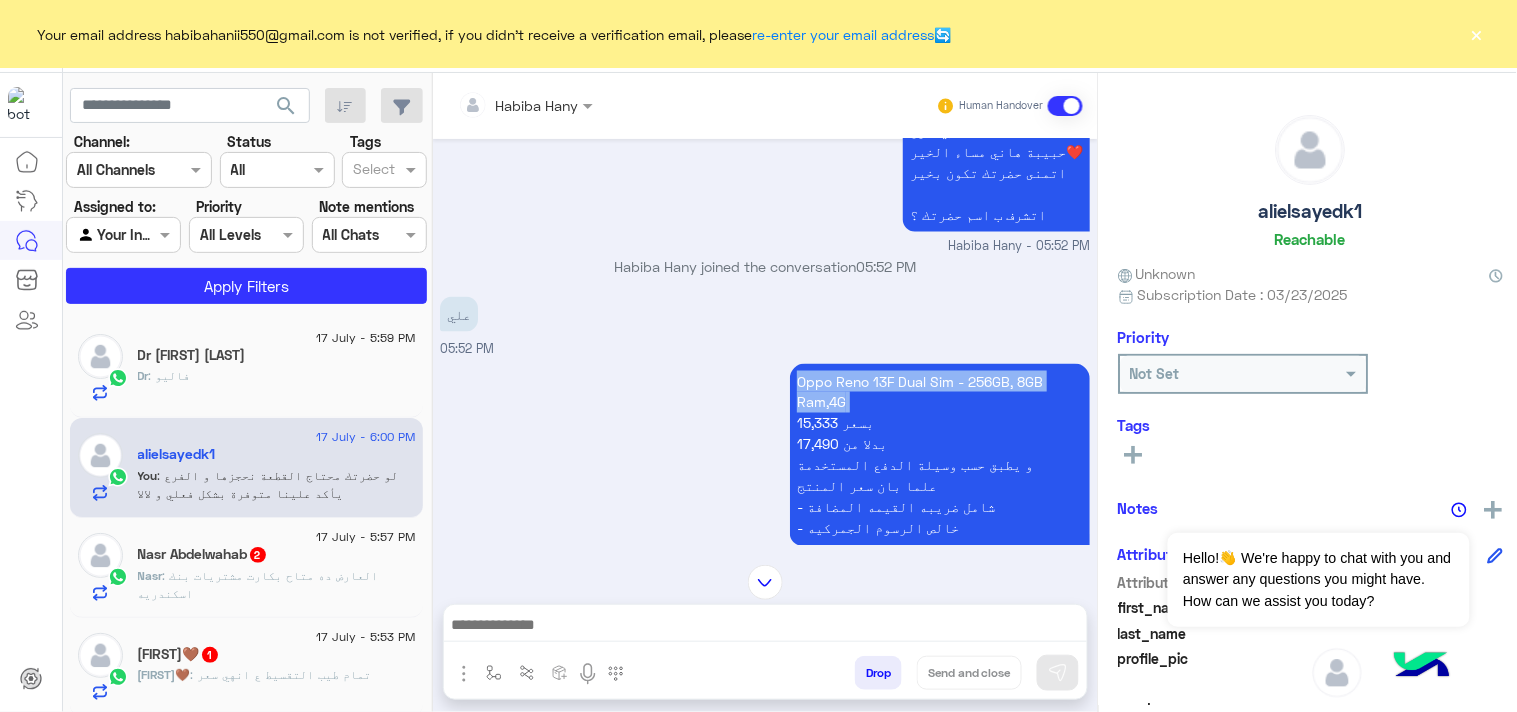 copy on "Oppo Reno 13F Dual Sim - 256GB, 8GB Ram,4G" 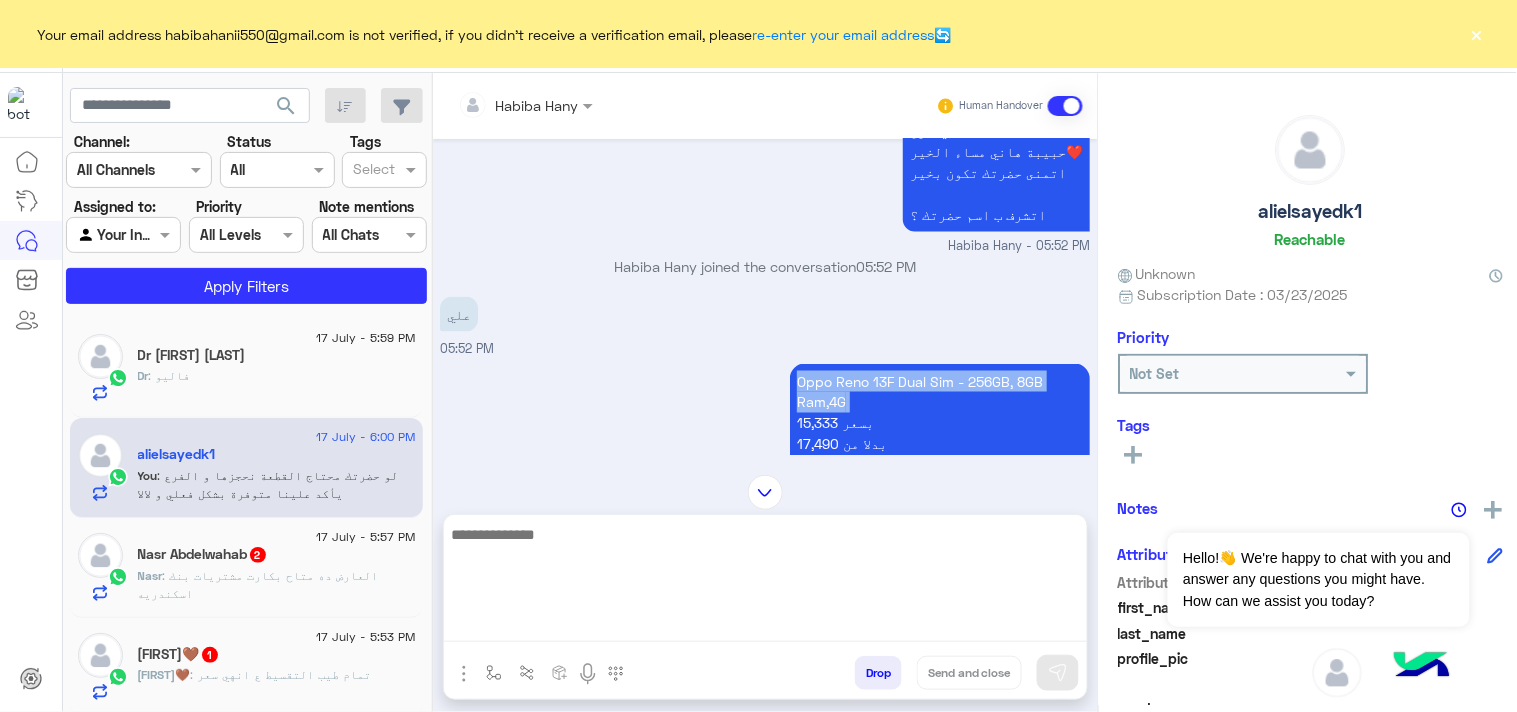 click at bounding box center [765, 582] 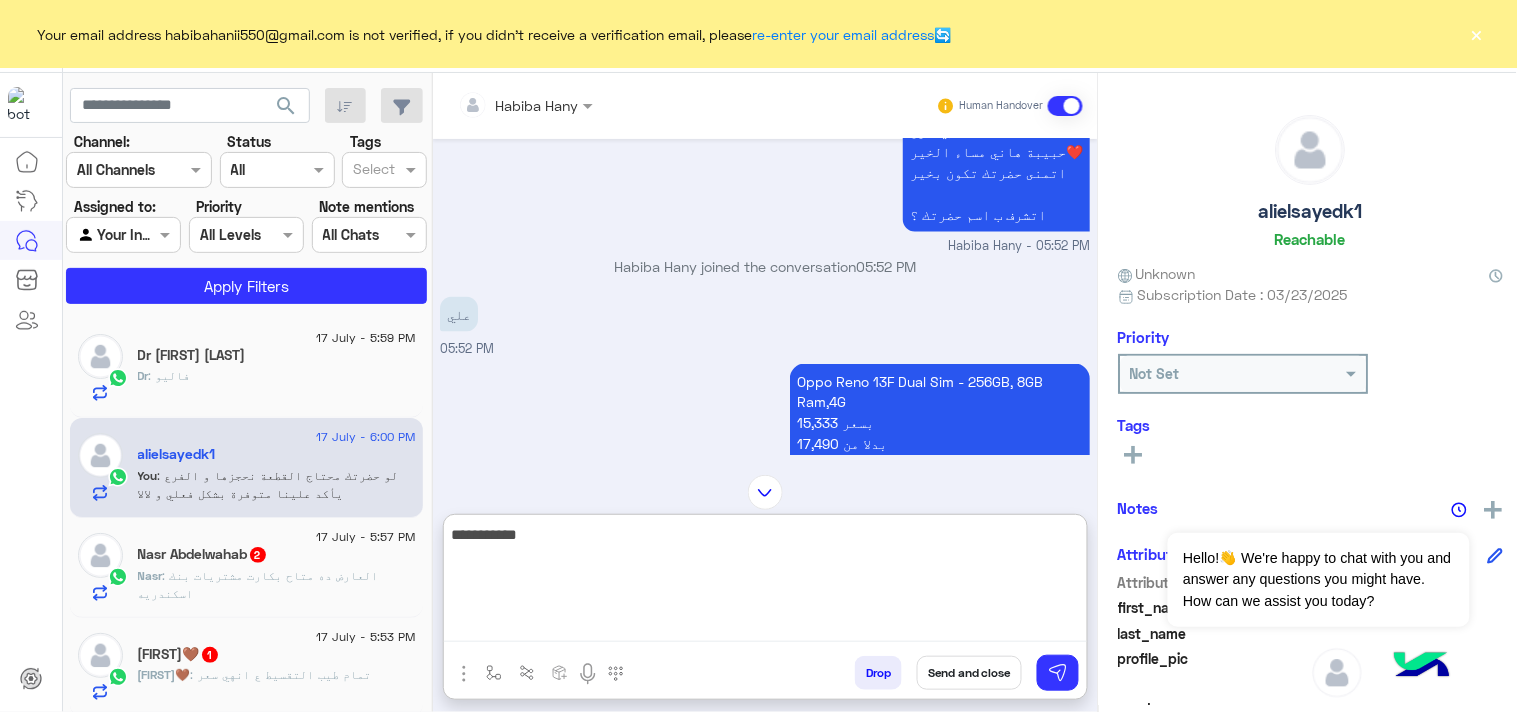 scroll, scrollTop: 1776, scrollLeft: 0, axis: vertical 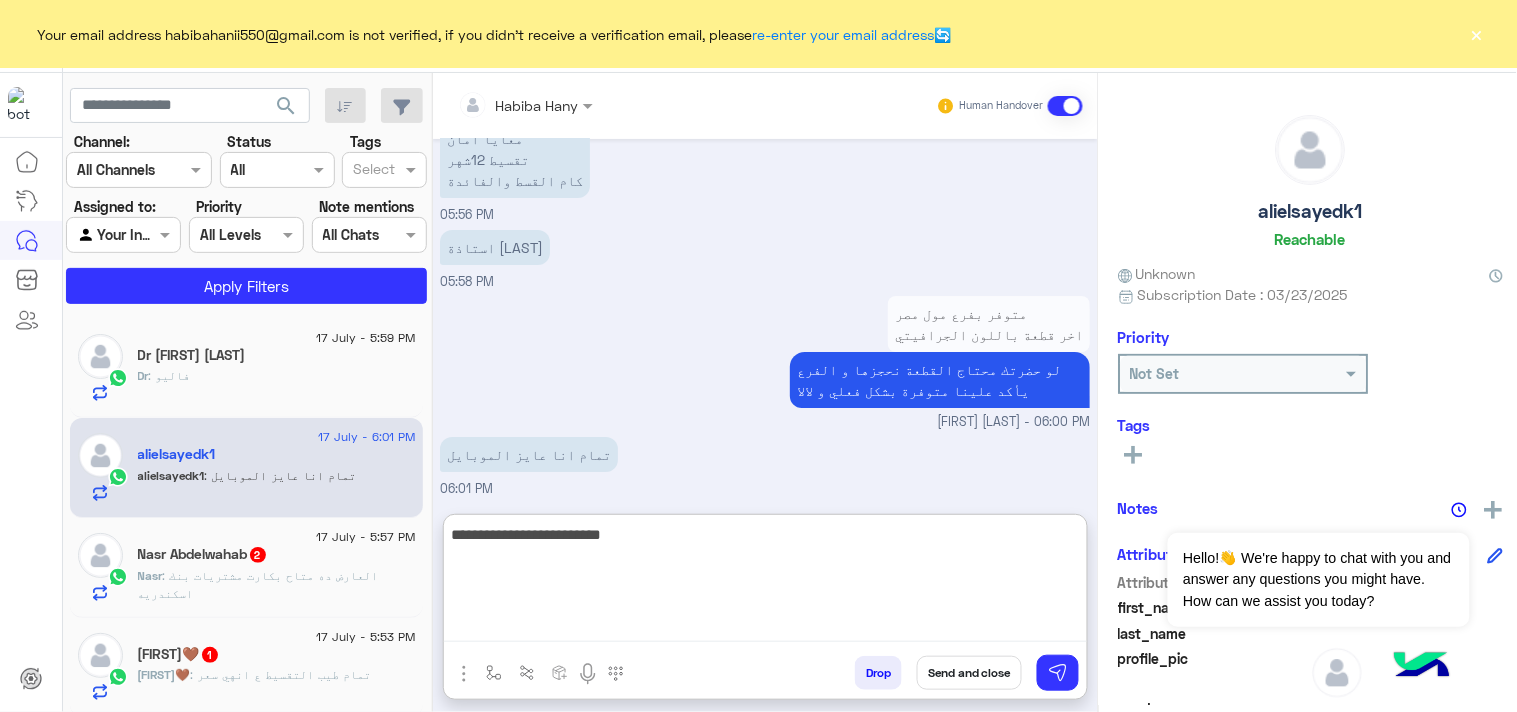 type on "**********" 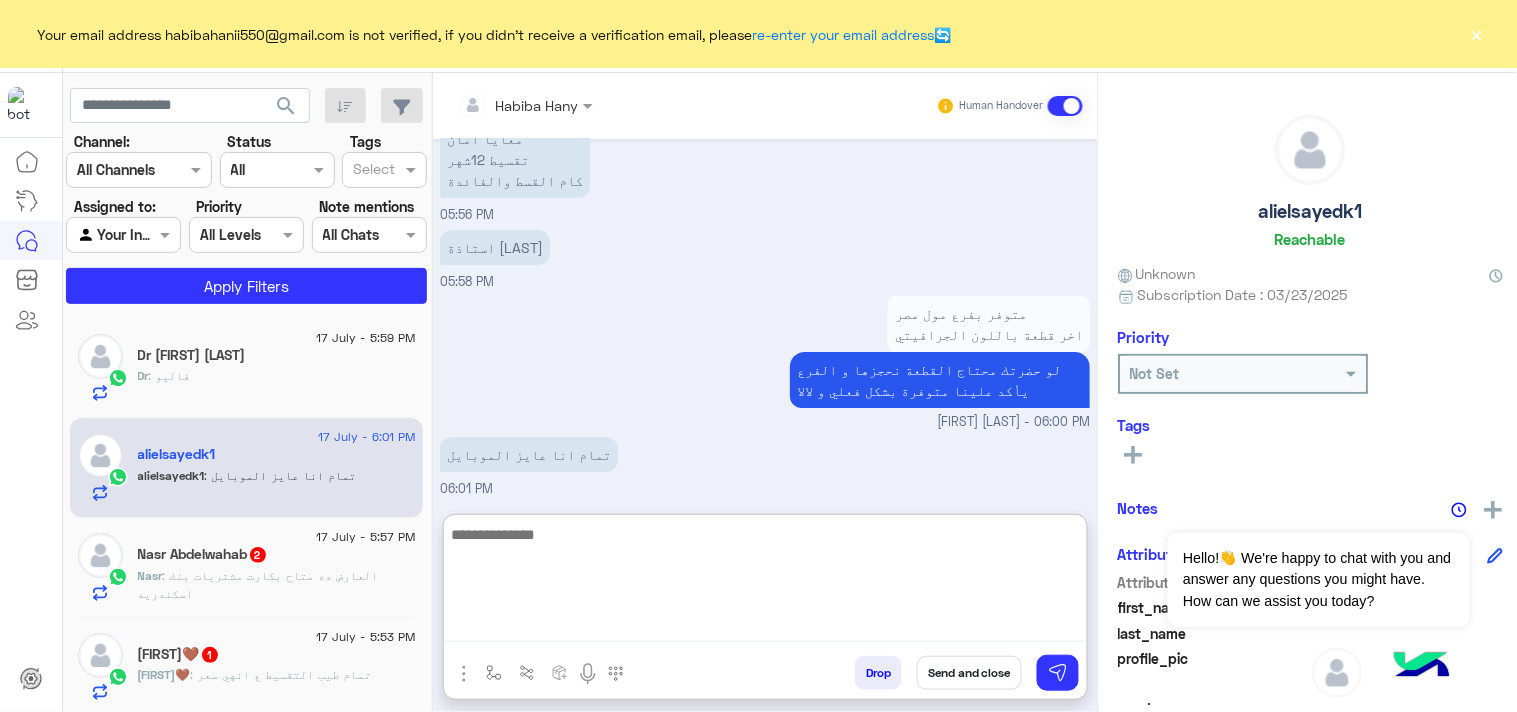 type on "*" 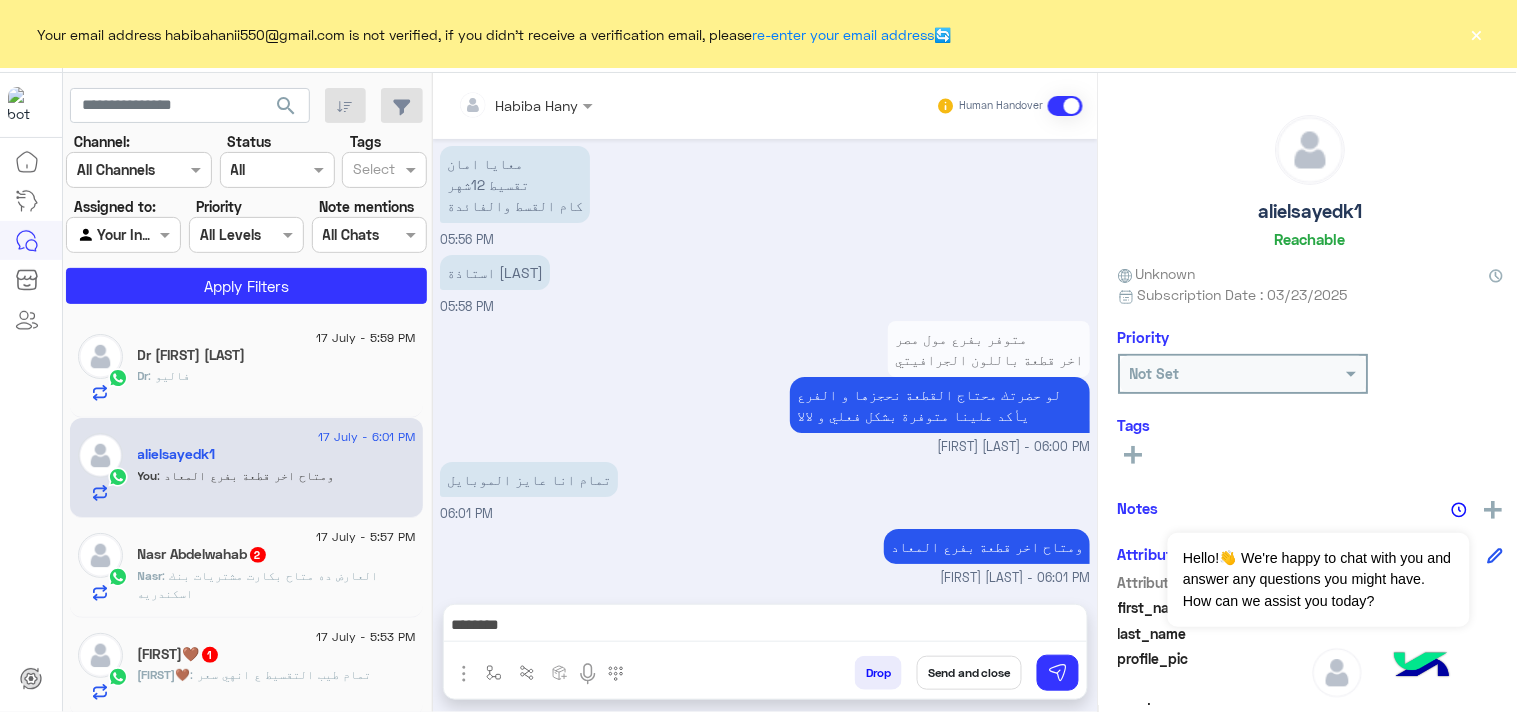 scroll, scrollTop: 1751, scrollLeft: 0, axis: vertical 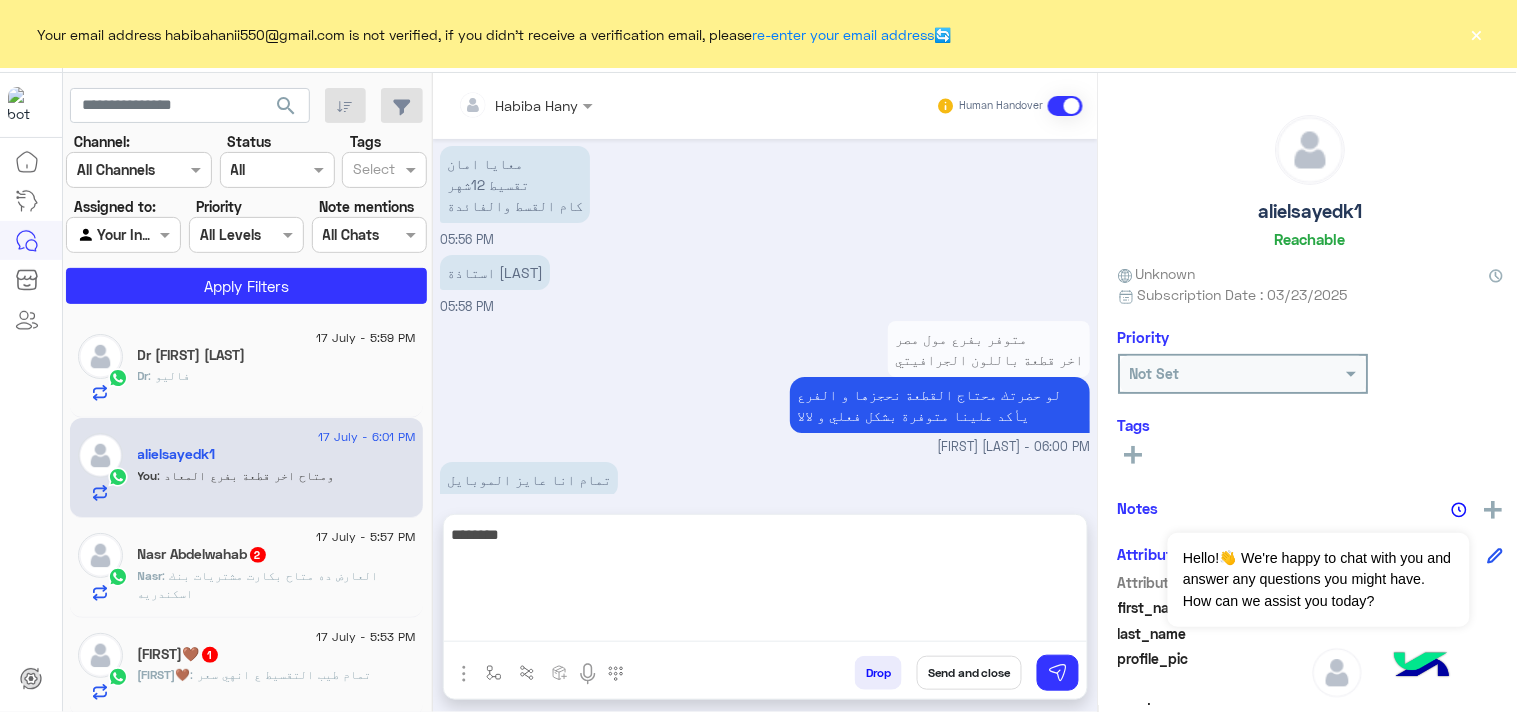 click on "*******" at bounding box center [765, 582] 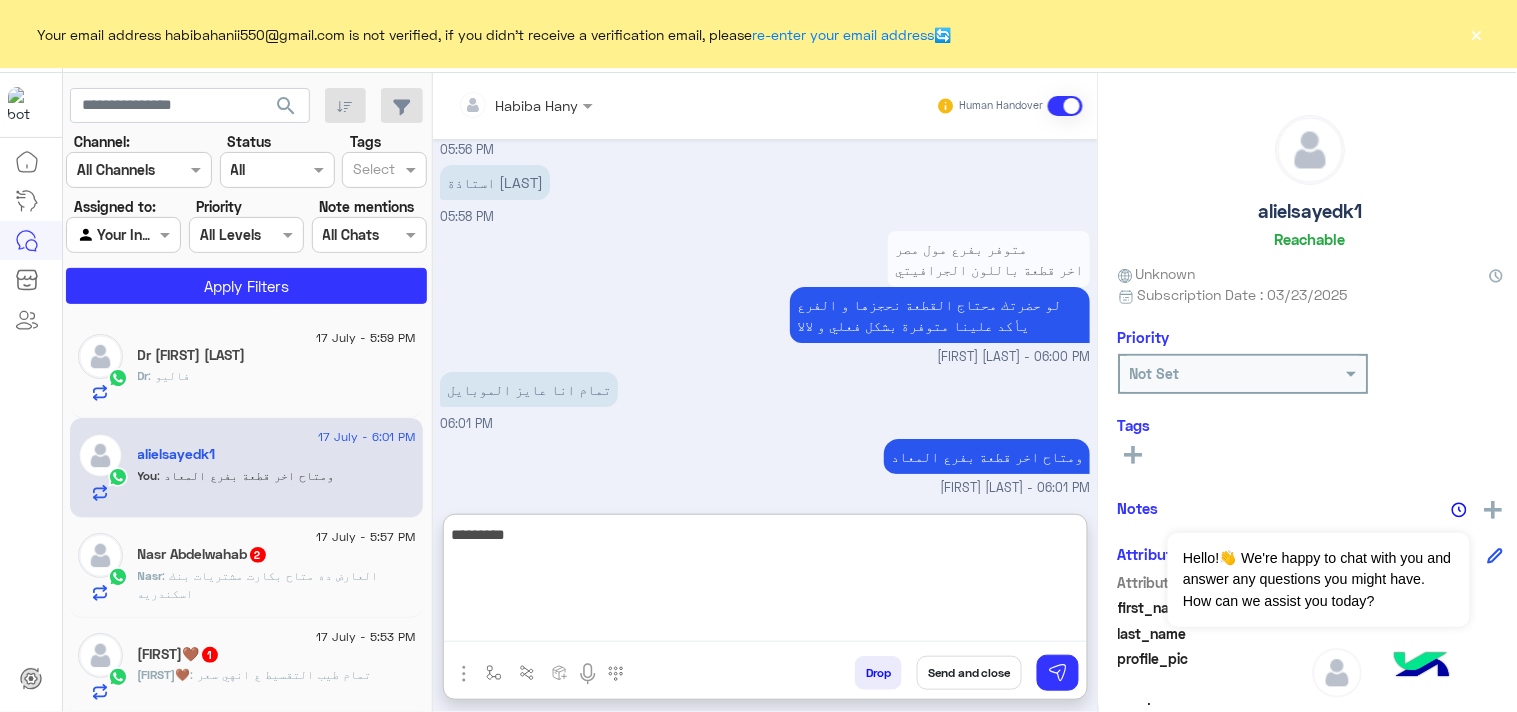 scroll, scrollTop: 1841, scrollLeft: 0, axis: vertical 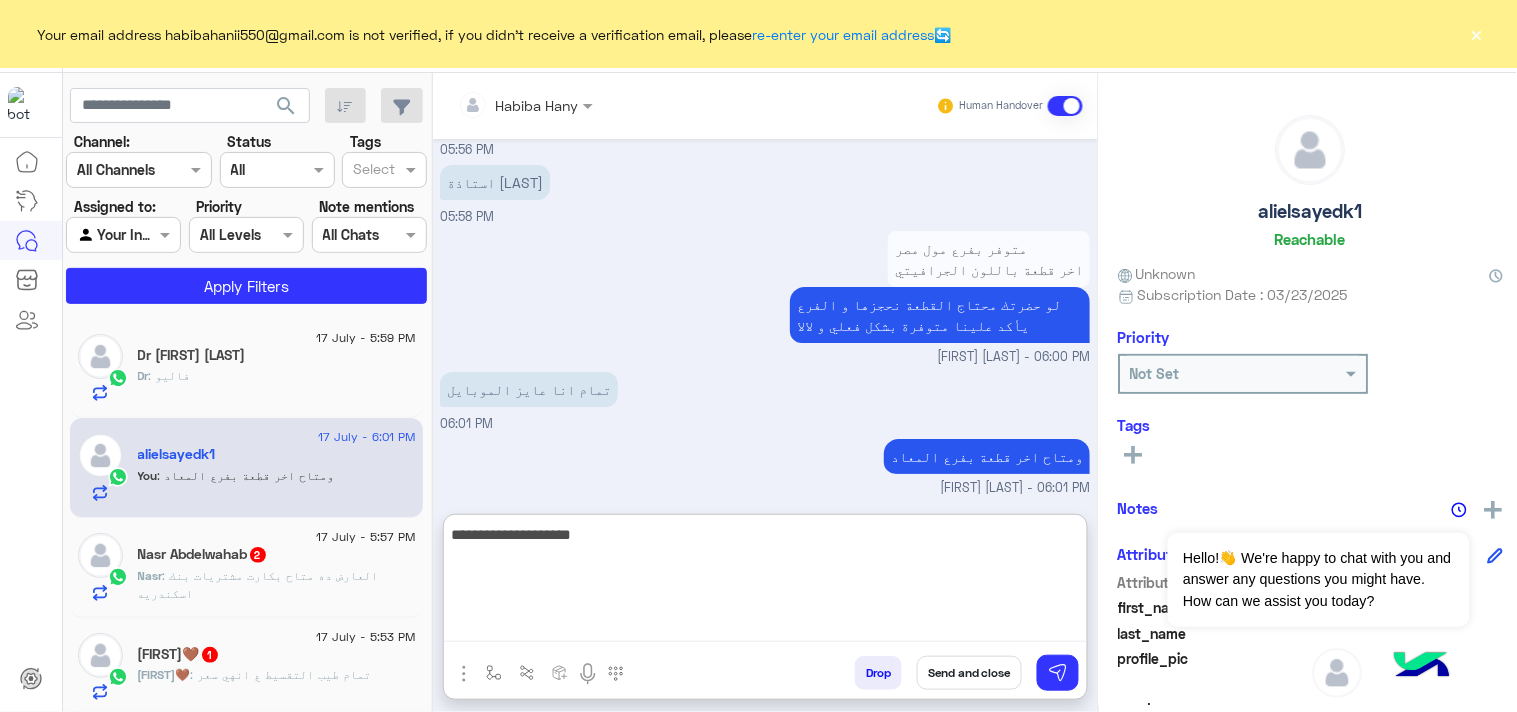 type on "**********" 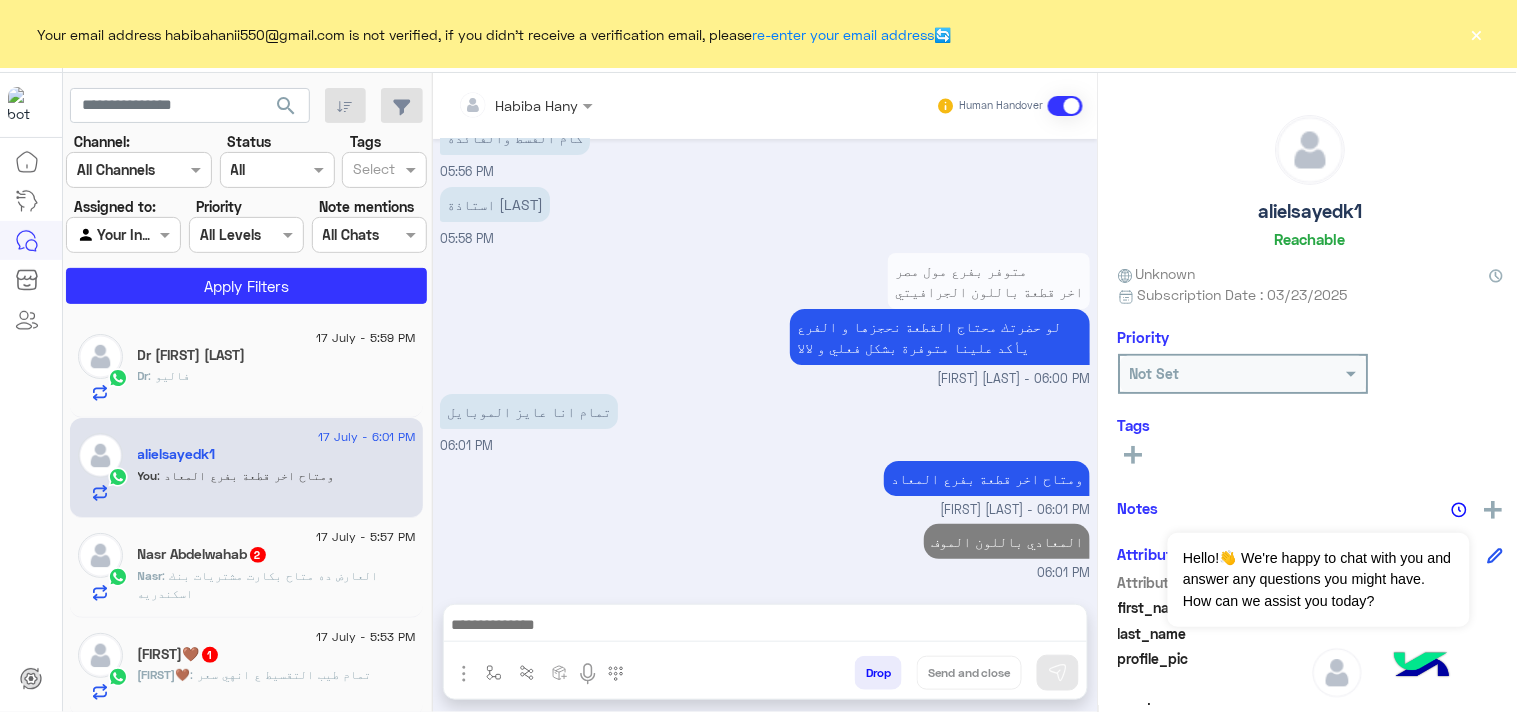 click on "متوفر بفرع مول مصر اخر قطعة باللون الجرافيتي لو حضرتك محتاج القطعة نحجزها و الفرع يأكد علينا متوفرة بشكل فعلي و لالا [FIRST] [LAST] - 06:00 PM" at bounding box center (765, 318) 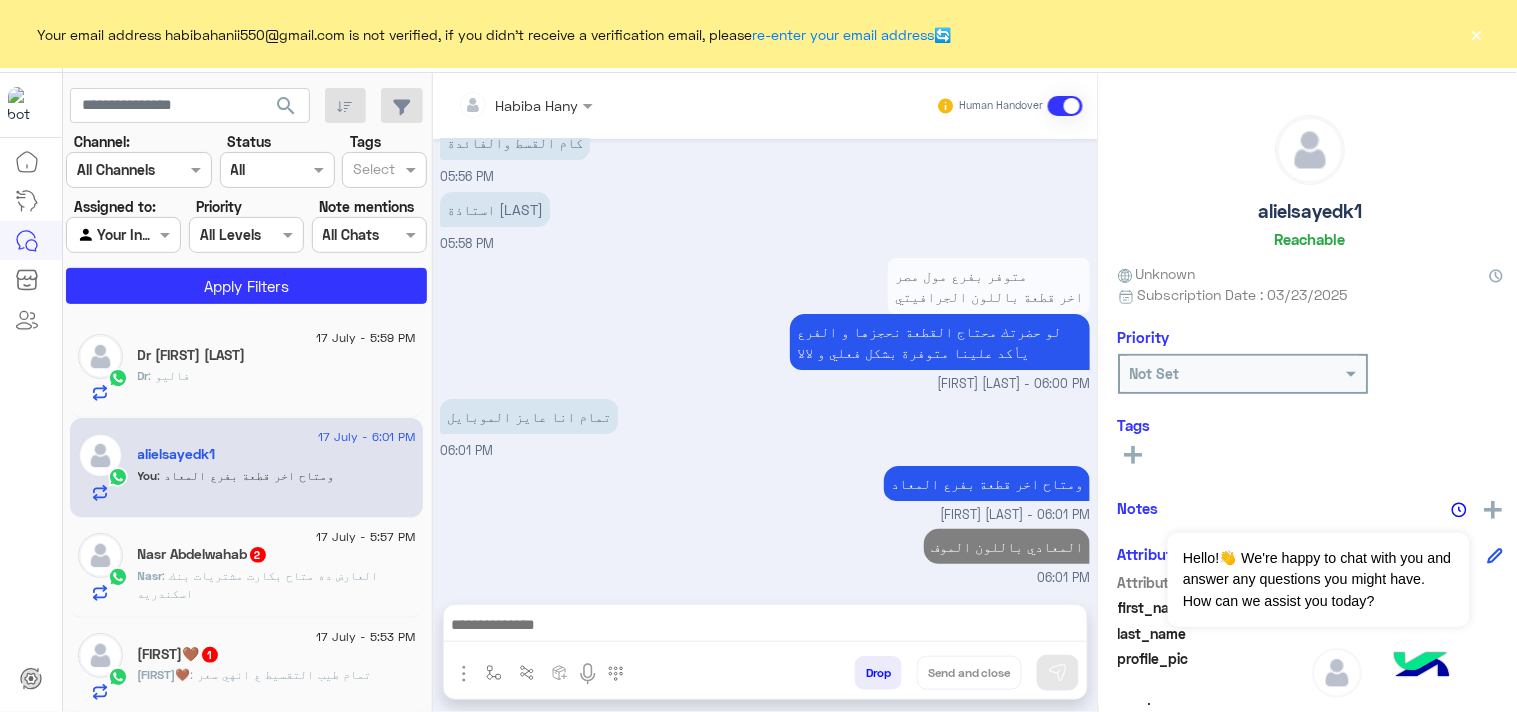 scroll, scrollTop: 1703, scrollLeft: 0, axis: vertical 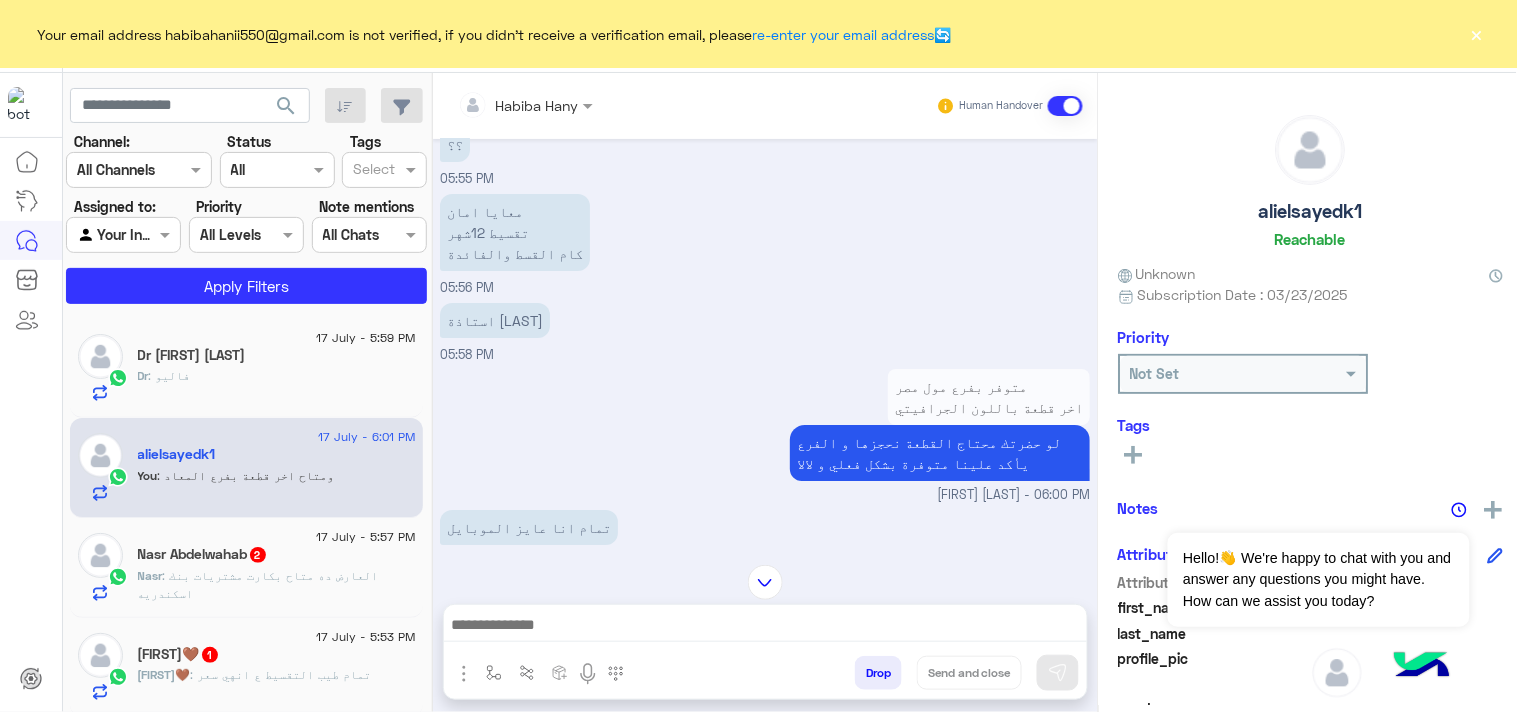 click on "معايا امان   تقسيط  12شهر  كام القسط والفائدة" at bounding box center [883, -1428] 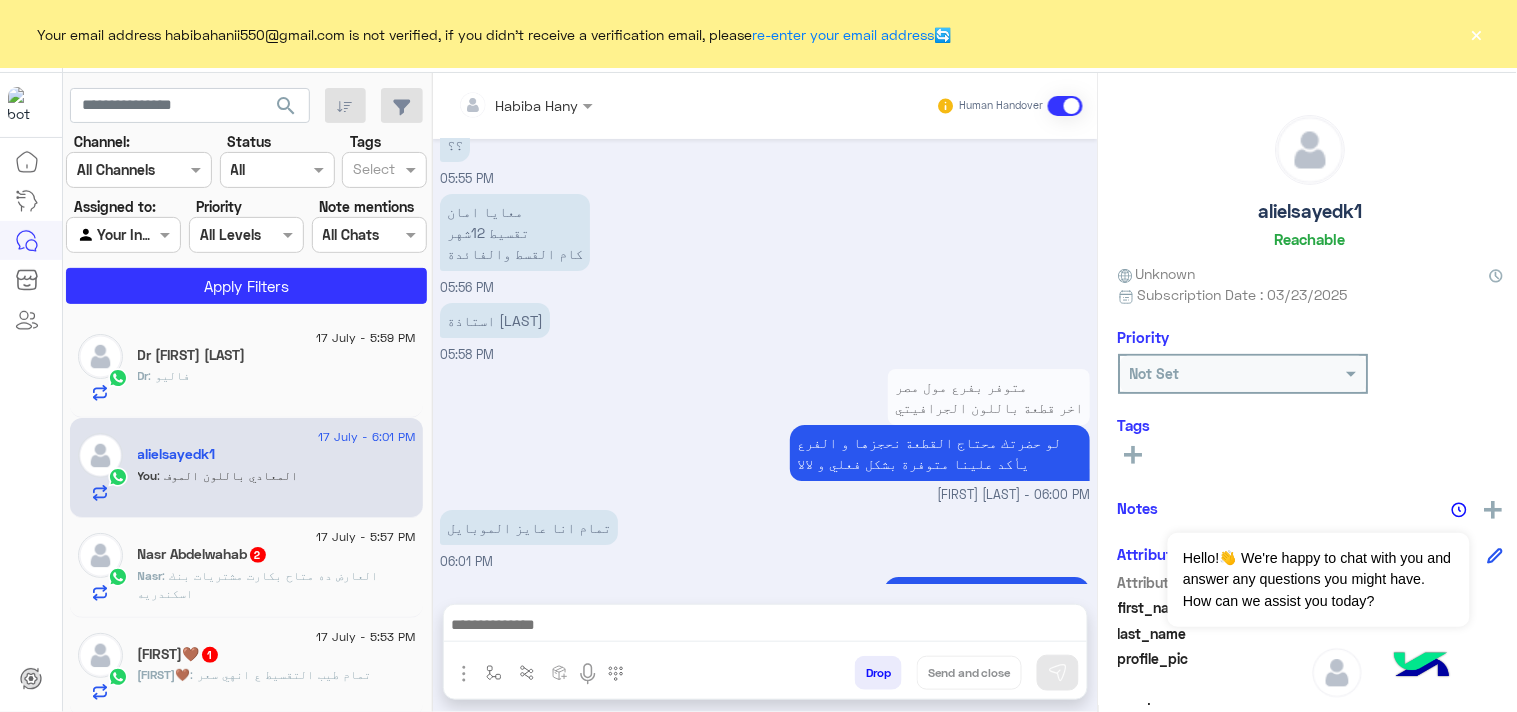 scroll, scrollTop: 1814, scrollLeft: 0, axis: vertical 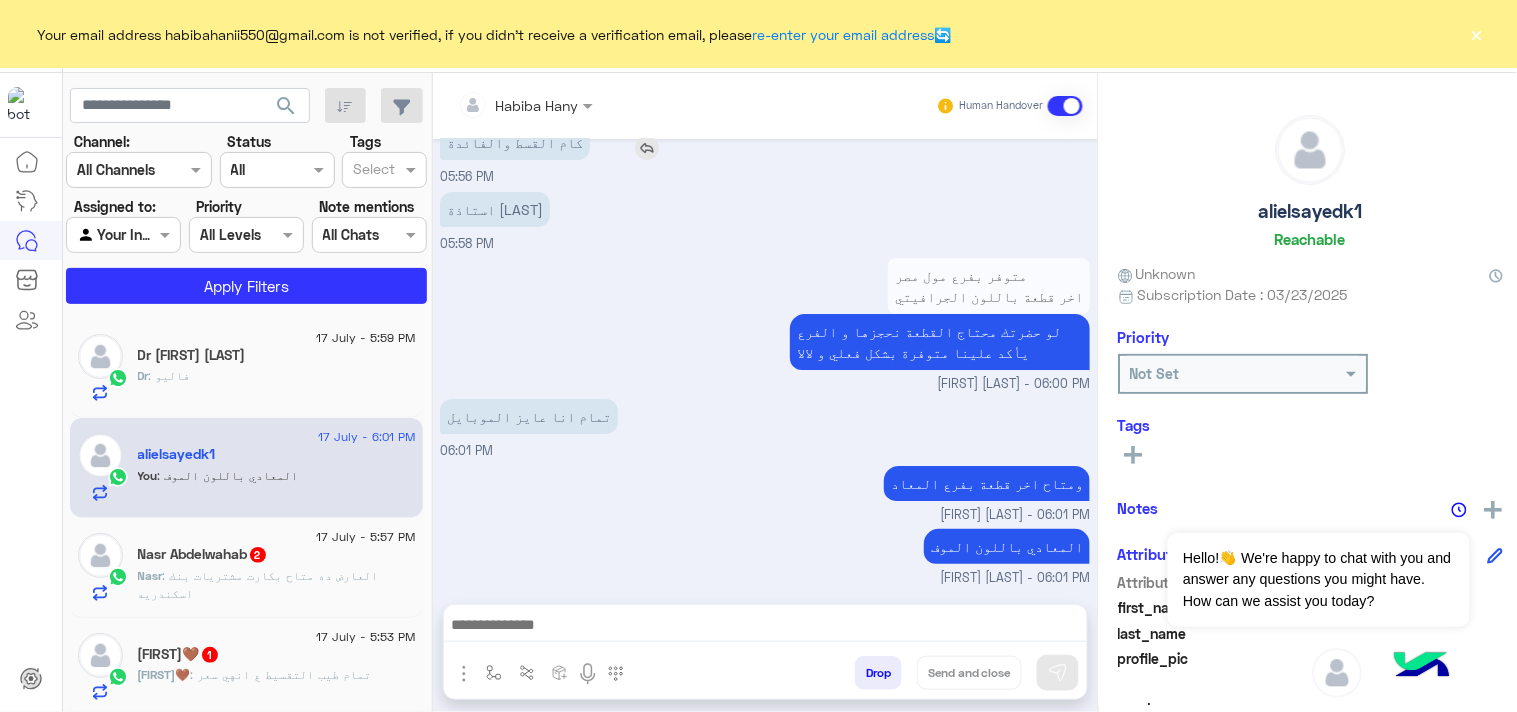 click at bounding box center [647, 148] 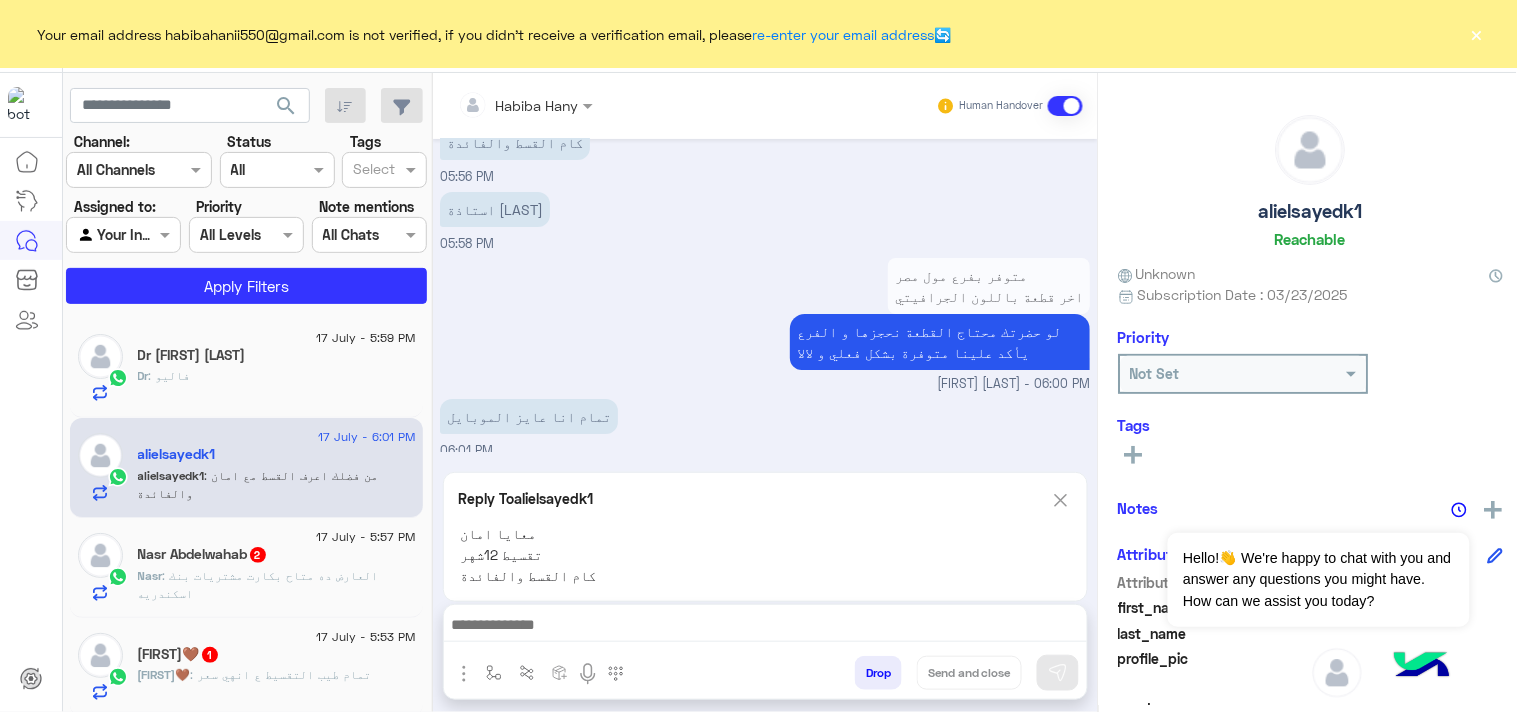 scroll, scrollTop: 2013, scrollLeft: 0, axis: vertical 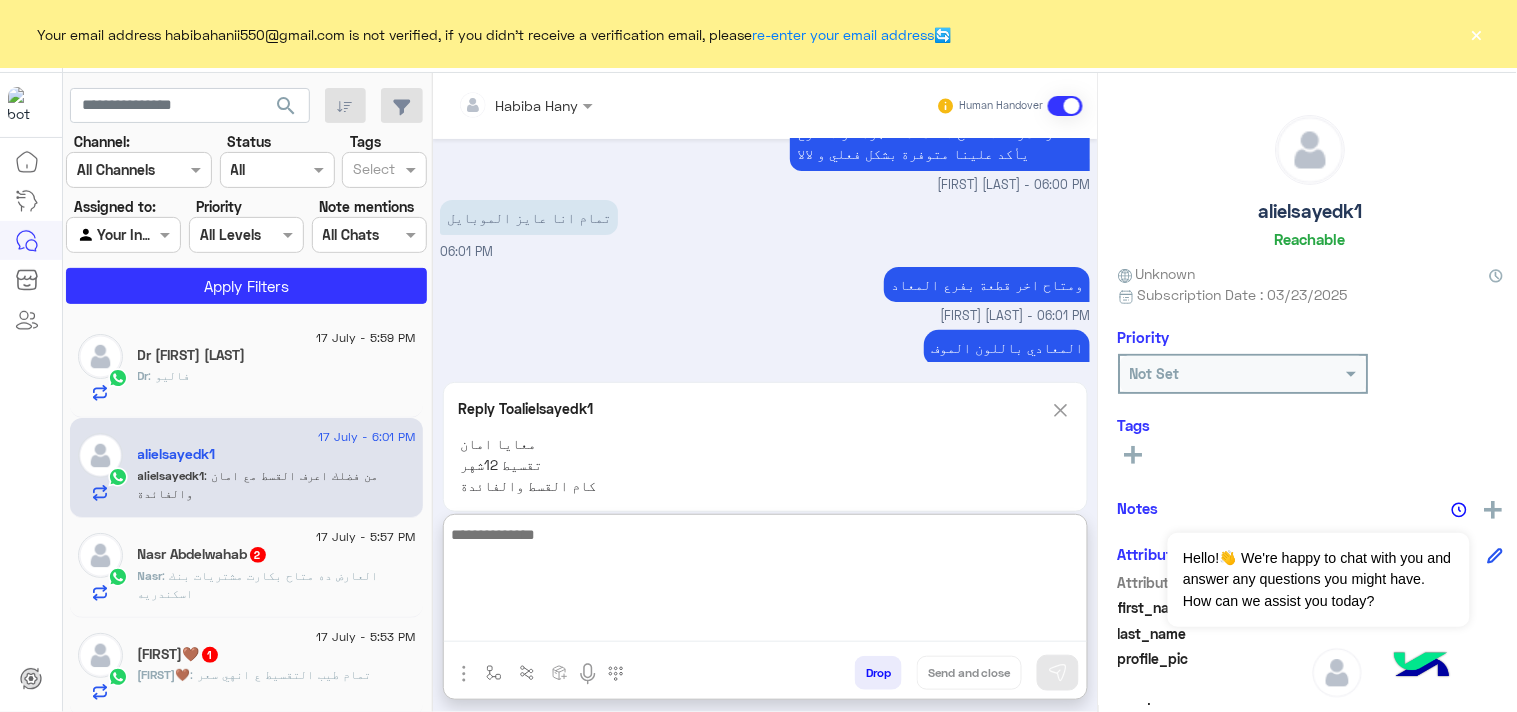 click at bounding box center (765, 582) 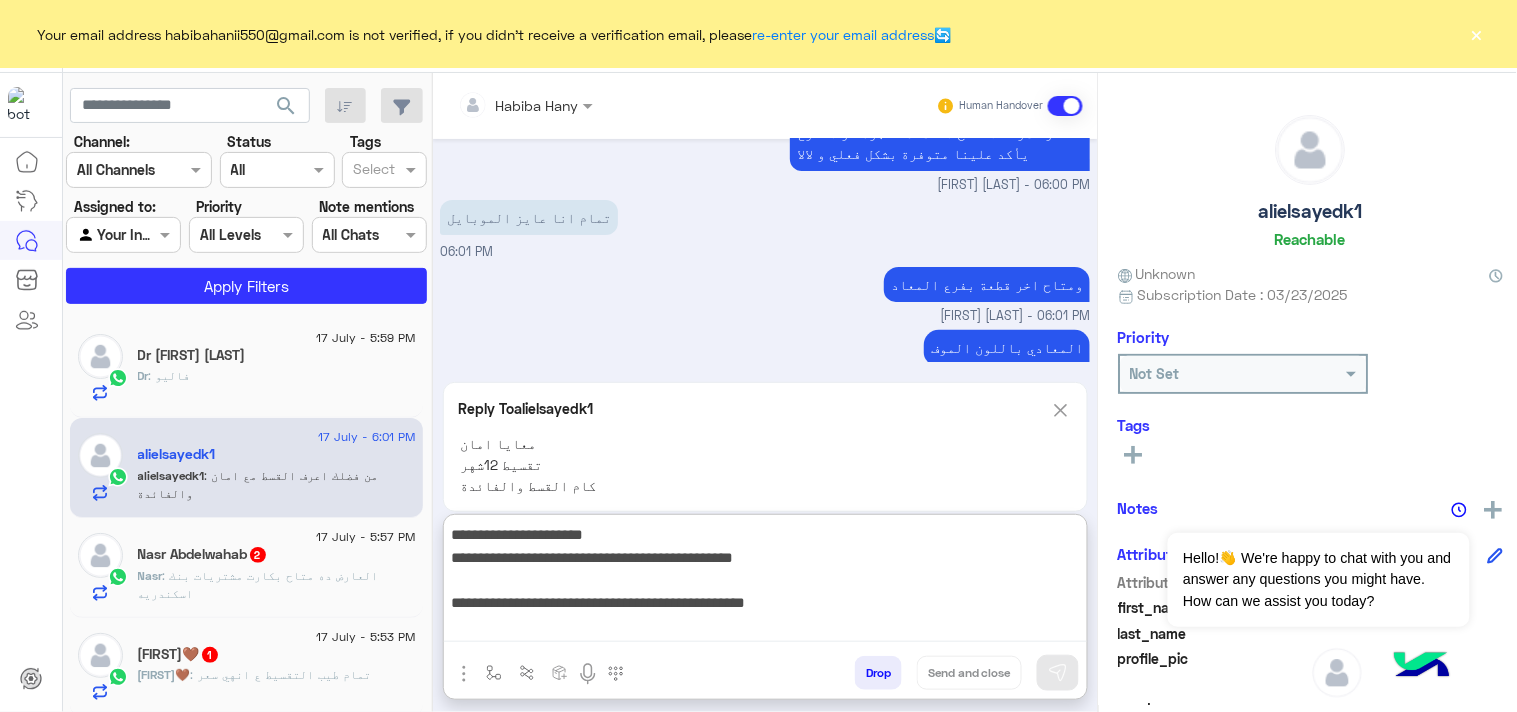 scroll, scrollTop: 61, scrollLeft: 0, axis: vertical 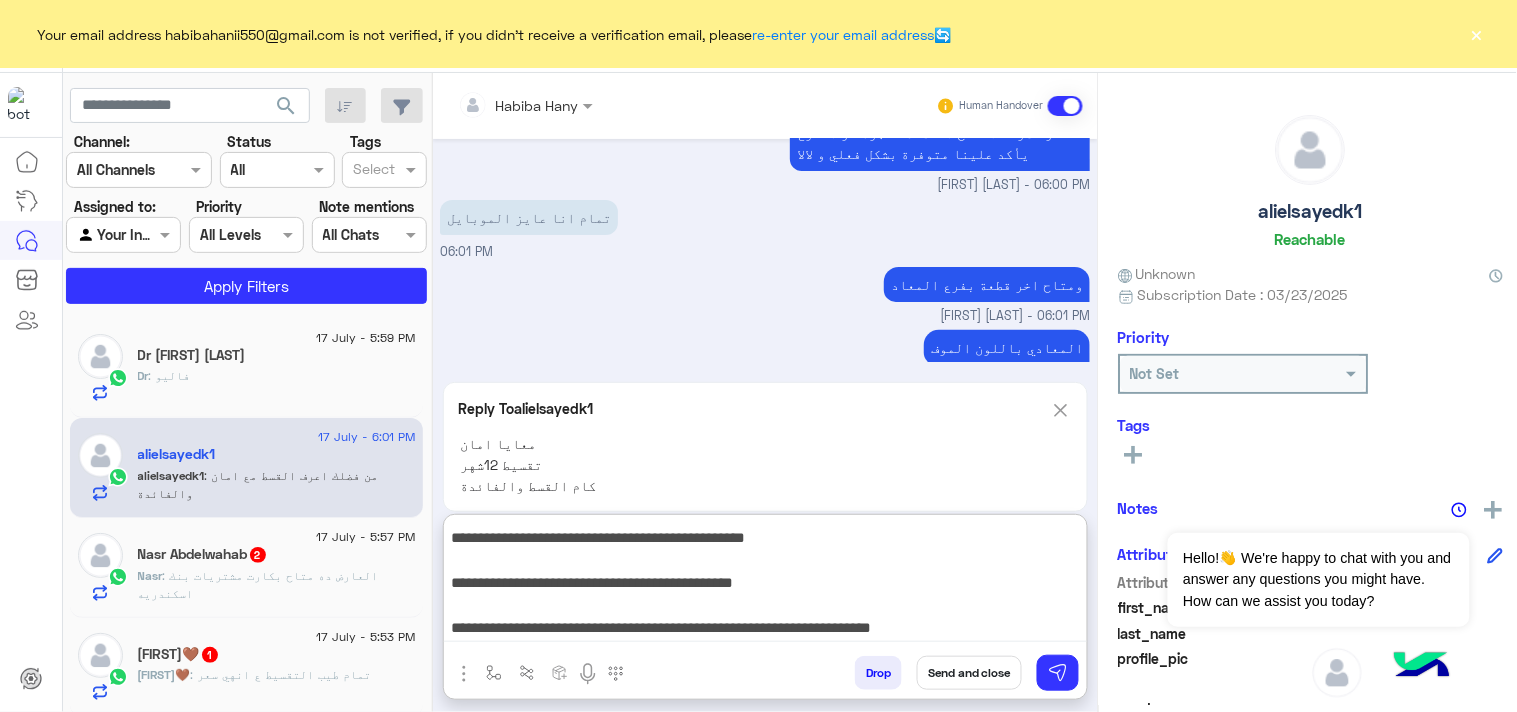 drag, startPoint x: 542, startPoint y: 624, endPoint x: 956, endPoint y: 624, distance: 414 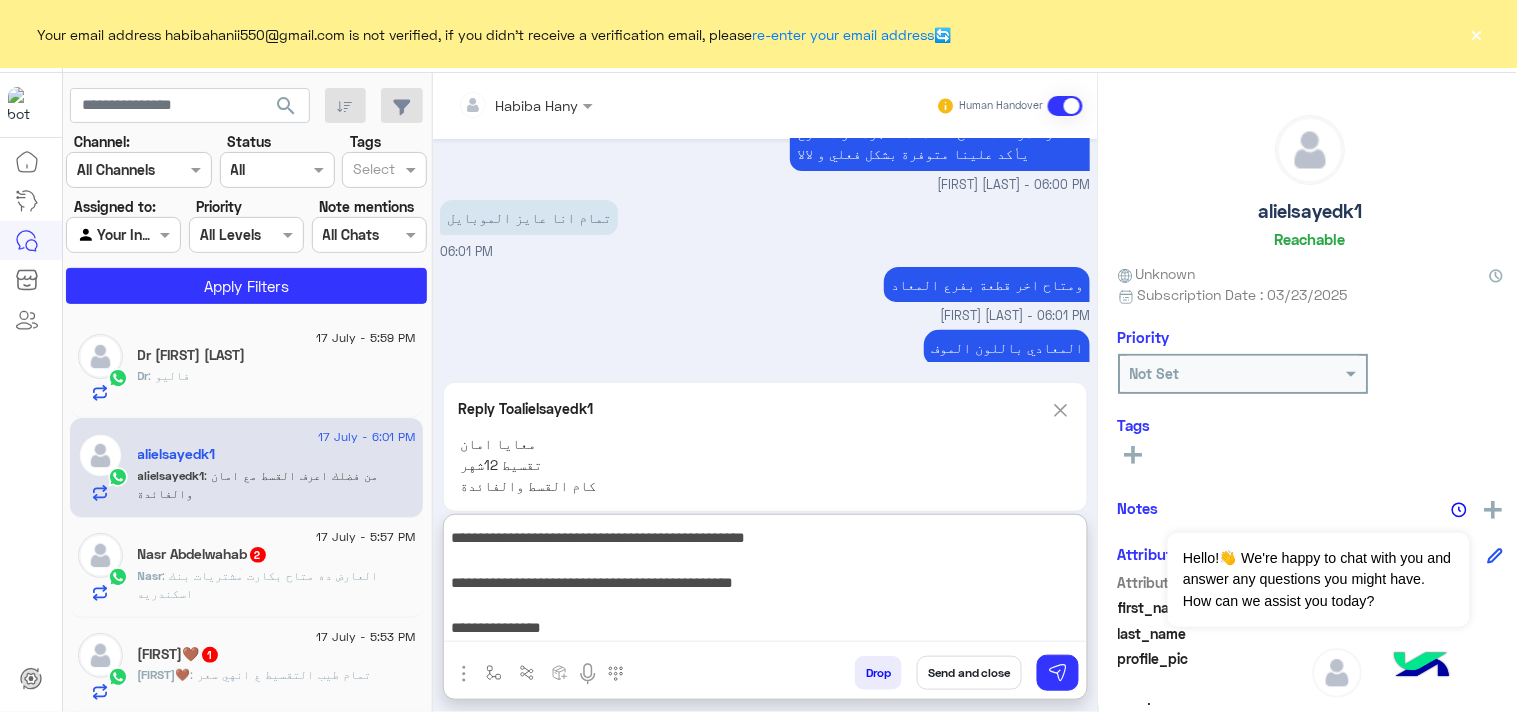 drag, startPoint x: 836, startPoint y: 623, endPoint x: 1085, endPoint y: 623, distance: 249 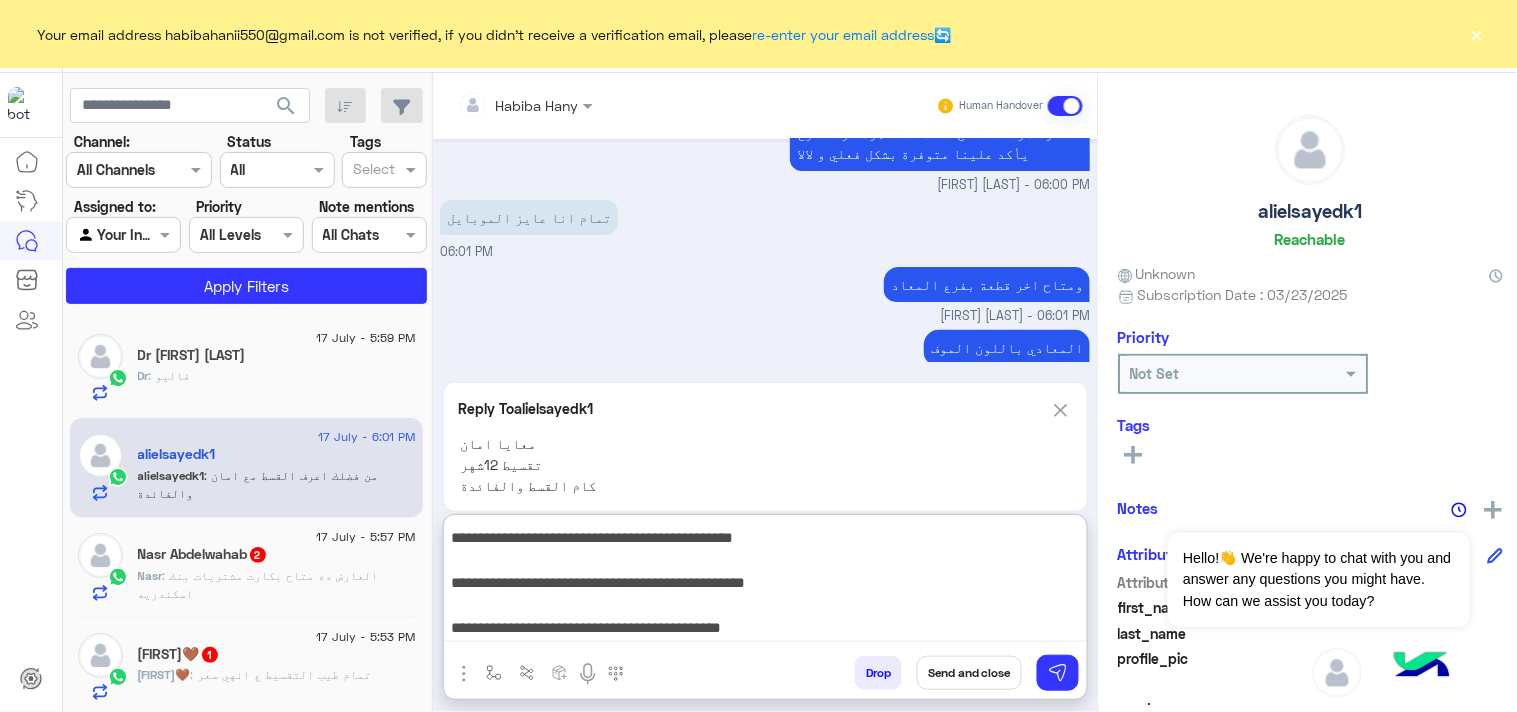 type on "**********" 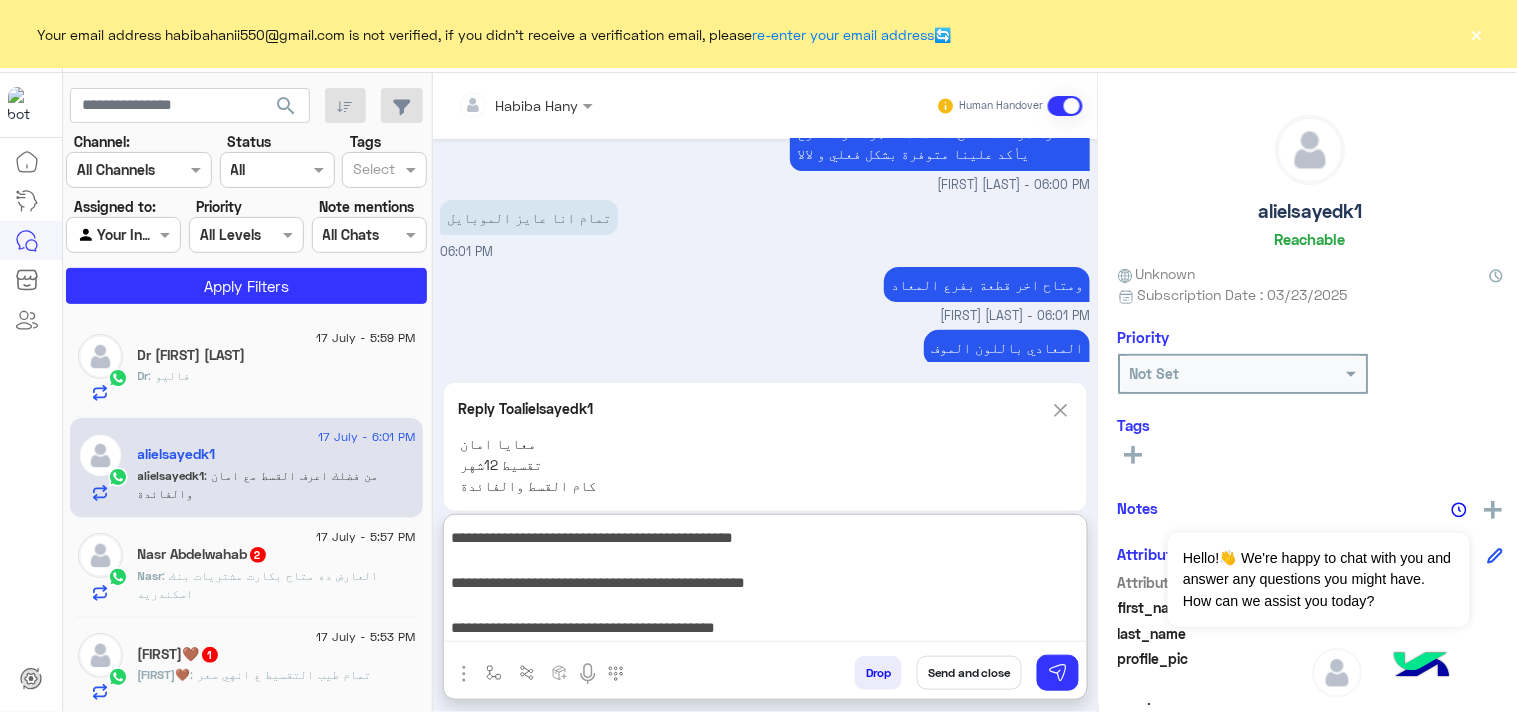 scroll, scrollTop: 20, scrollLeft: 0, axis: vertical 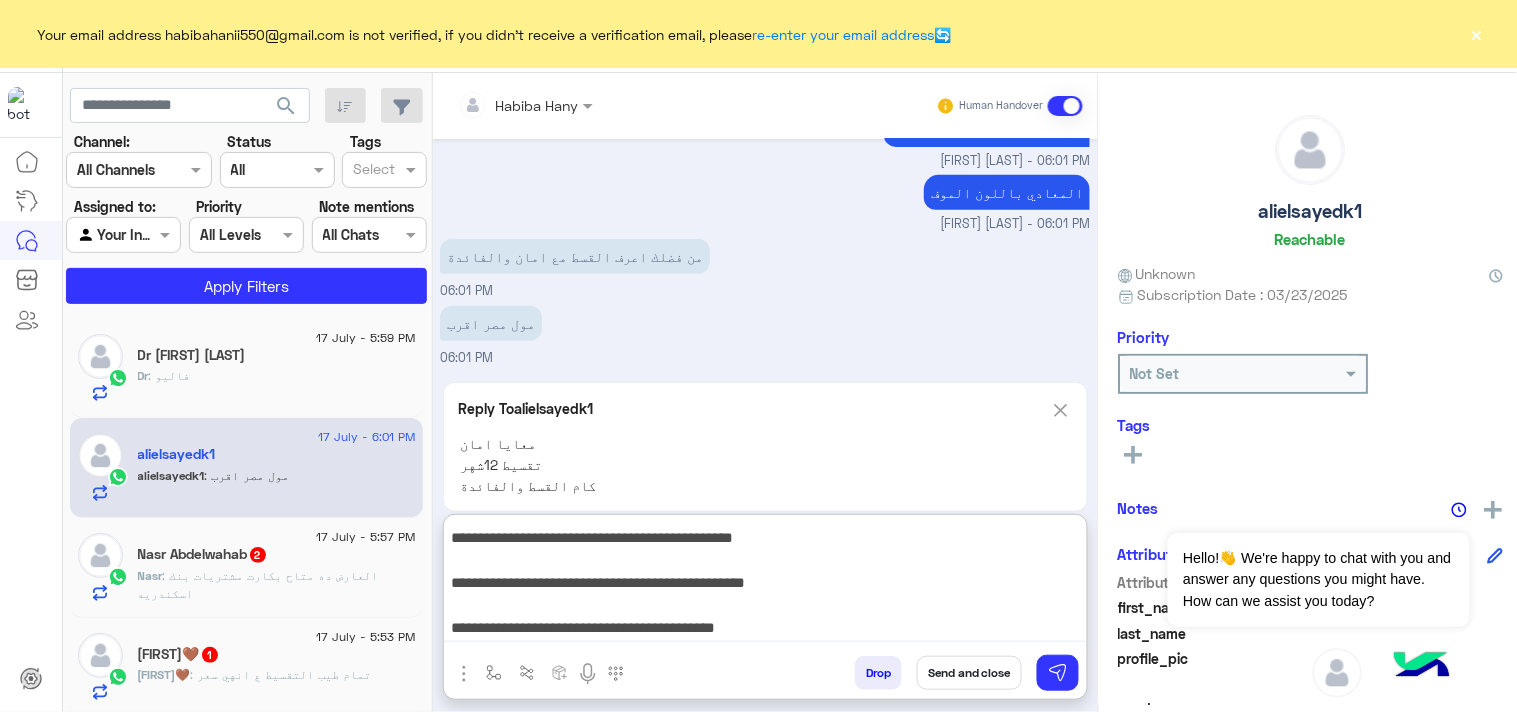 drag, startPoint x: 624, startPoint y: 593, endPoint x: 1063, endPoint y: 584, distance: 439.09225 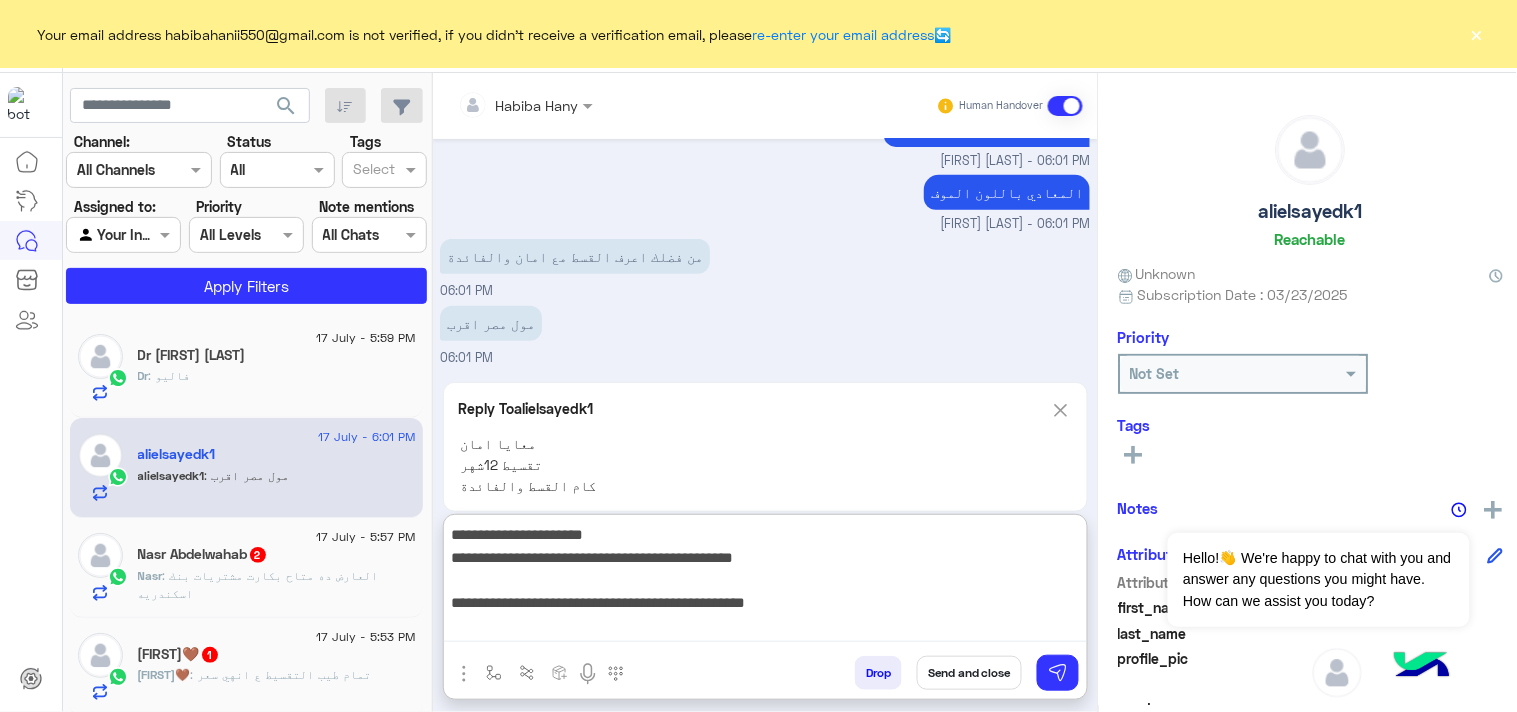 drag, startPoint x: 697, startPoint y: 635, endPoint x: 1203, endPoint y: 451, distance: 538.4162 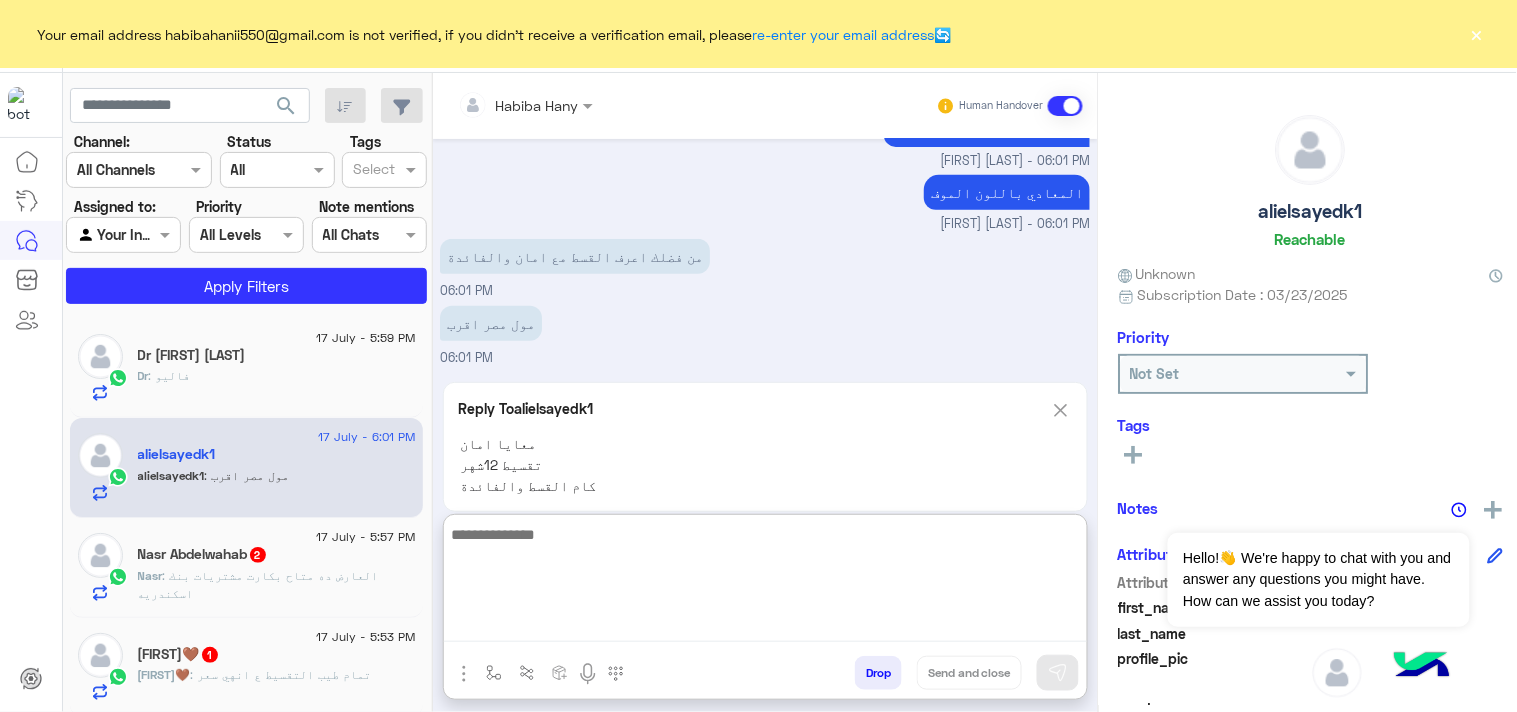paste on "**********" 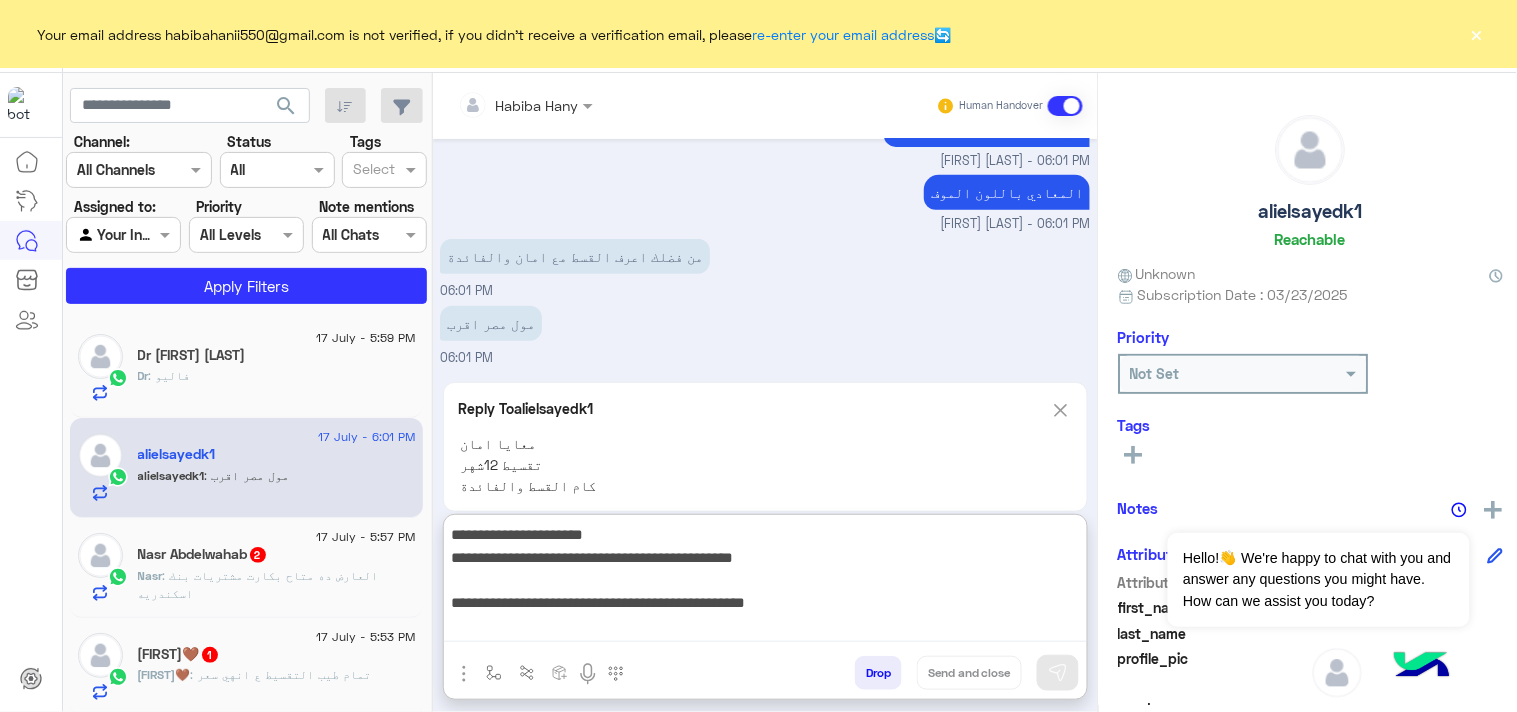 scroll, scrollTop: 61, scrollLeft: 0, axis: vertical 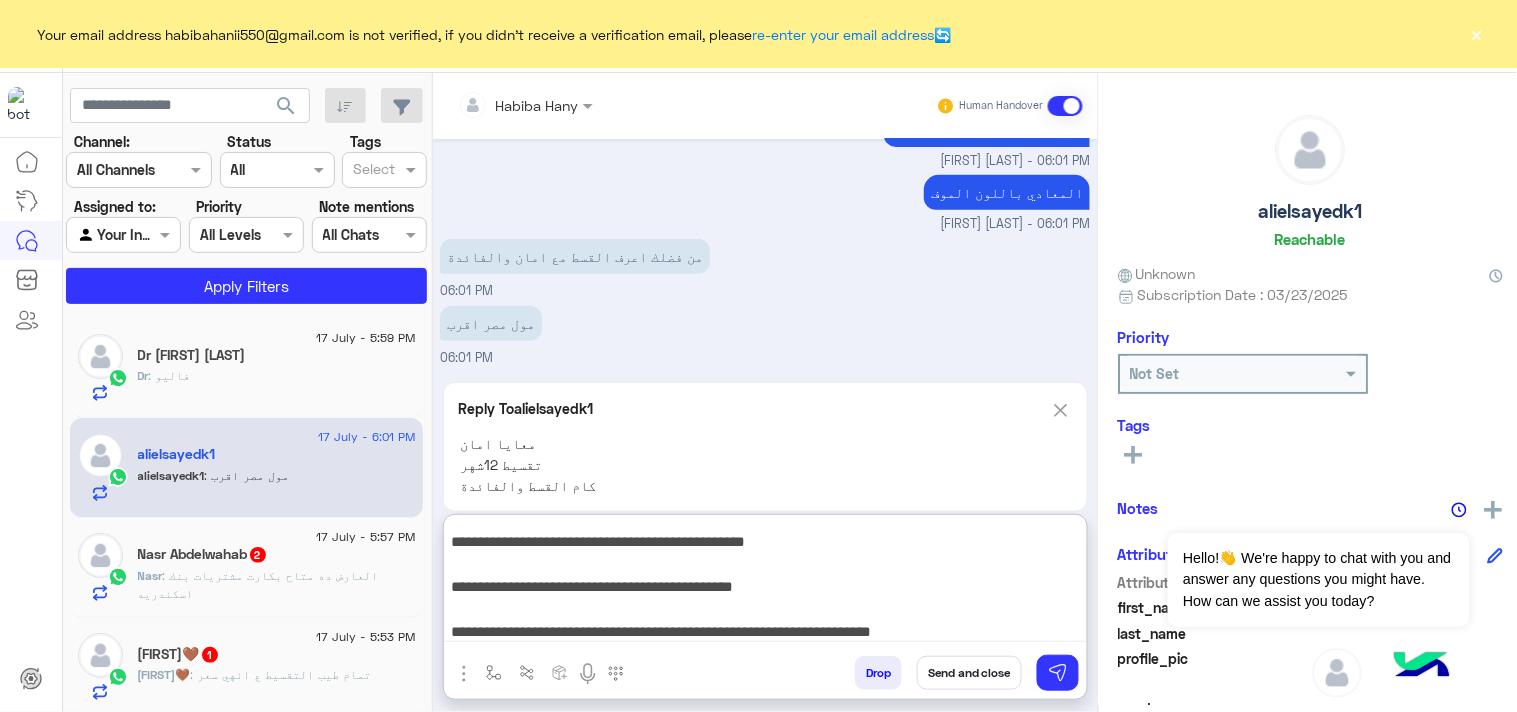 click on "**********" at bounding box center (765, 582) 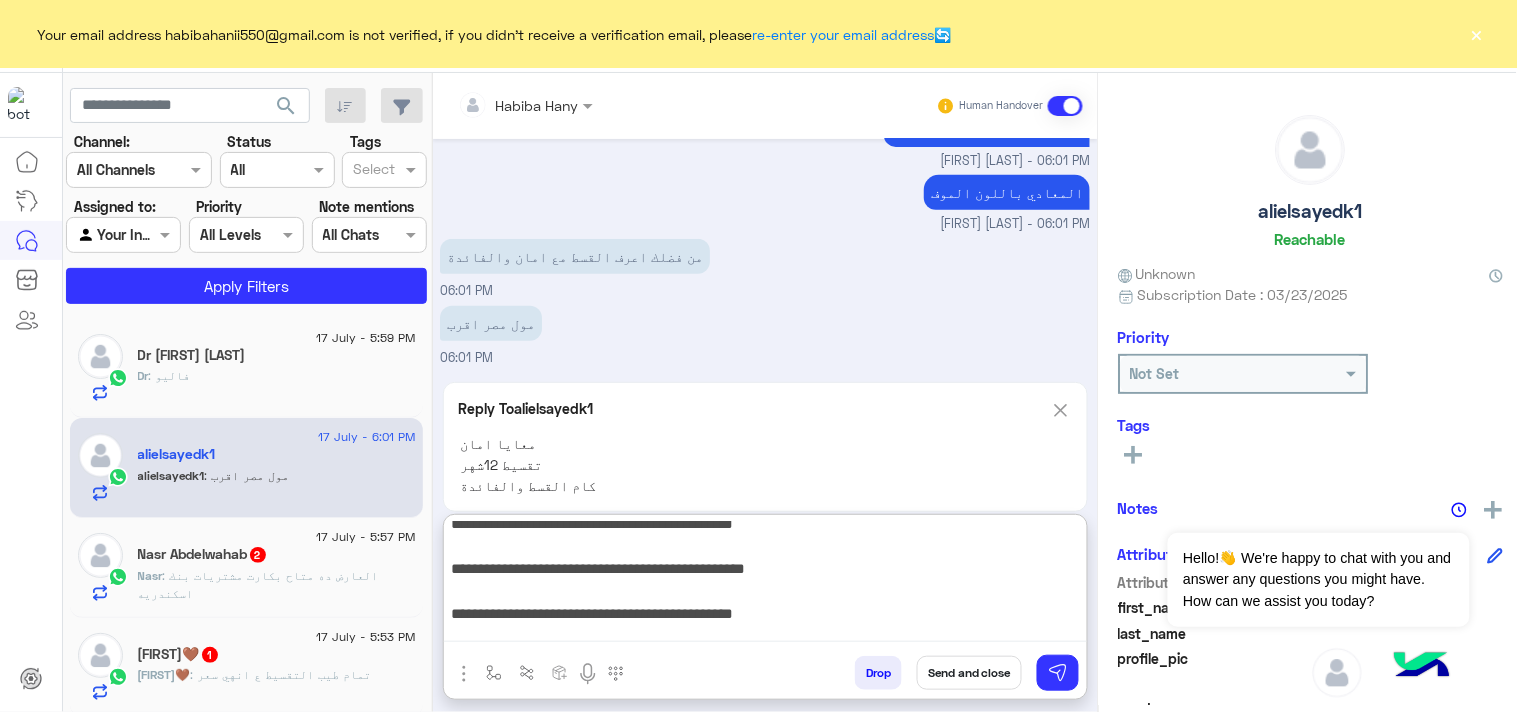 click on "**********" at bounding box center (765, 582) 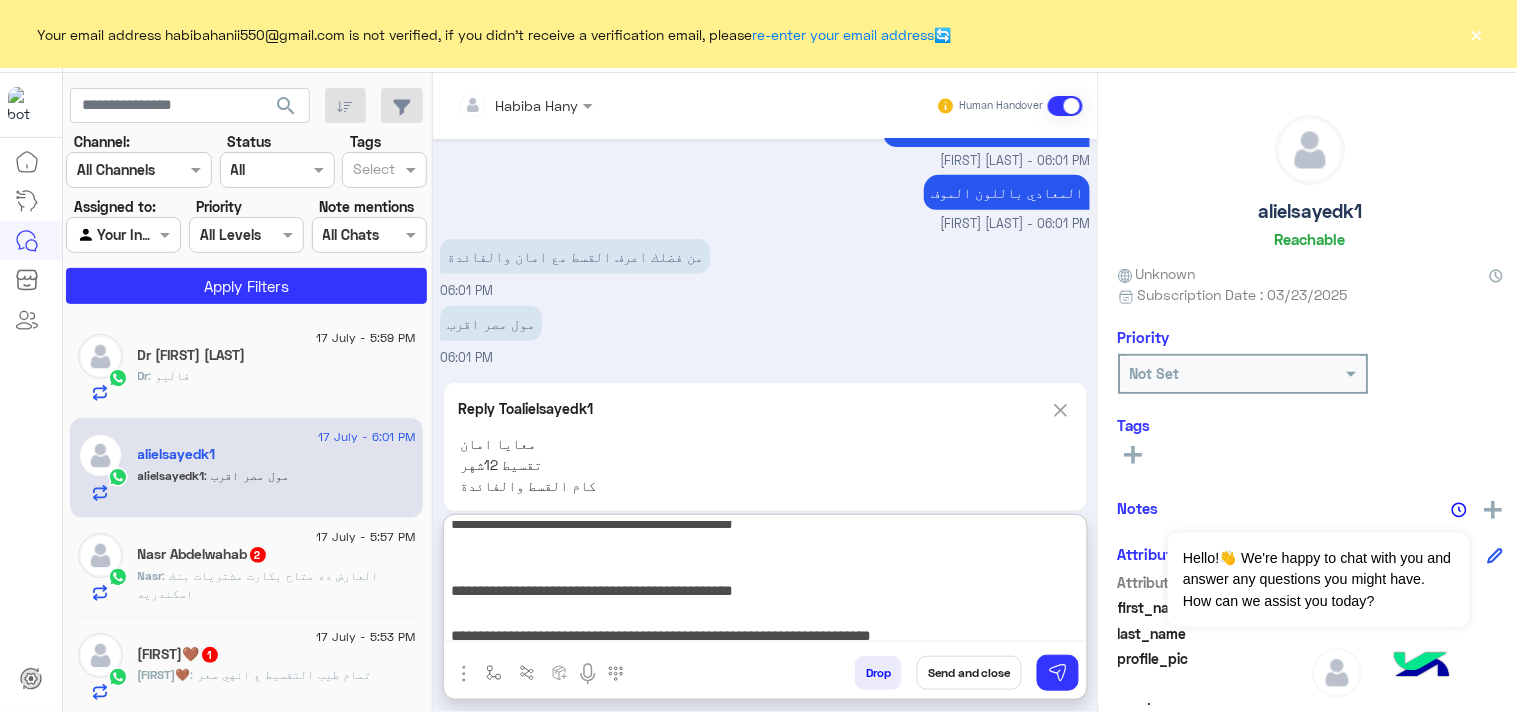 click on "**********" at bounding box center (765, 582) 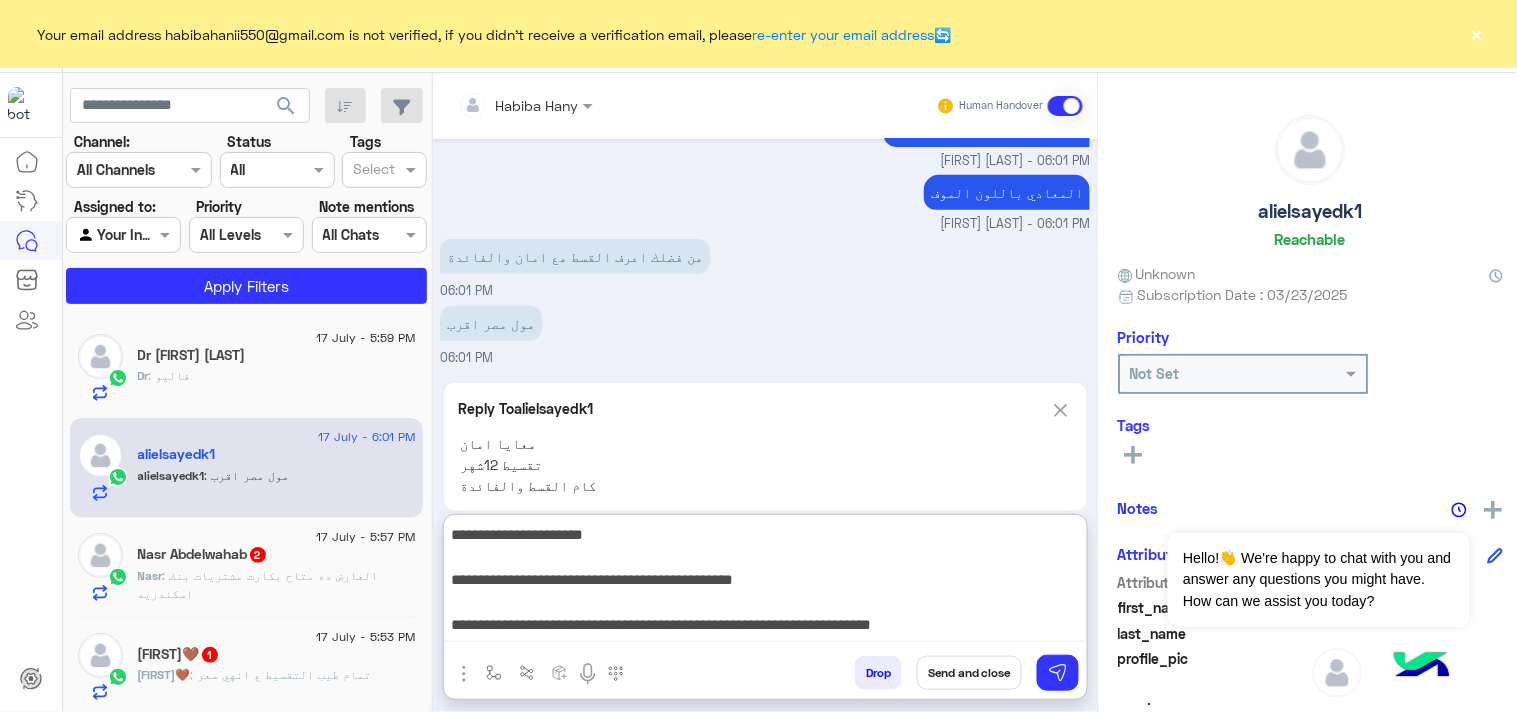 scroll, scrollTop: 0, scrollLeft: 0, axis: both 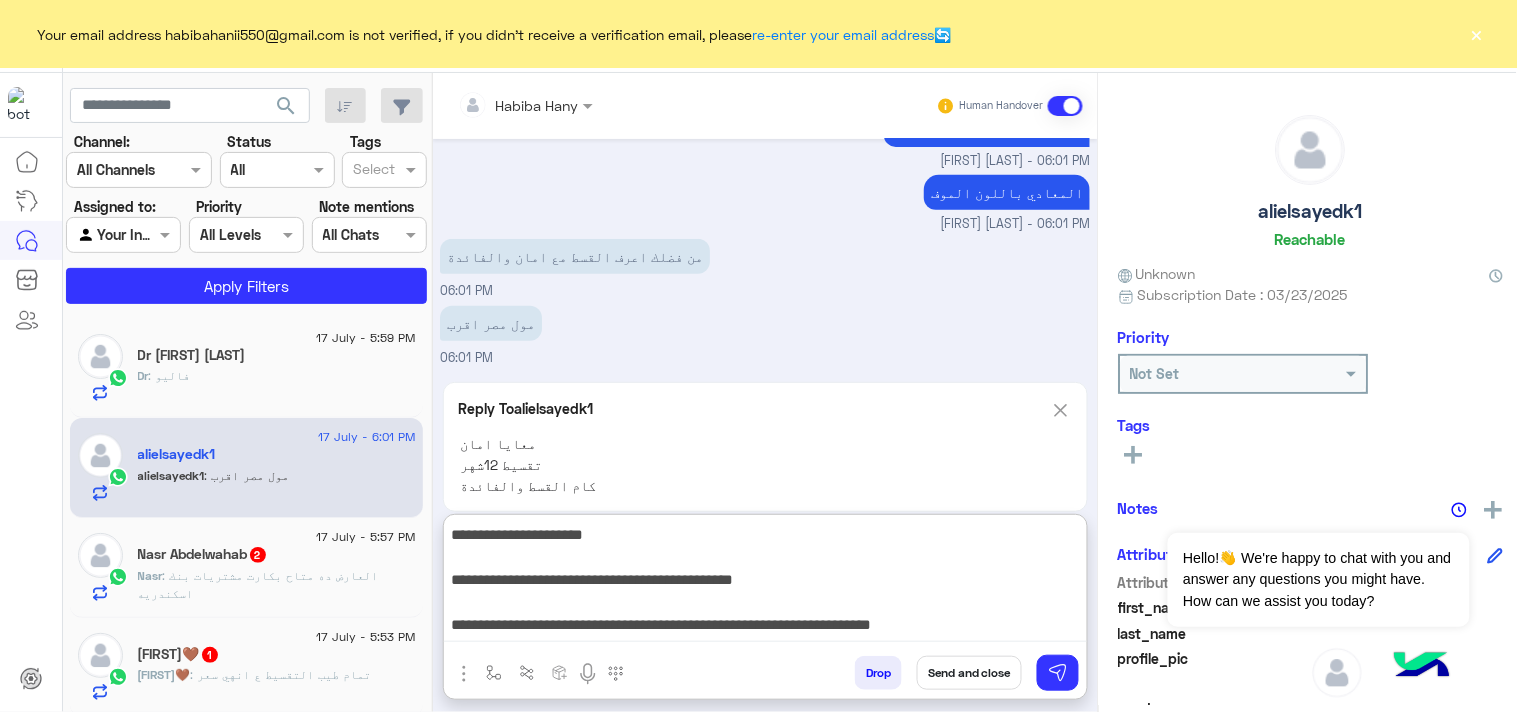 click on "**********" at bounding box center (765, 582) 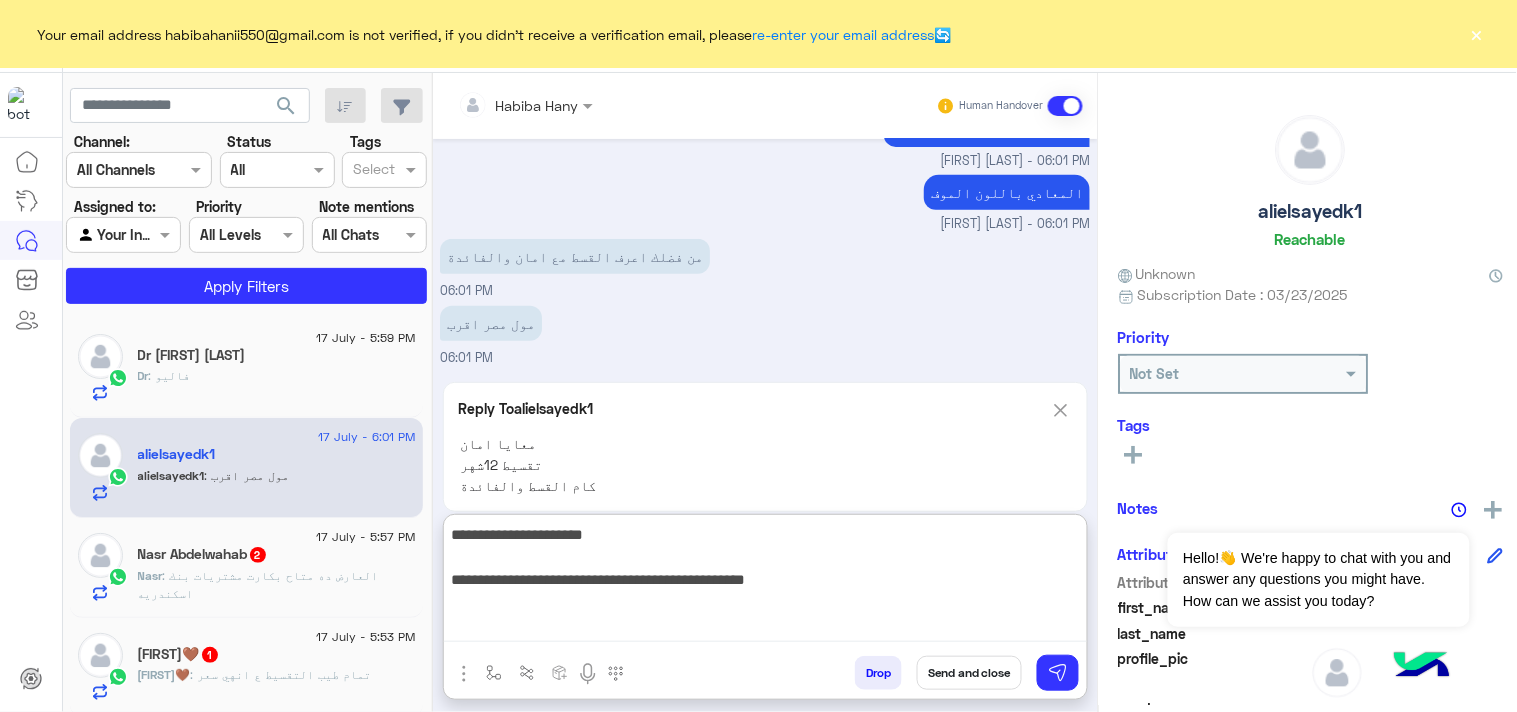 type on "**********" 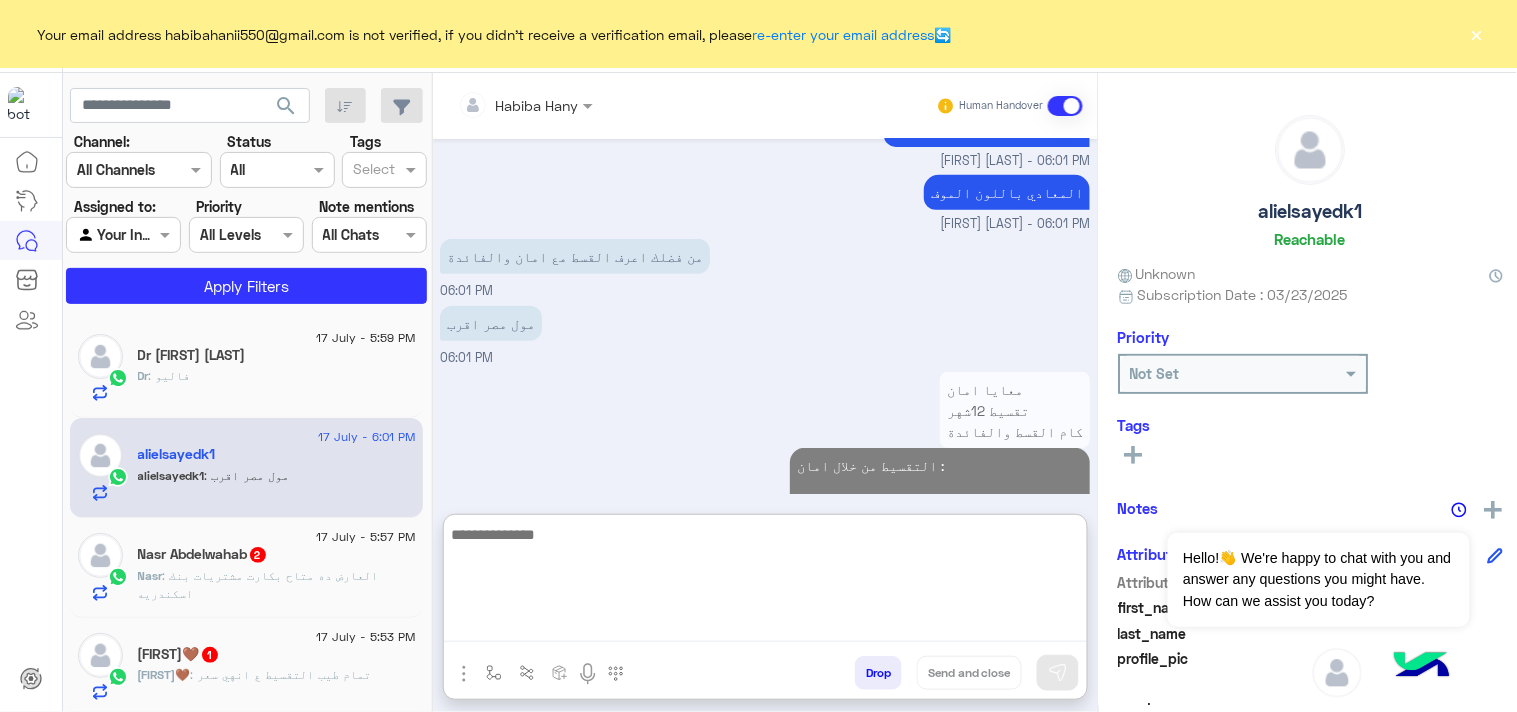 scroll, scrollTop: 2238, scrollLeft: 0, axis: vertical 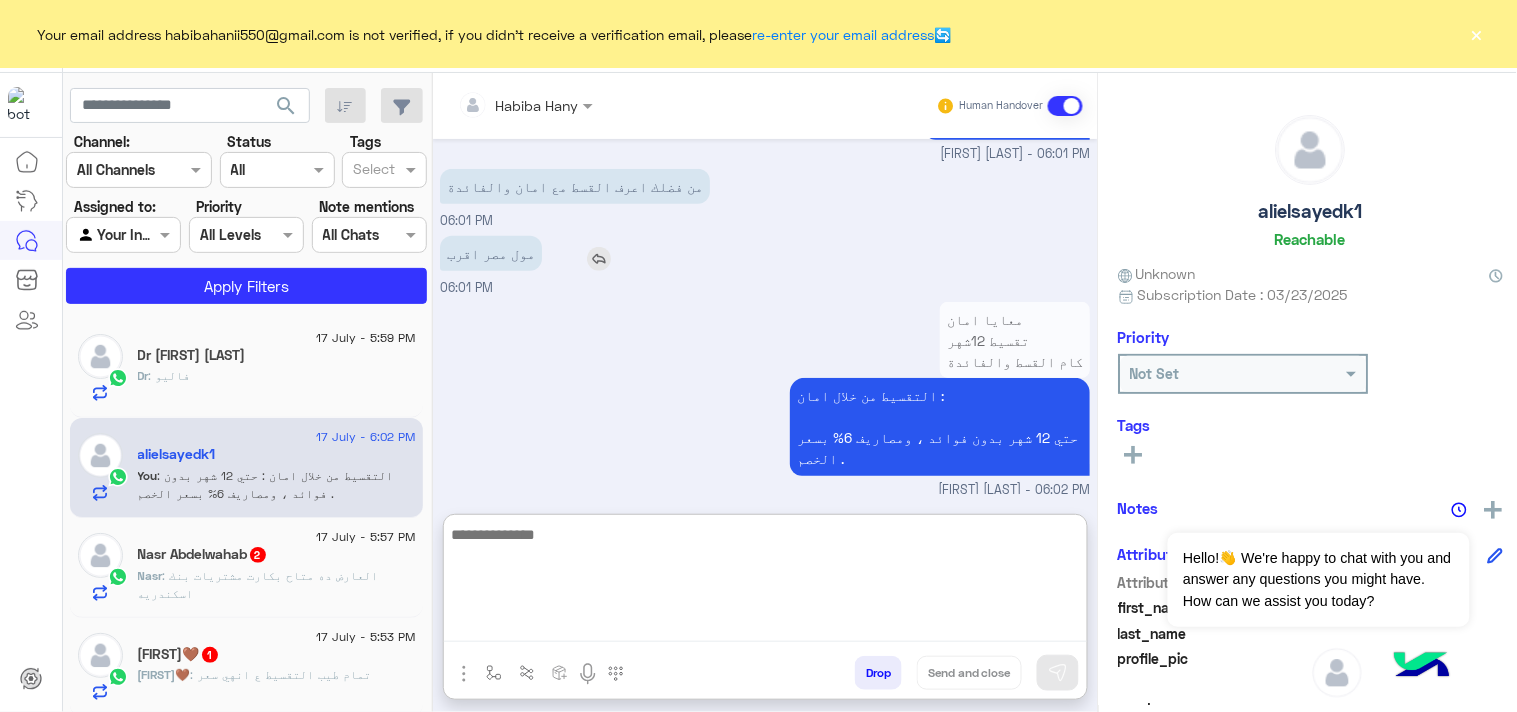 click on "مول مصر اقرب" at bounding box center [548, 253] 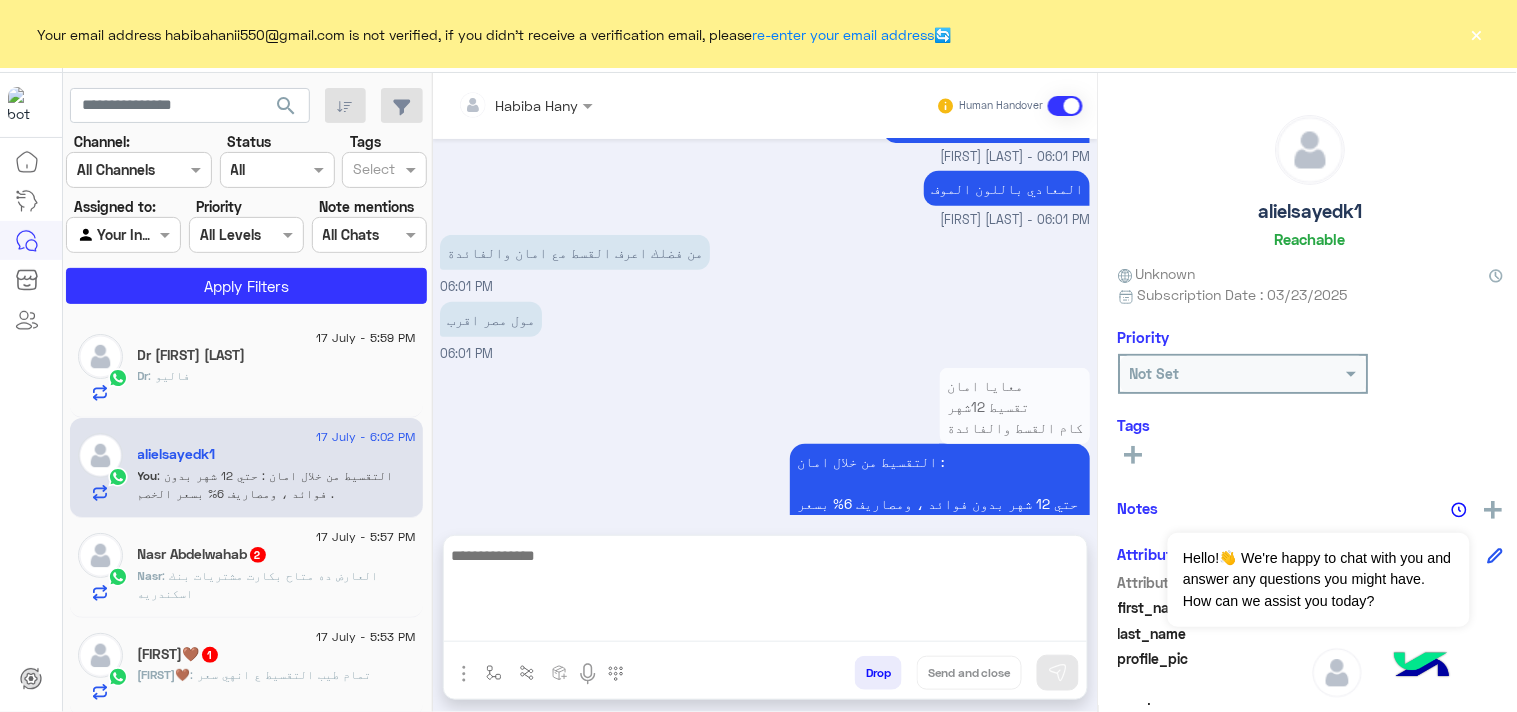 scroll, scrollTop: 2148, scrollLeft: 0, axis: vertical 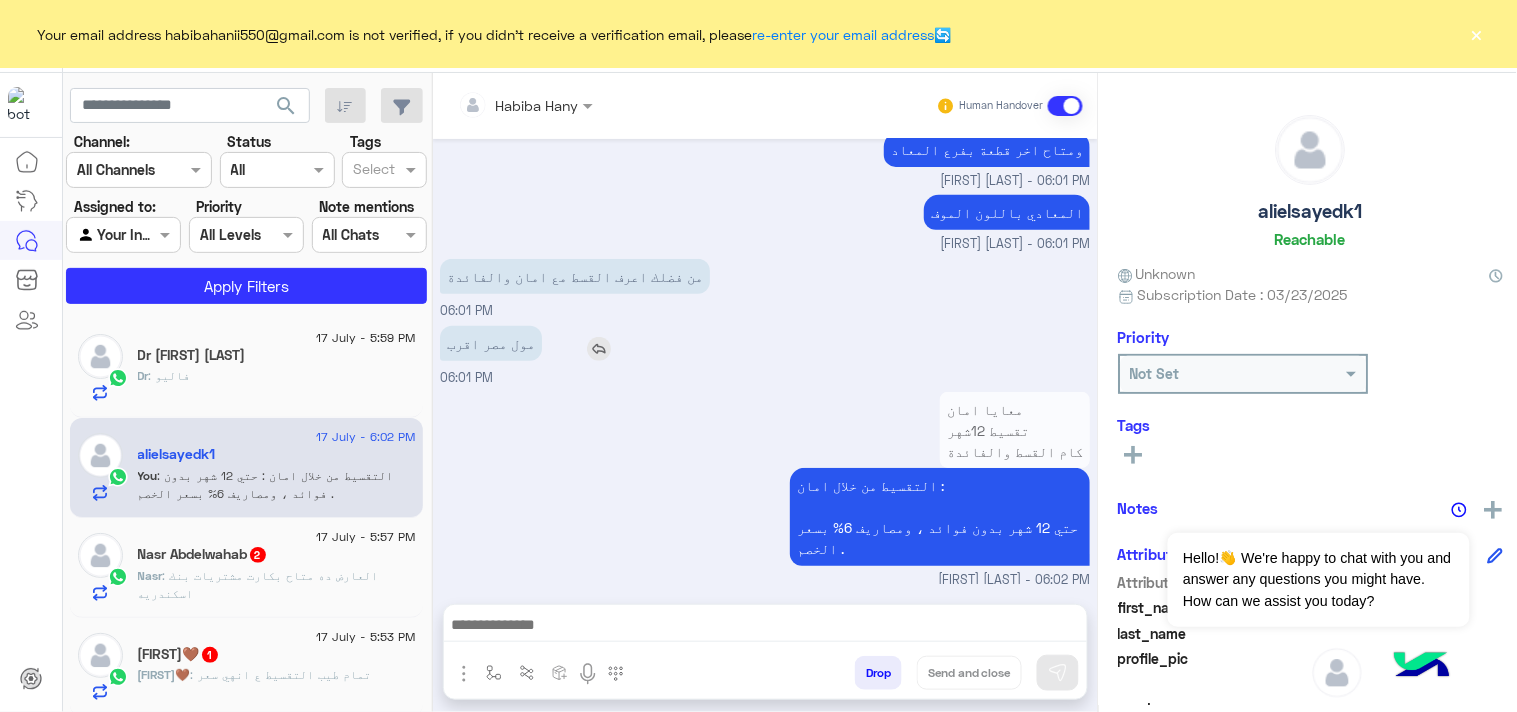 click at bounding box center [599, 349] 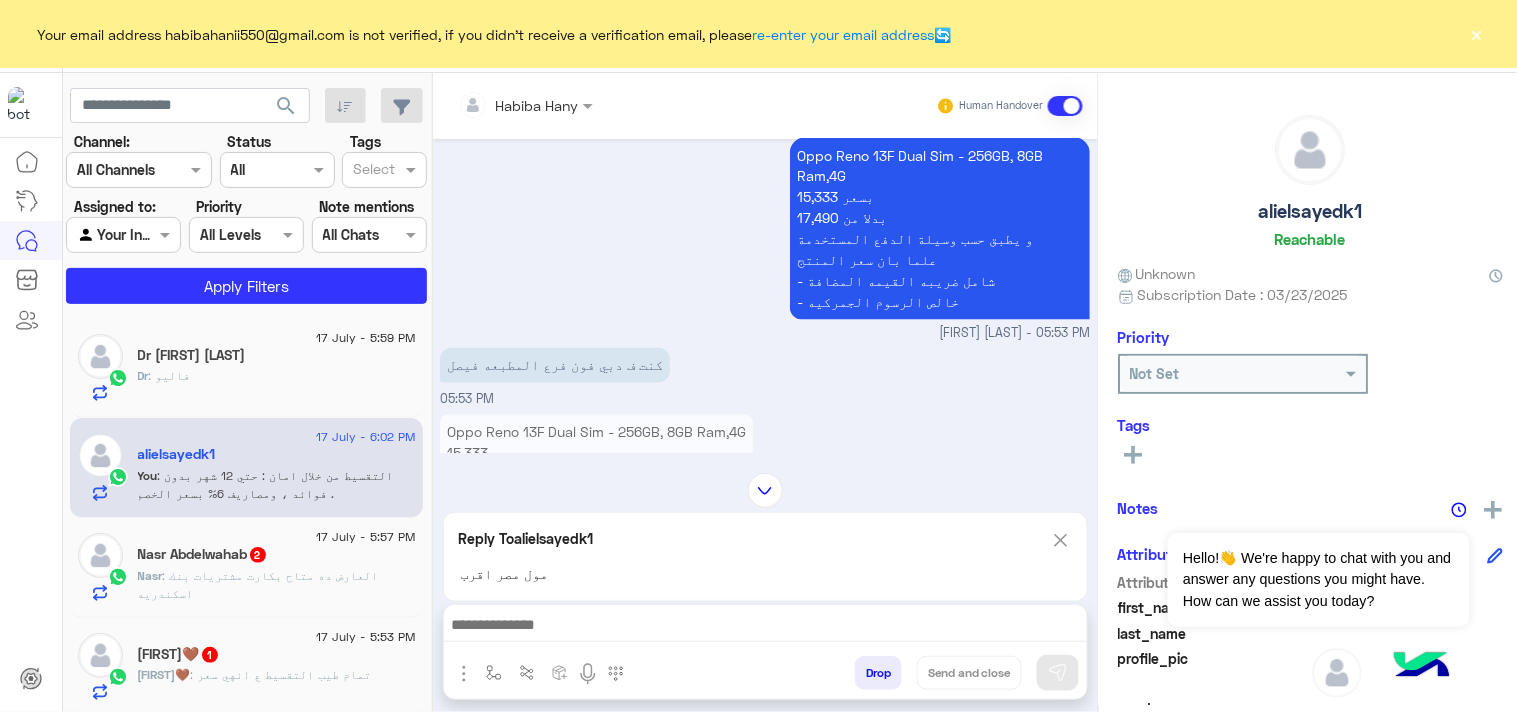 scroll, scrollTop: 794, scrollLeft: 0, axis: vertical 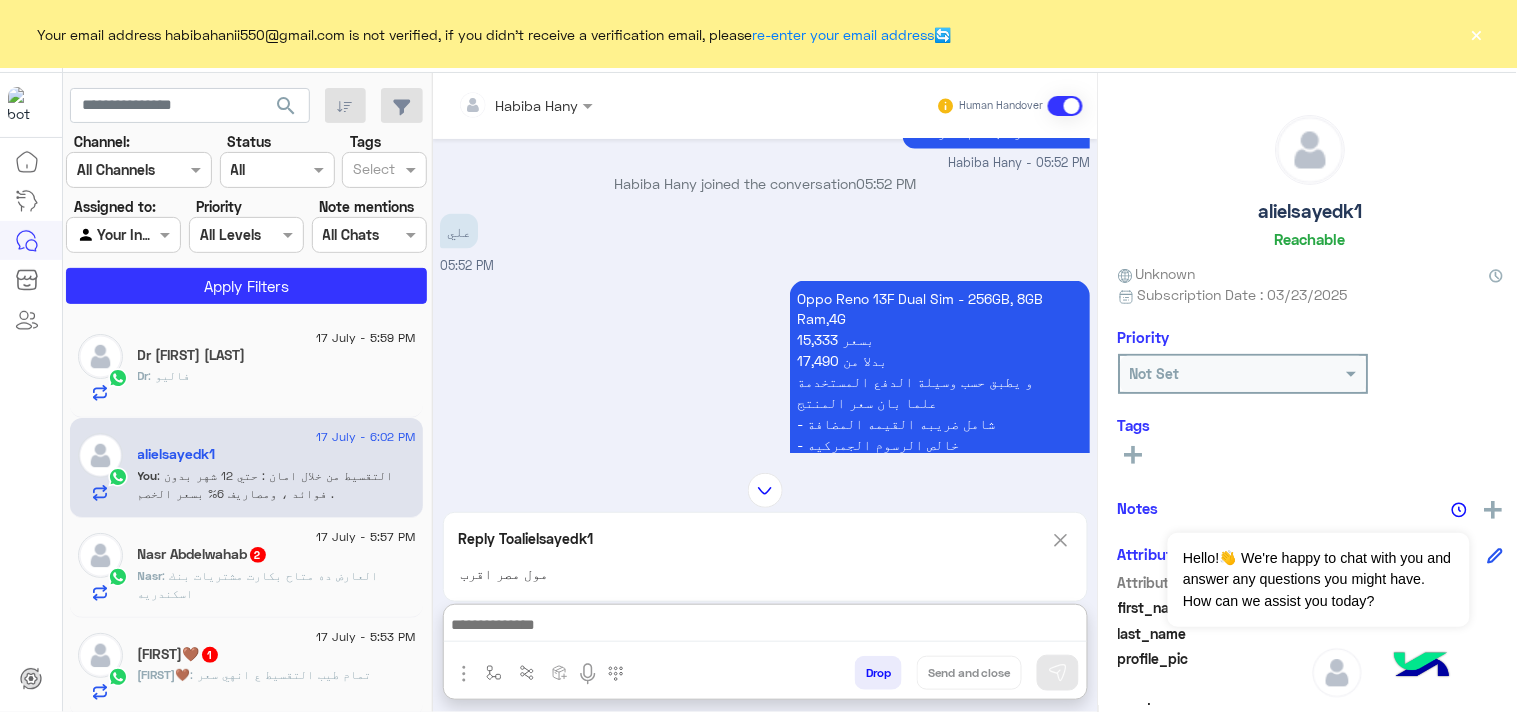 click at bounding box center [765, 627] 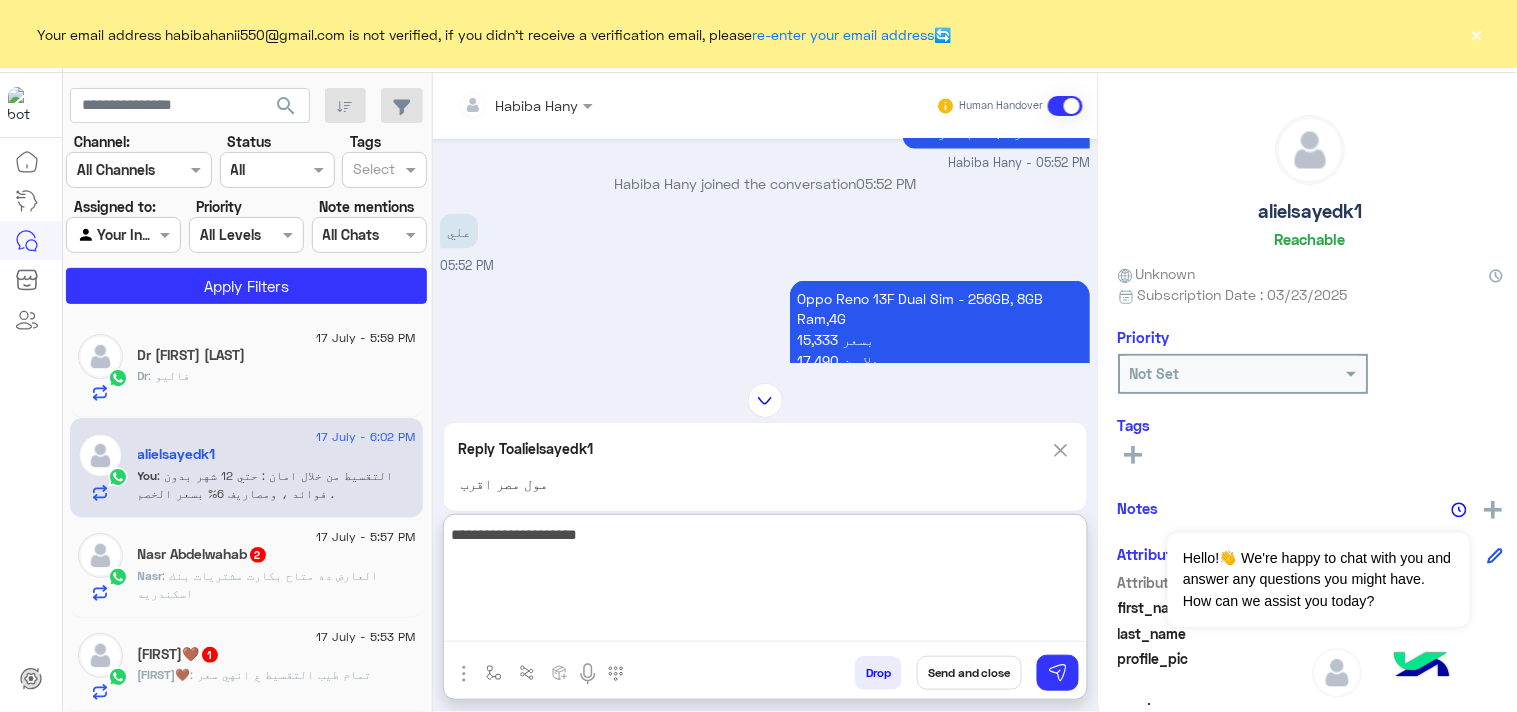 type on "**********" 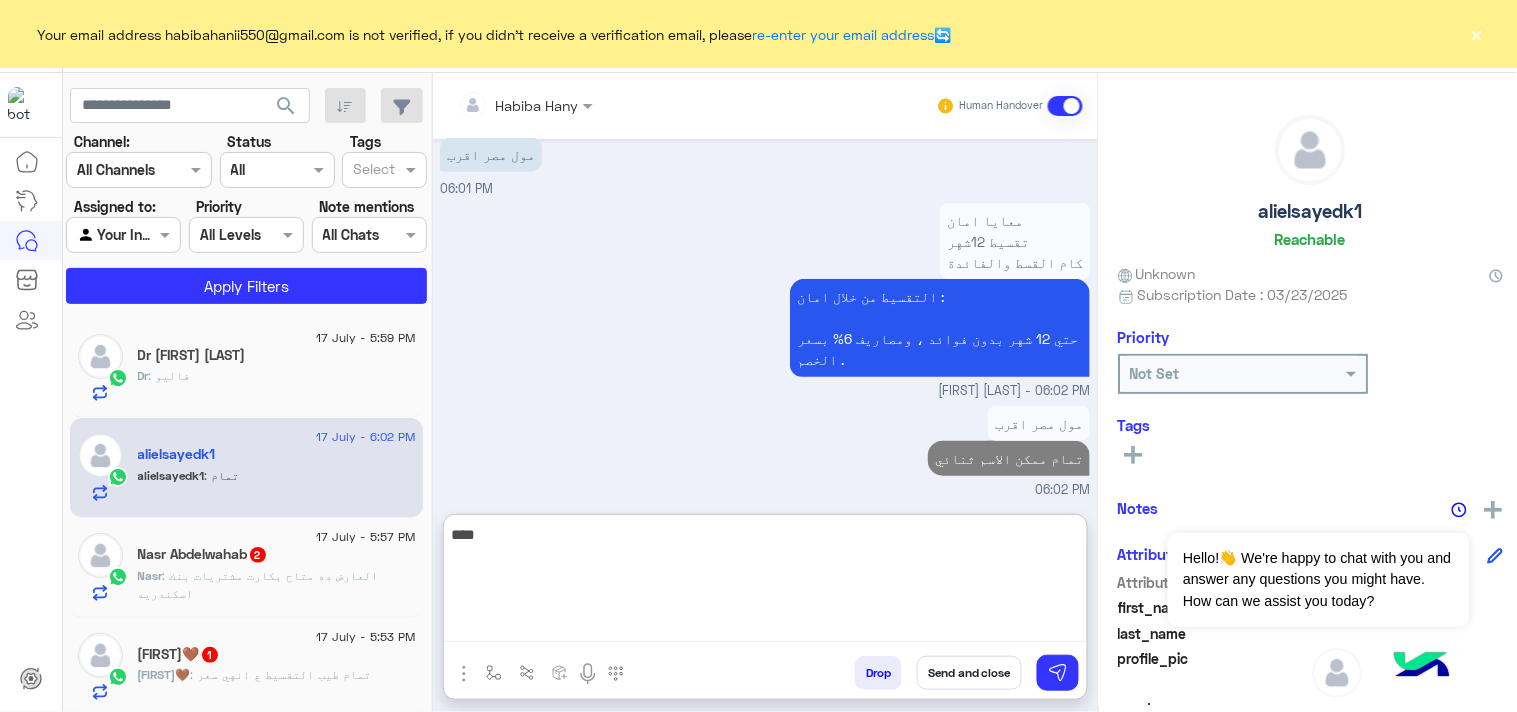 scroll, scrollTop: 2404, scrollLeft: 0, axis: vertical 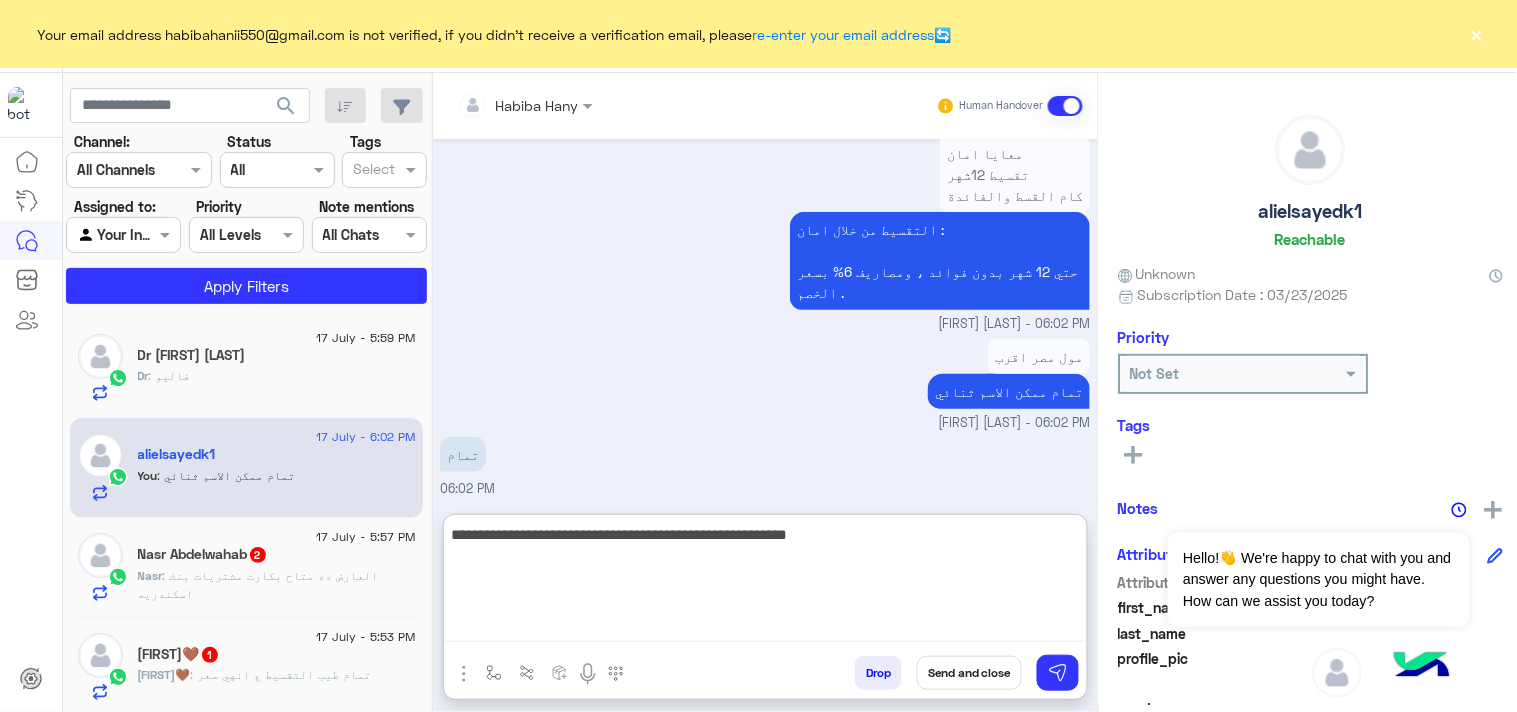 type on "**********" 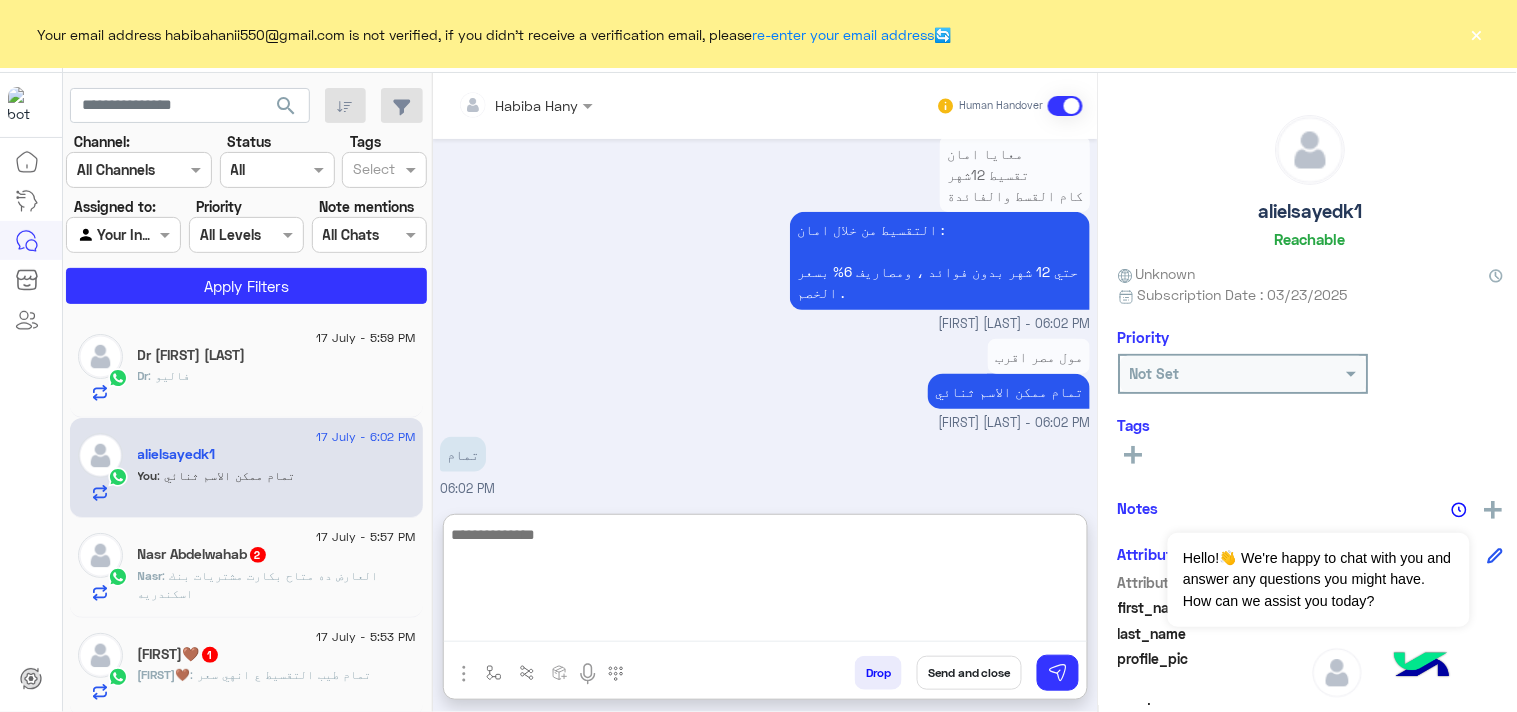 scroll, scrollTop: 2488, scrollLeft: 0, axis: vertical 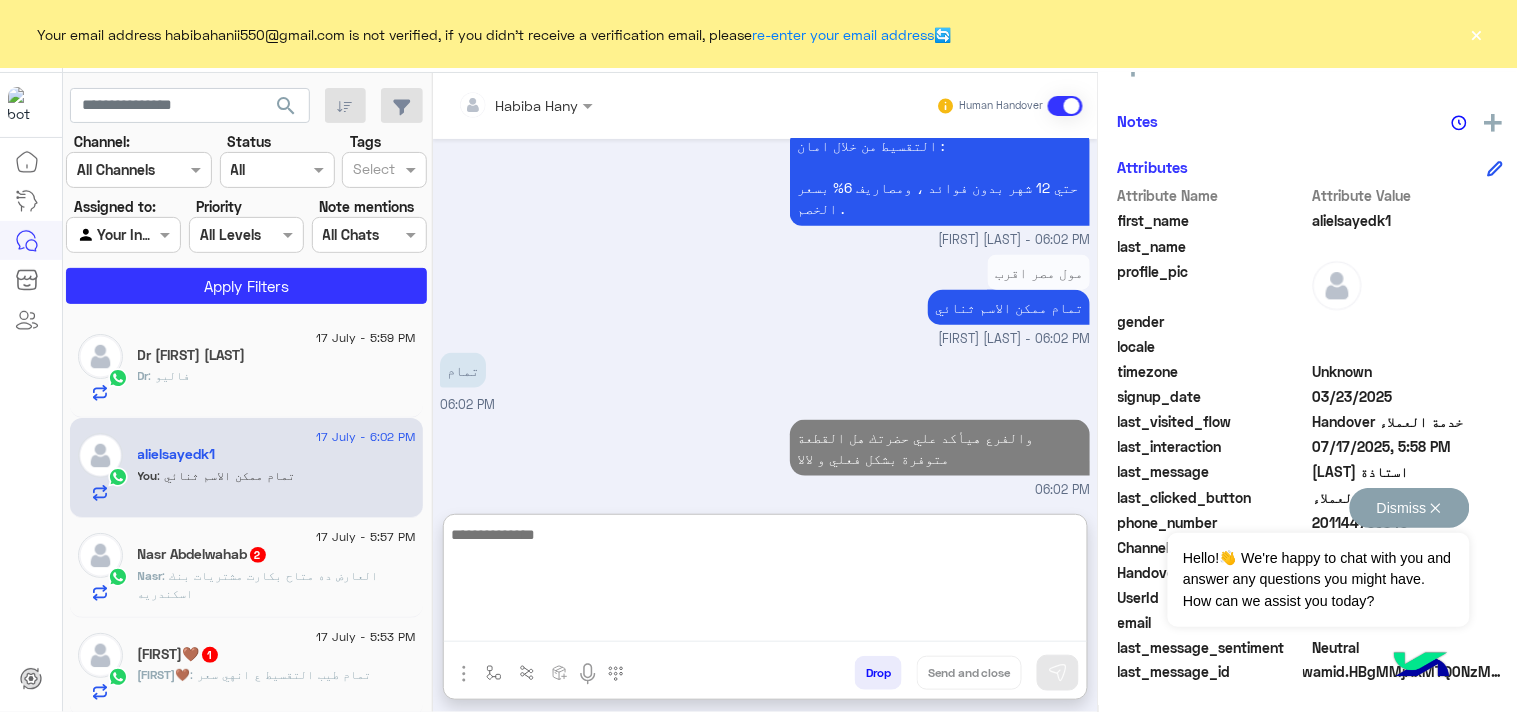 click on "Dismiss ✕" at bounding box center [1410, 508] 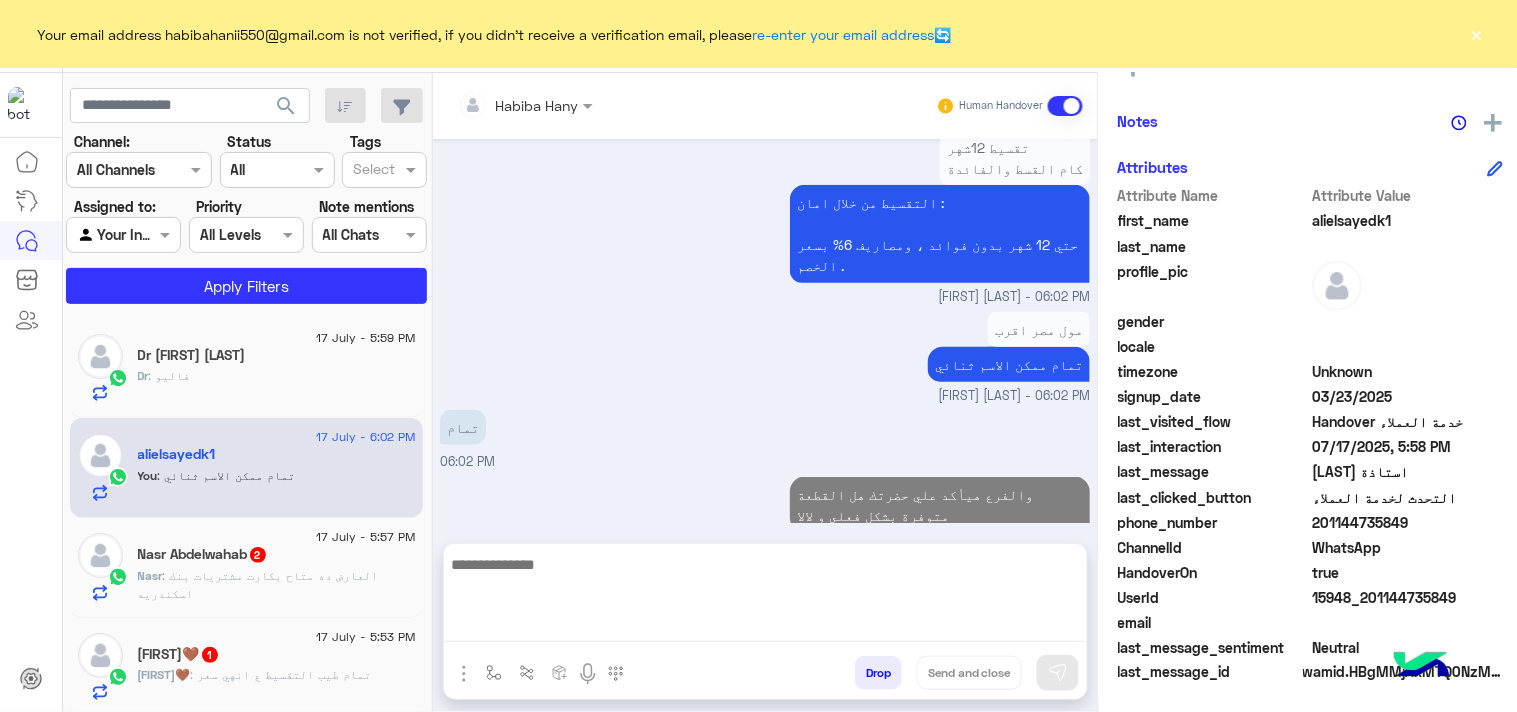 scroll, scrollTop: 2398, scrollLeft: 0, axis: vertical 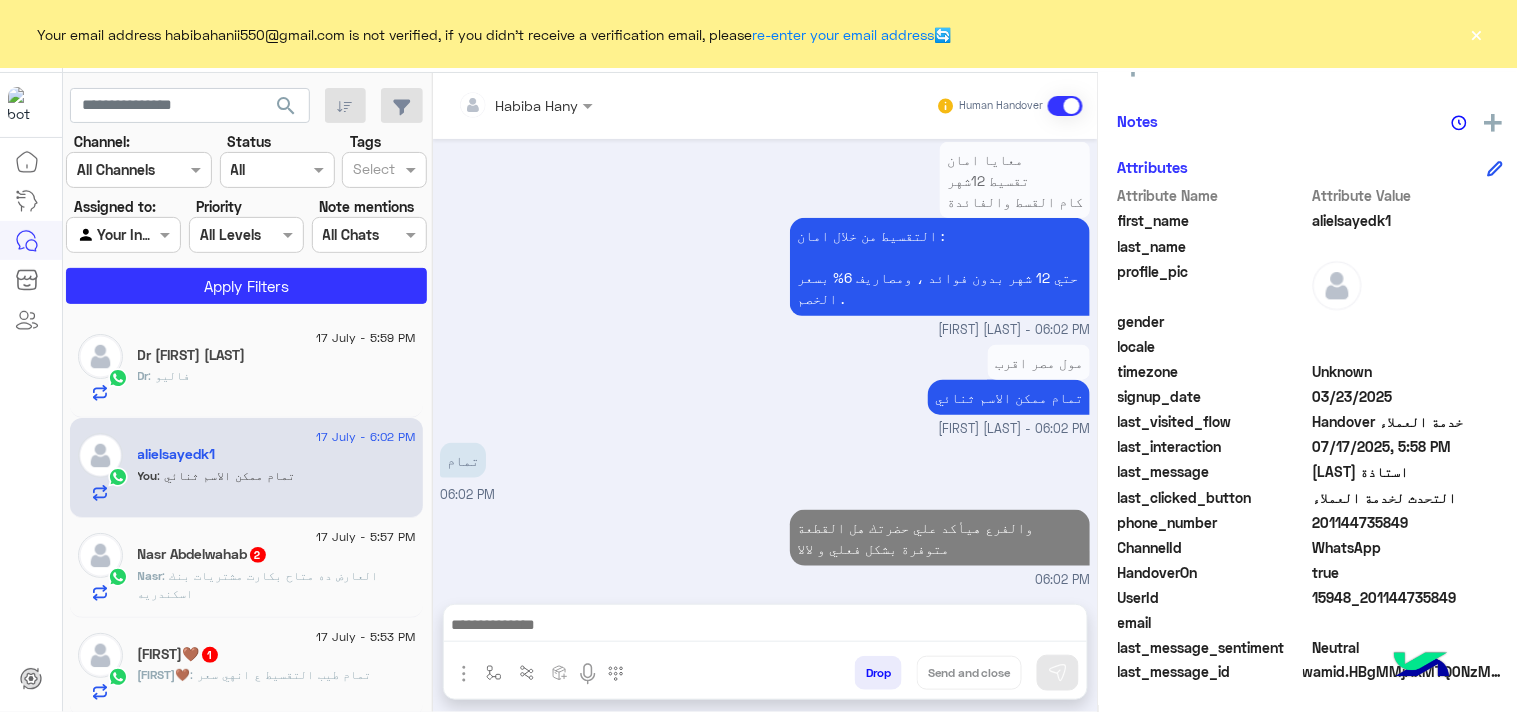 drag, startPoint x: 1305, startPoint y: 538, endPoint x: 1325, endPoint y: 536, distance: 20.09975 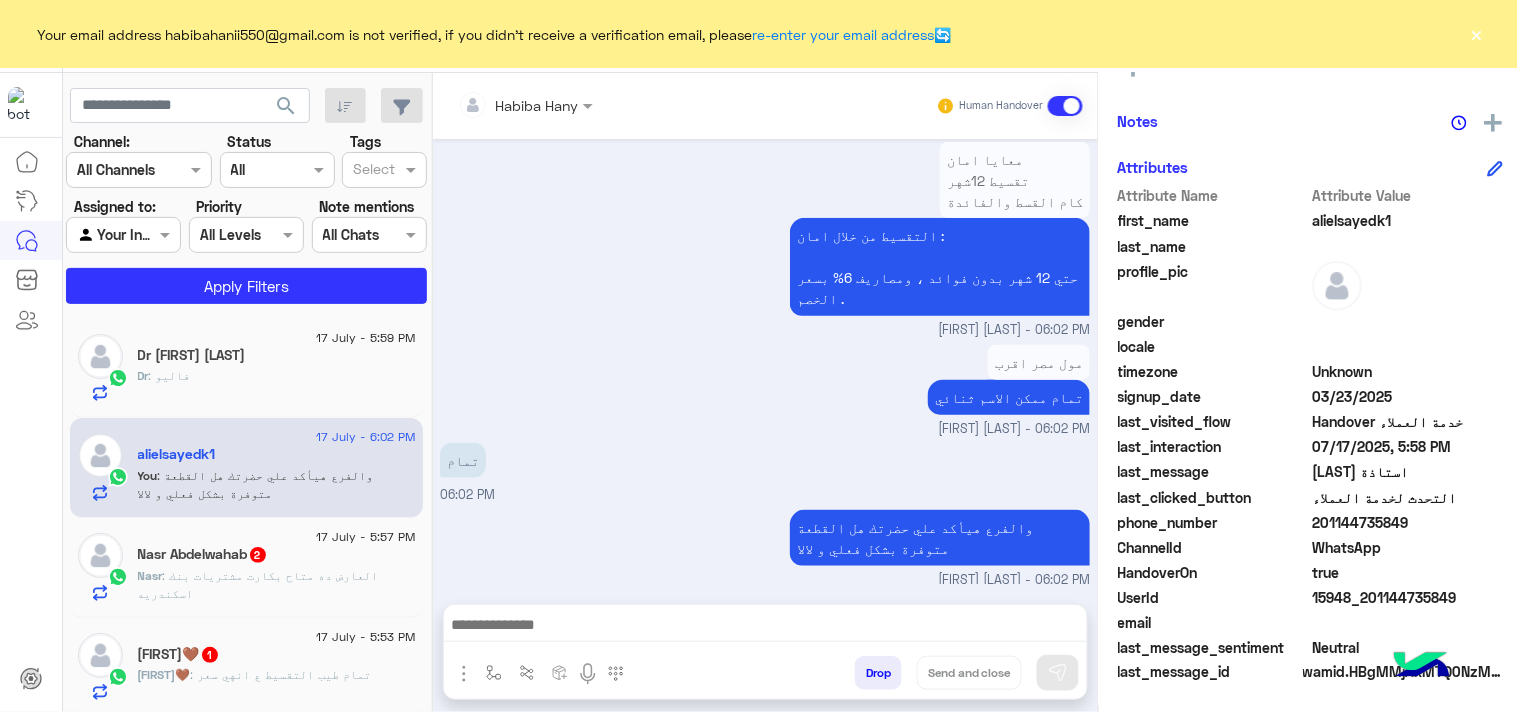 click on "last_clicked_button  التحدث لخدمة العملاء" 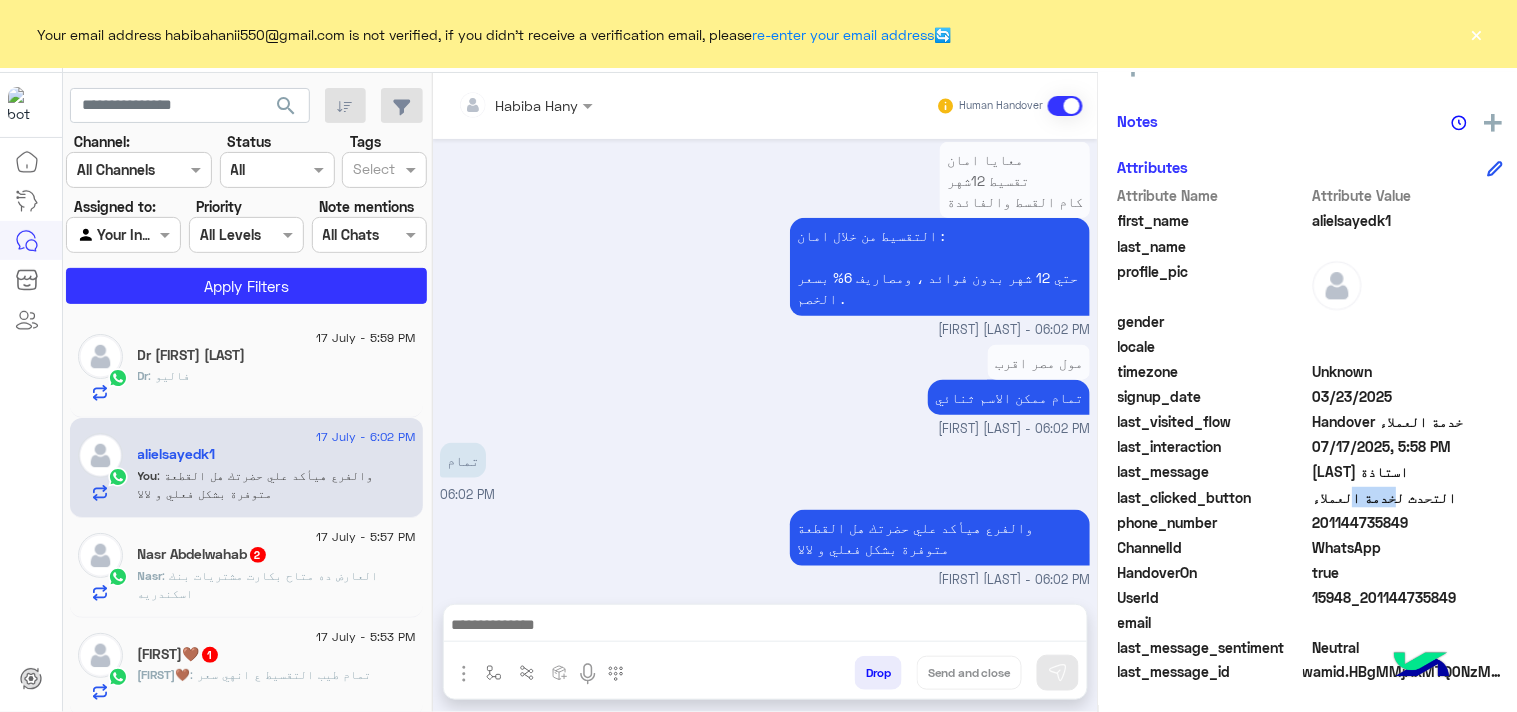 click on "last_clicked_button  التحدث لخدمة العملاء" 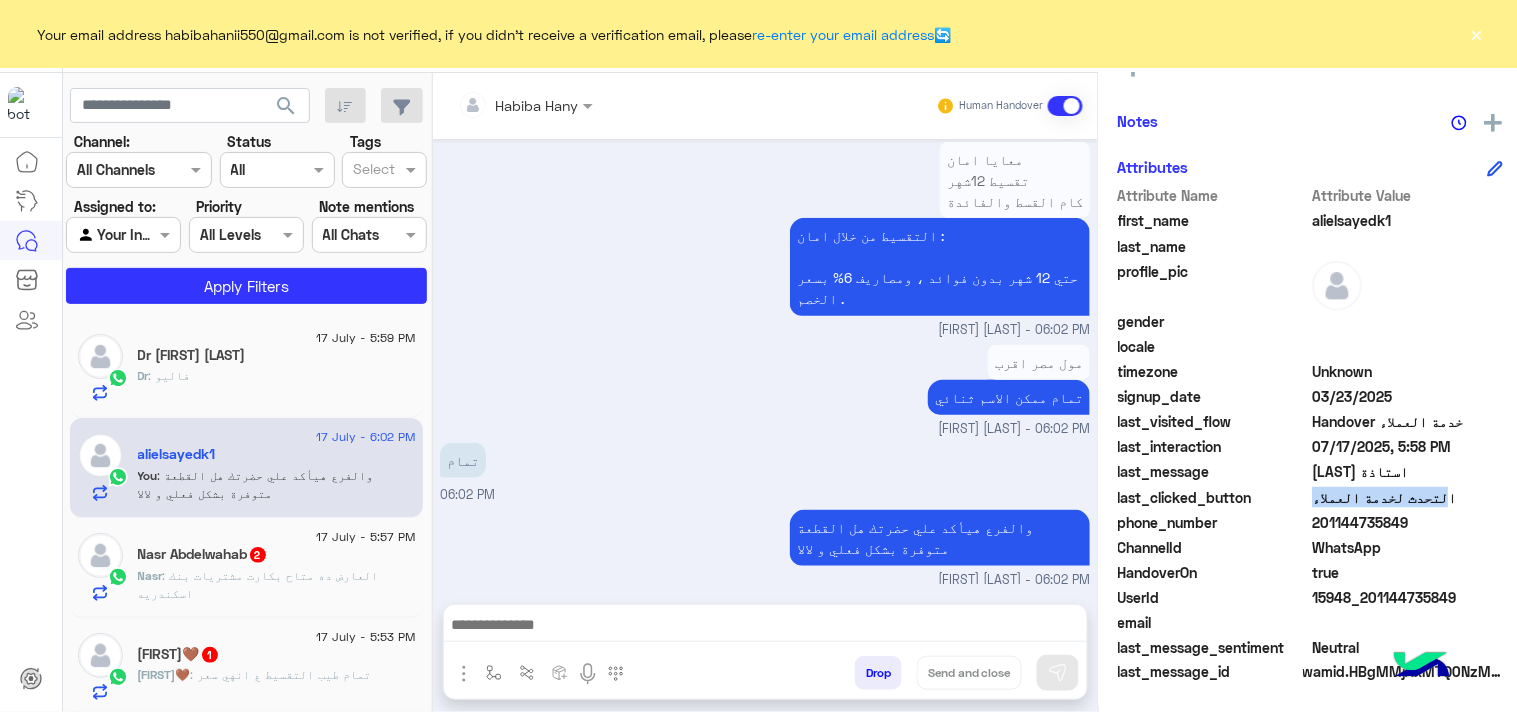click on "last_clicked_button  التحدث لخدمة العملاء" 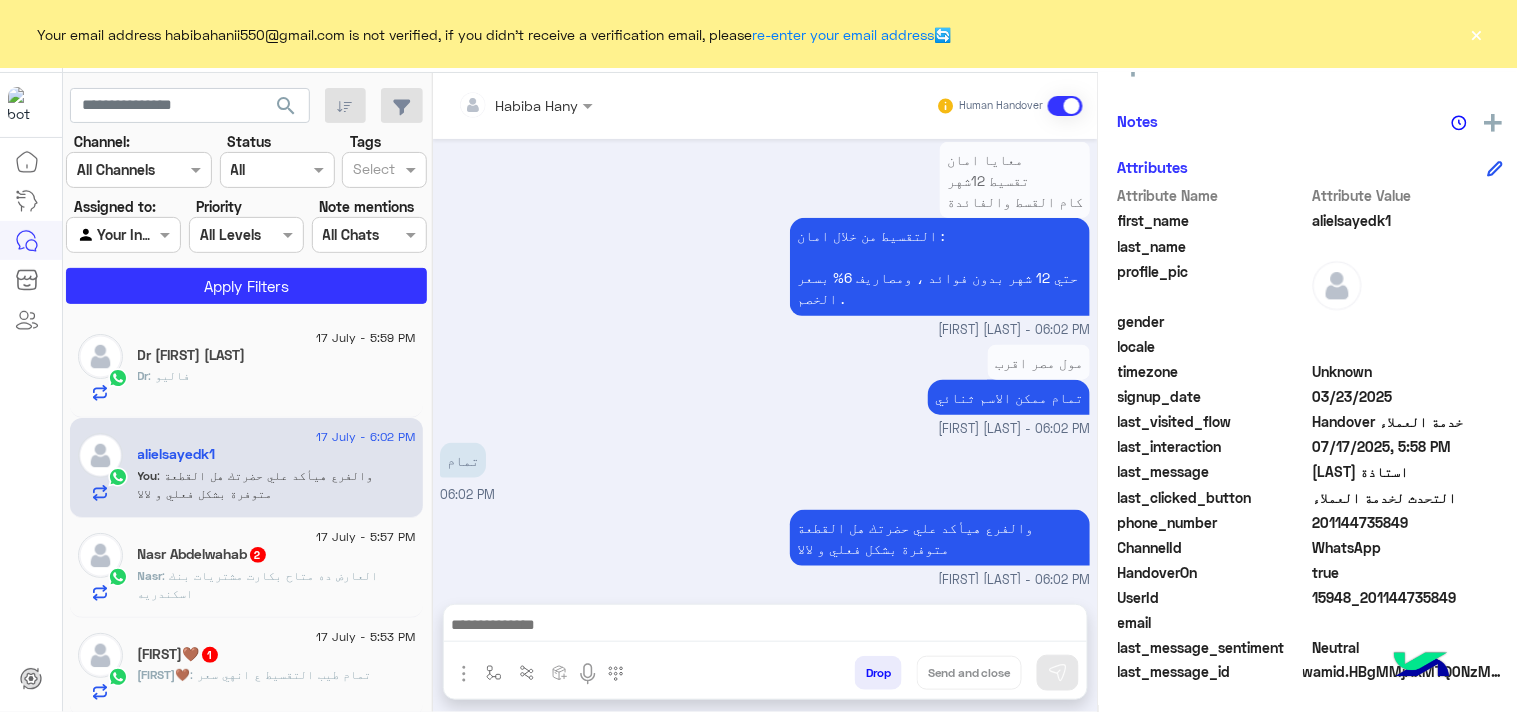 click on "201144735849" 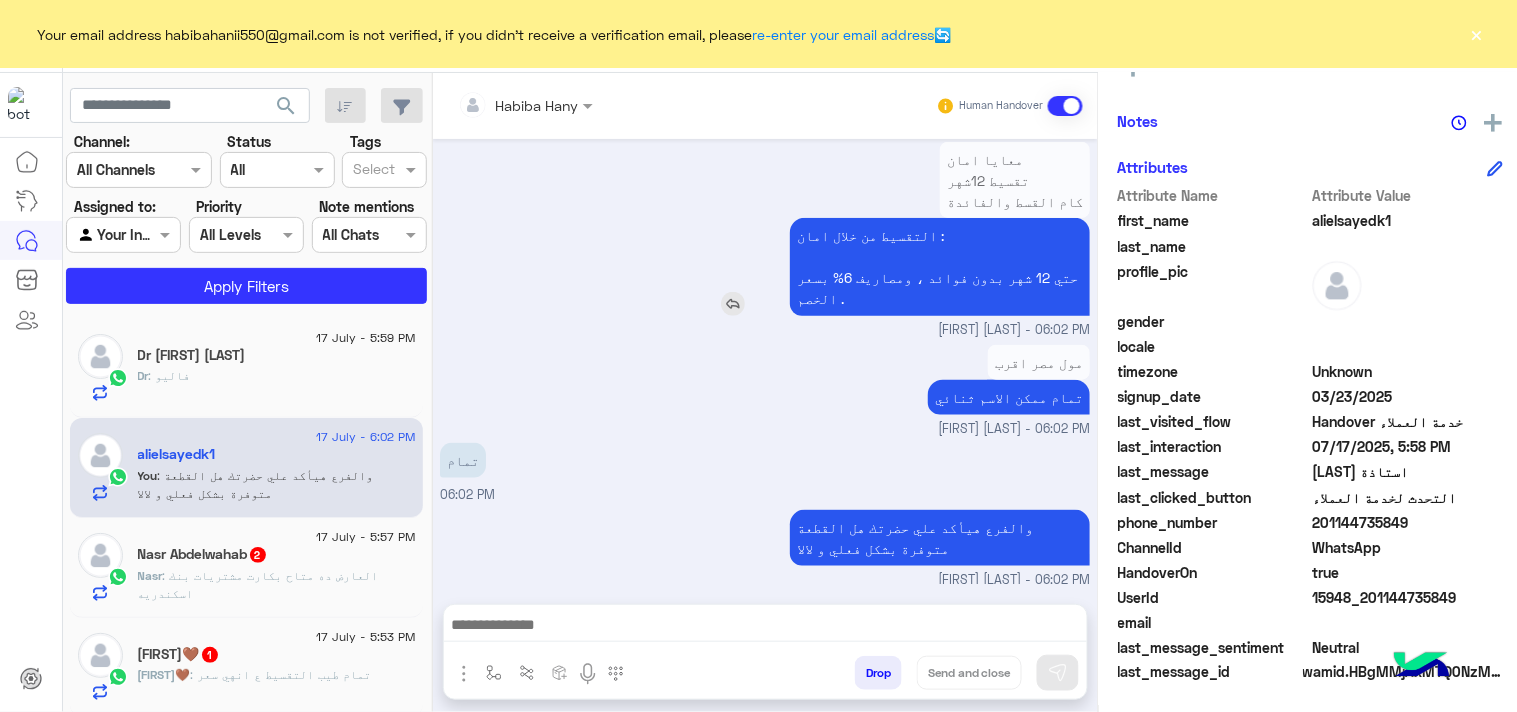 copy on "201144735849" 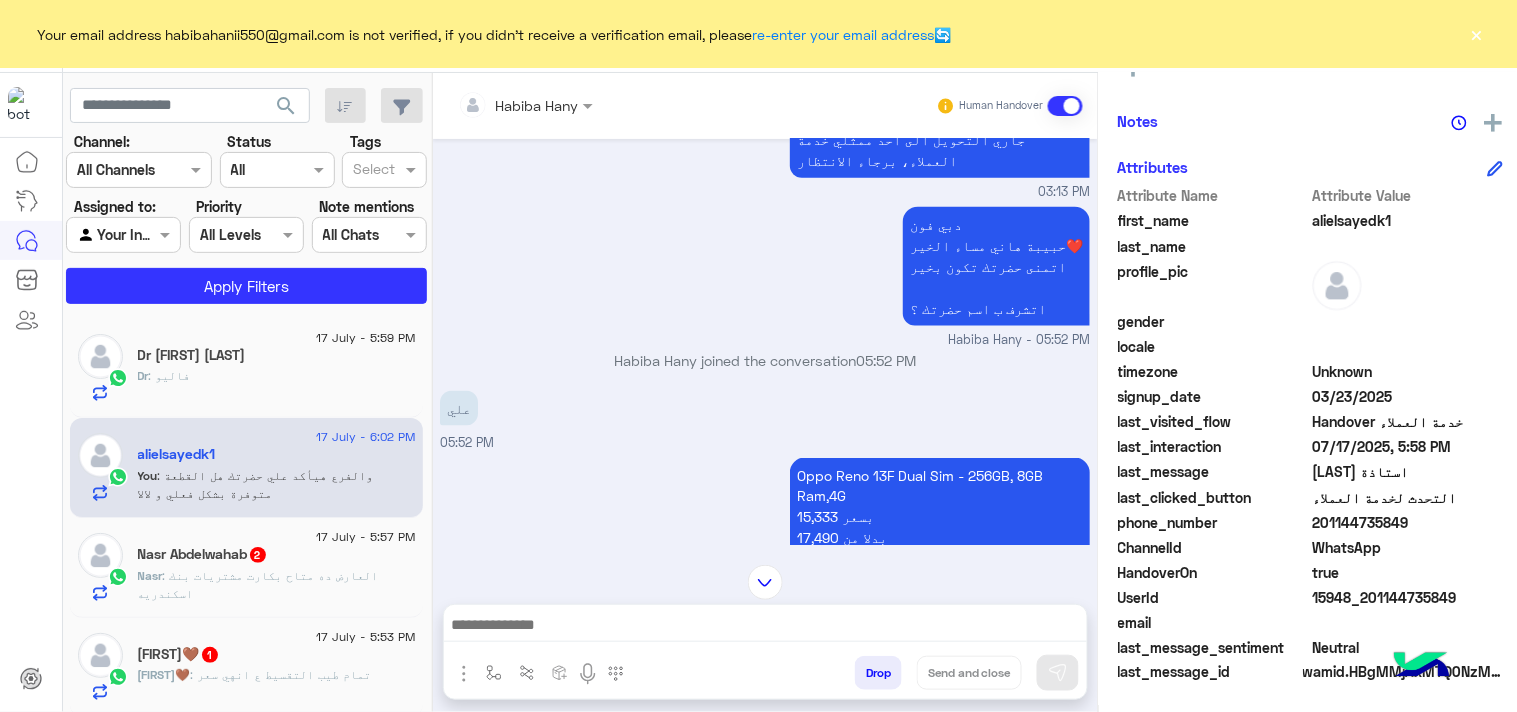 scroll, scrollTop: 622, scrollLeft: 0, axis: vertical 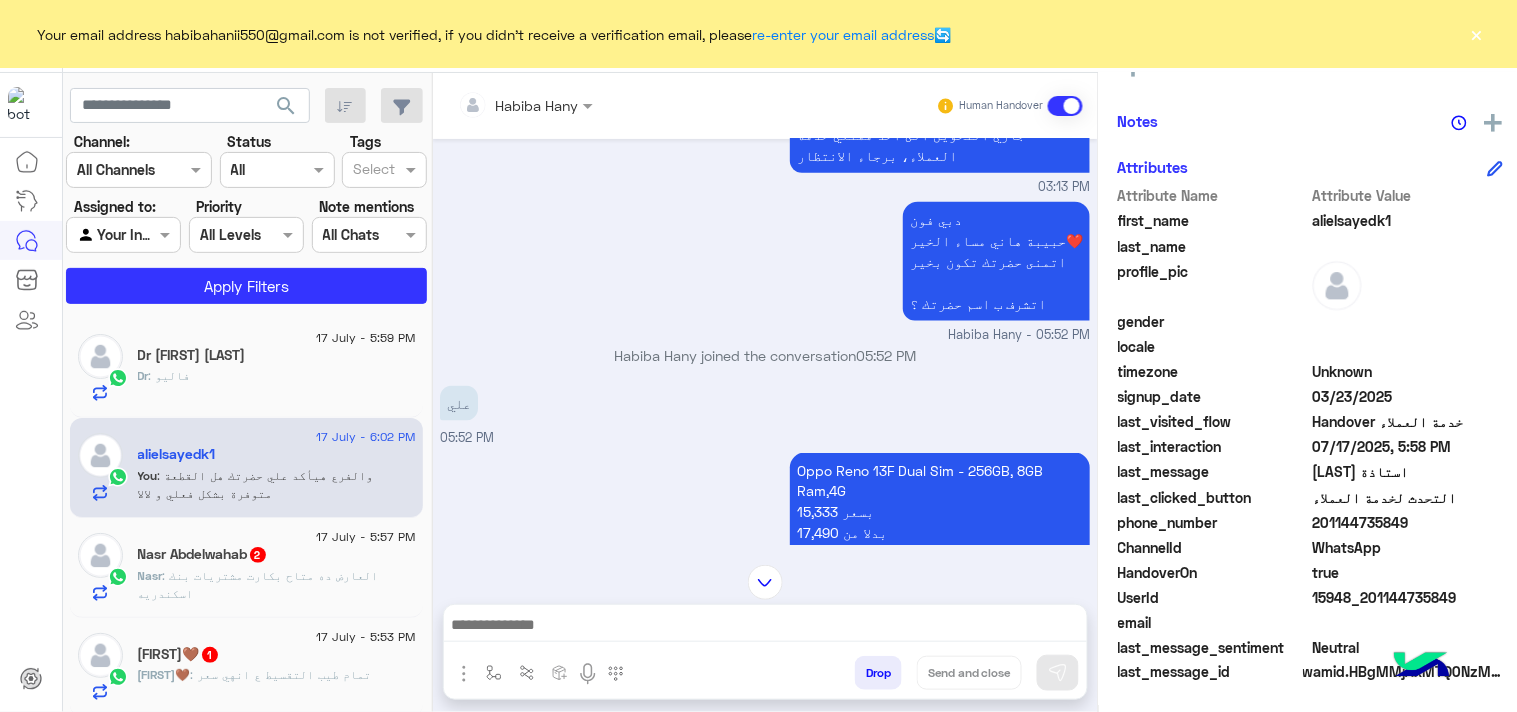 click on "Oppo Reno 13F Dual Sim - 256GB, 8GB Ram,4G 15,333 بسعر  17,490 بدلا من  و يطبق حسب وسيلة الدفع المستخدمة علما بان سعر المنتج - شامل ضريبه القيمه المضافة - خالص الرسوم الجمركيه" at bounding box center (940, 544) 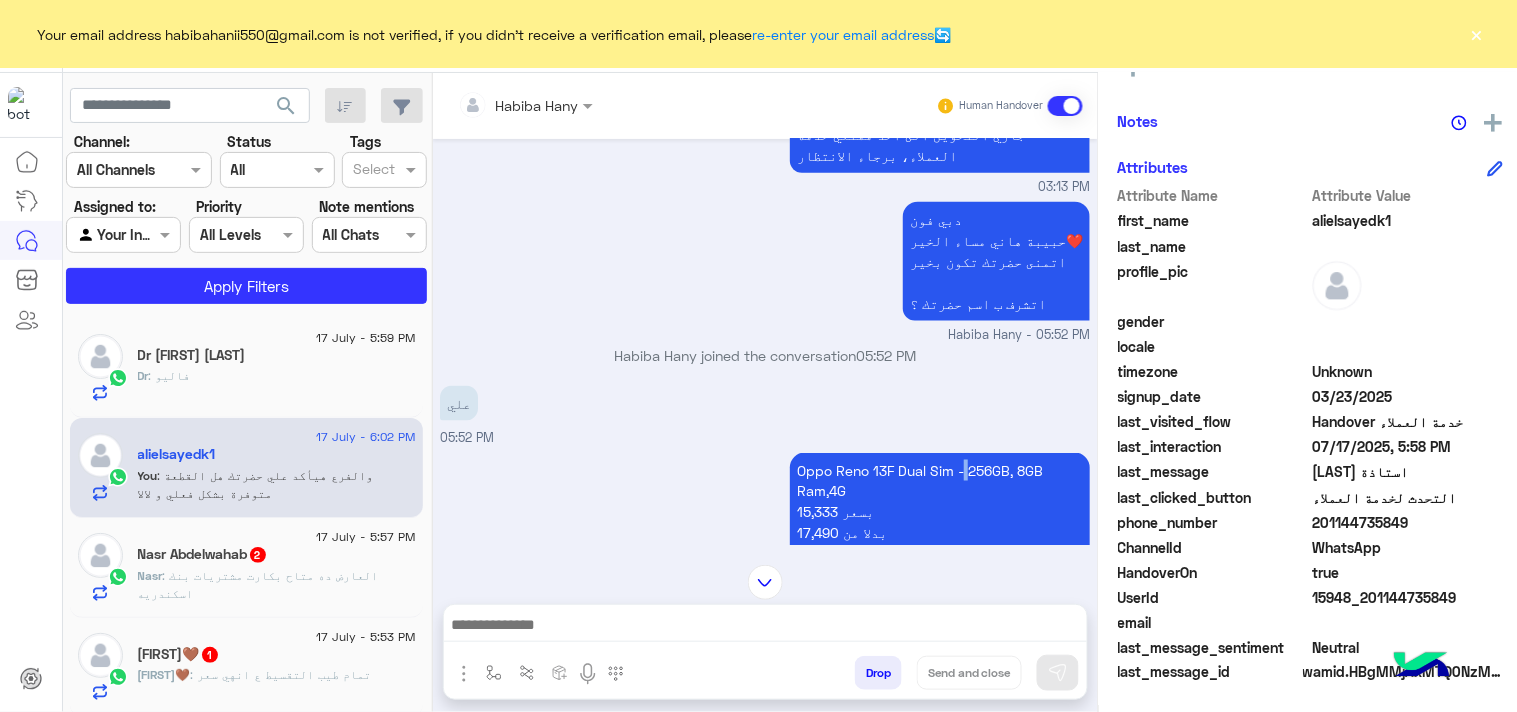 click on "Oppo Reno 13F Dual Sim - 256GB, 8GB Ram,4G 15,333 بسعر  17,490 بدلا من  و يطبق حسب وسيلة الدفع المستخدمة علما بان سعر المنتج - شامل ضريبه القيمه المضافة - خالص الرسوم الجمركيه" at bounding box center [940, 544] 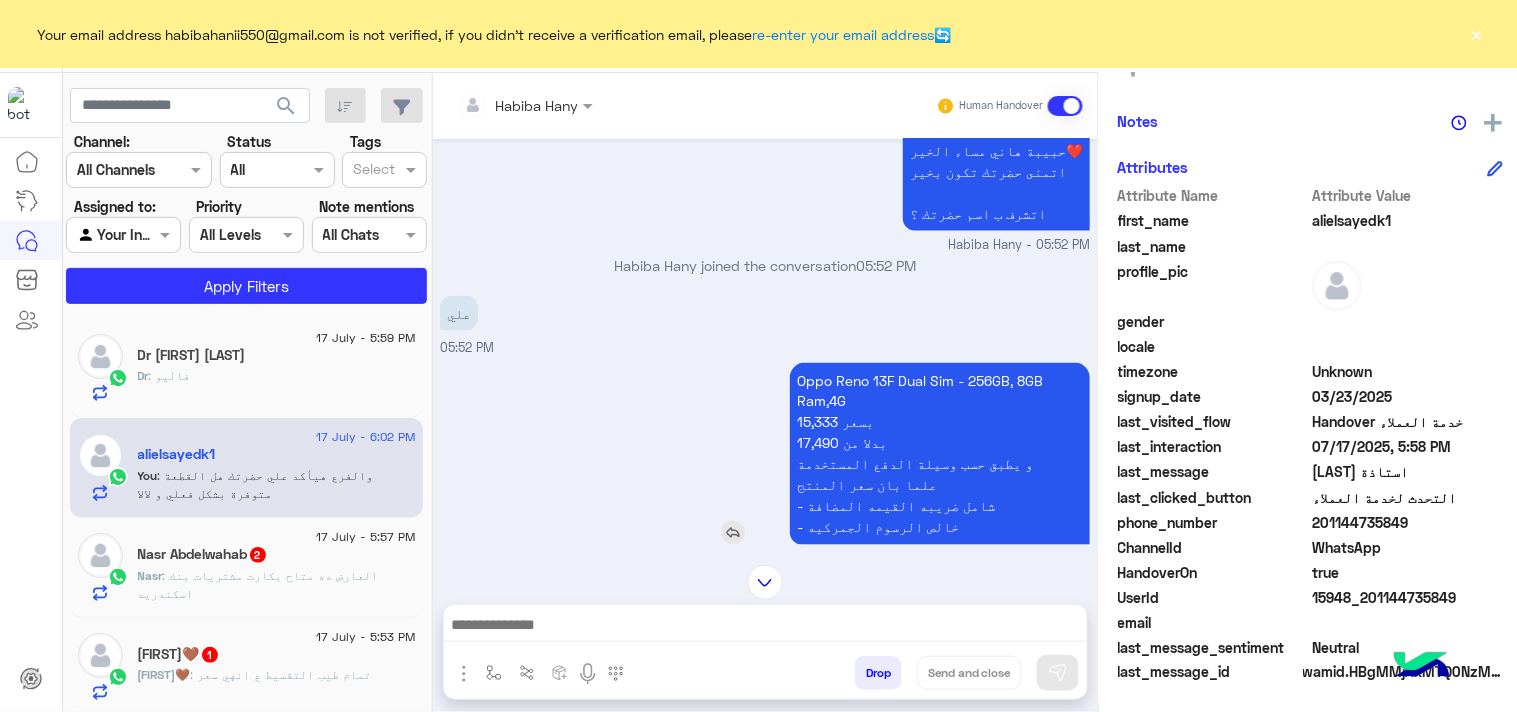 scroll, scrollTop: 725, scrollLeft: 0, axis: vertical 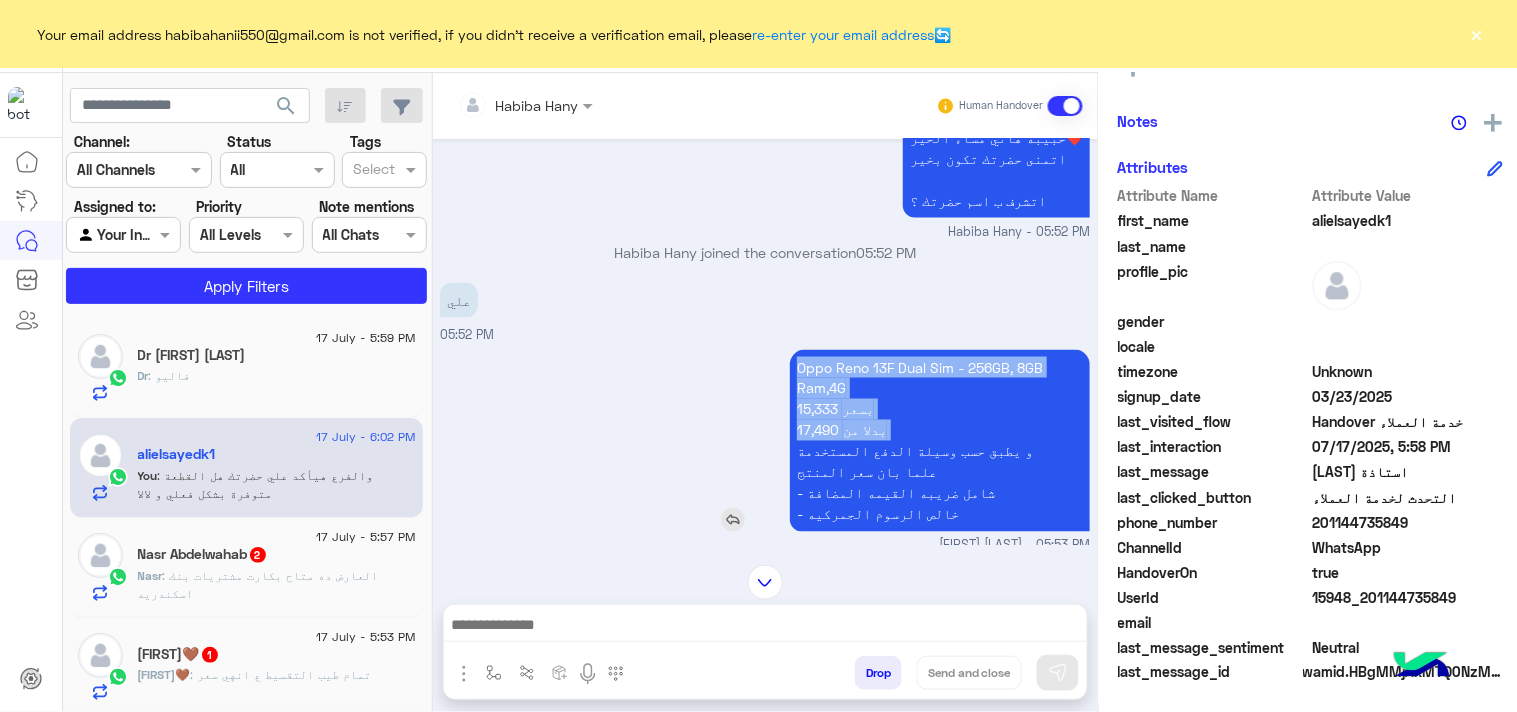 copy on "Oppo Reno 13F Dual Sim - 256GB, 8GB Ram,4G 15,333 بسعر  17,490 بدلا من" 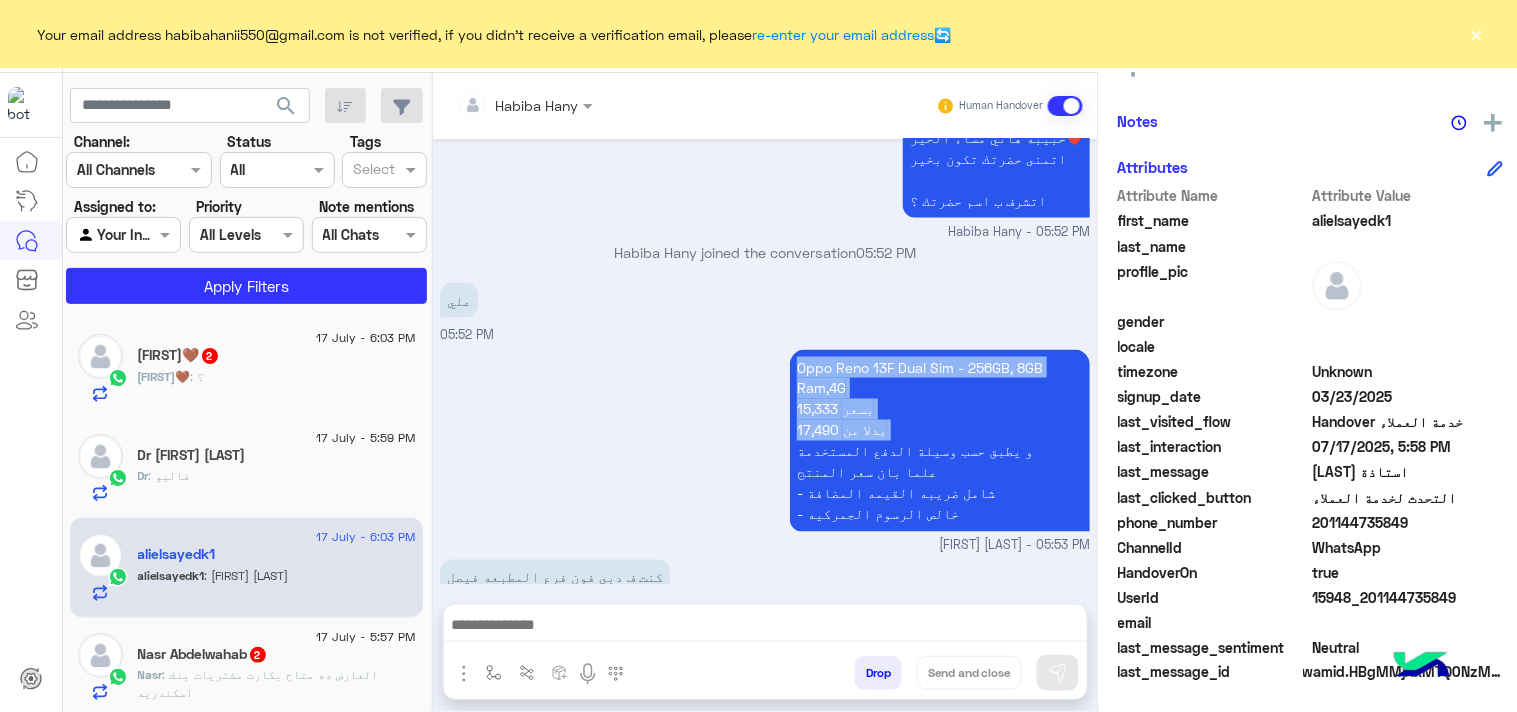 scroll, scrollTop: 2608, scrollLeft: 0, axis: vertical 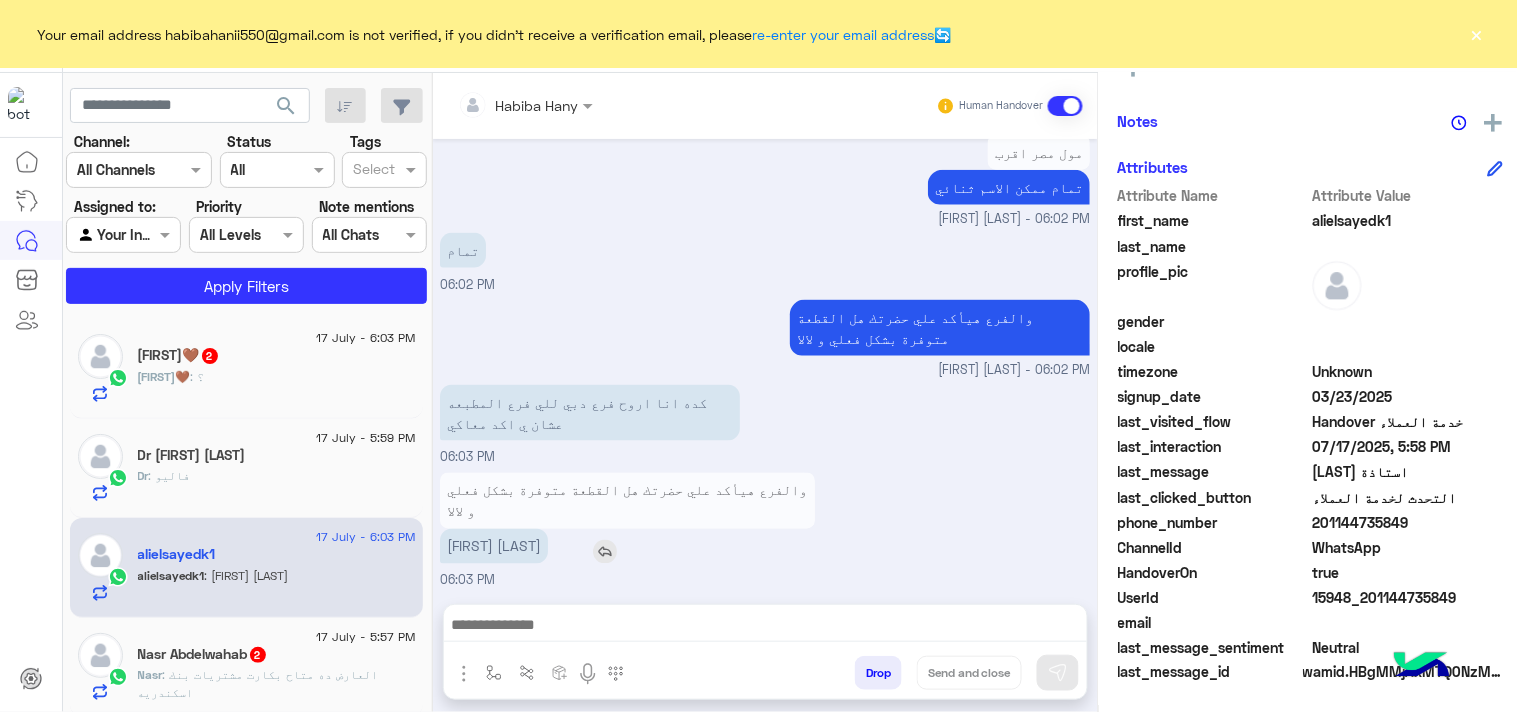 click on "[FIRST] [LAST]" at bounding box center (494, 546) 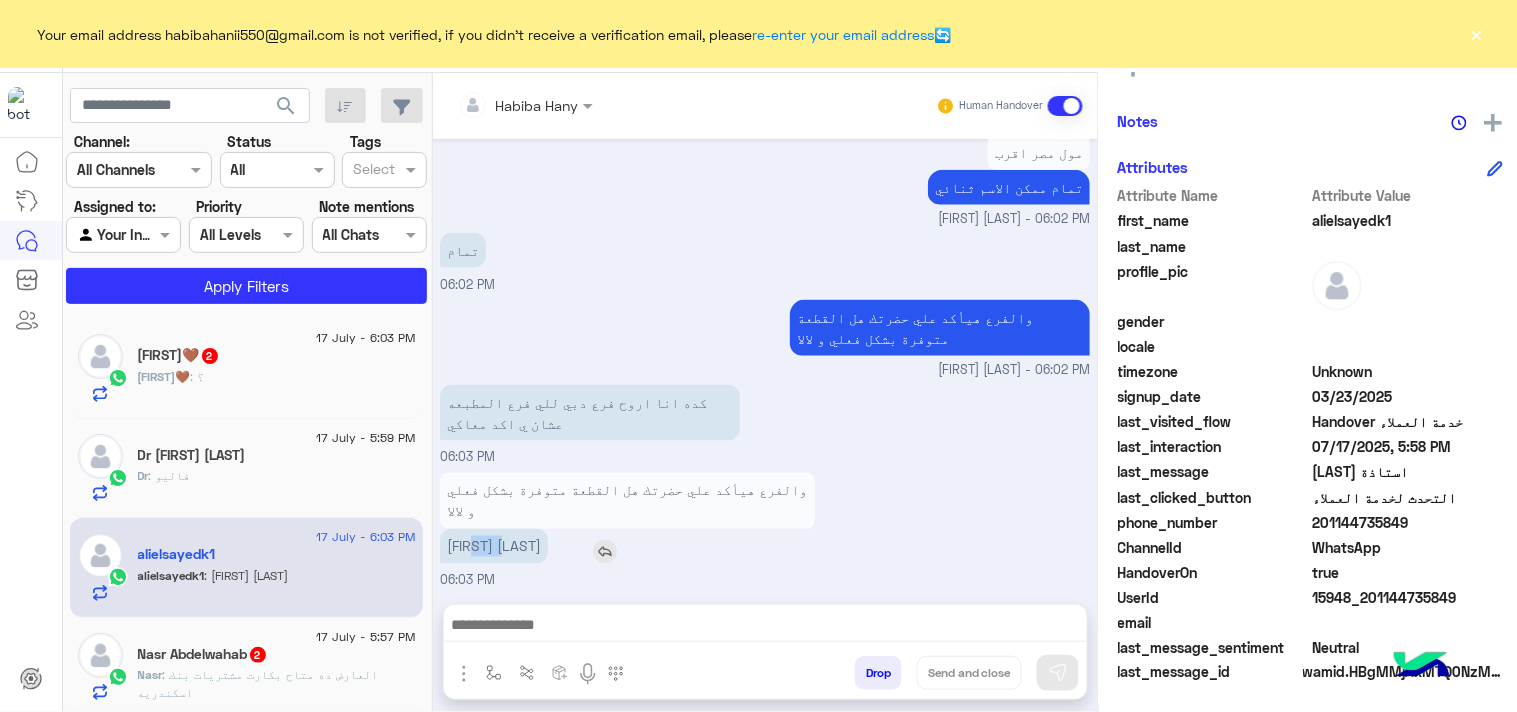click on "[FIRST] [LAST]" at bounding box center [494, 546] 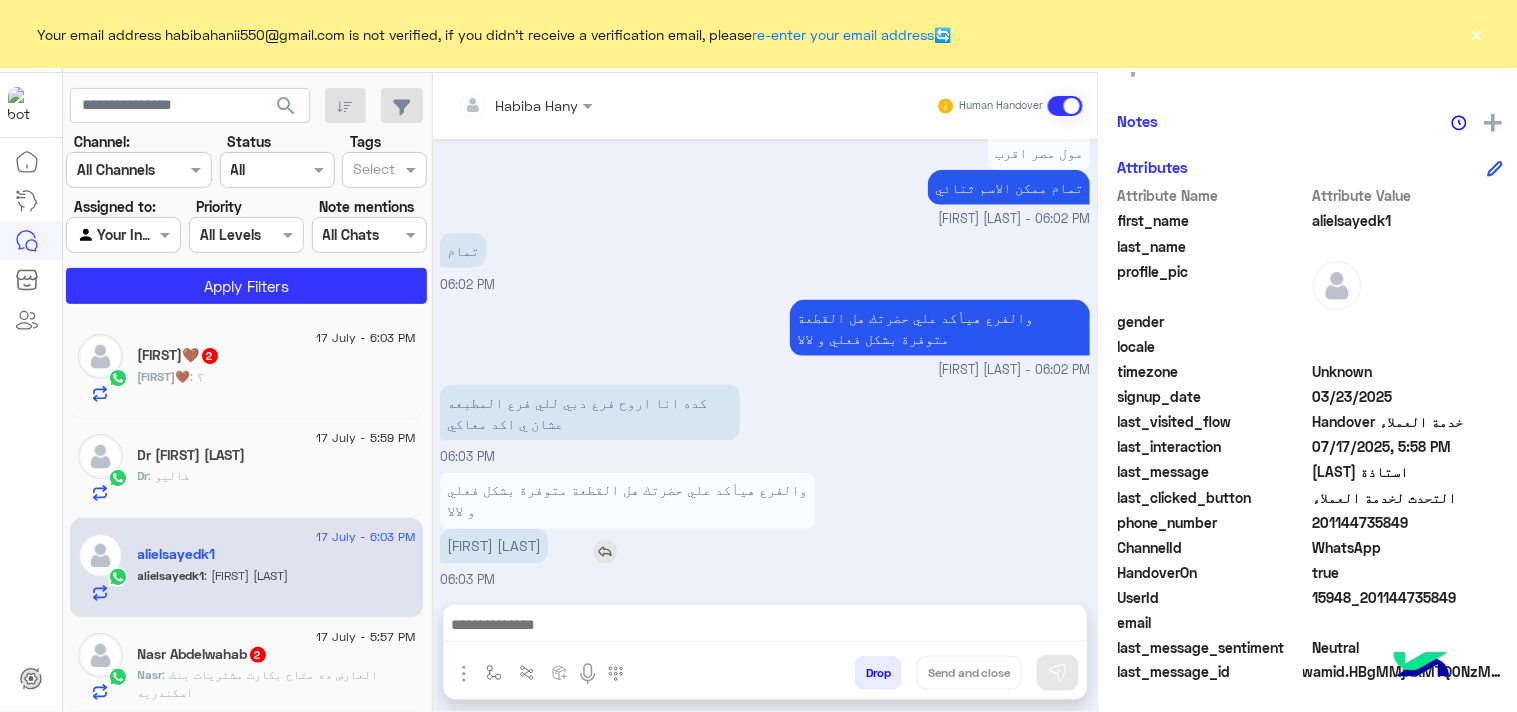click on "[FIRST] [LAST]" at bounding box center [627, 546] 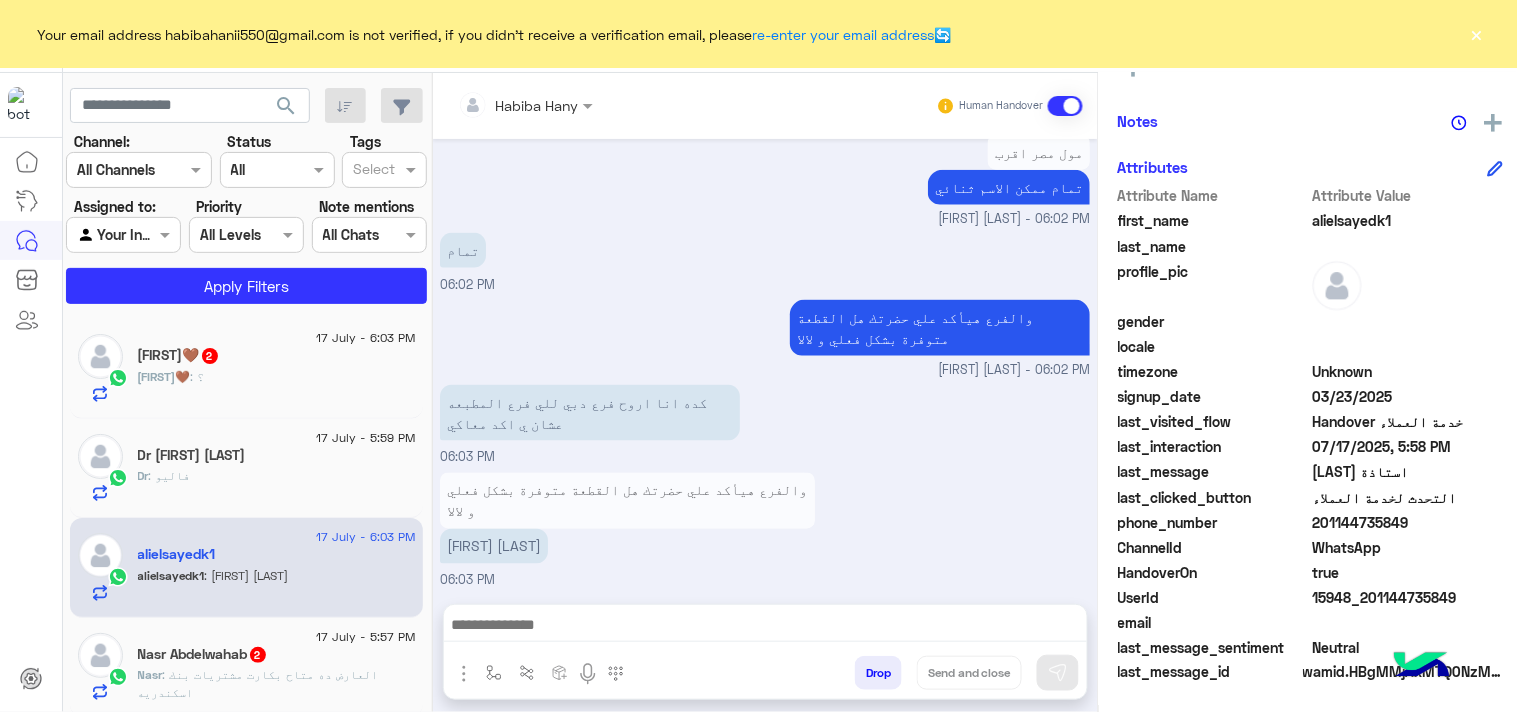 click at bounding box center (765, 627) 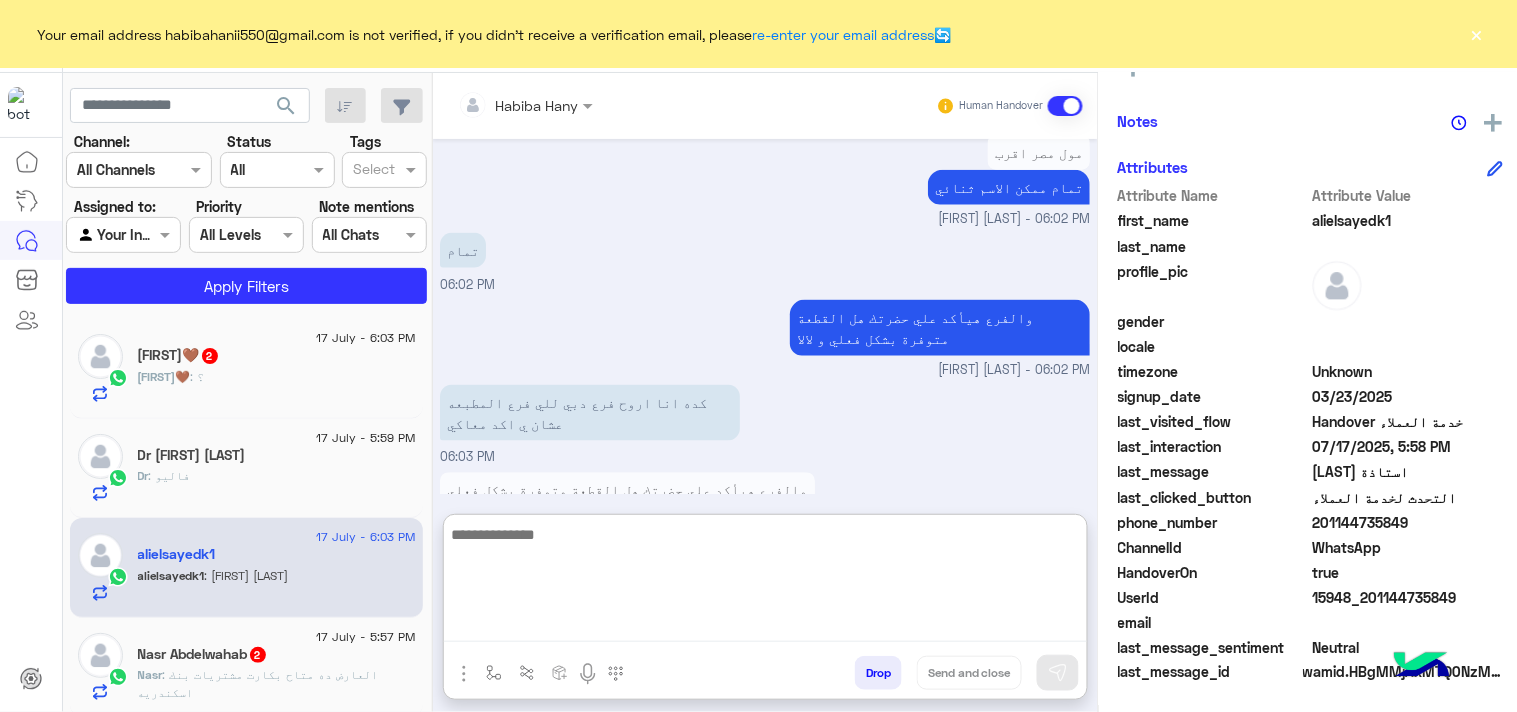 scroll, scrollTop: 2698, scrollLeft: 0, axis: vertical 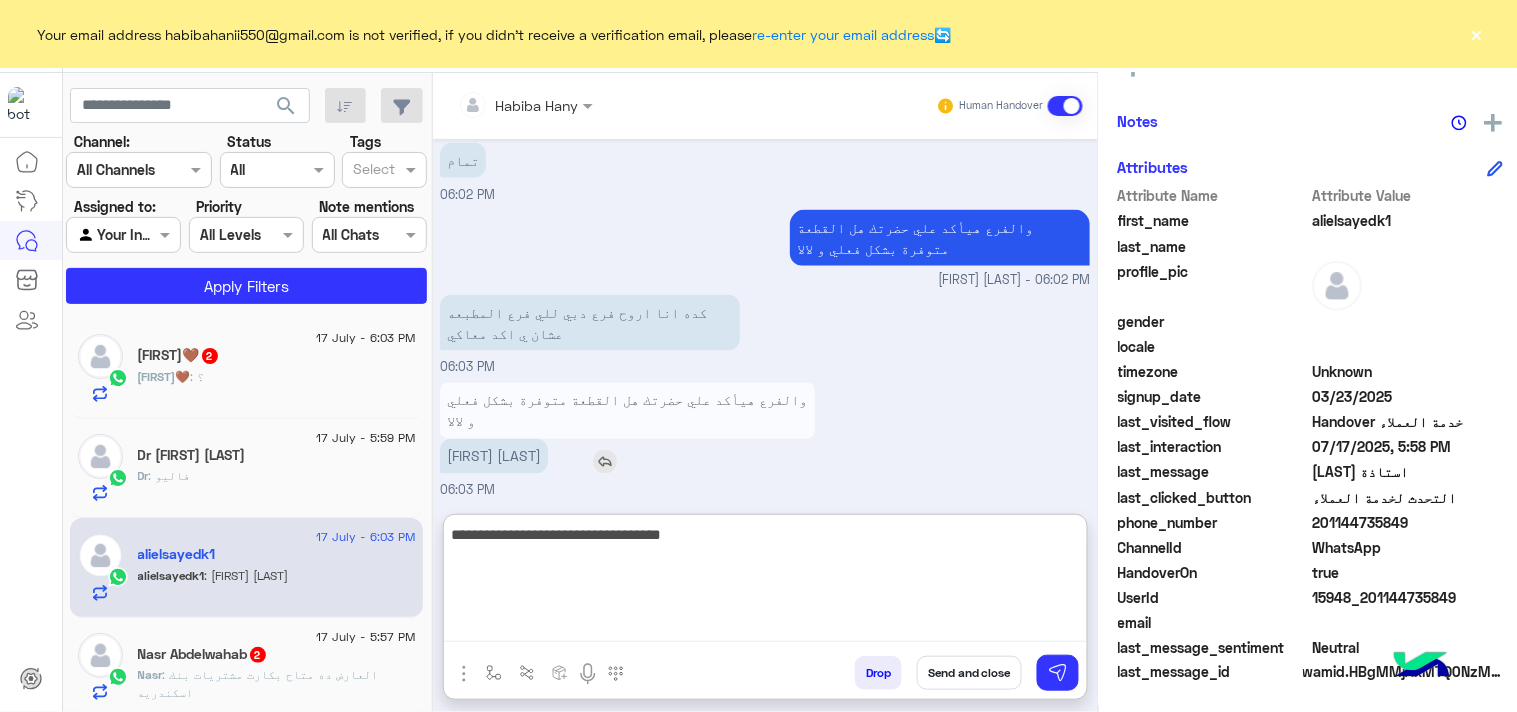 type on "**********" 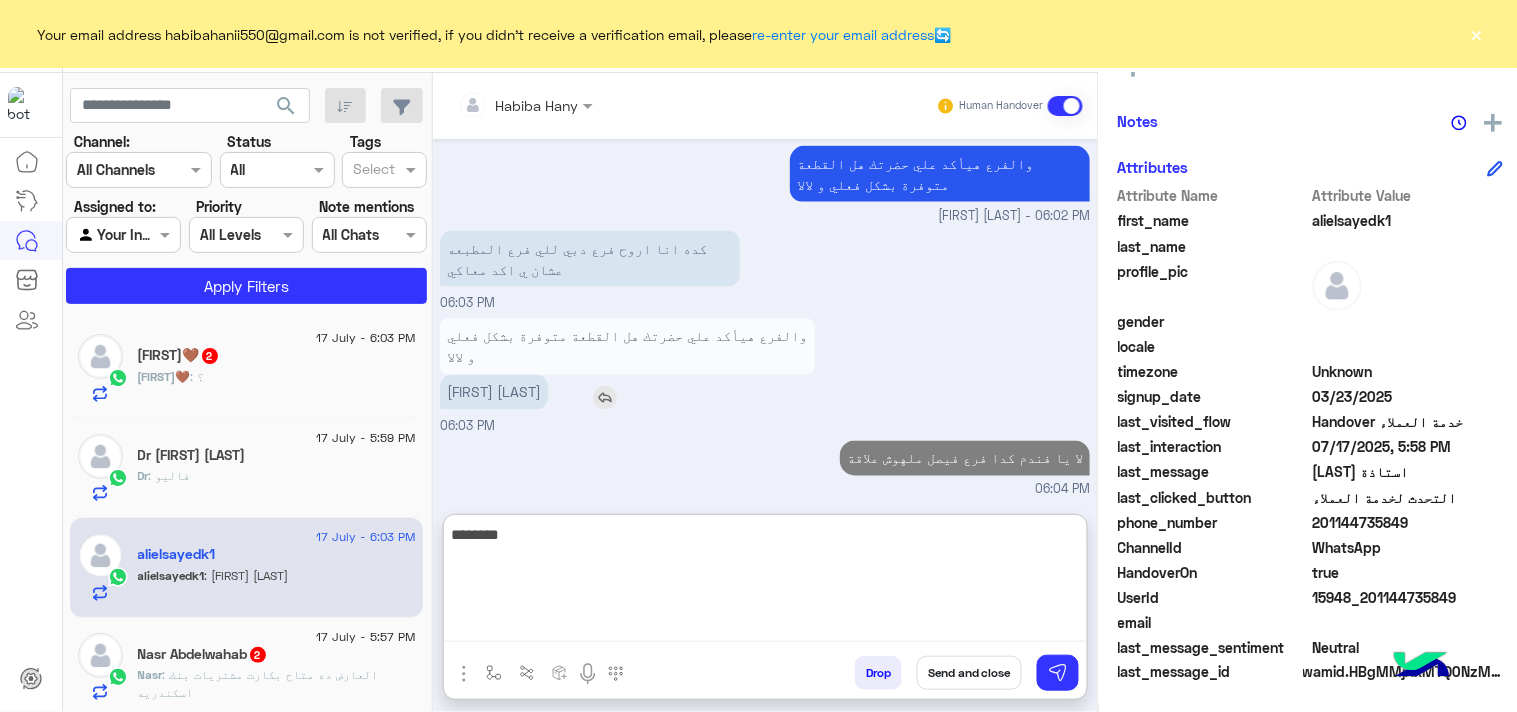 scroll, scrollTop: 2850, scrollLeft: 0, axis: vertical 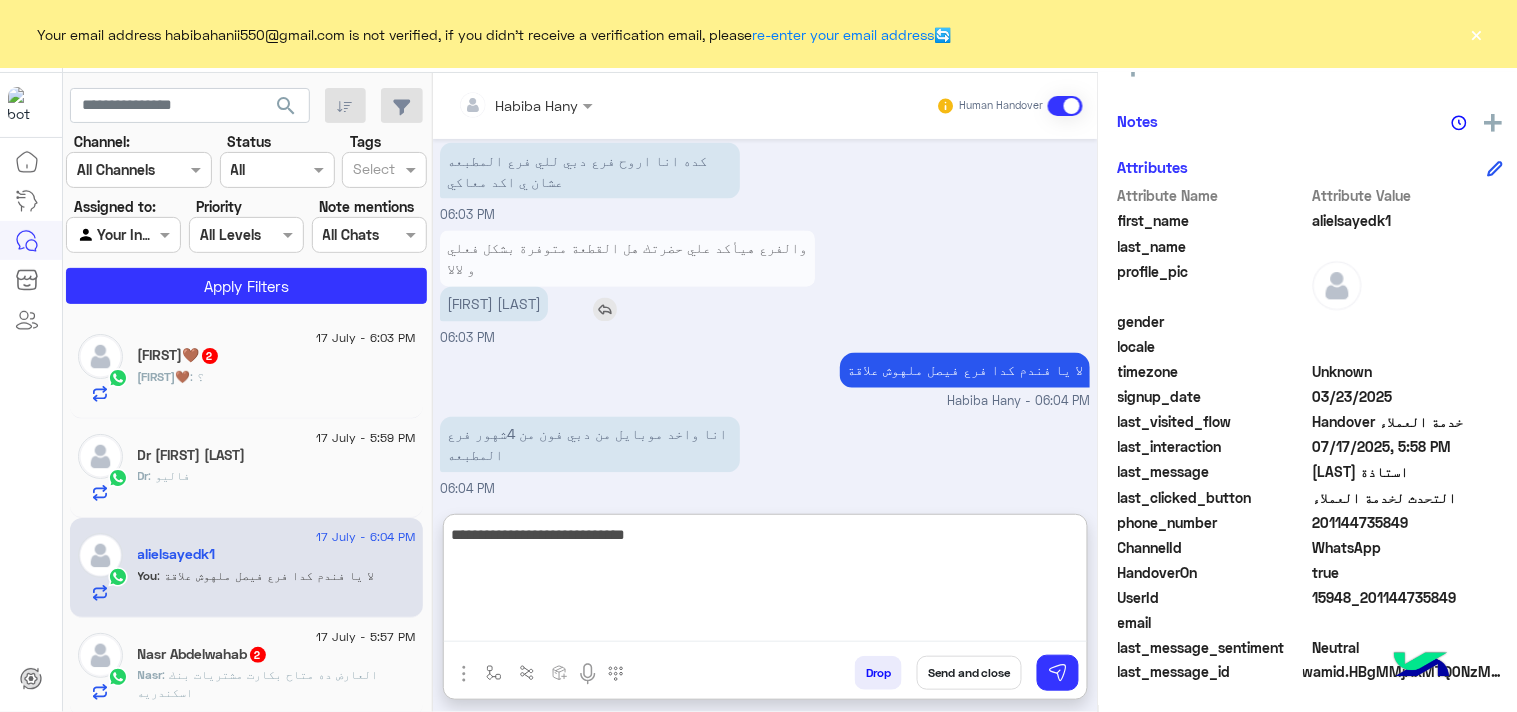 type on "**********" 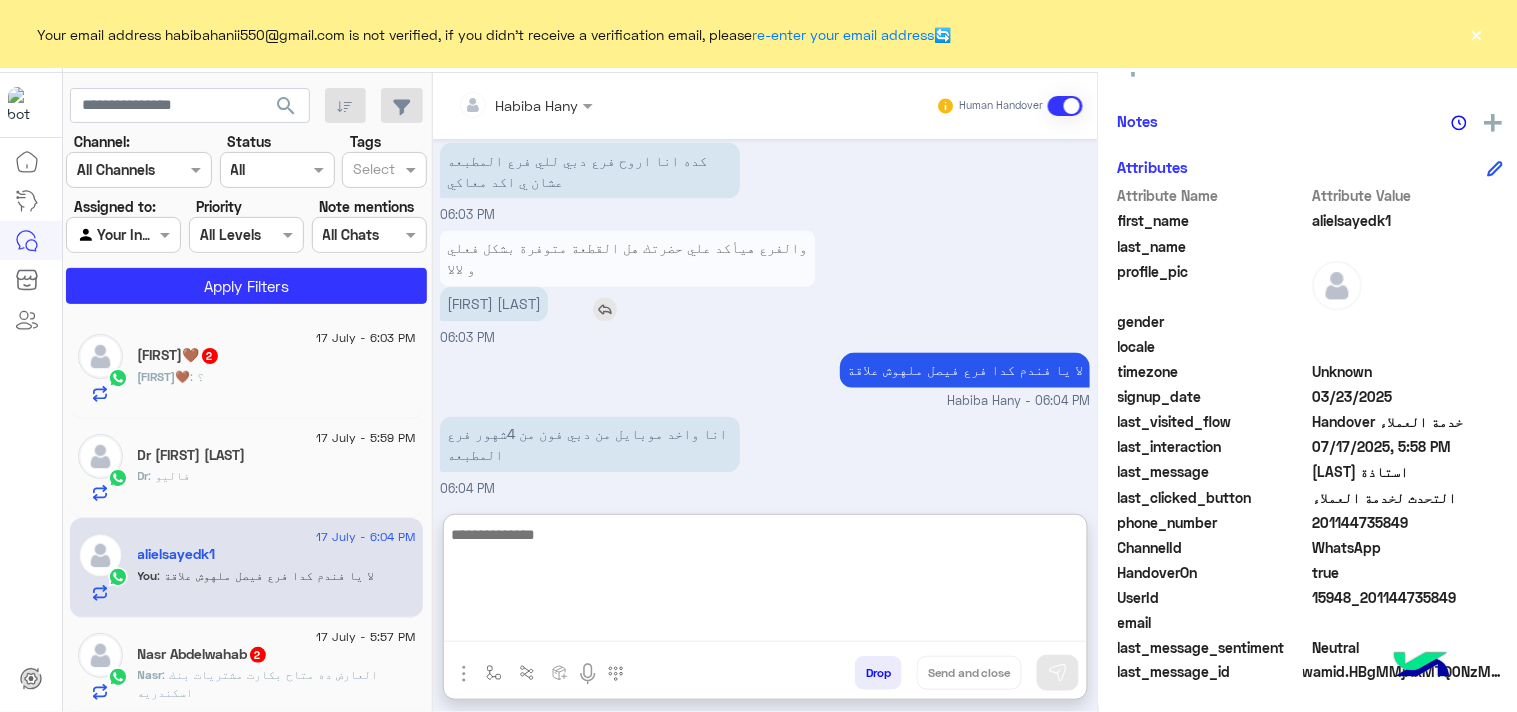 scroll, scrollTop: 2913, scrollLeft: 0, axis: vertical 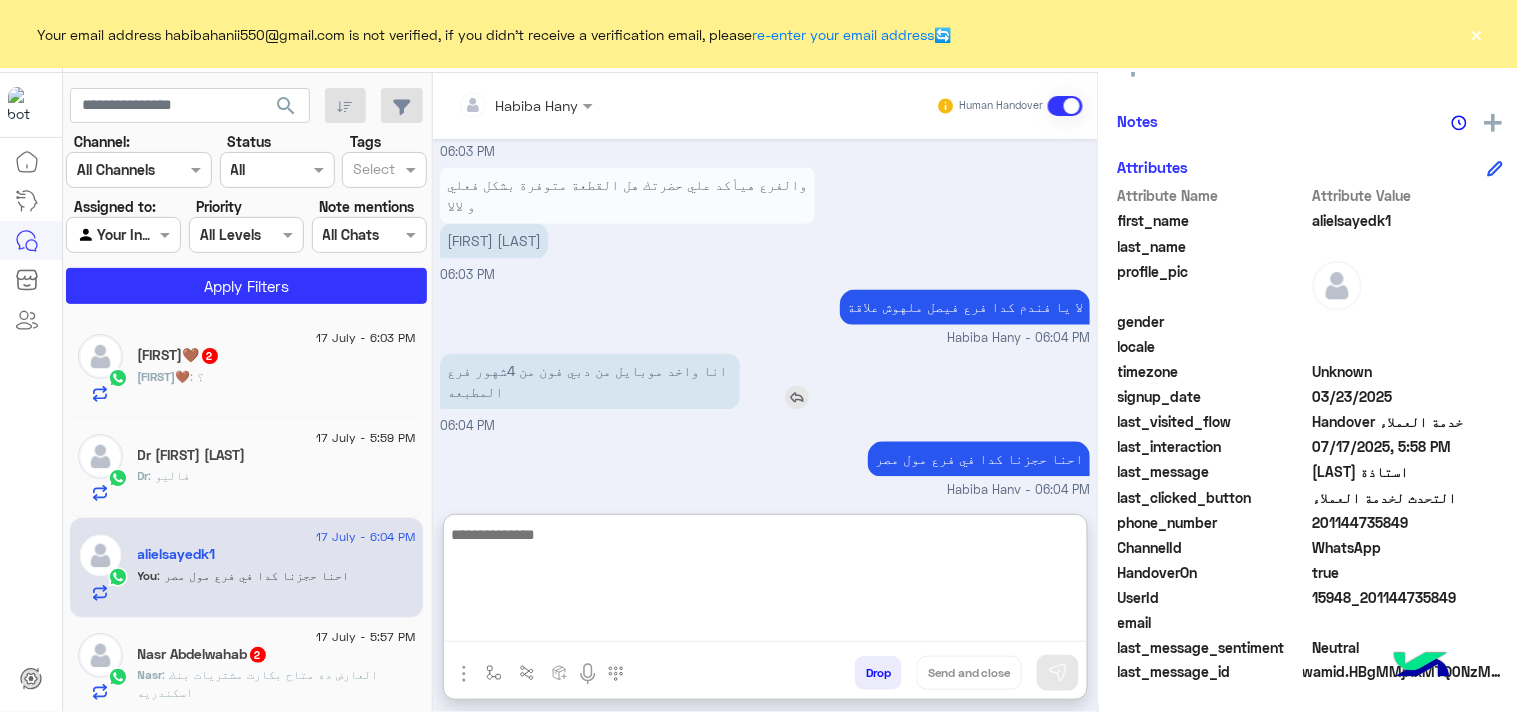 paste on "**********" 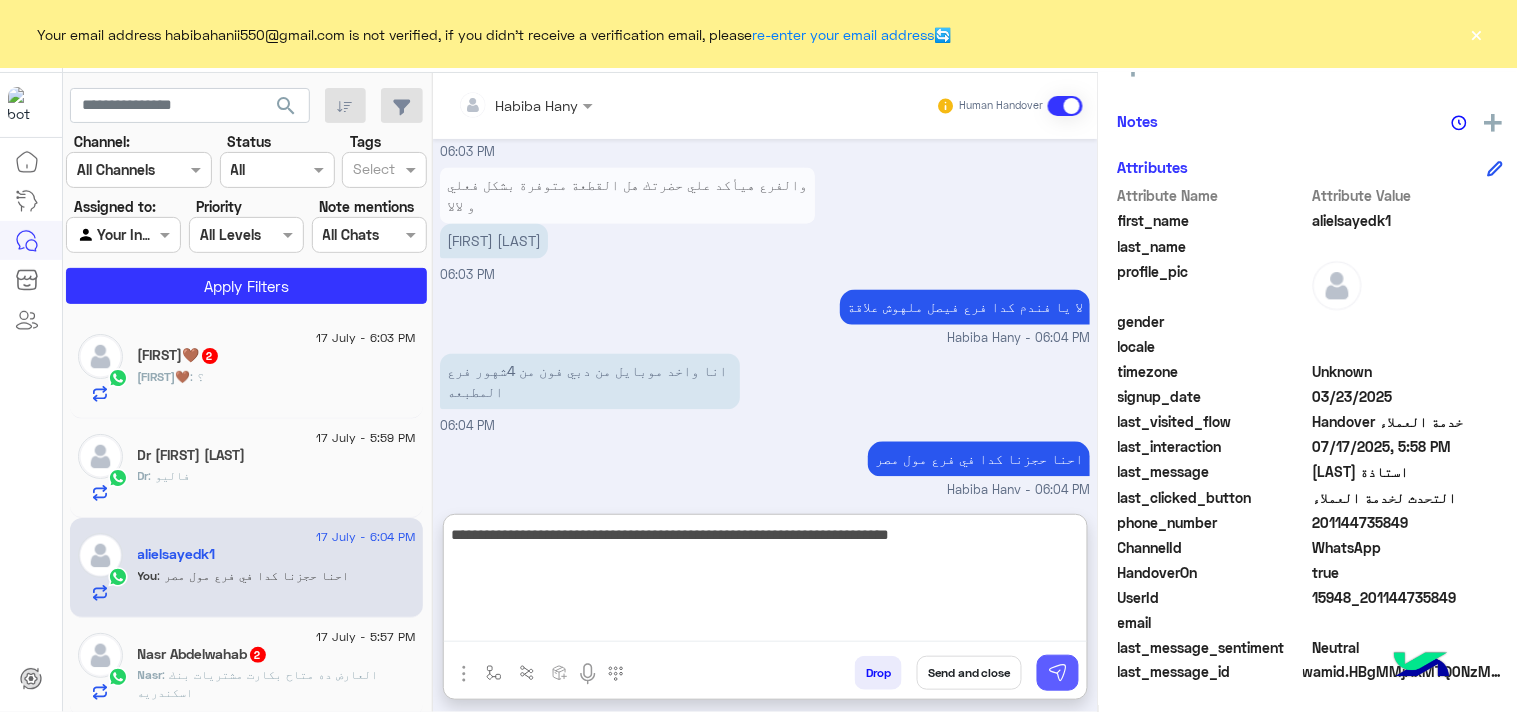 type on "**********" 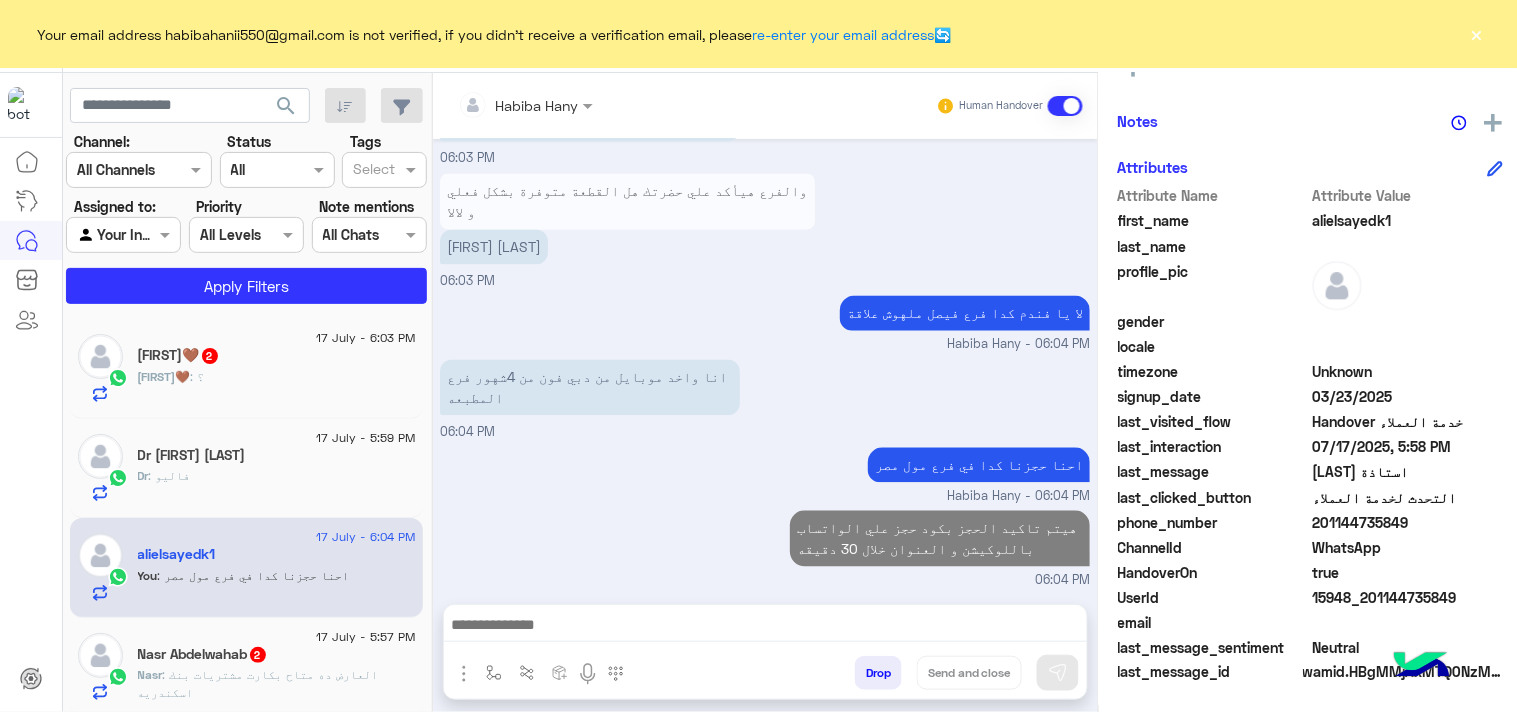 click at bounding box center [765, 627] 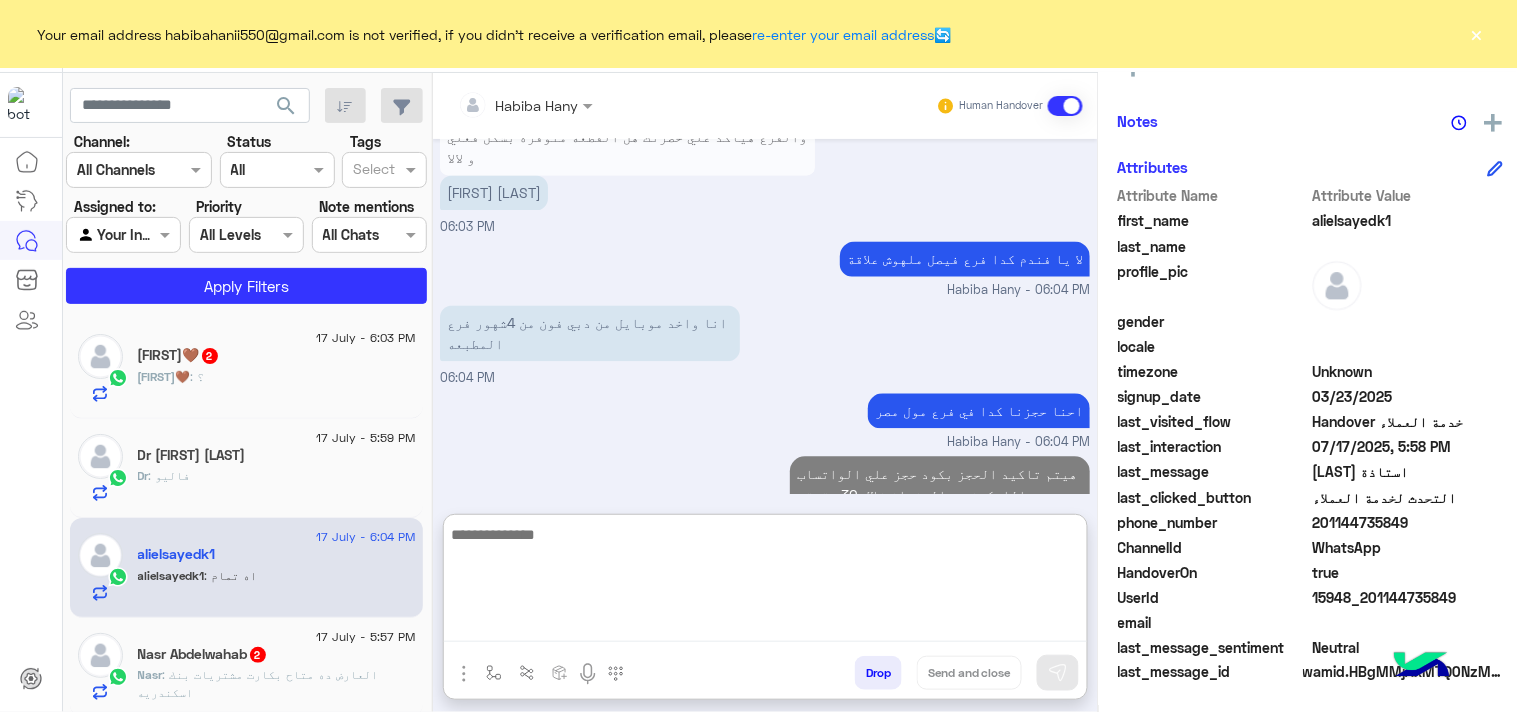 scroll, scrollTop: 3064, scrollLeft: 0, axis: vertical 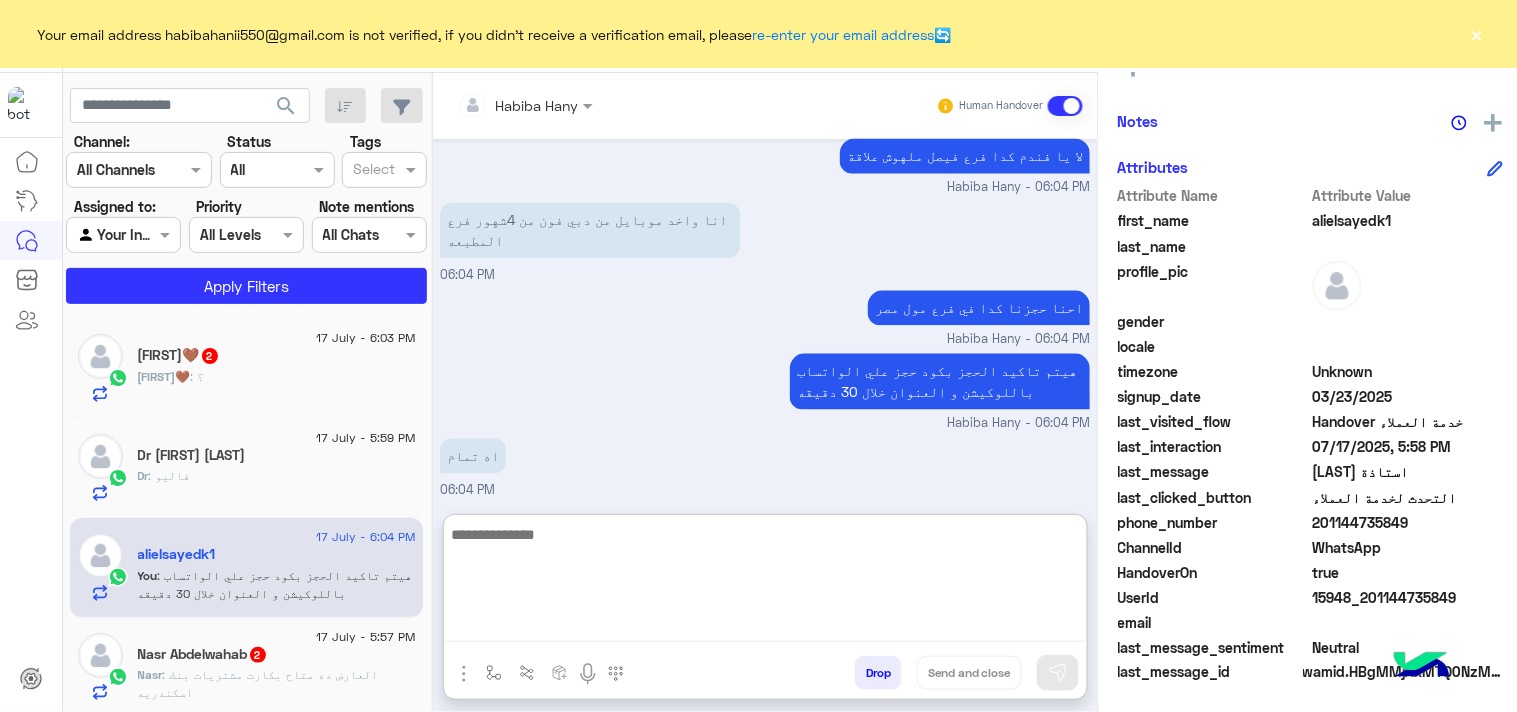 paste on "**********" 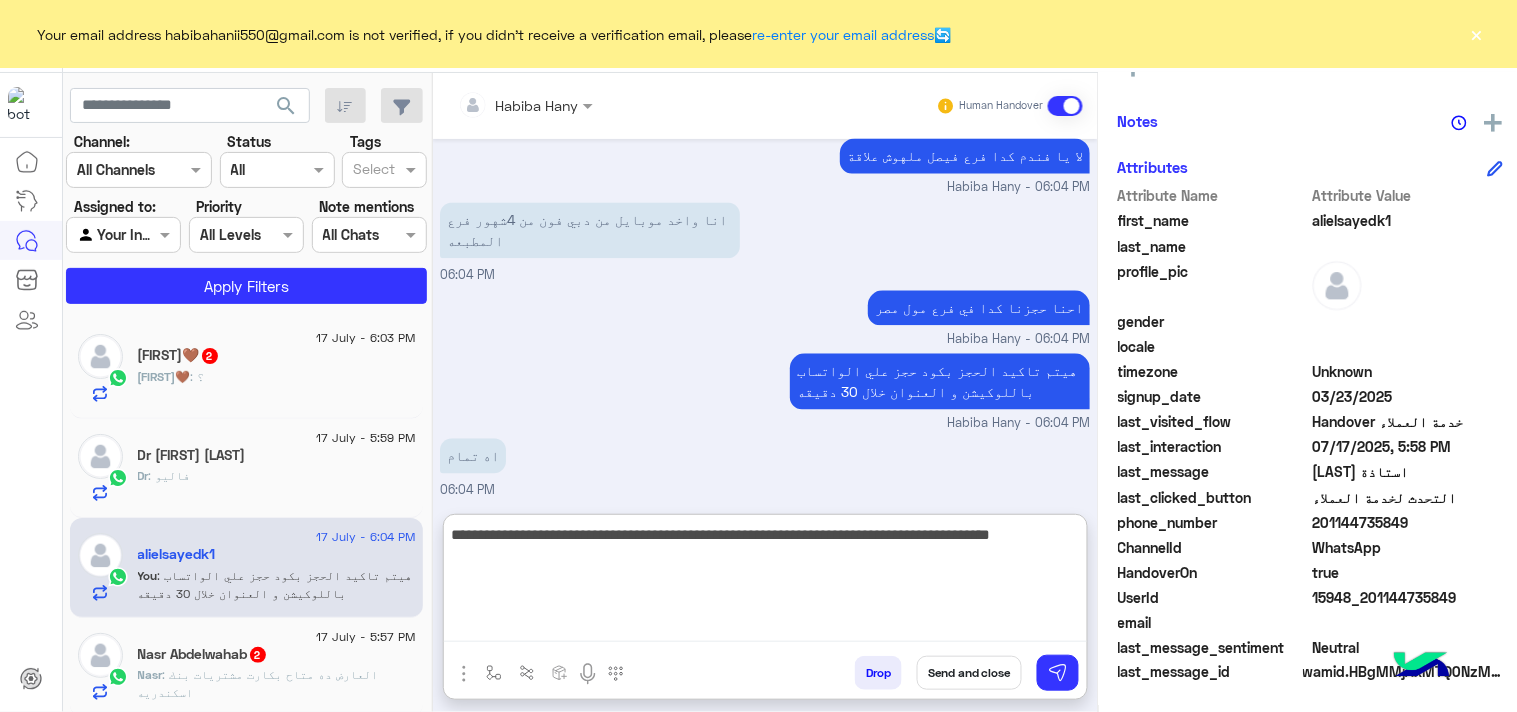 click on "**********" at bounding box center (765, 582) 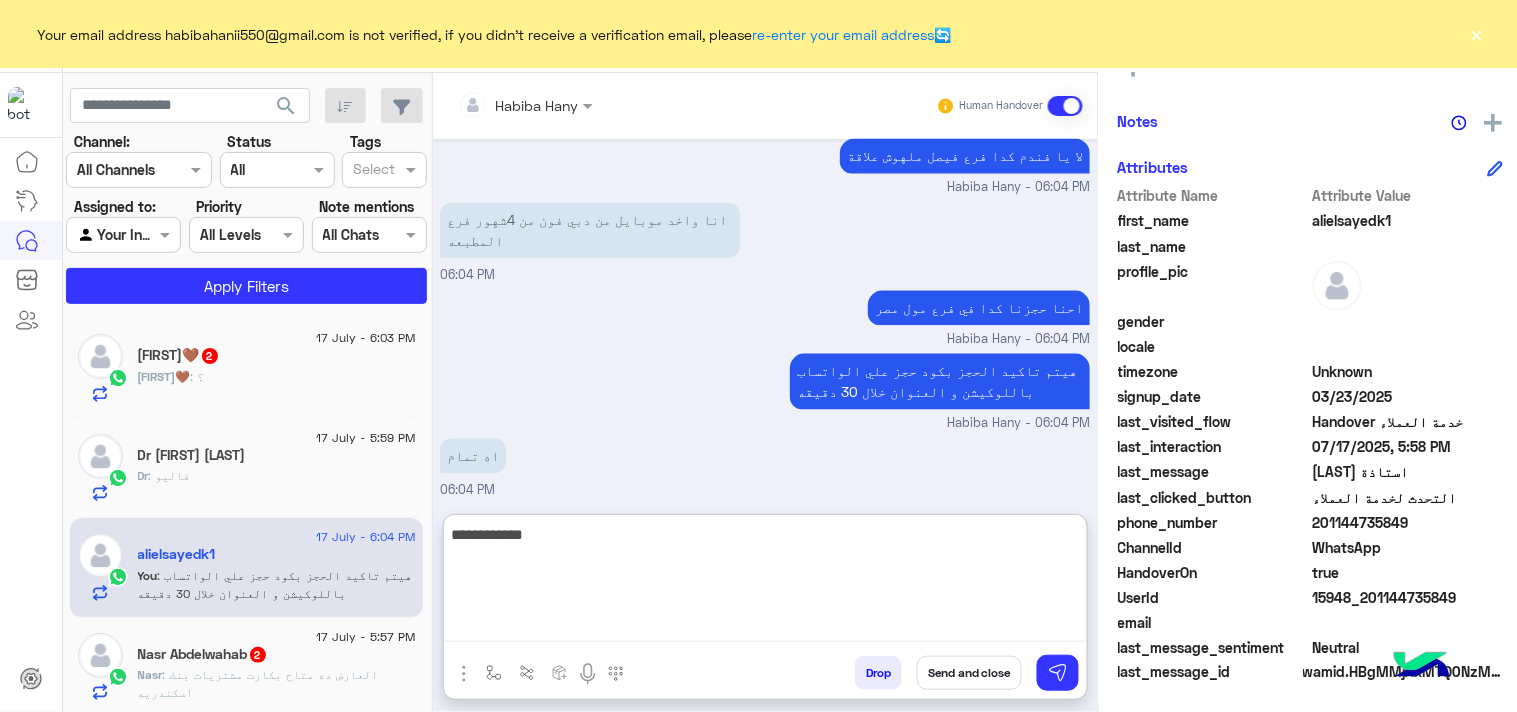 type on "**********" 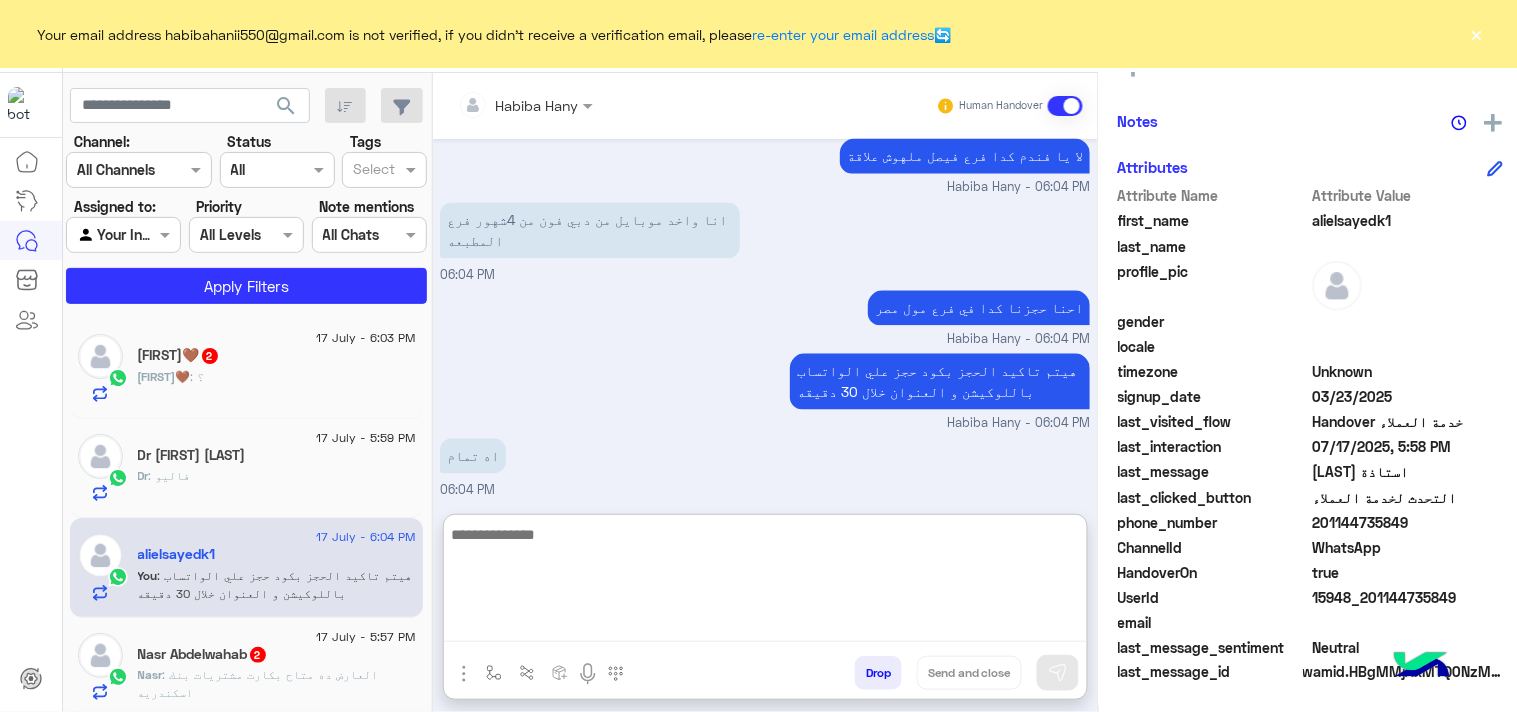 scroll, scrollTop: 3127, scrollLeft: 0, axis: vertical 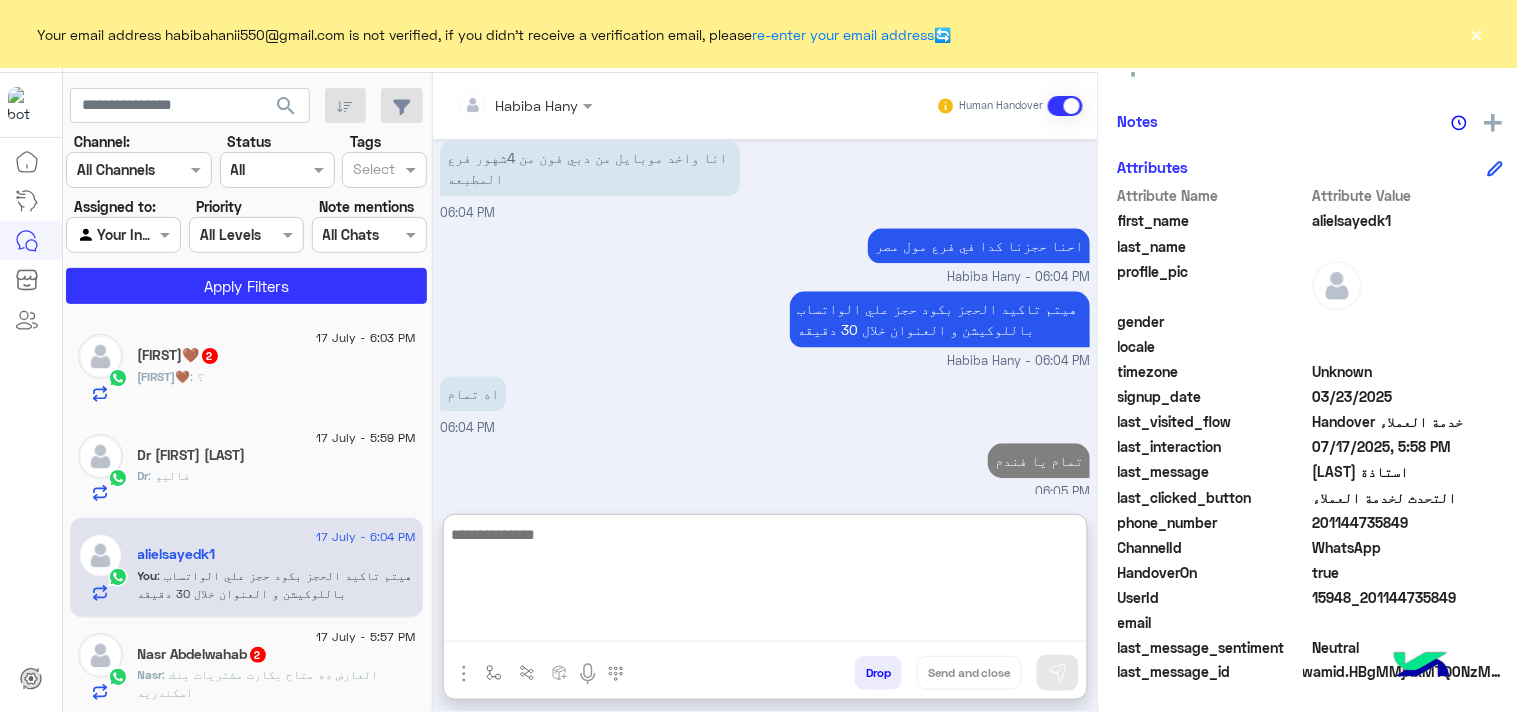 paste on "**********" 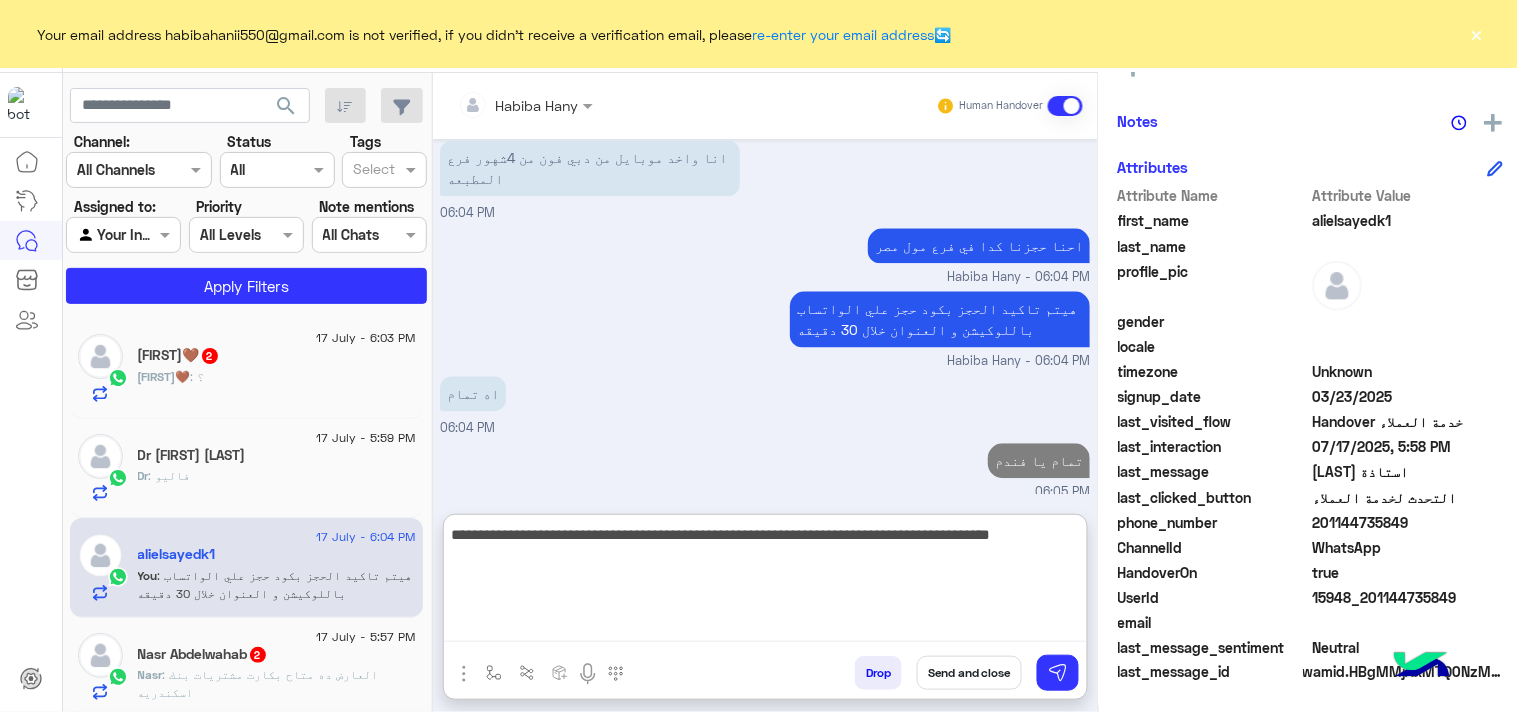 type on "**********" 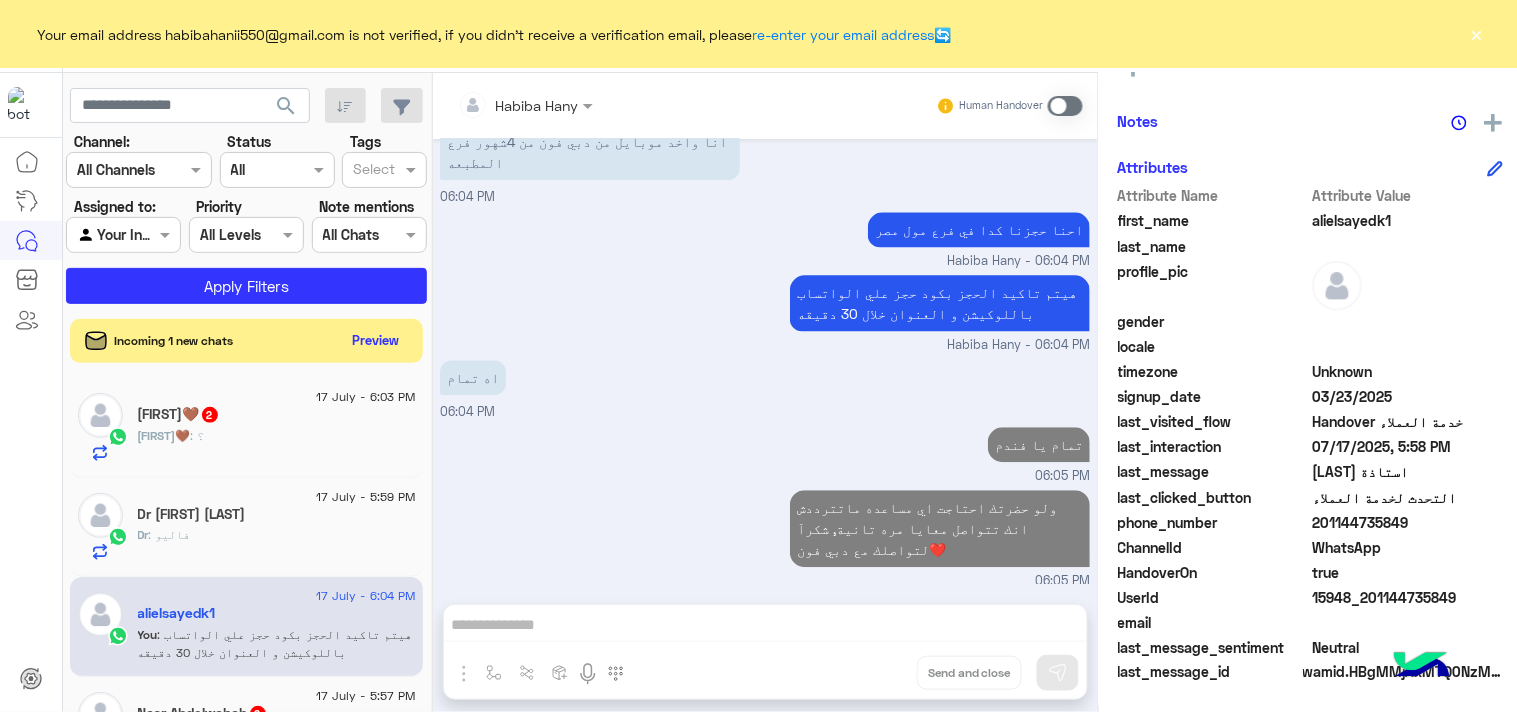 scroll, scrollTop: 3180, scrollLeft: 0, axis: vertical 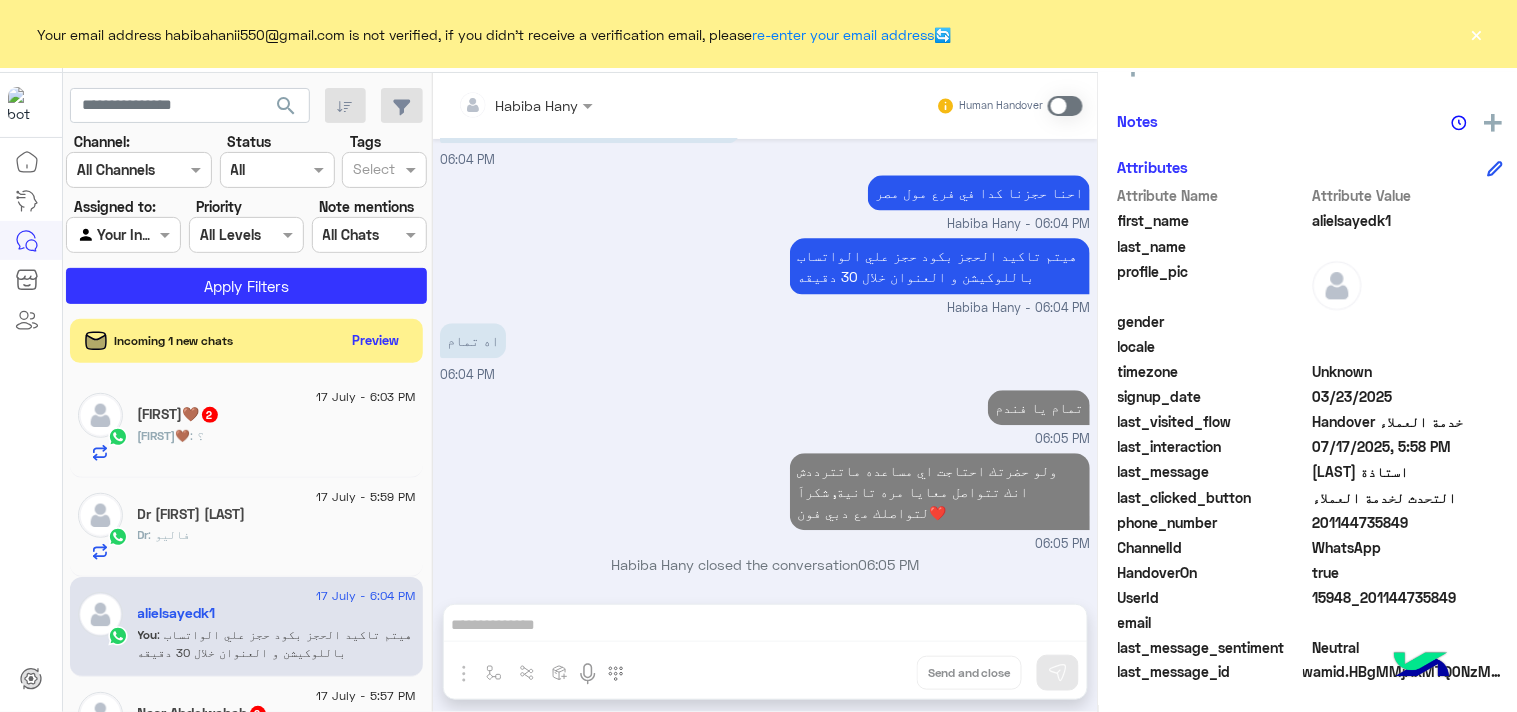 click on "17 July - 5:59 PM Dr [LAST] Dr :فاليو" 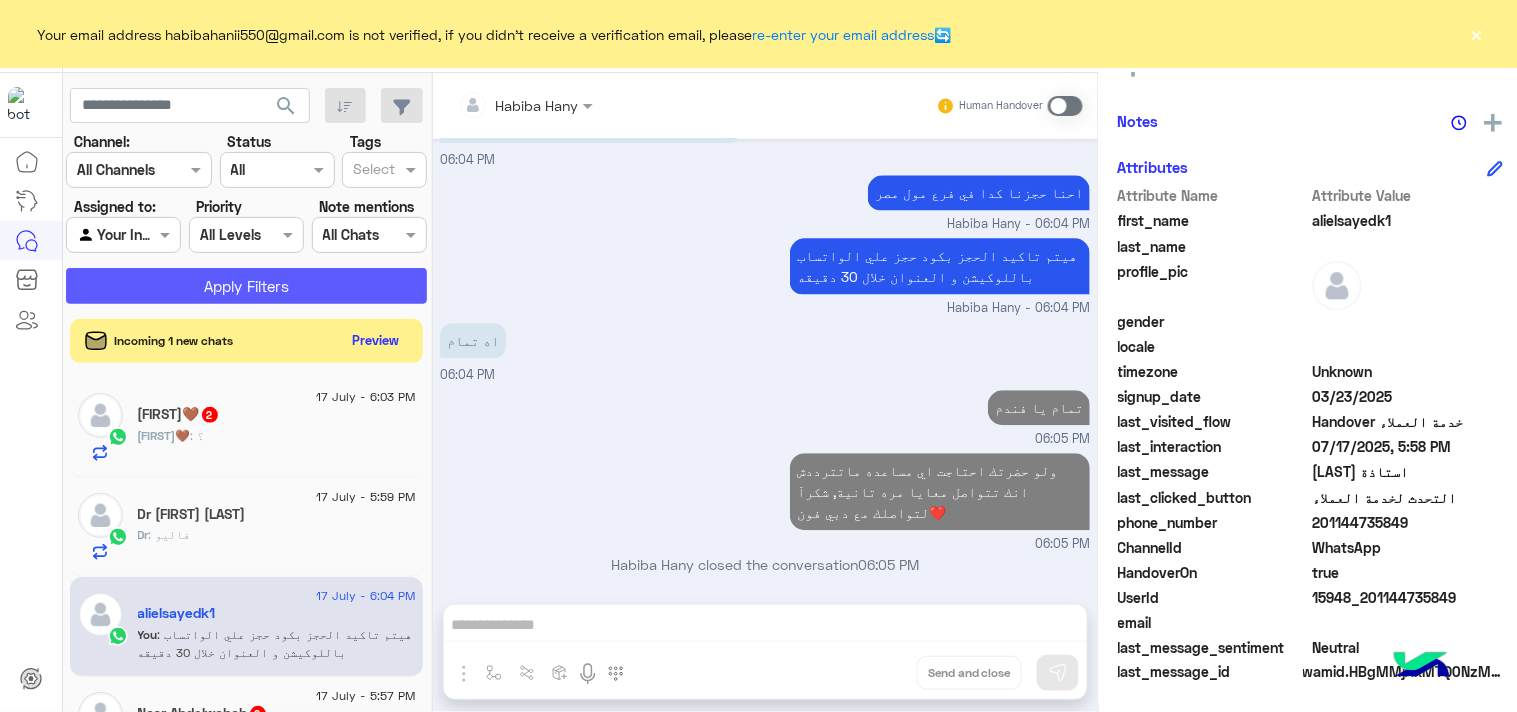click on "Apply Filters" 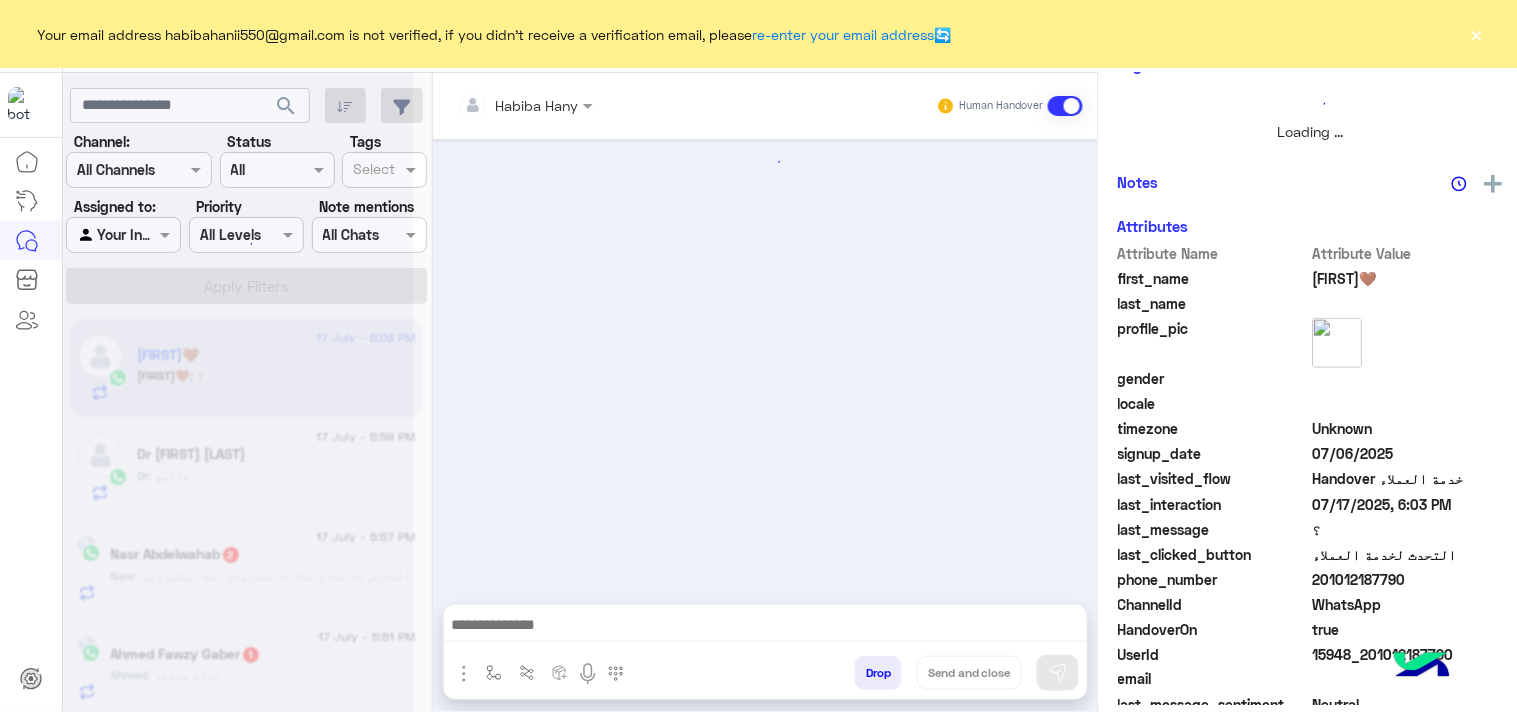scroll, scrollTop: 446, scrollLeft: 0, axis: vertical 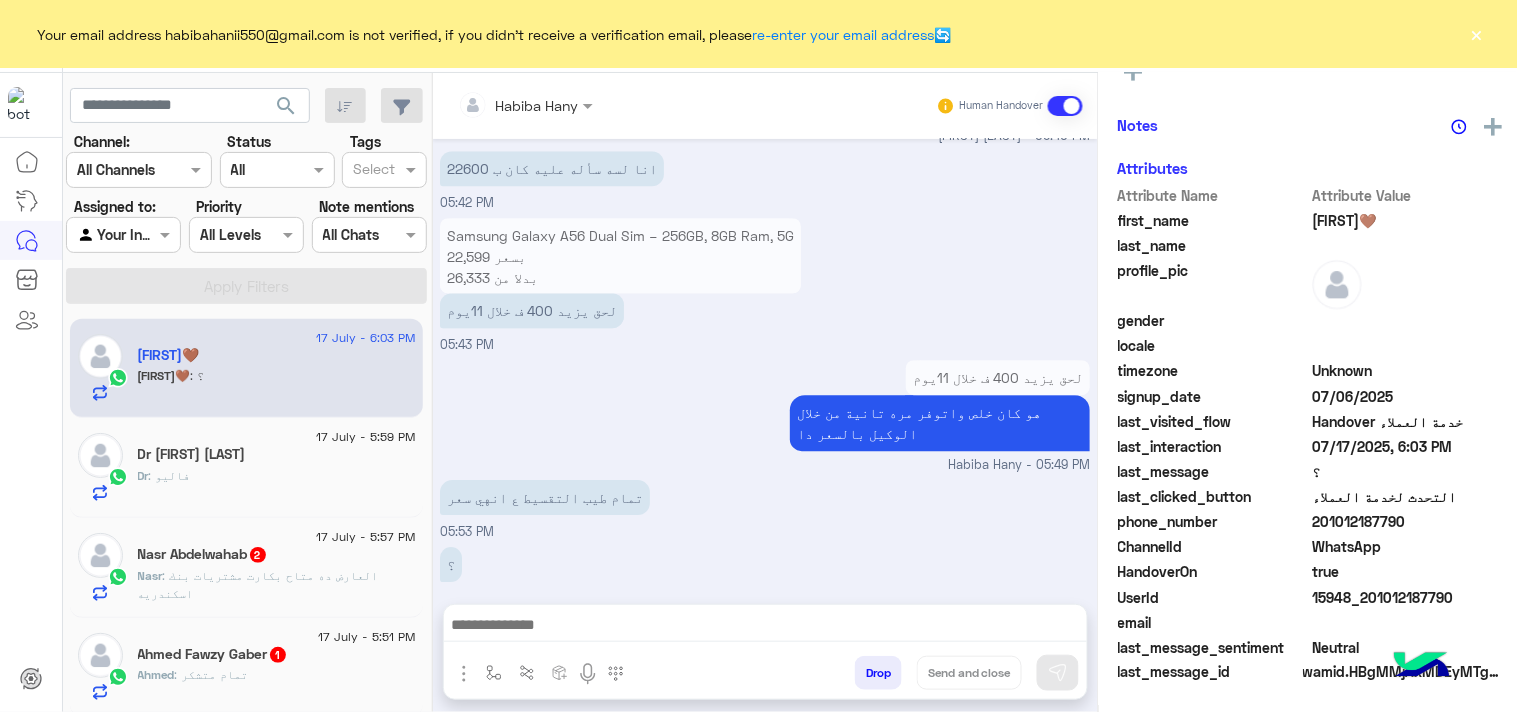 click on "Dr : فاليو" 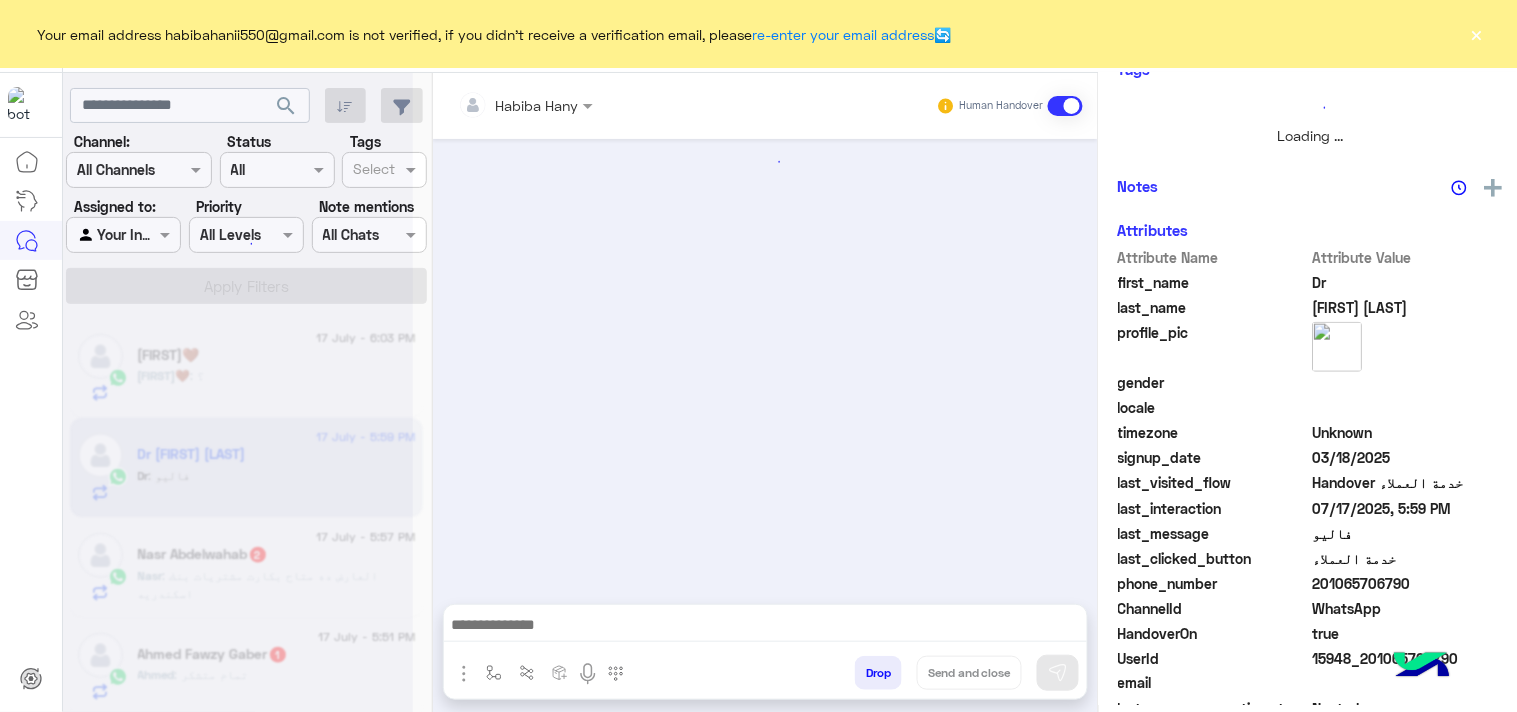 scroll, scrollTop: 446, scrollLeft: 0, axis: vertical 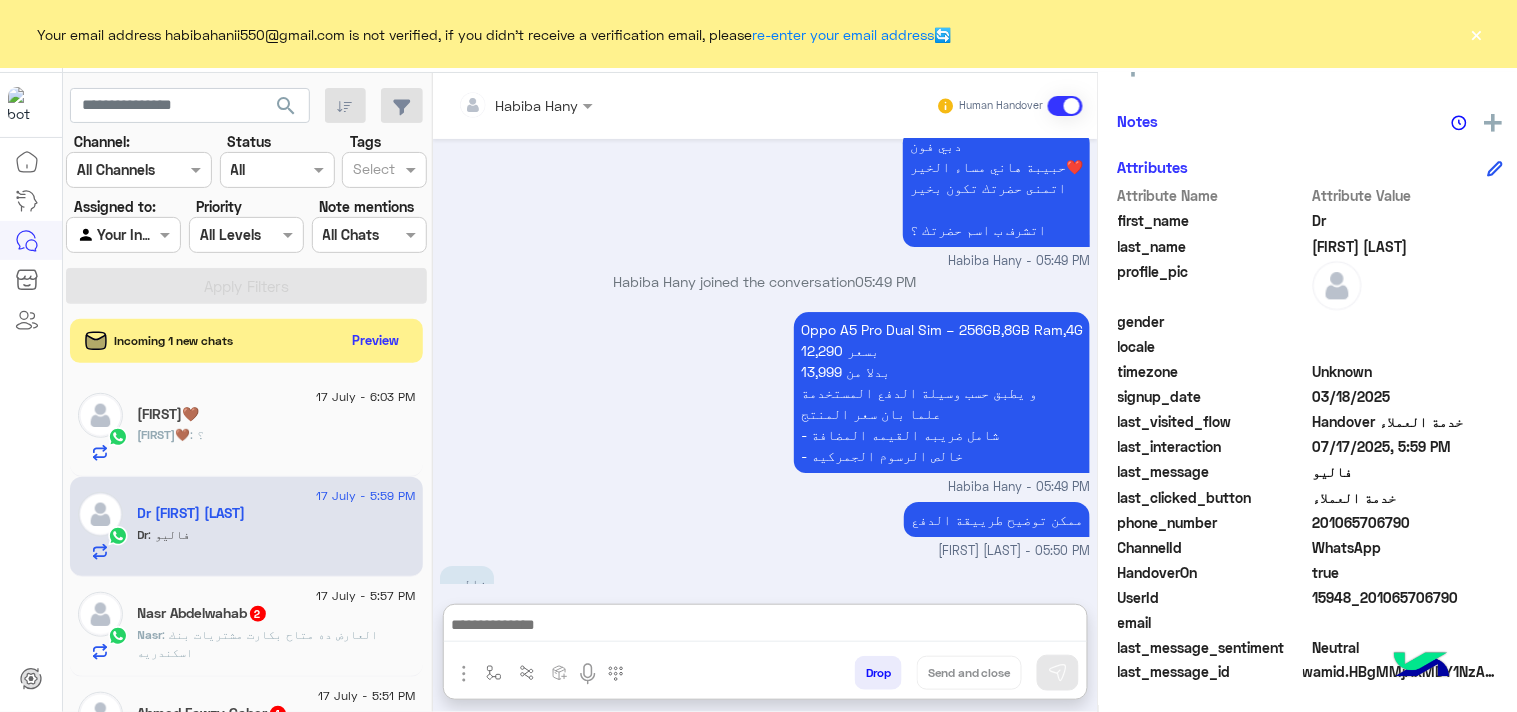 click at bounding box center (765, 627) 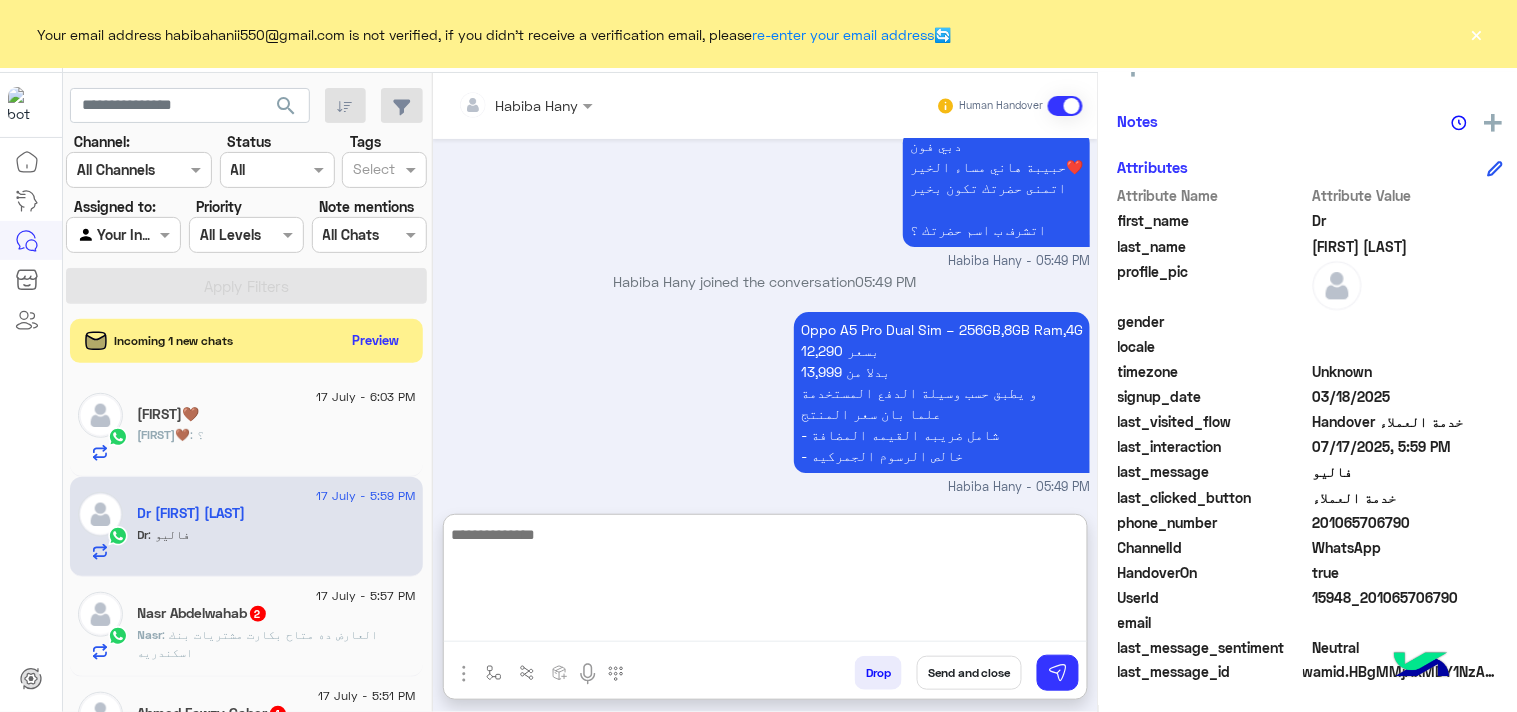 scroll, scrollTop: 1866, scrollLeft: 0, axis: vertical 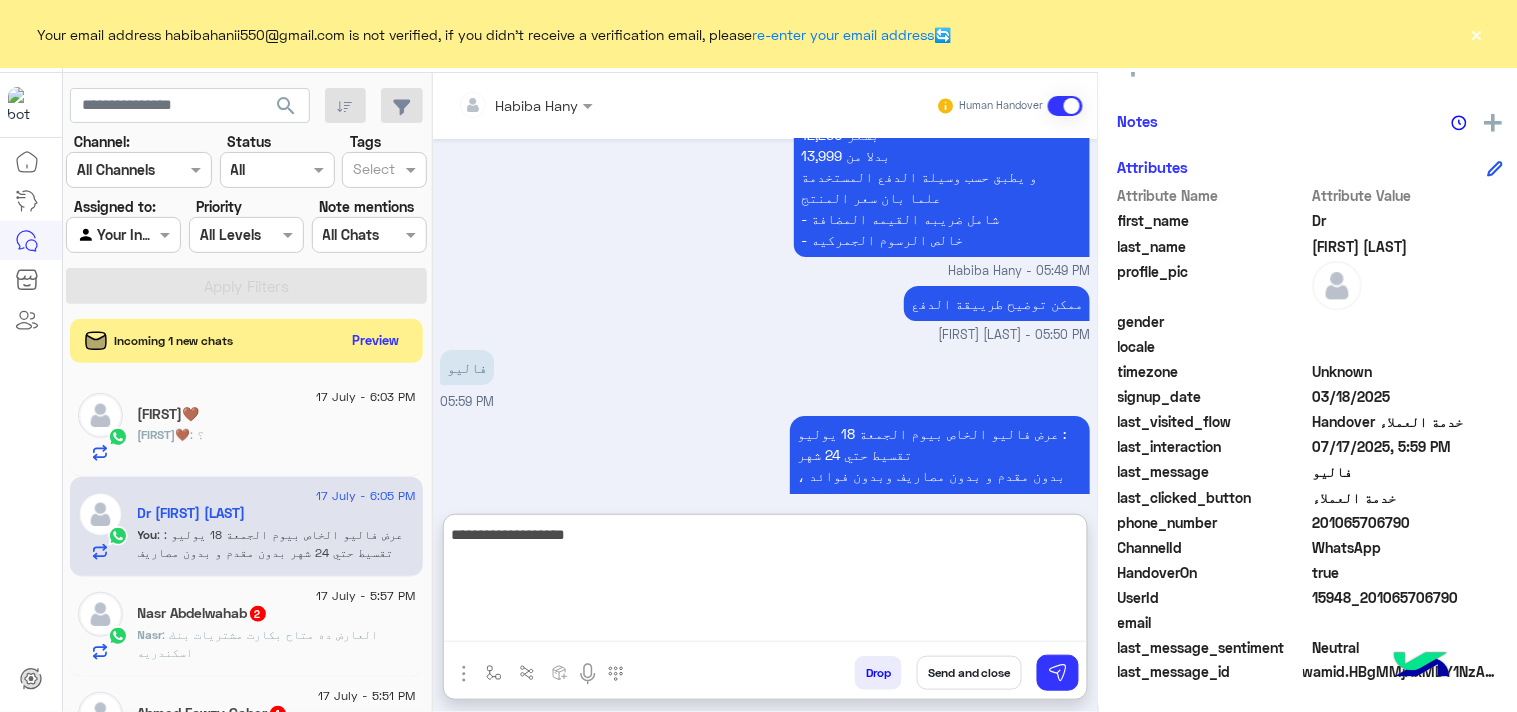 type on "**********" 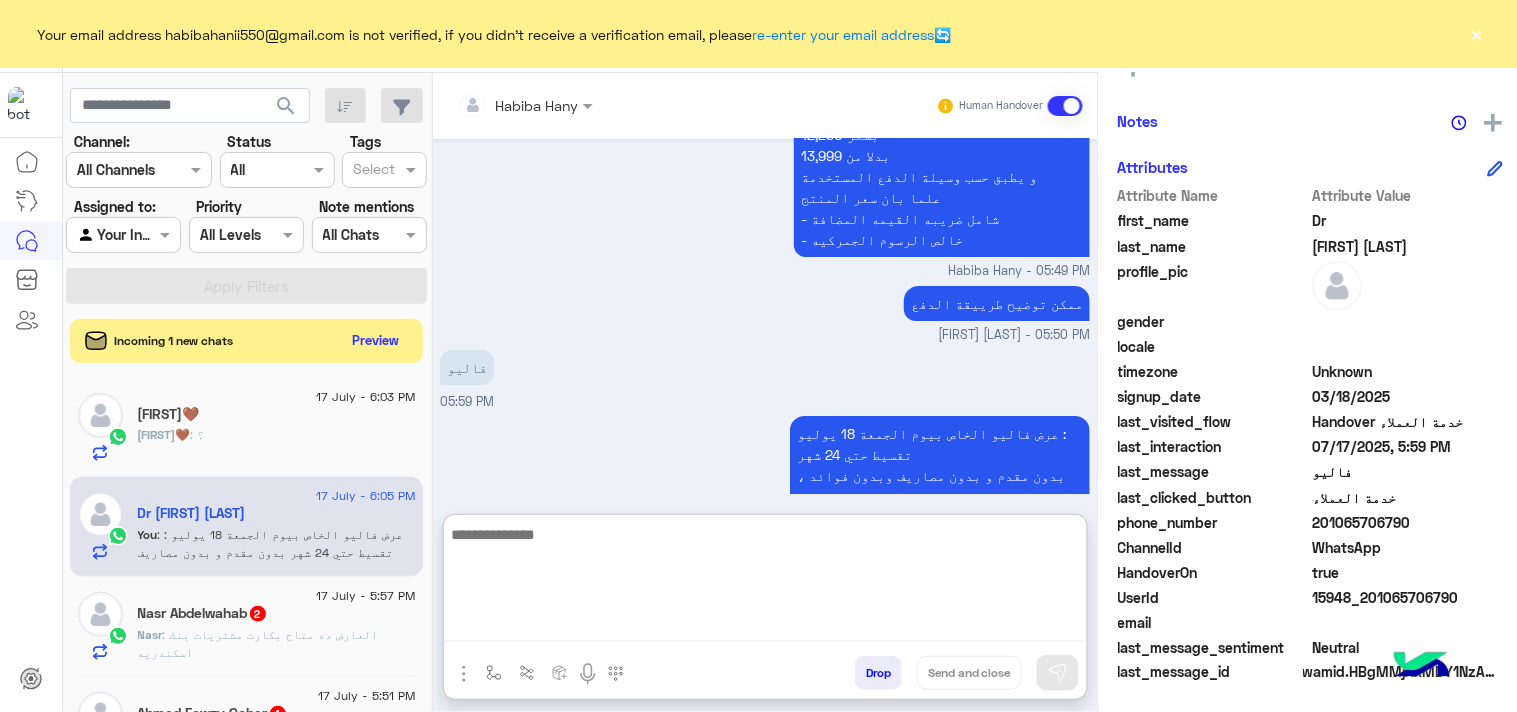 scroll, scrollTop: 1930, scrollLeft: 0, axis: vertical 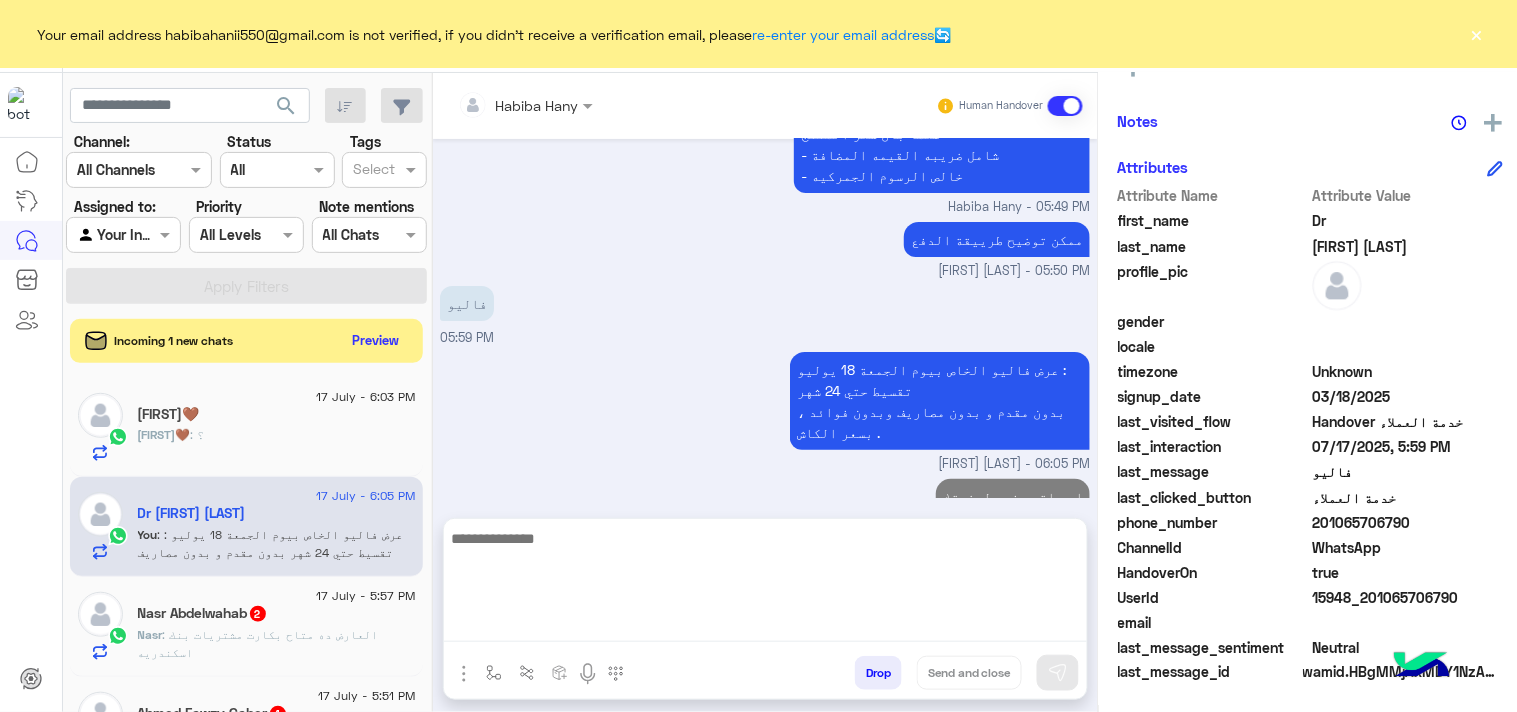 click on "[FIRST]🤎 : ؟" 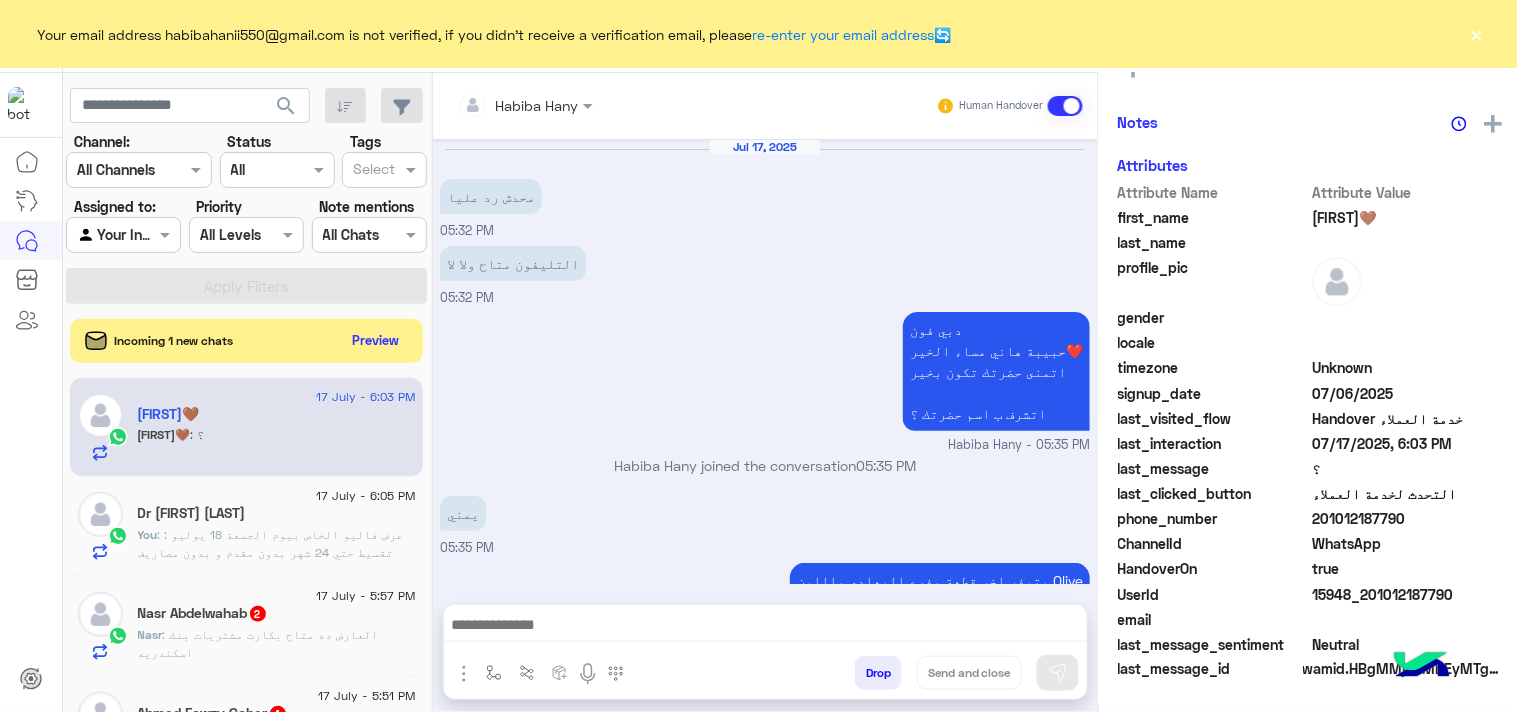 scroll, scrollTop: 1373, scrollLeft: 0, axis: vertical 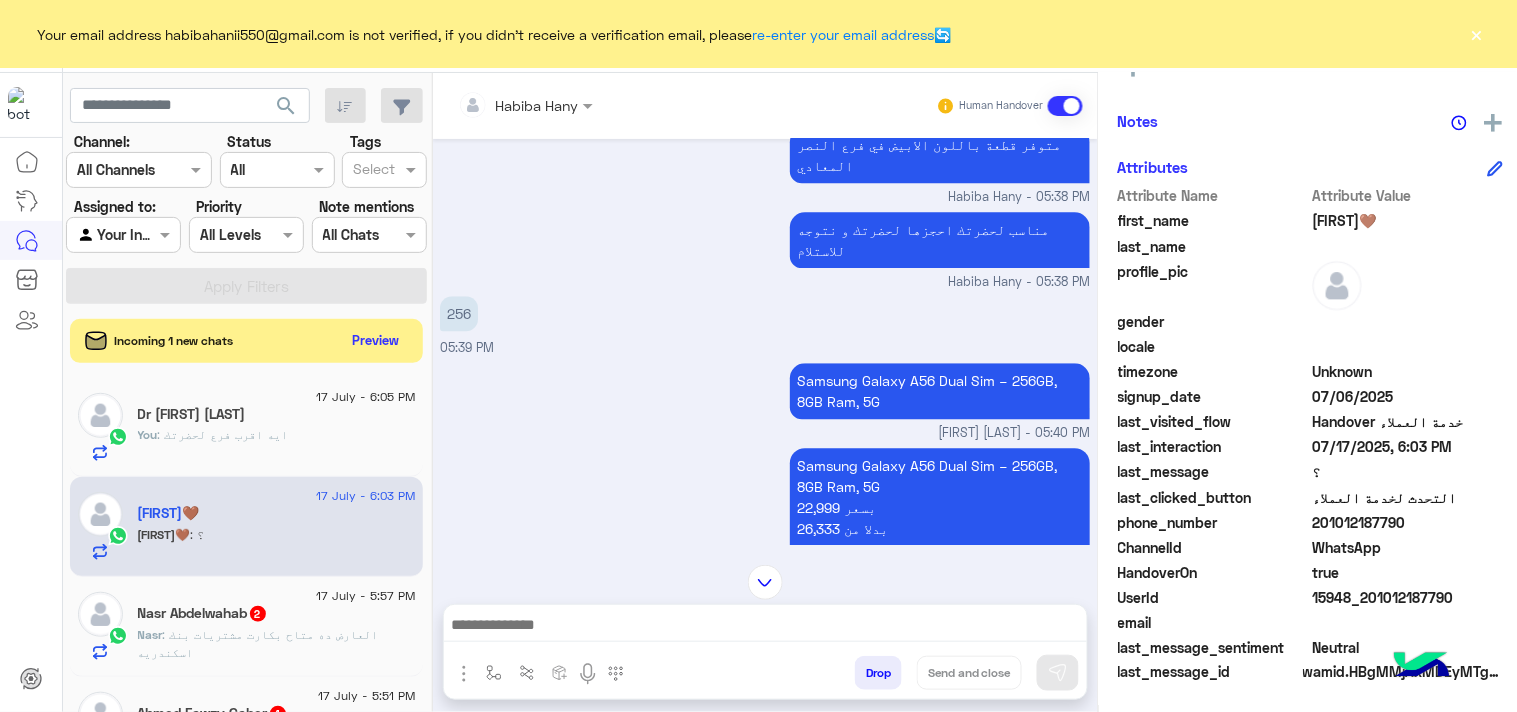click on "Samsung Galaxy A56 Dual Sim – 256GB, 8GB Ram, 5G 22,999 بسعر  26,333 بدلا من  و يطبق حسب وسيلة الدفع المستخدمة علما بان سعر المنتج - شامل ضريبه القيمه المضافة - خالص الرسوم الجمركيه" at bounding box center [940, 539] 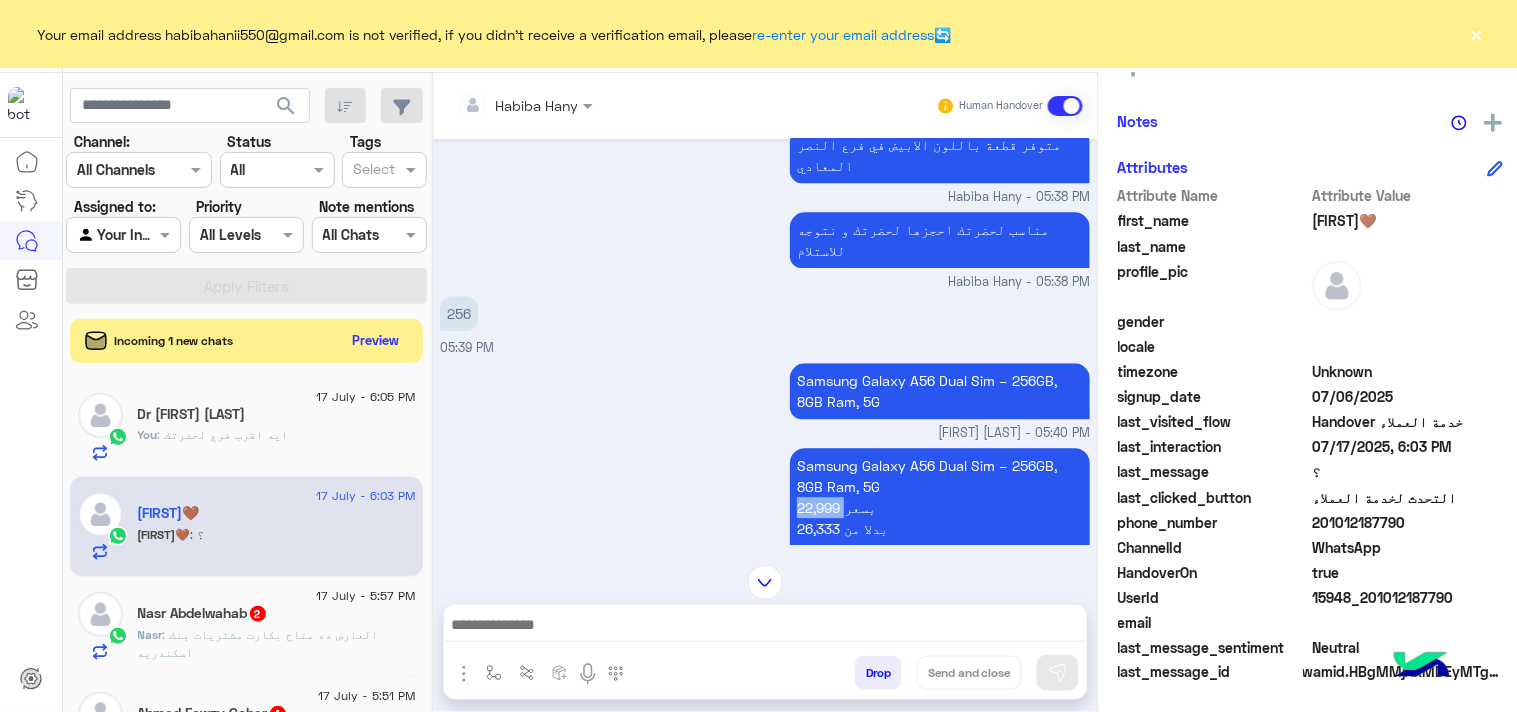 click on "Samsung Galaxy A56 Dual Sim – 256GB, 8GB Ram, 5G 22,999 بسعر  26,333 بدلا من  و يطبق حسب وسيلة الدفع المستخدمة علما بان سعر المنتج - شامل ضريبه القيمه المضافة - خالص الرسوم الجمركيه" at bounding box center (940, 539) 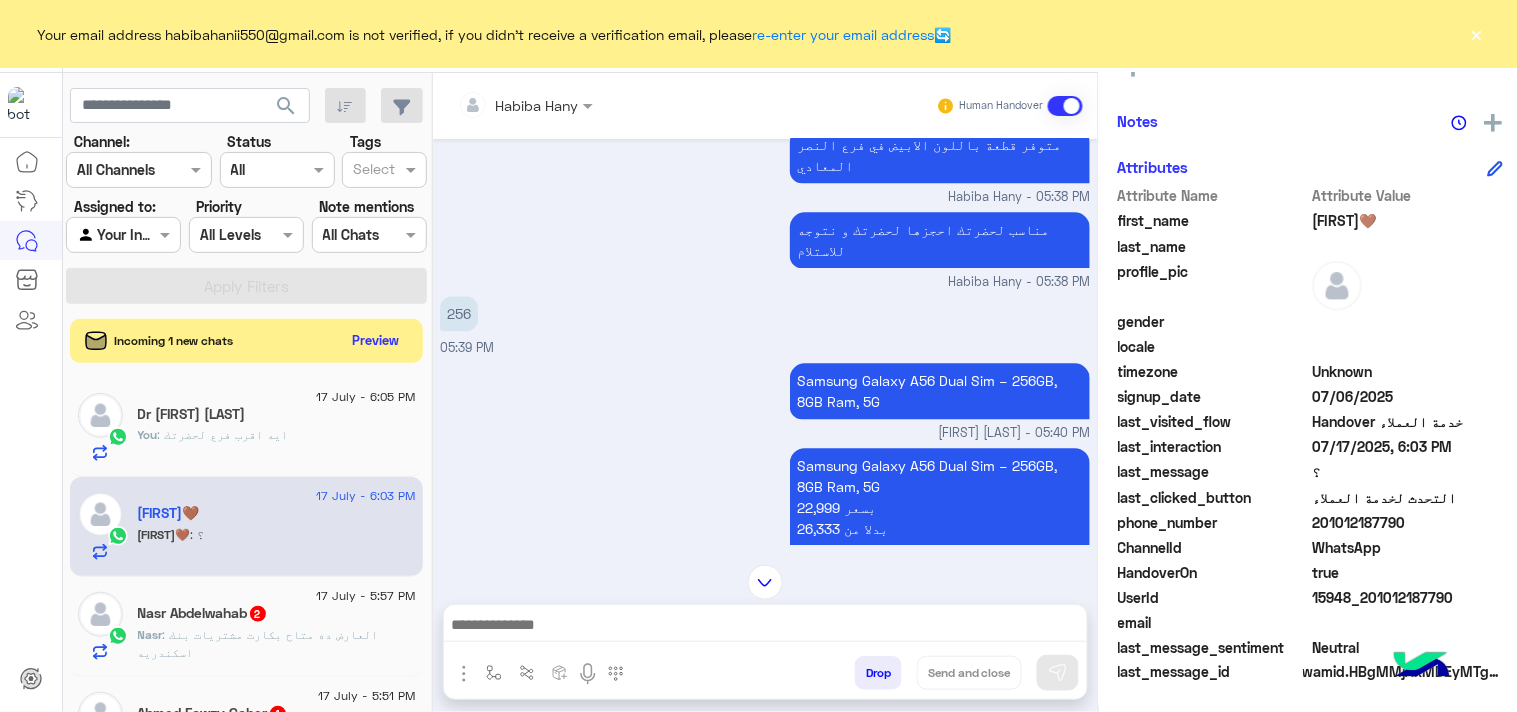 click at bounding box center [765, 630] 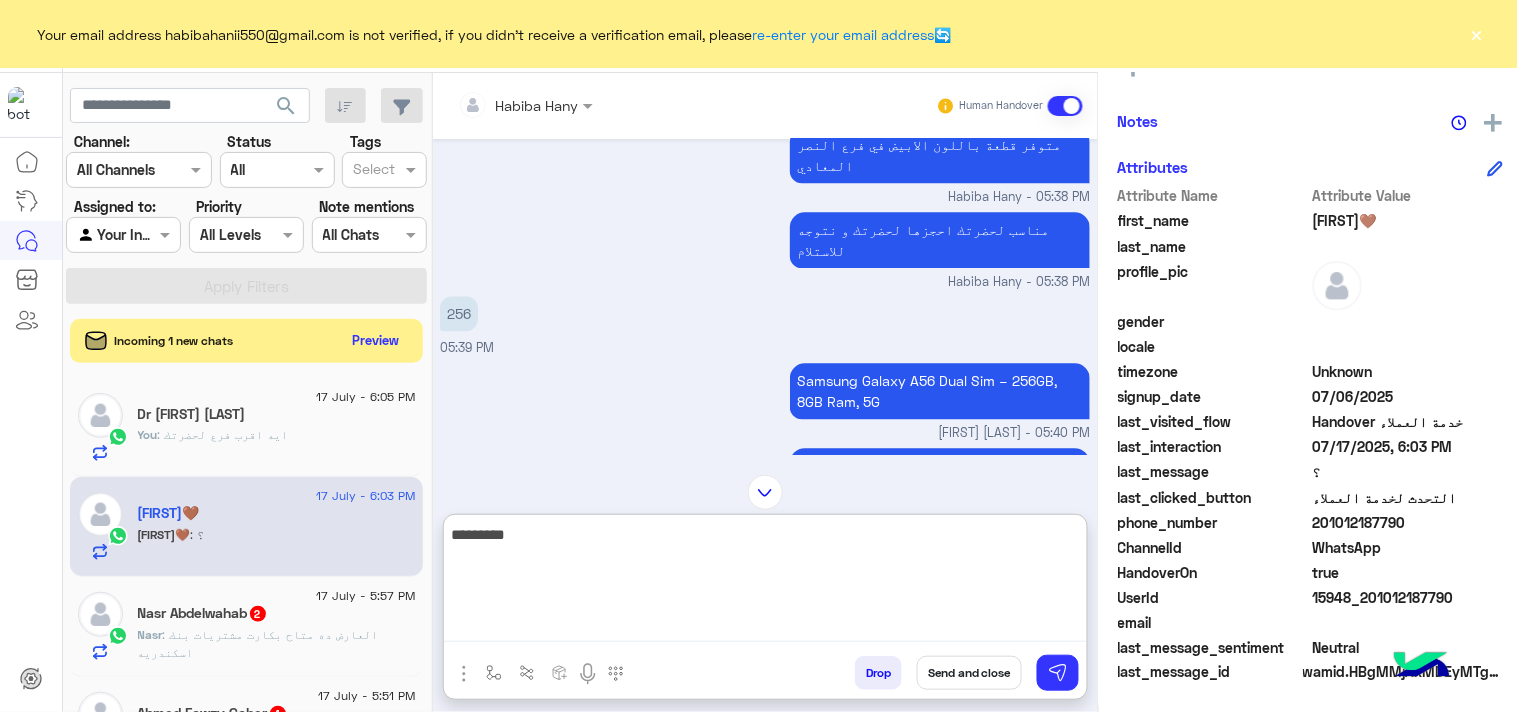 paste on "******" 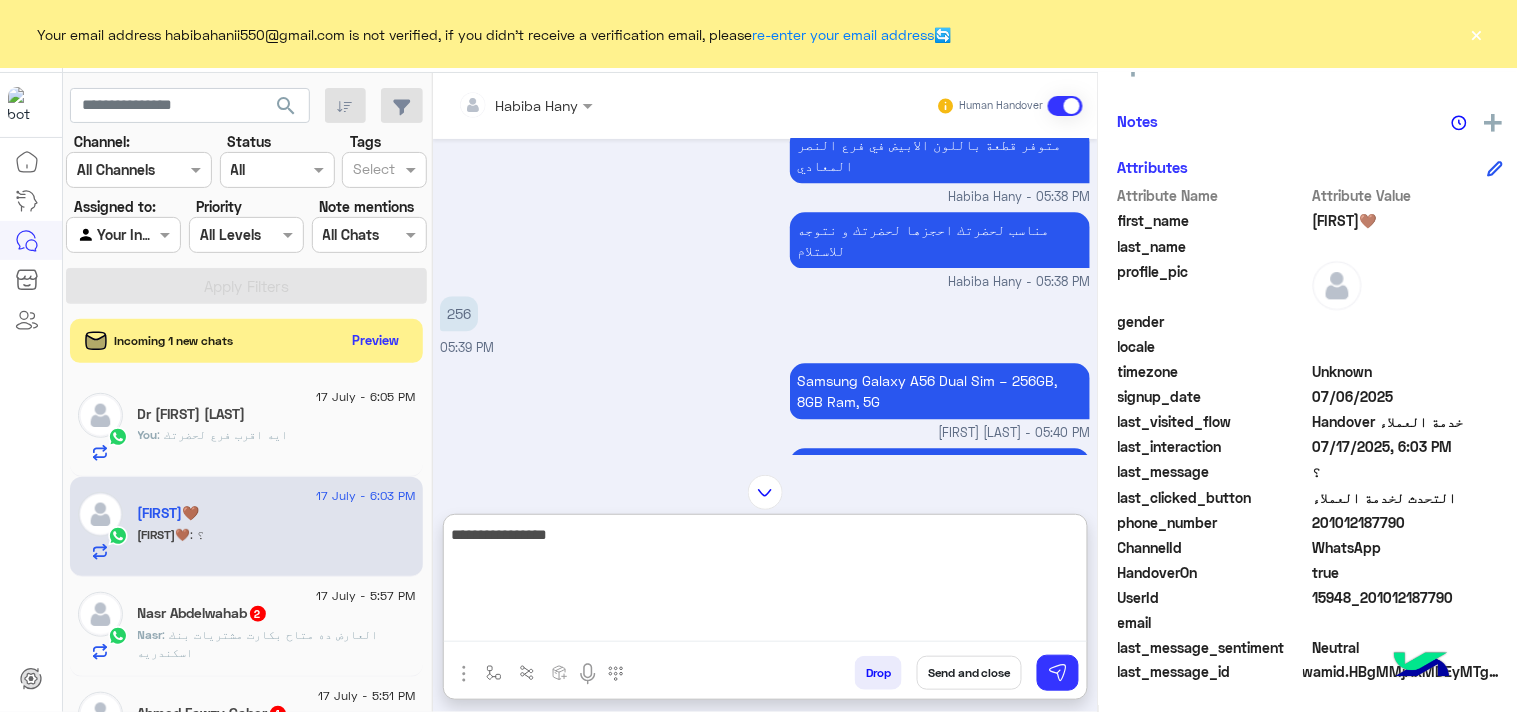 type on "**********" 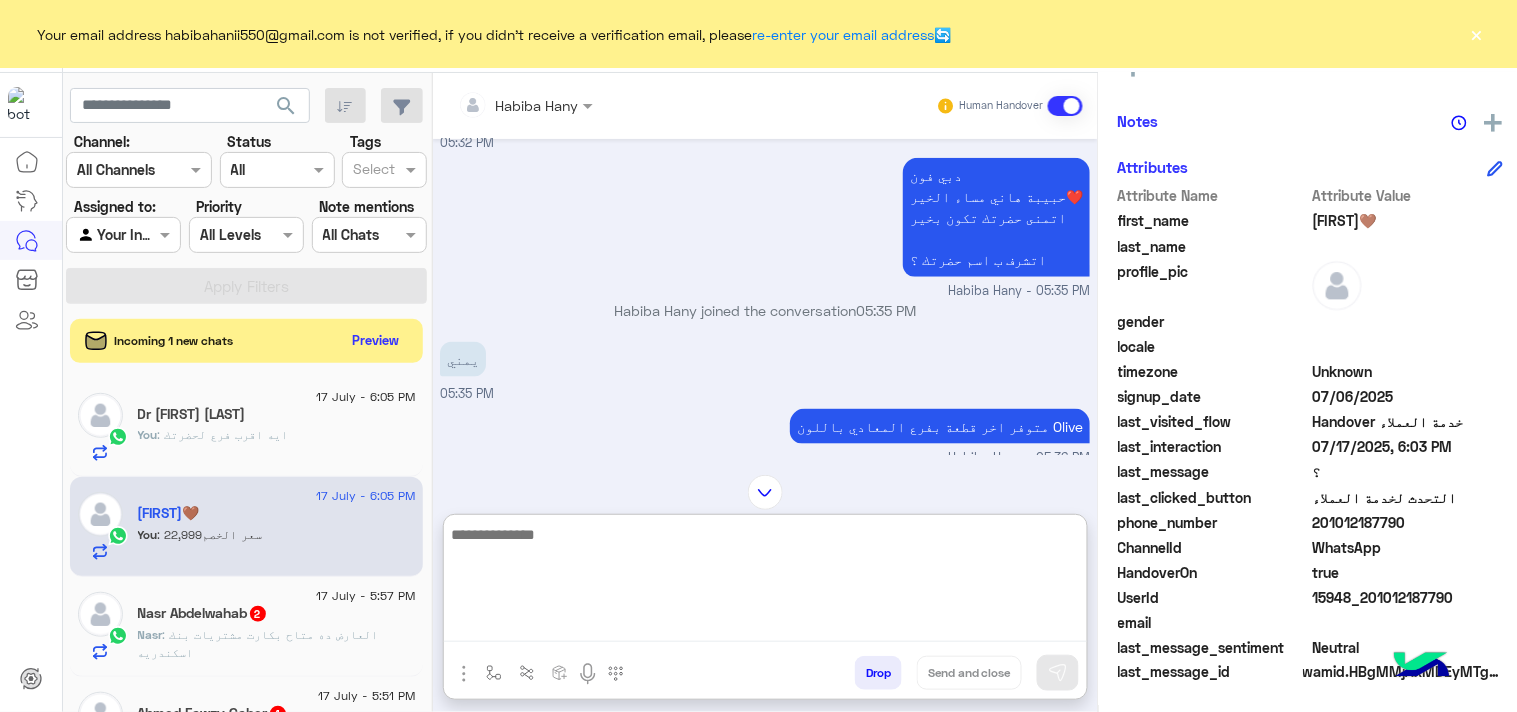 scroll, scrollTop: 2502, scrollLeft: 0, axis: vertical 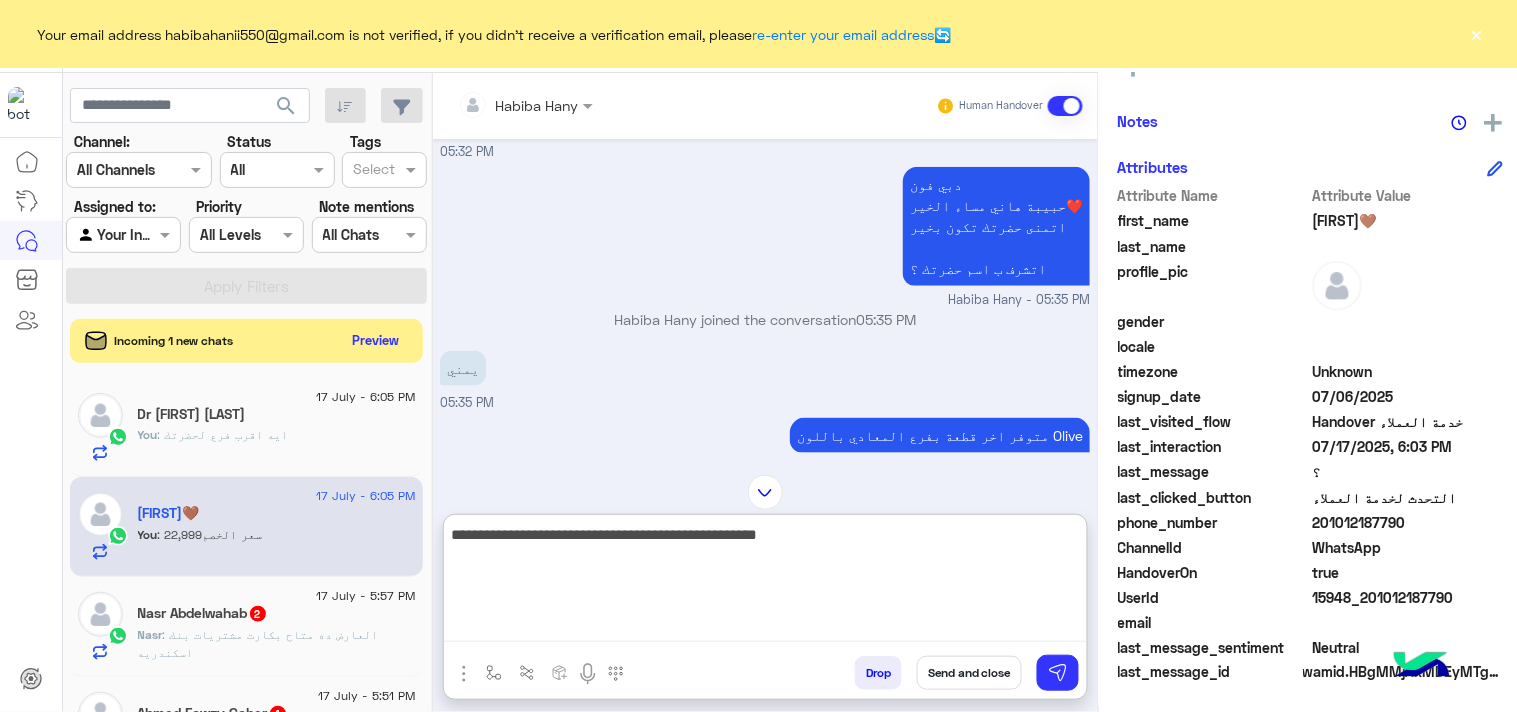 type on "**********" 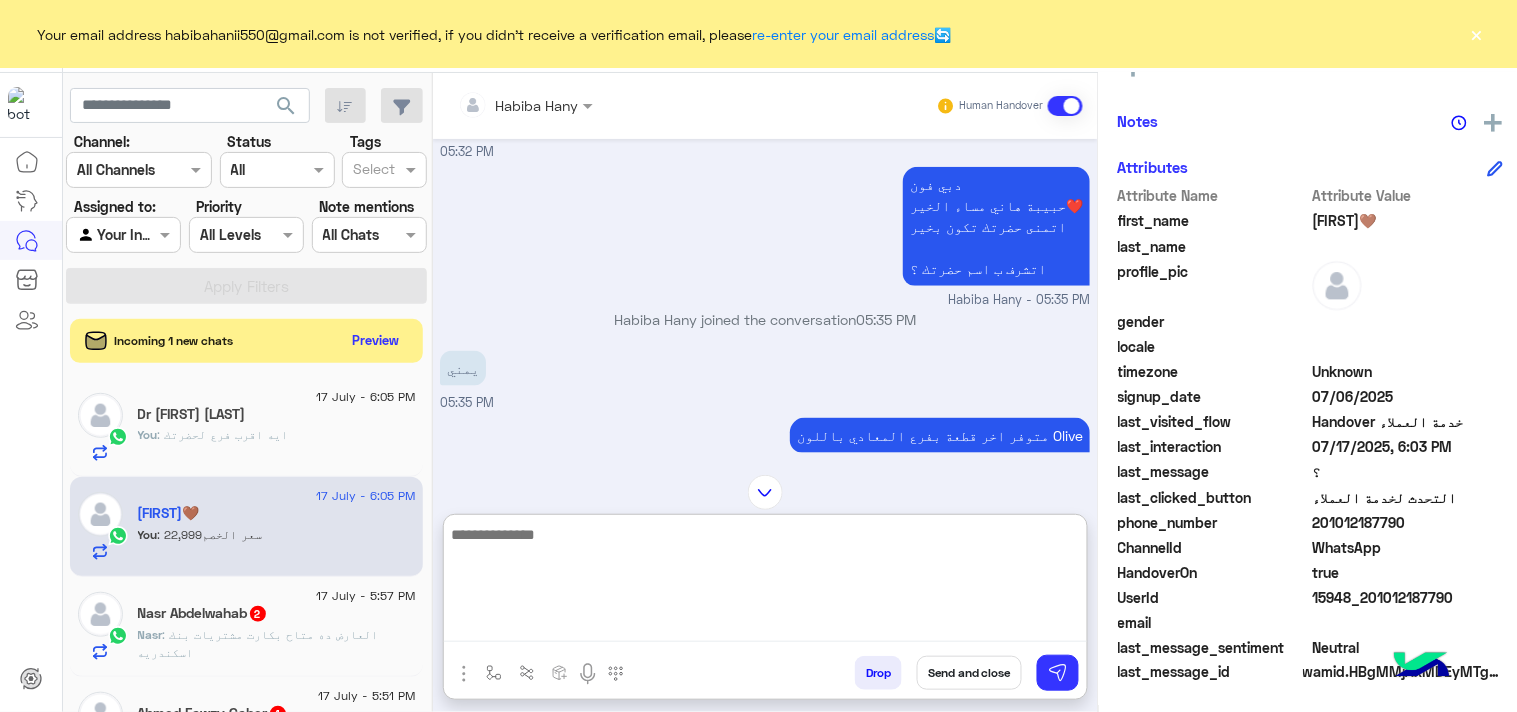 scroll, scrollTop: 3923, scrollLeft: 0, axis: vertical 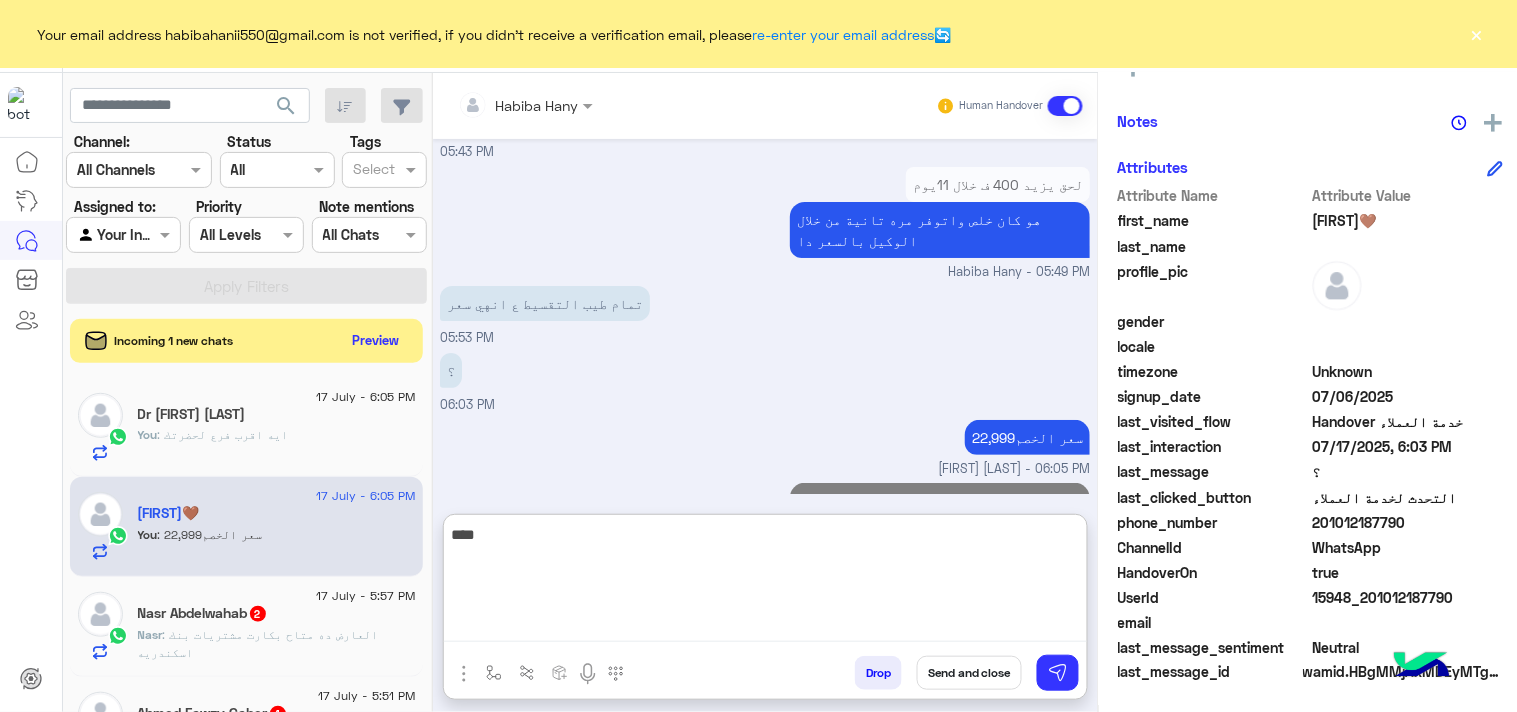 type on "****" 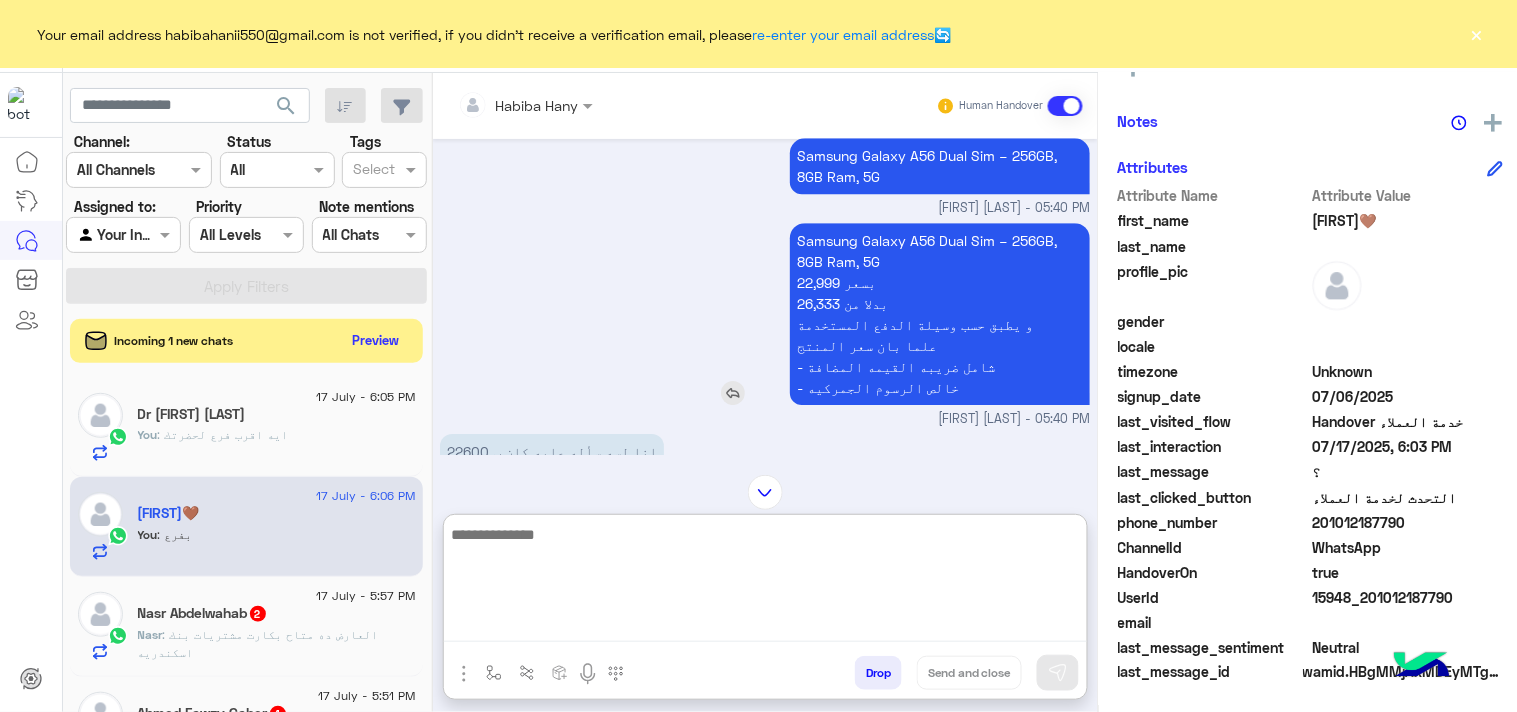 scroll, scrollTop: 3368, scrollLeft: 0, axis: vertical 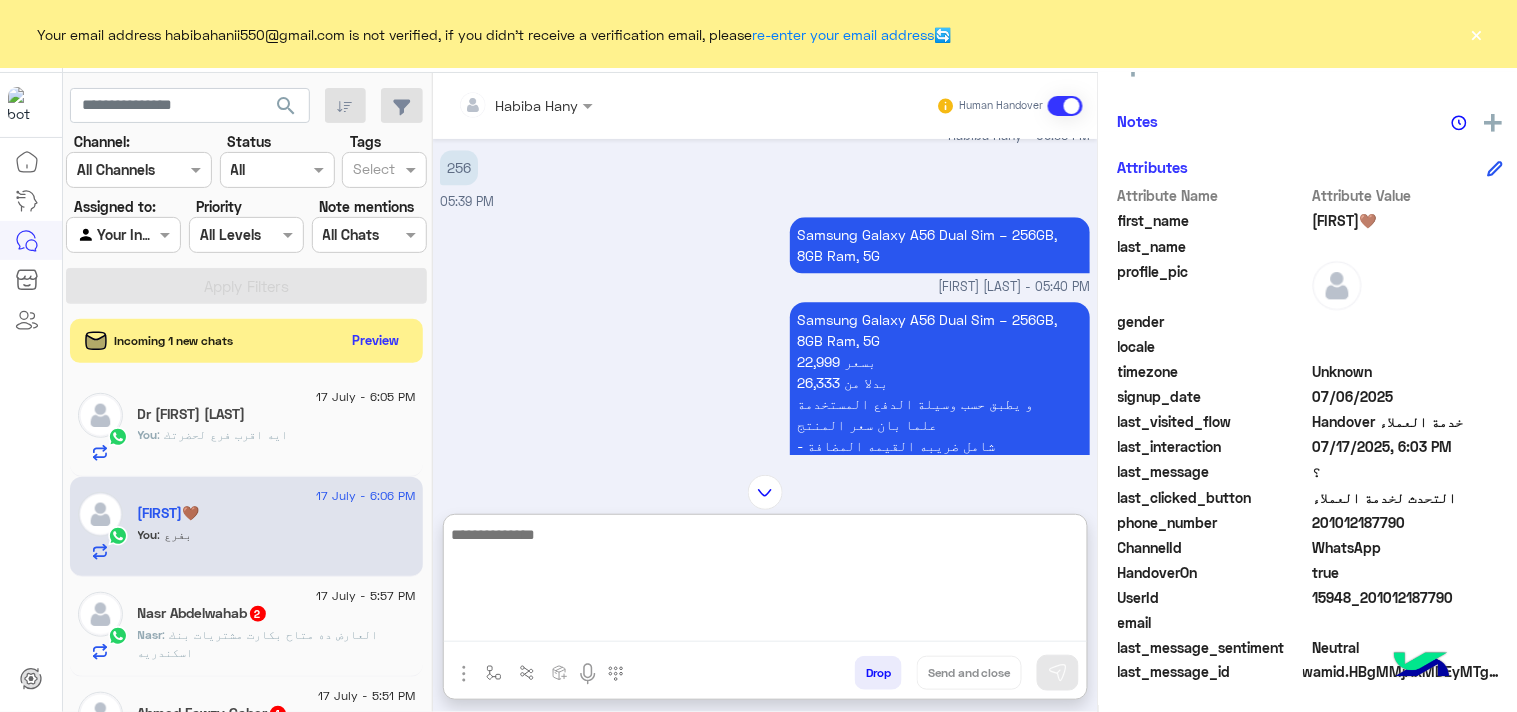 click on "Samsung Galaxy A56 Dual Sim – 256GB, 8GB Ram, 5G 22,999 بسعر  26,333 بدلا من  و يطبق حسب وسيلة الدفع المستخدمة علما بان سعر المنتج - شامل ضريبه القيمه المضافة - خالص الرسوم الجمركيه" at bounding box center (940, 393) 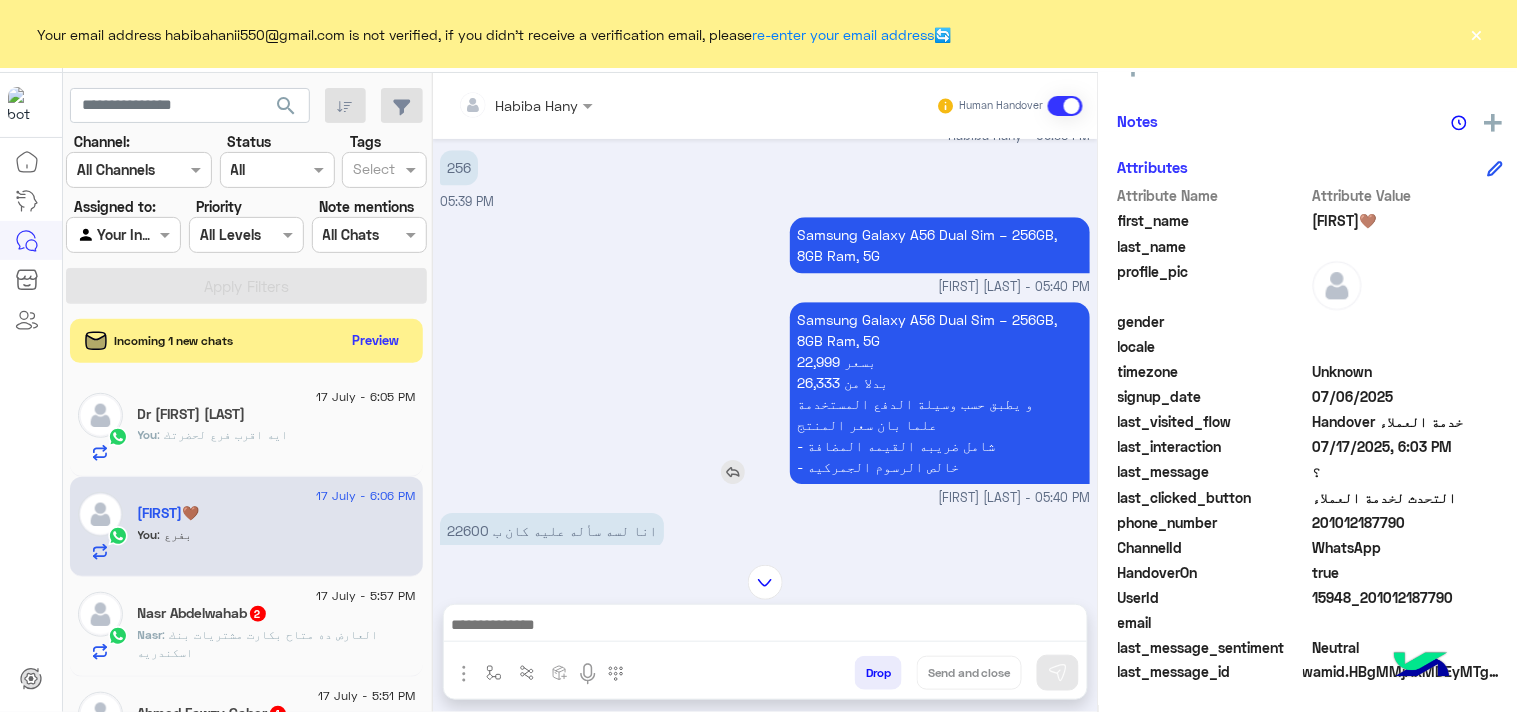 click on "Samsung Galaxy A56 Dual Sim – 256GB, 8GB Ram, 5G 22,999 بسعر  26,333 بدلا من  و يطبق حسب وسيلة الدفع المستخدمة علما بان سعر المنتج - شامل ضريبه القيمه المضافة - خالص الرسوم الجمركيه" at bounding box center [940, 393] 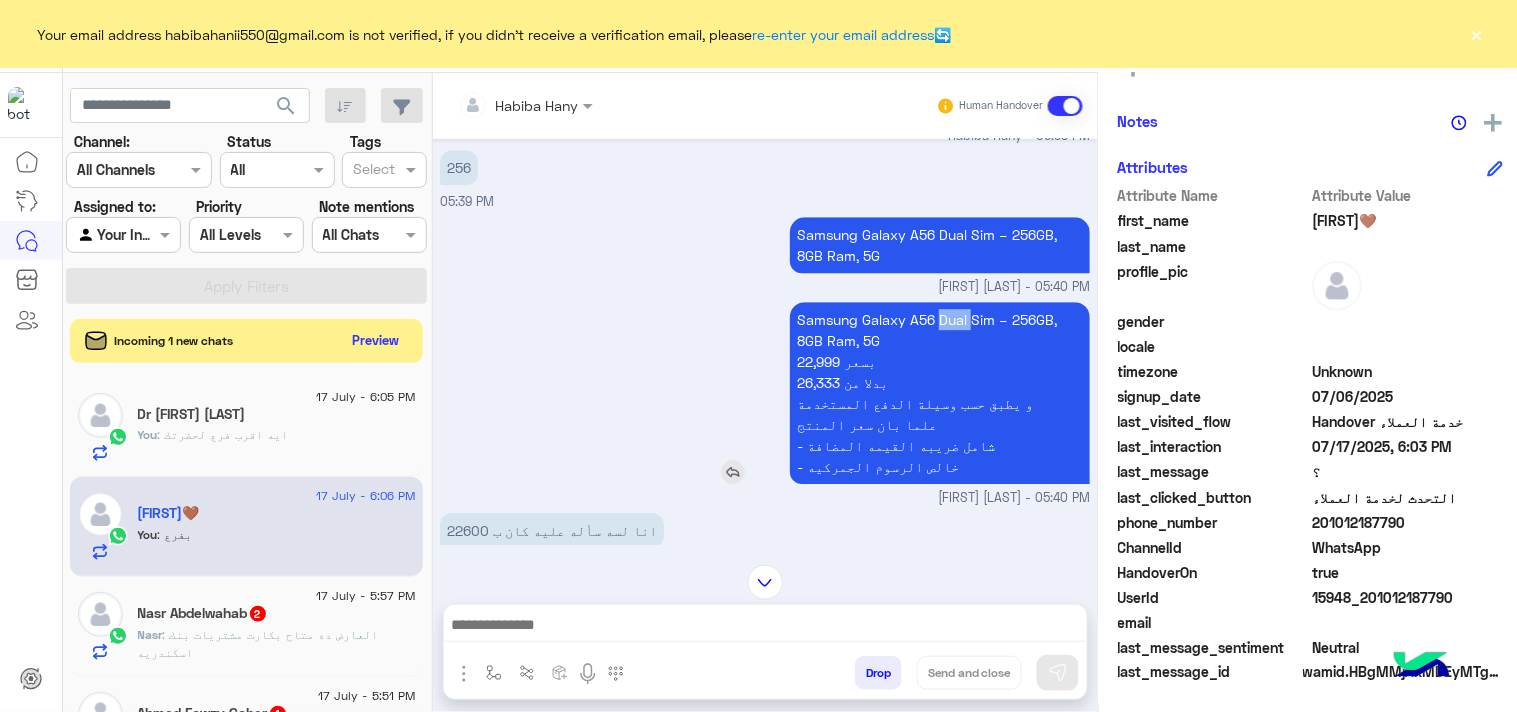 click on "Samsung Galaxy A56 Dual Sim – 256GB, 8GB Ram, 5G 22,999 بسعر  26,333 بدلا من  و يطبق حسب وسيلة الدفع المستخدمة علما بان سعر المنتج - شامل ضريبه القيمه المضافة - خالص الرسوم الجمركيه" at bounding box center [940, 393] 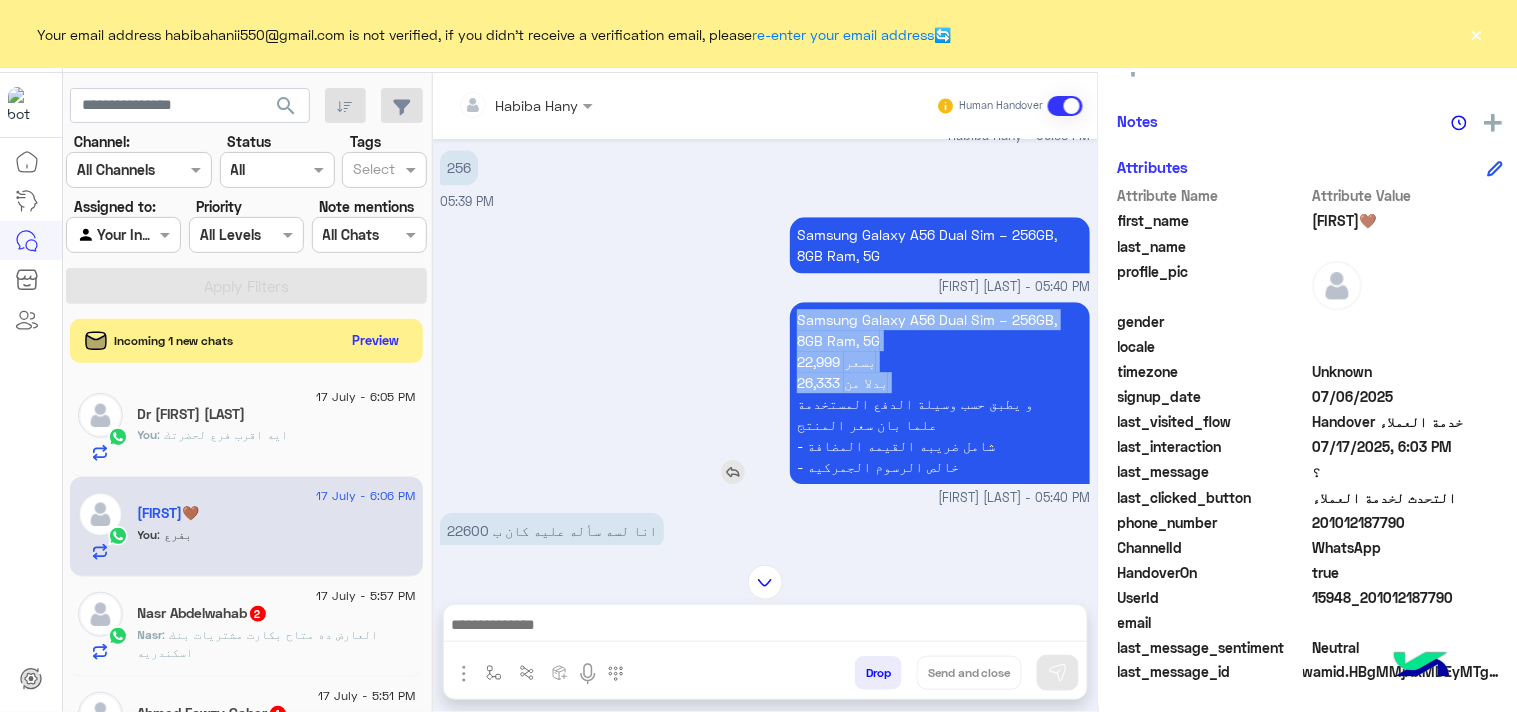 copy on "Samsung Galaxy A56 Dual Sim – 256GB, 8GB Ram, 5G 22,999 بسعر  26,333 بدلا من" 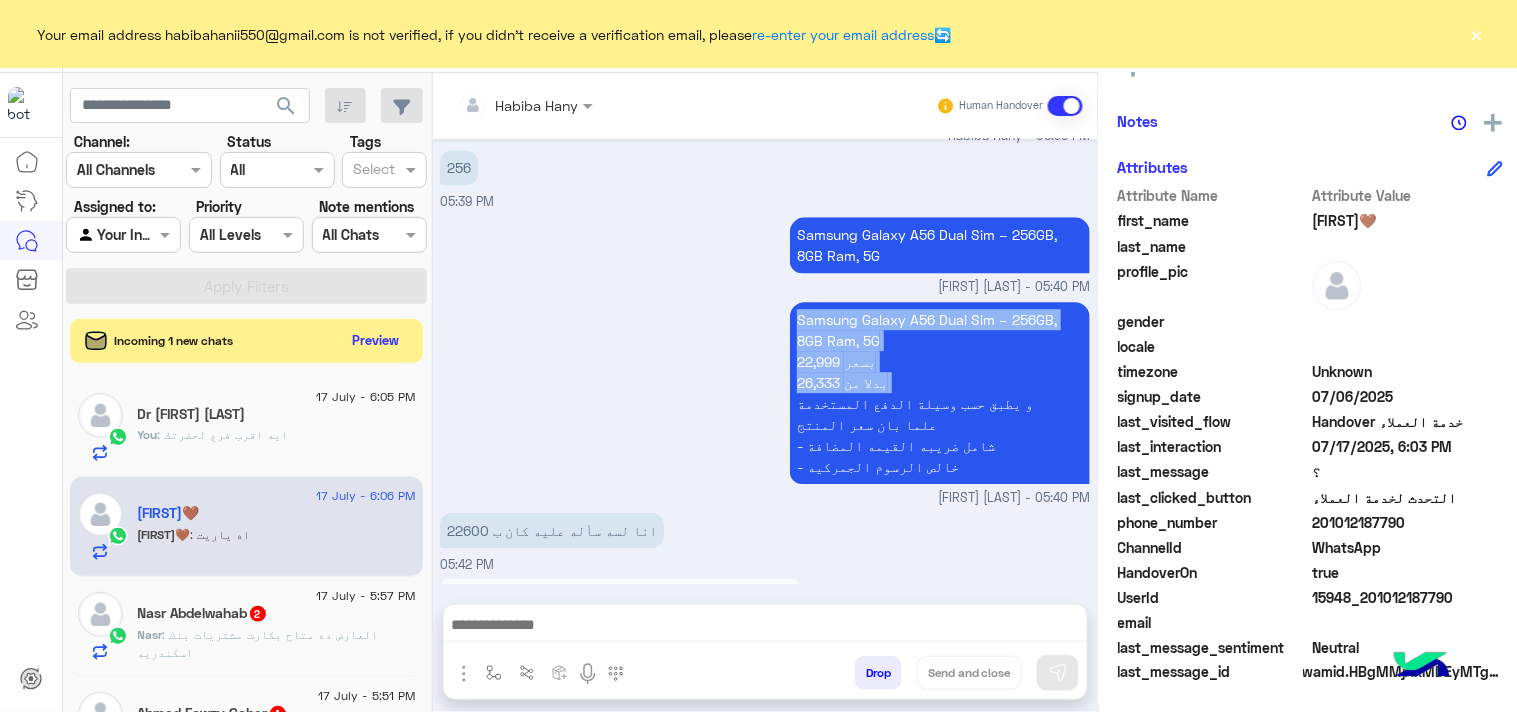 scroll, scrollTop: 4030, scrollLeft: 0, axis: vertical 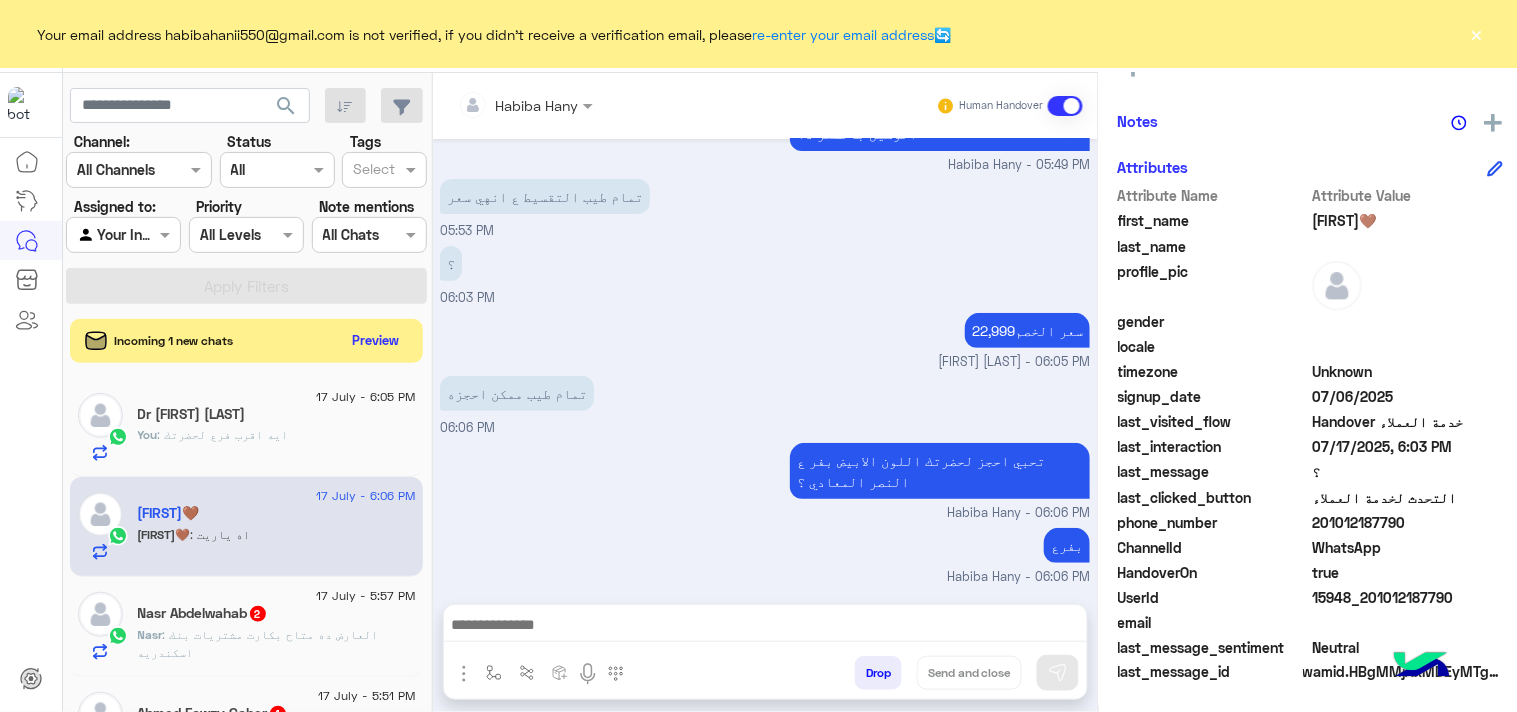 click on "201012187790" 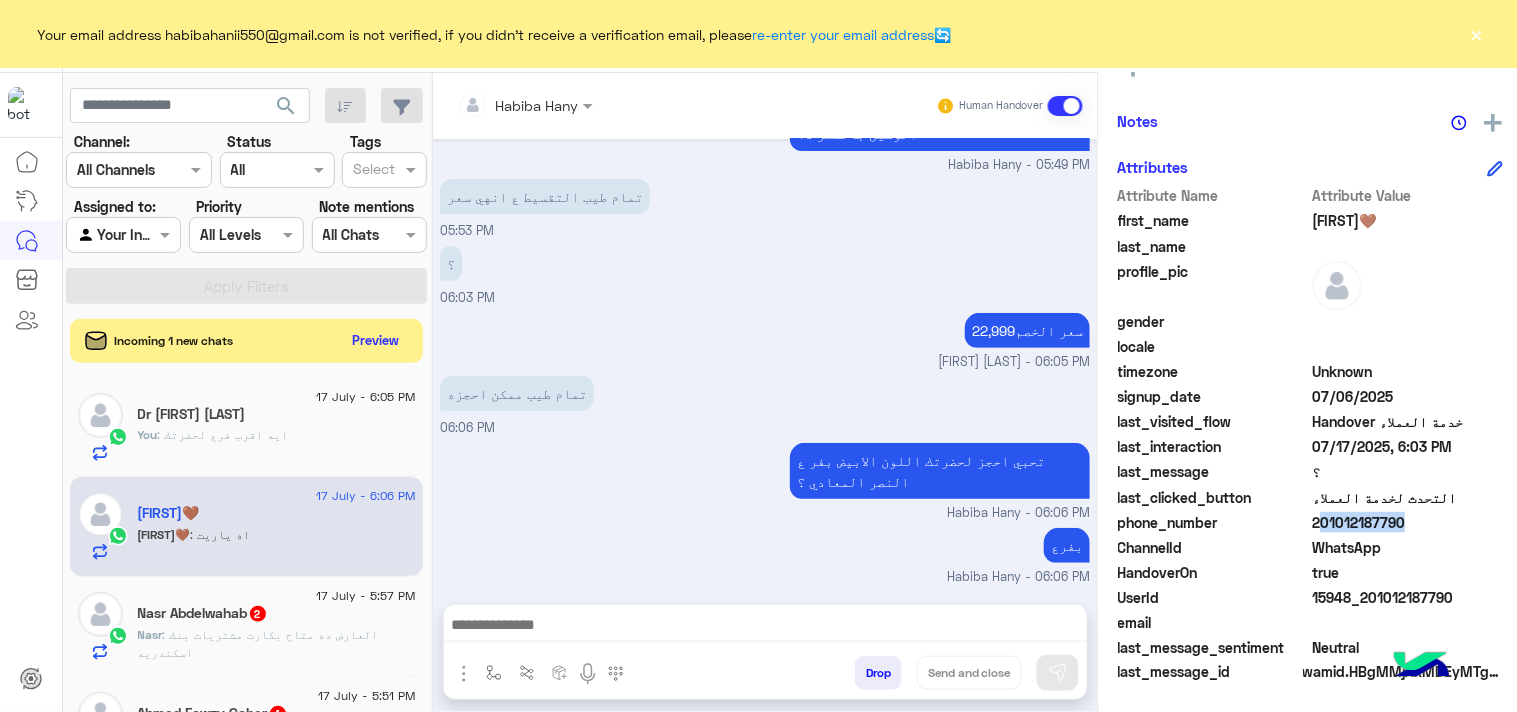click on "201012187790" 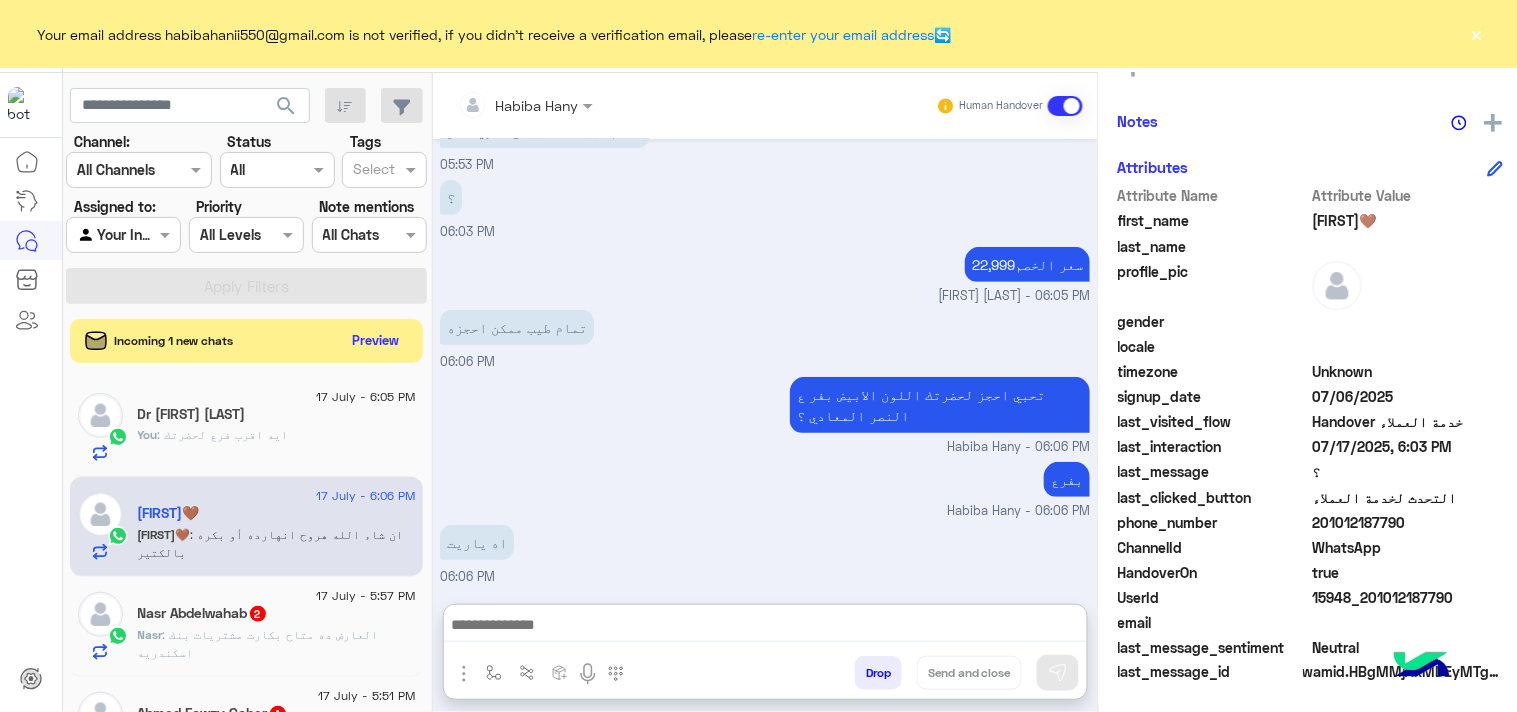 click at bounding box center [765, 627] 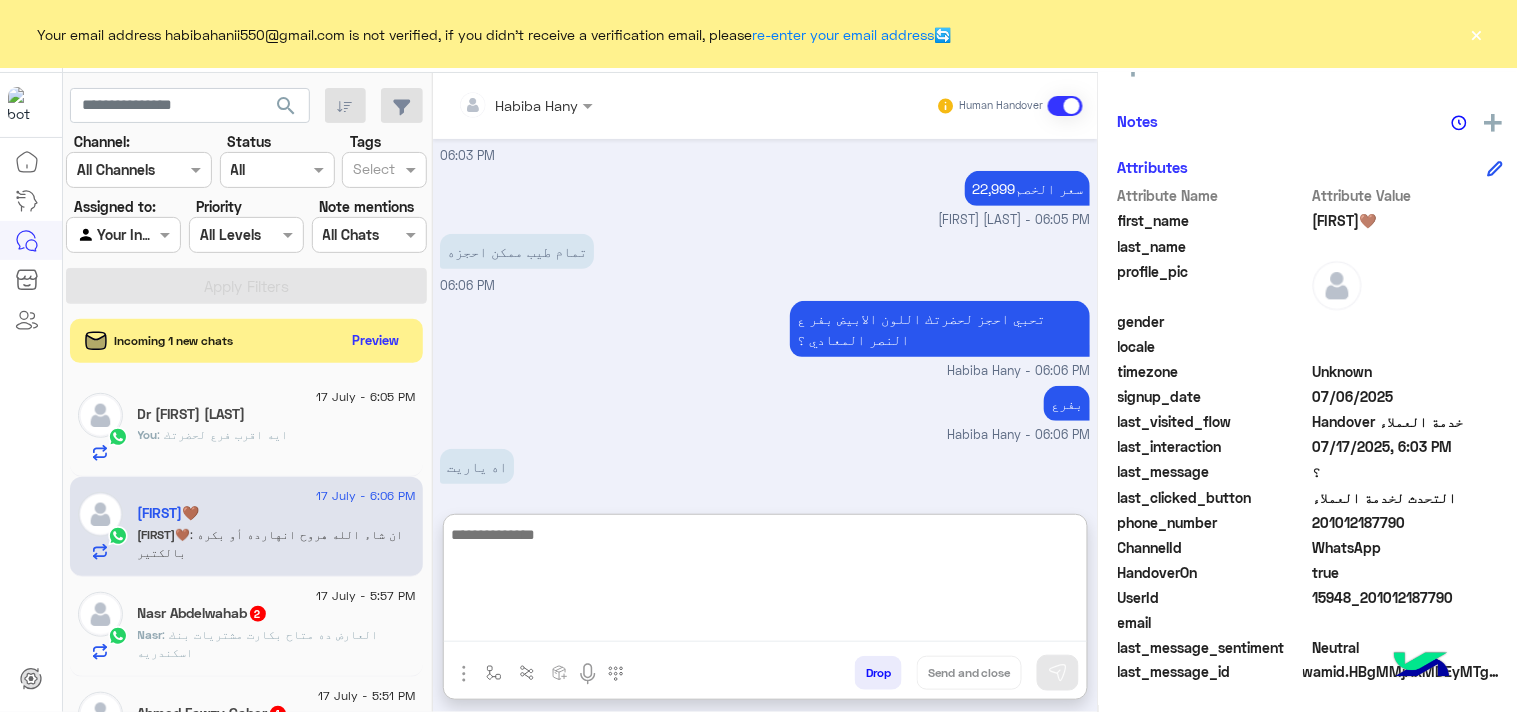 scroll, scrollTop: 4186, scrollLeft: 0, axis: vertical 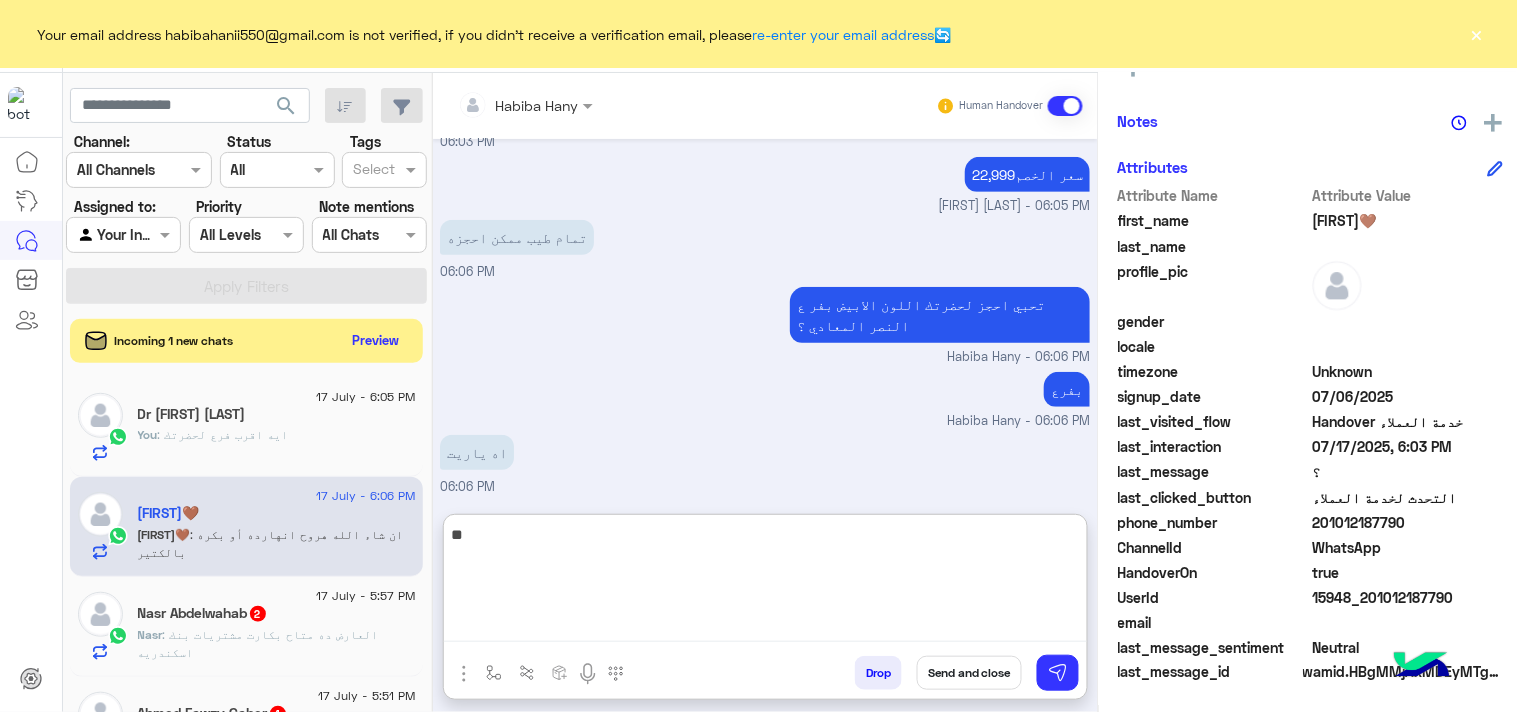 type on "*" 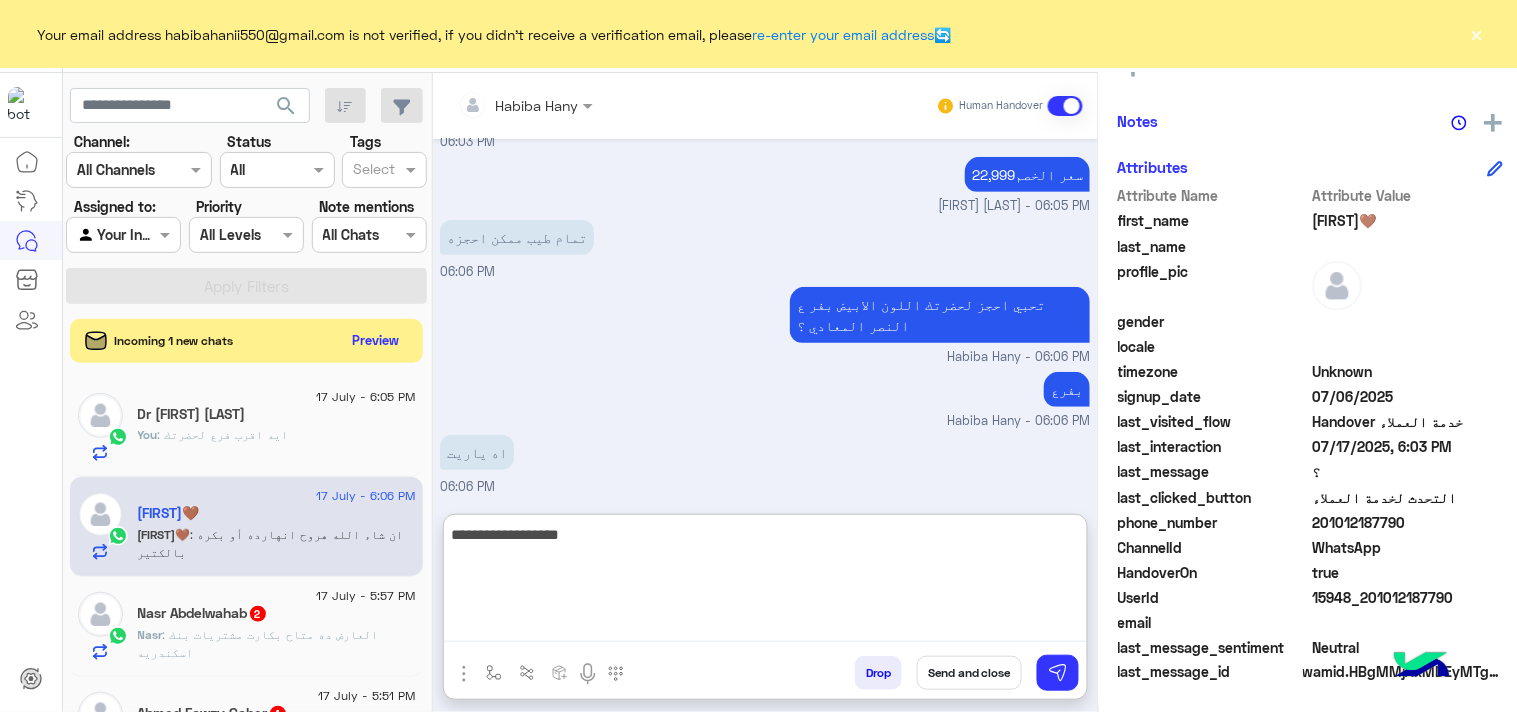 type on "**********" 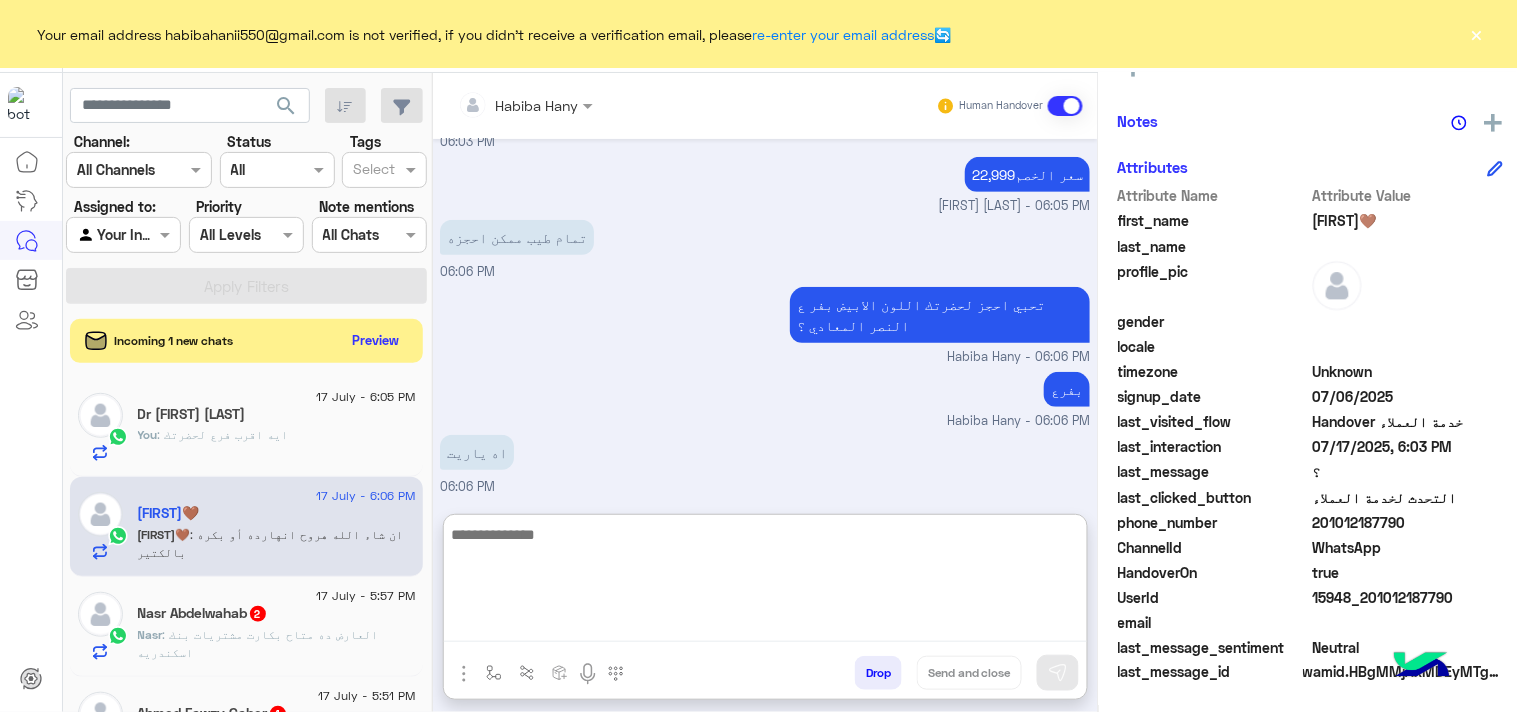 scroll, scrollTop: 4250, scrollLeft: 0, axis: vertical 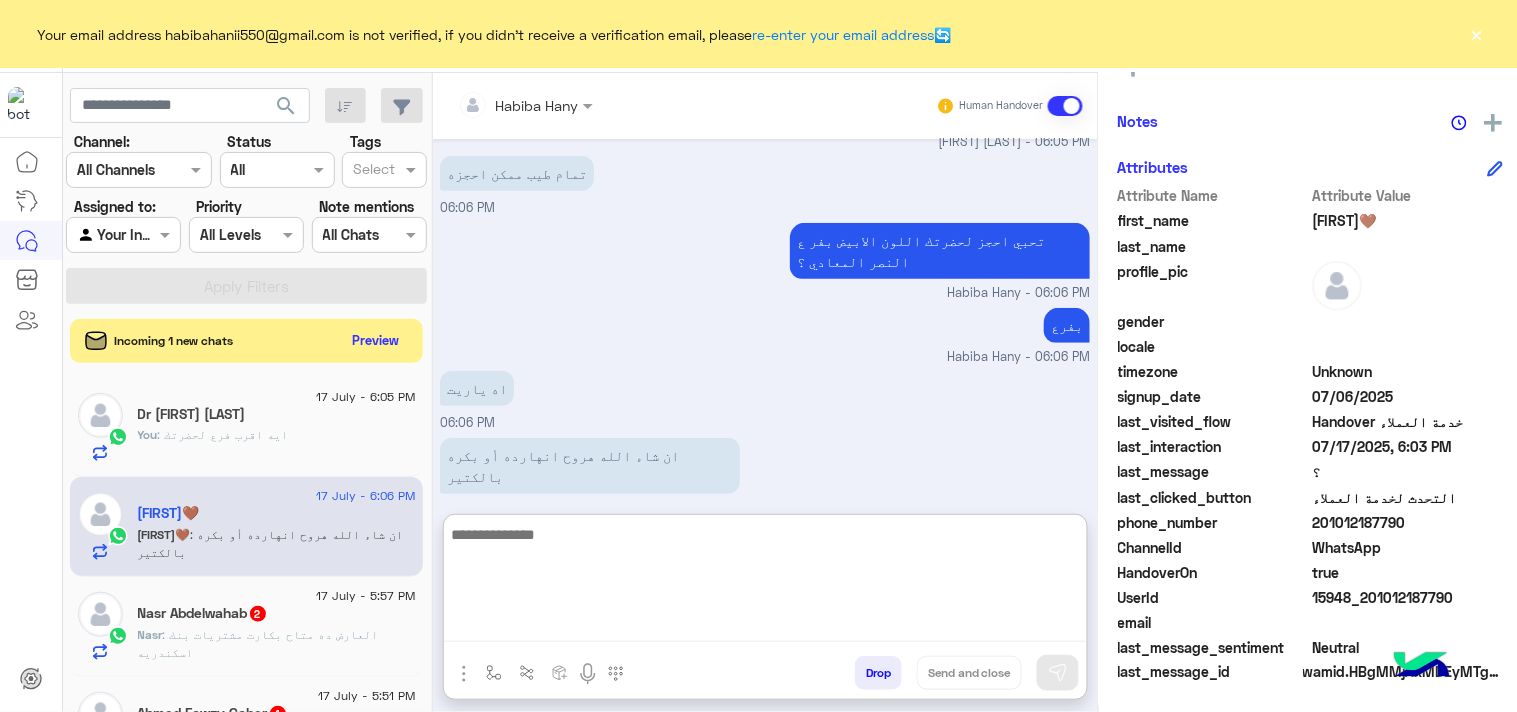 click on "ان شاء الله هروح انهارده أو بكره بالكتير" at bounding box center (647, 466) 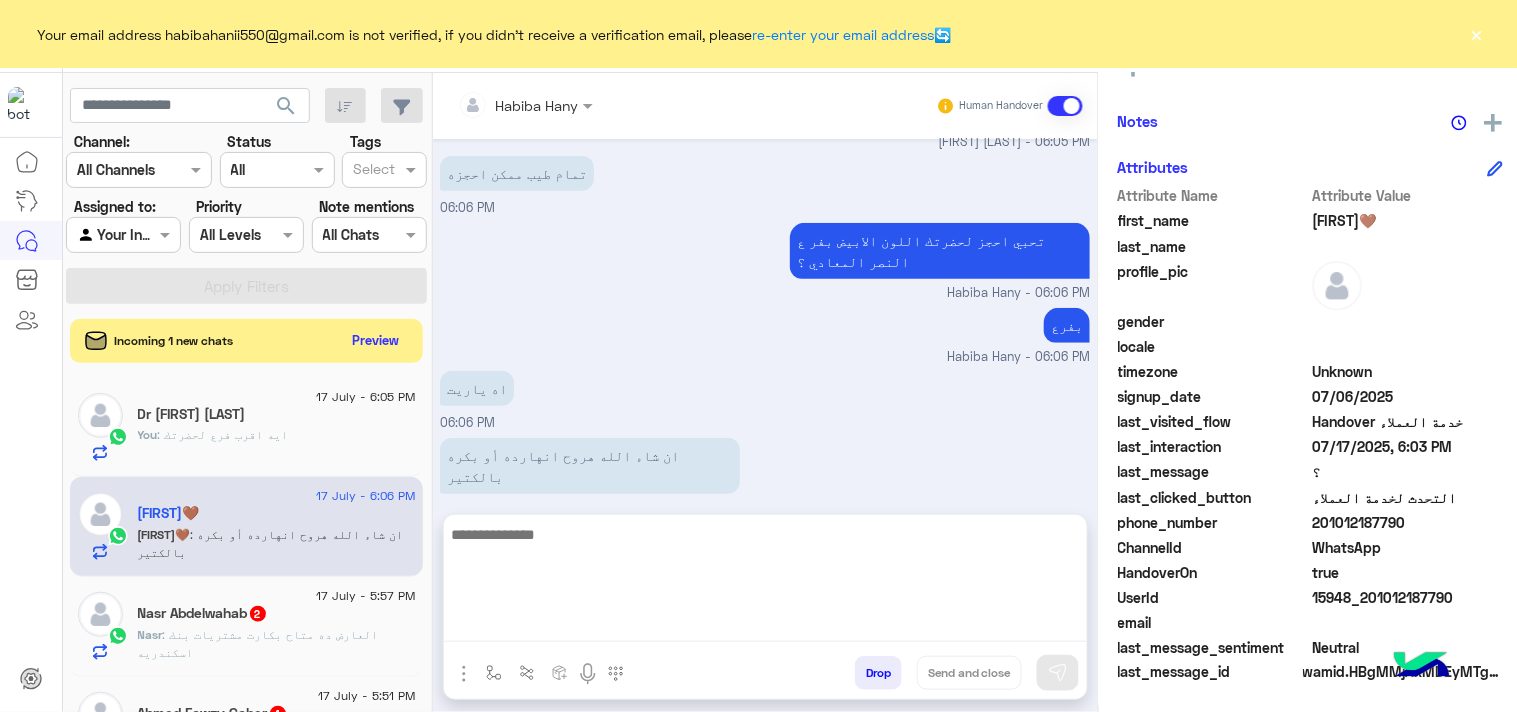 scroll, scrollTop: 4160, scrollLeft: 0, axis: vertical 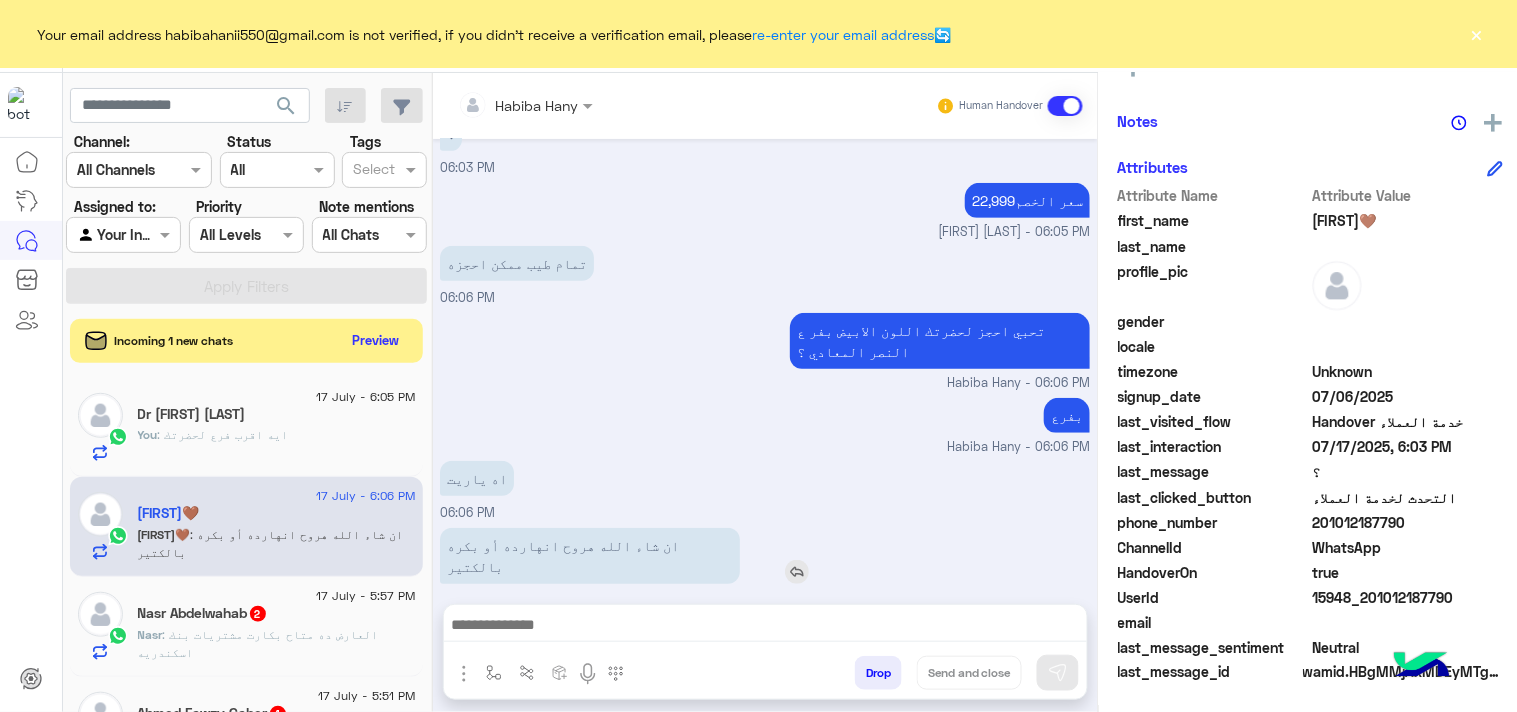 click on "ان شاء الله هروح انهارده أو بكره بالكتير" at bounding box center (647, 556) 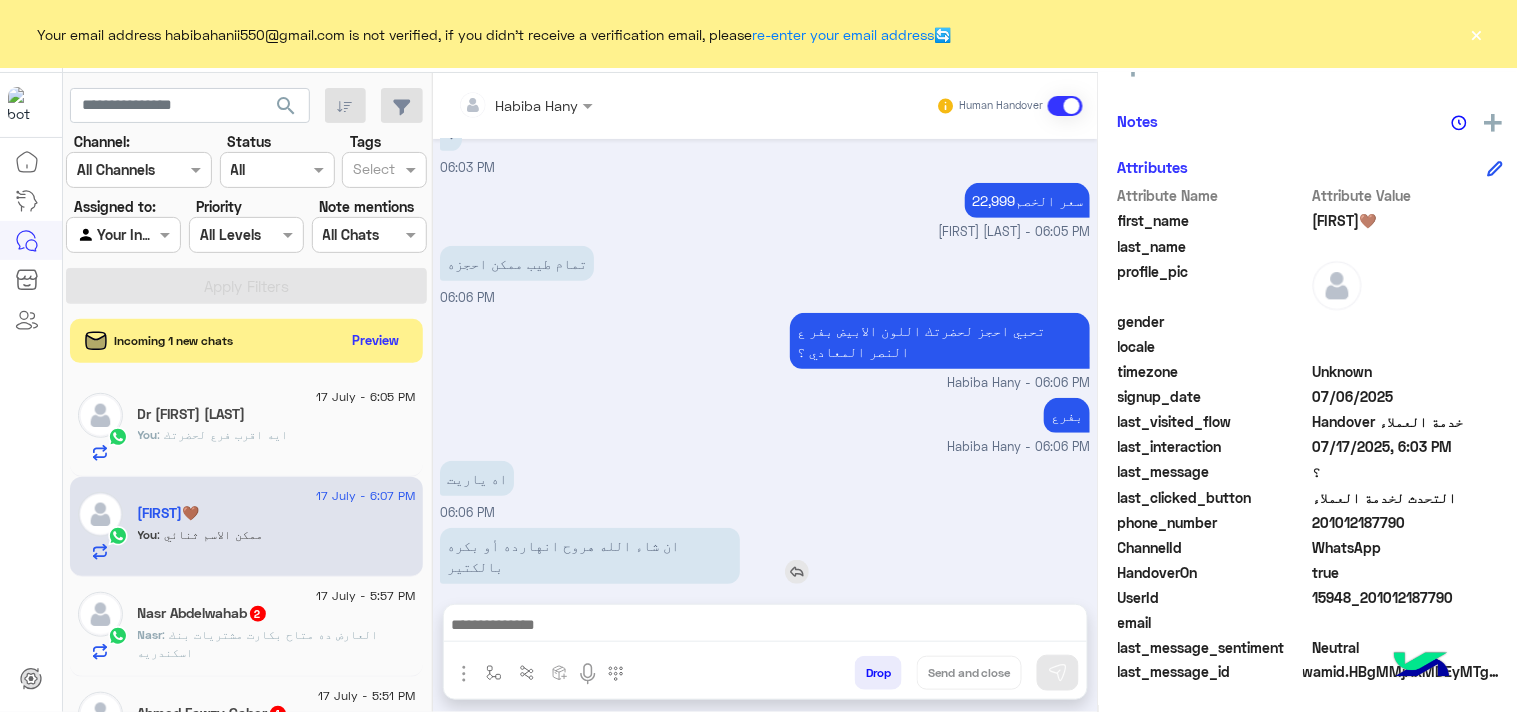 click at bounding box center [797, 572] 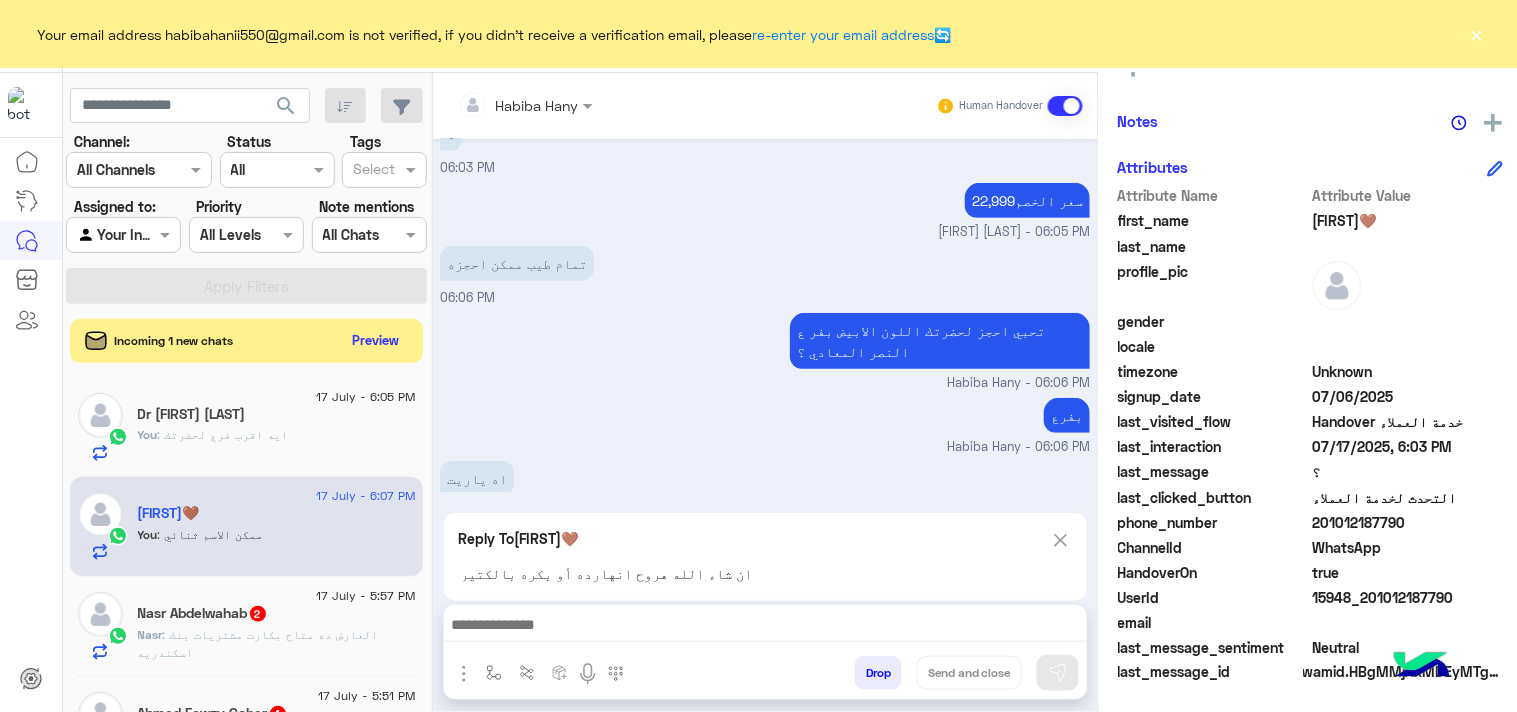 scroll, scrollTop: 4250, scrollLeft: 0, axis: vertical 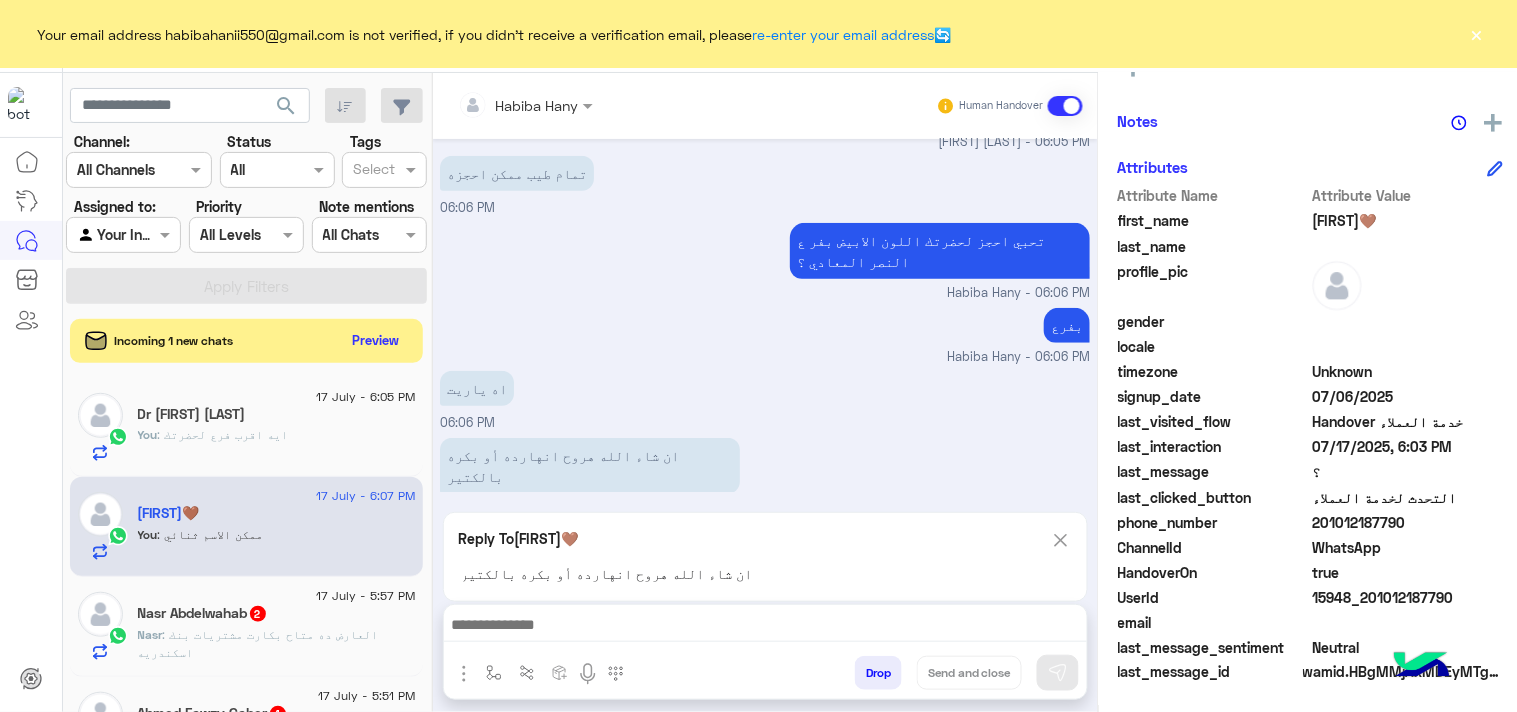 click at bounding box center (765, 627) 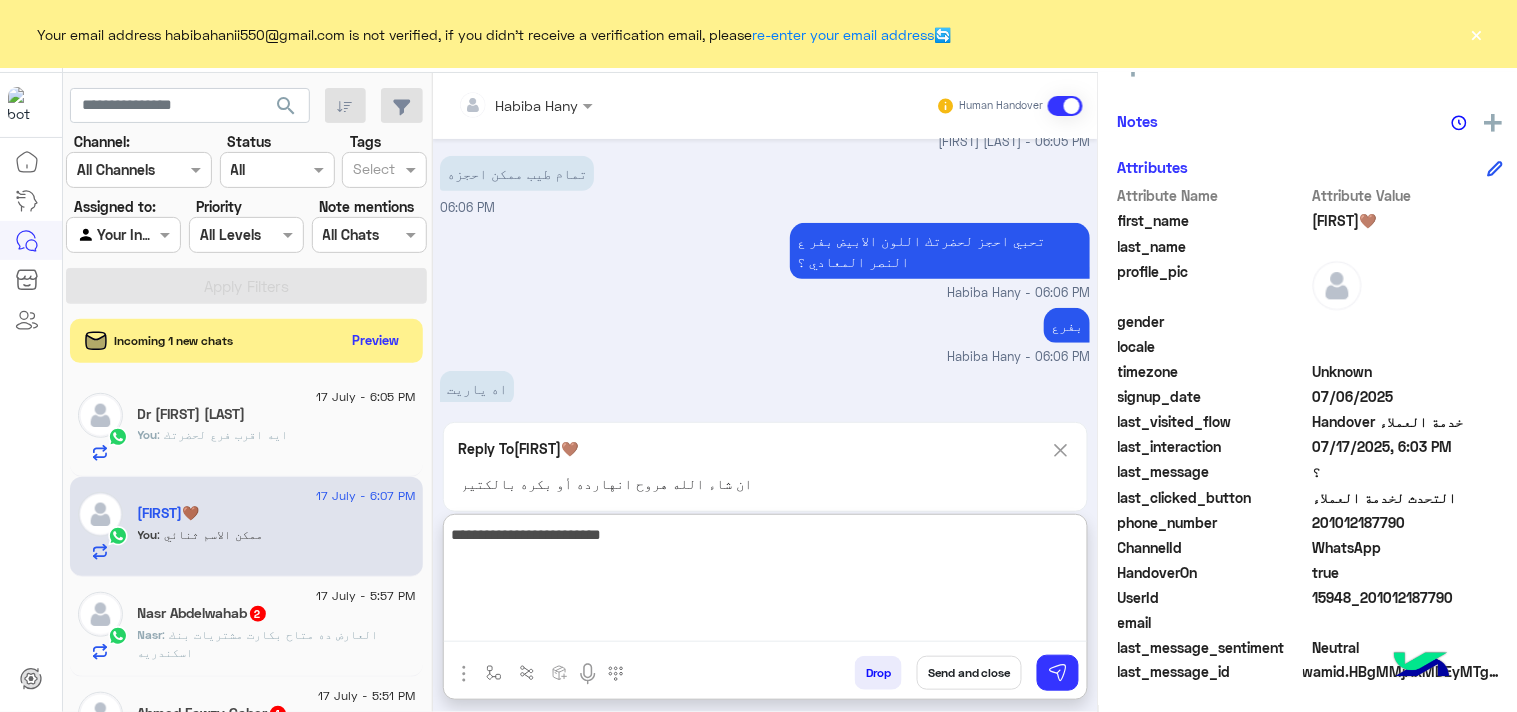 type on "**********" 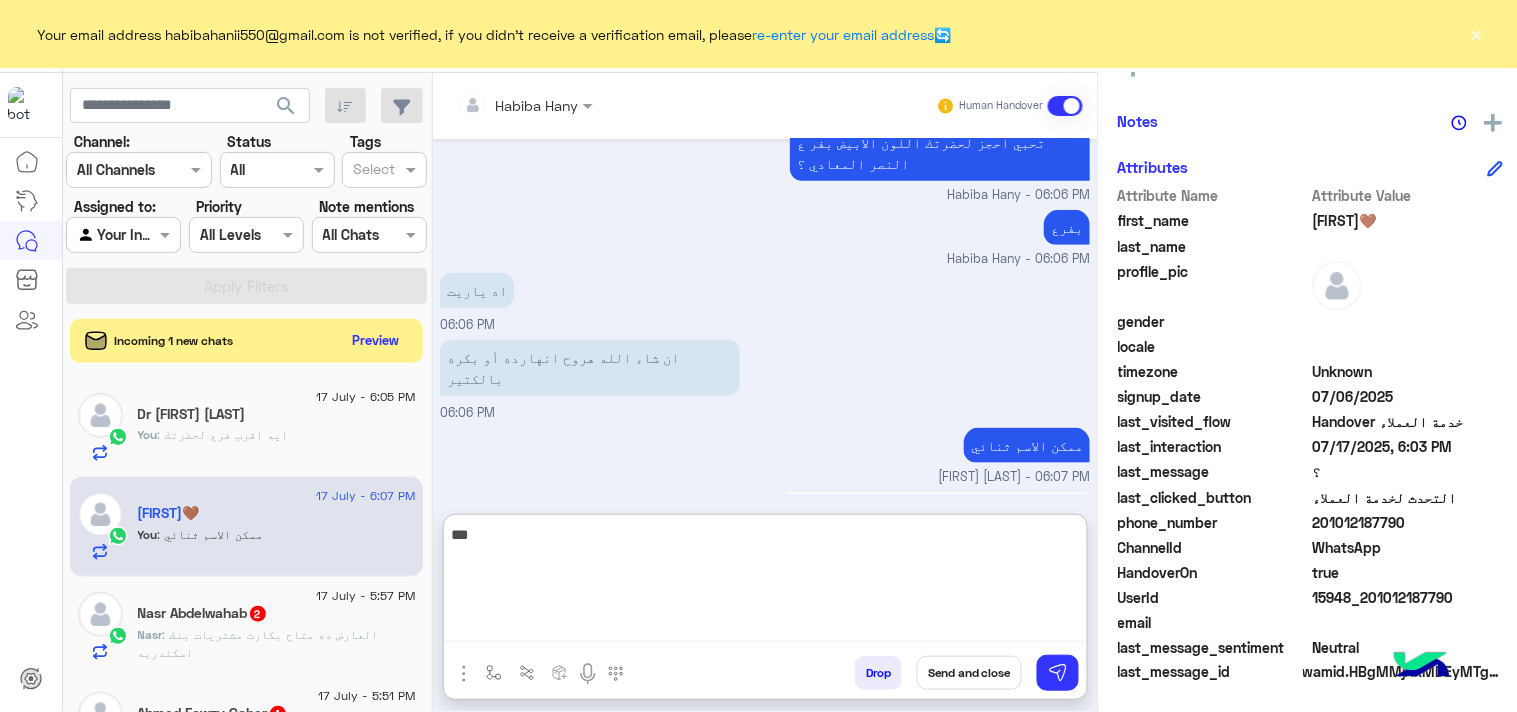 scroll, scrollTop: 4415, scrollLeft: 0, axis: vertical 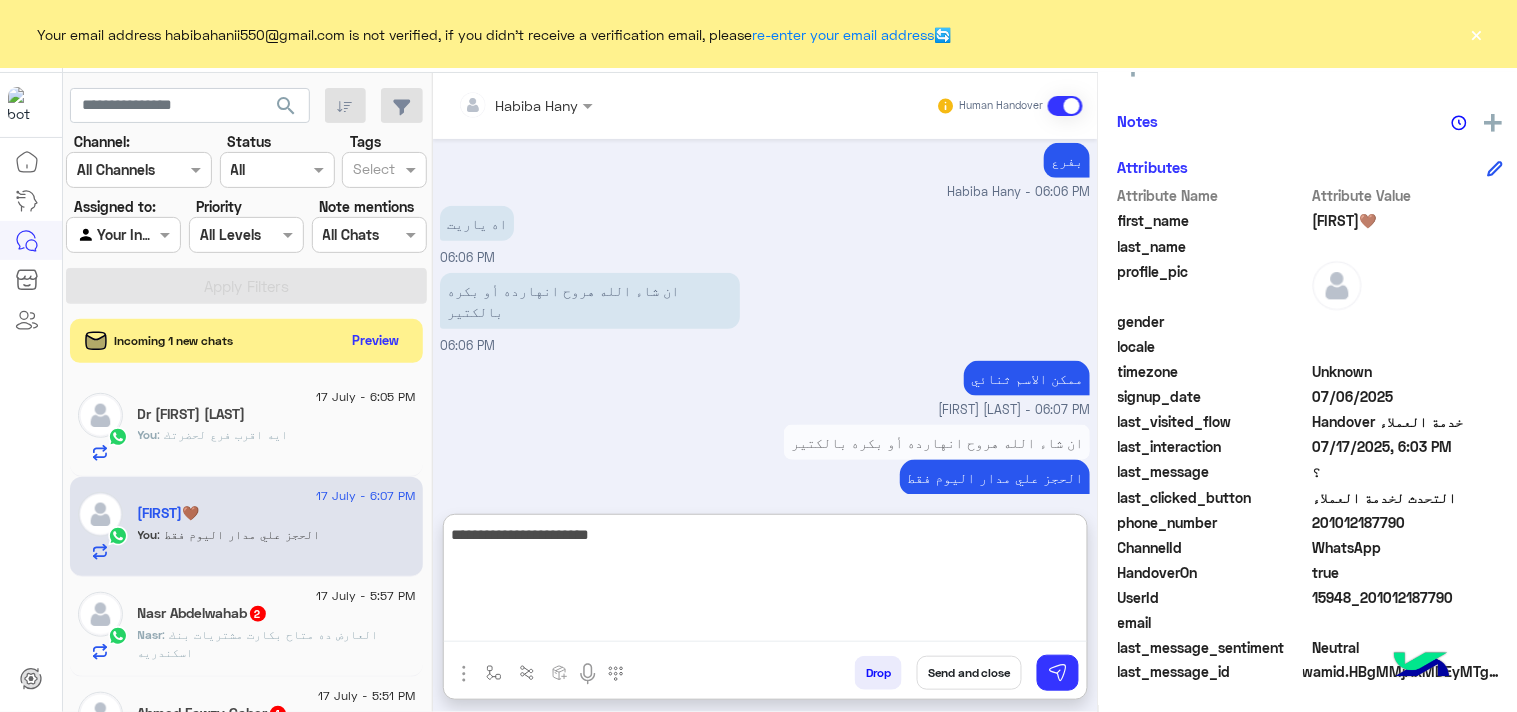 type on "**********" 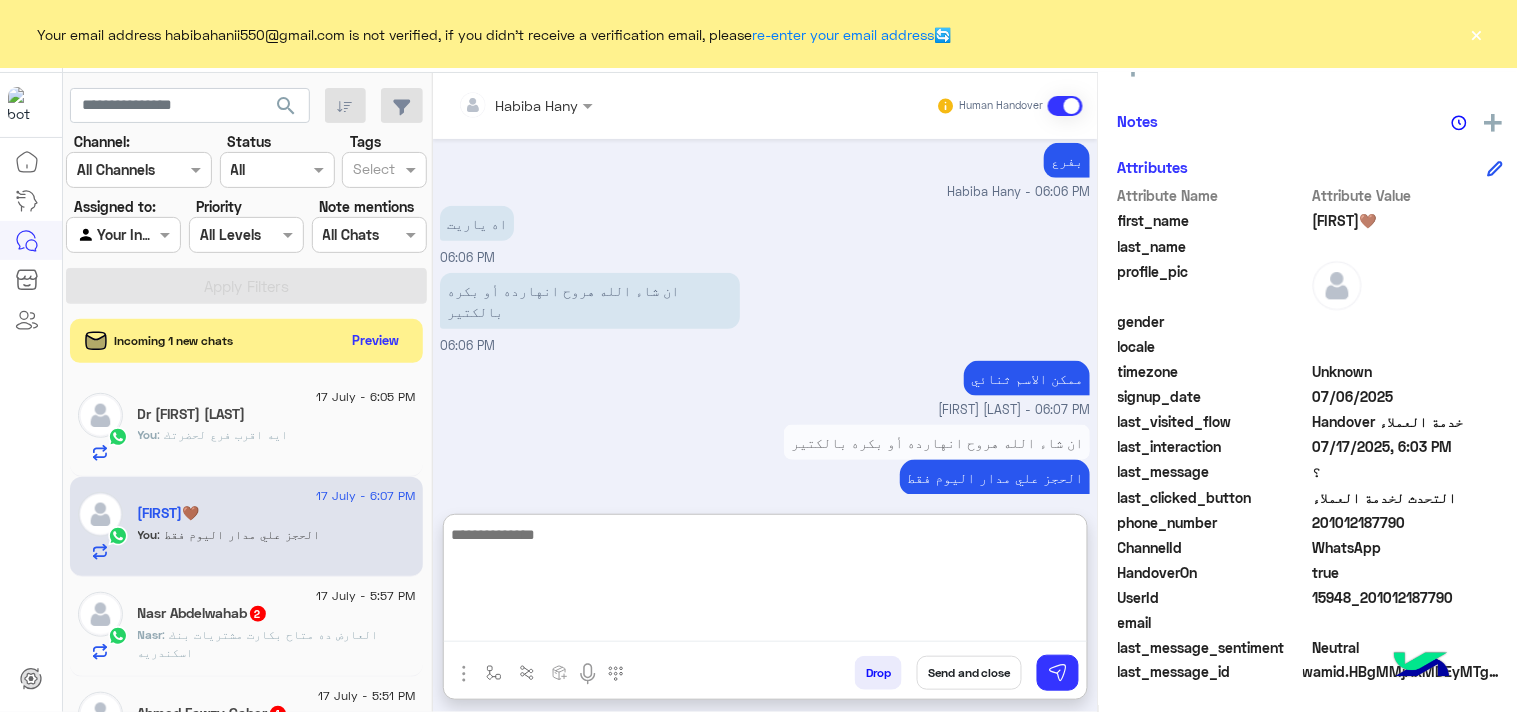 scroll, scrollTop: 4478, scrollLeft: 0, axis: vertical 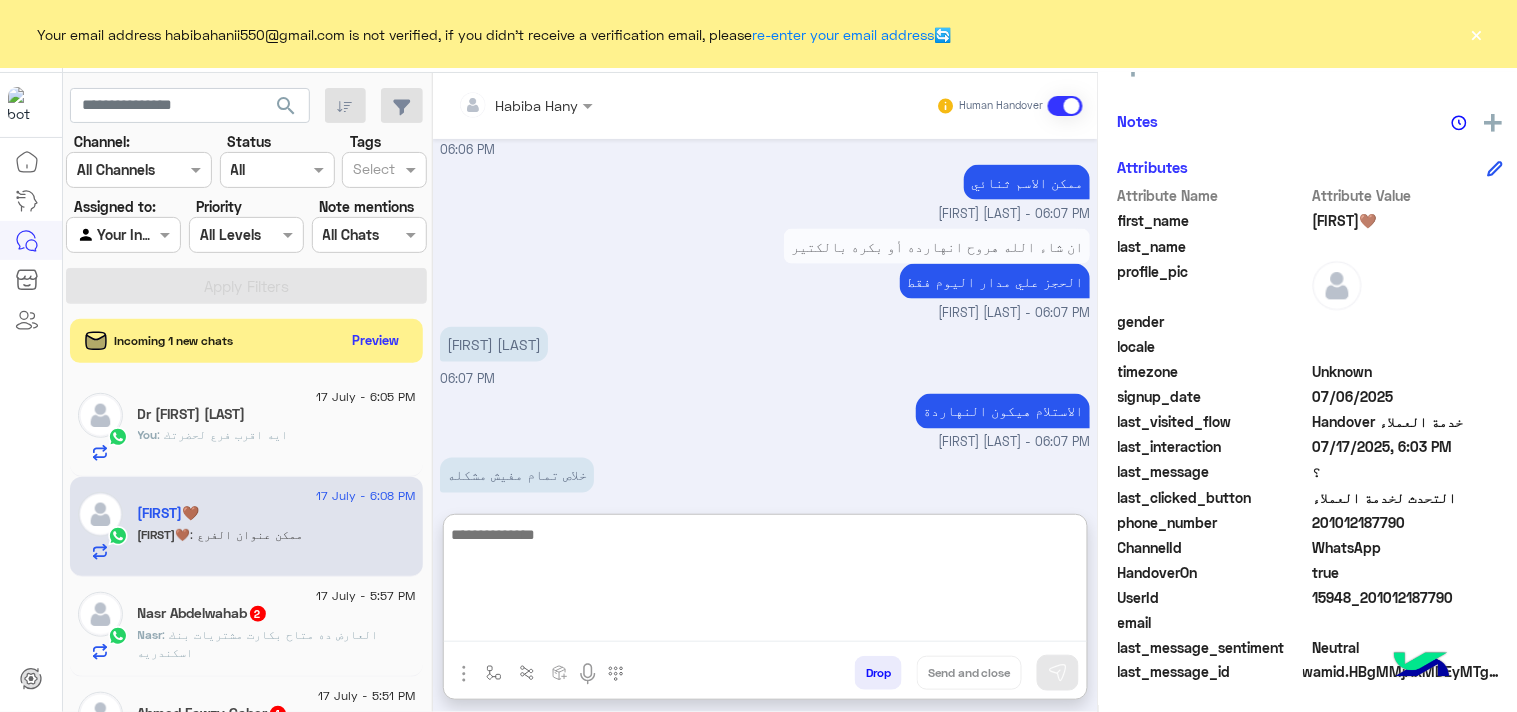 paste on "**********" 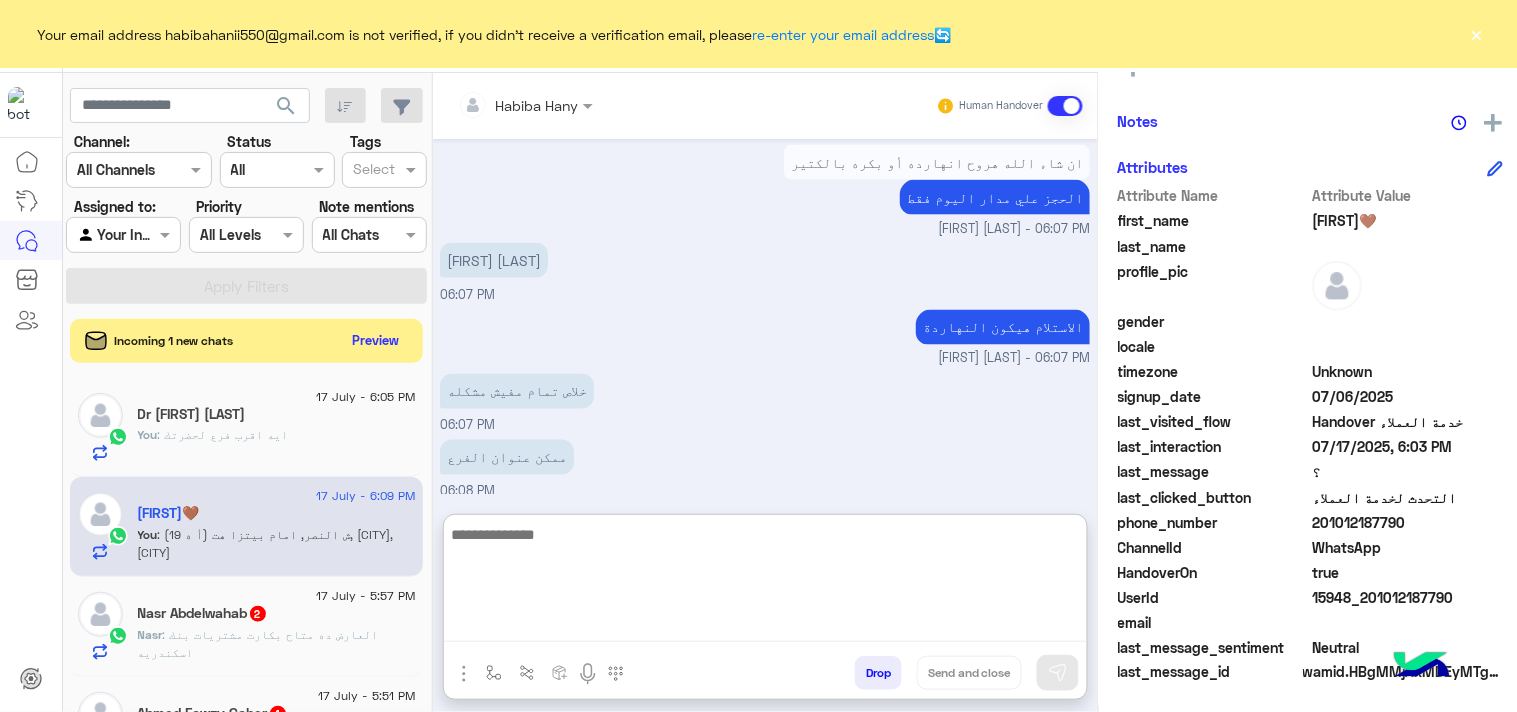 paste on "**********" 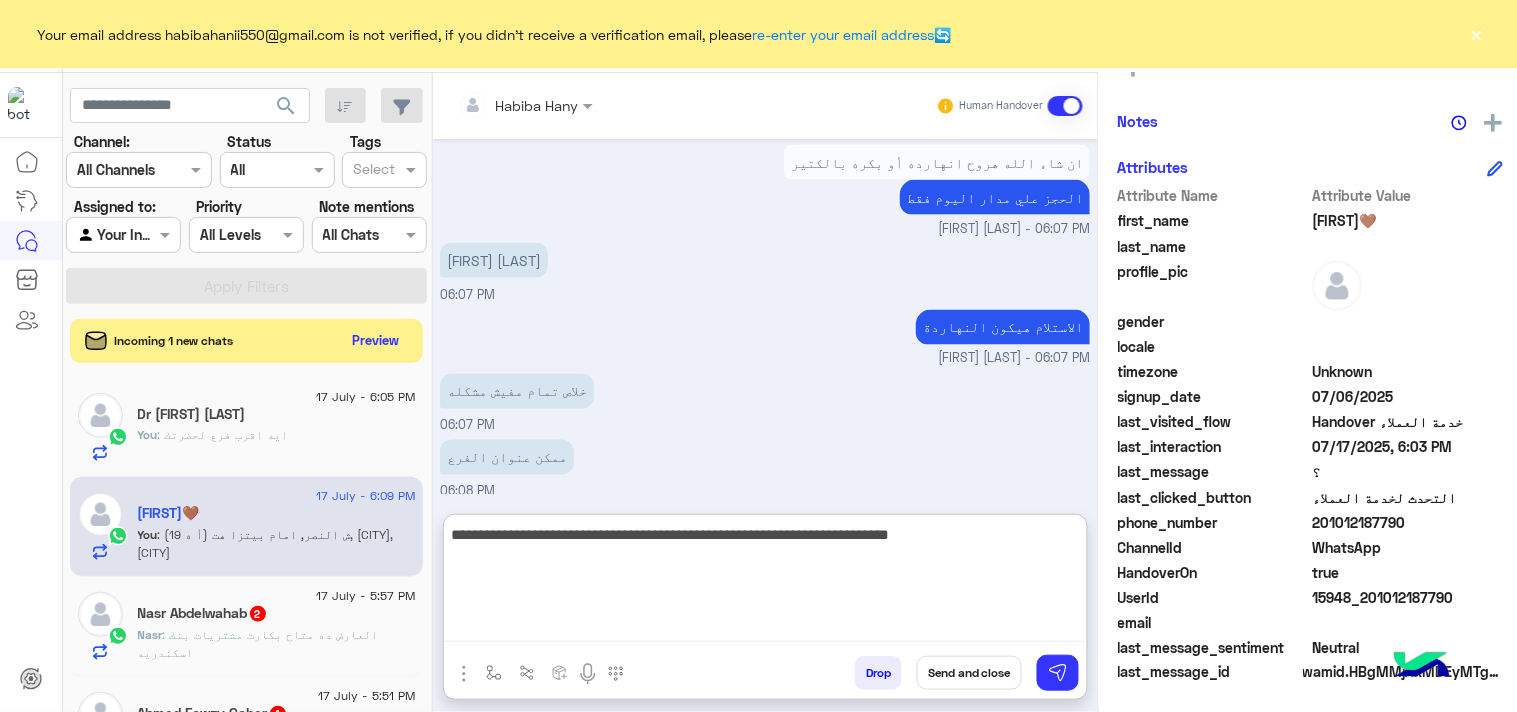 type on "**********" 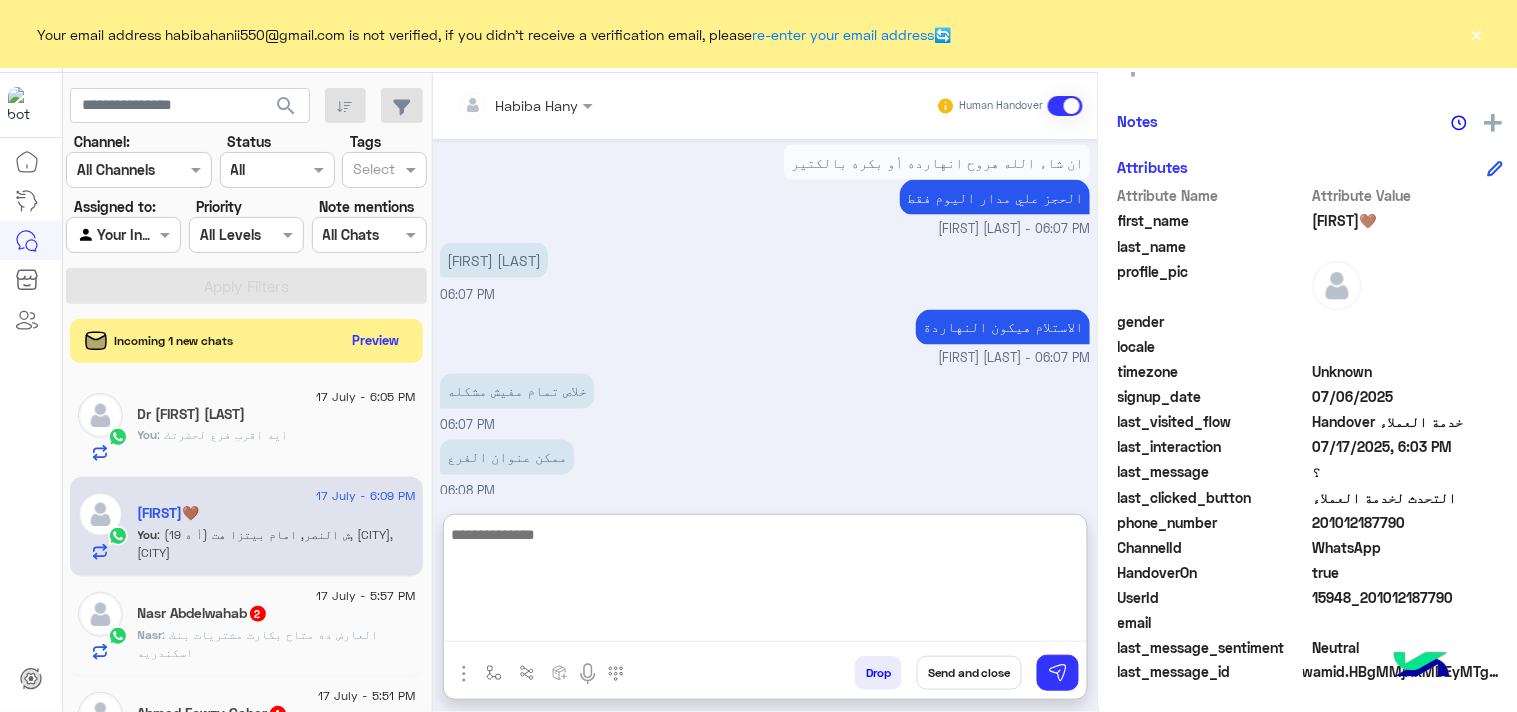 scroll, scrollTop: 4781, scrollLeft: 0, axis: vertical 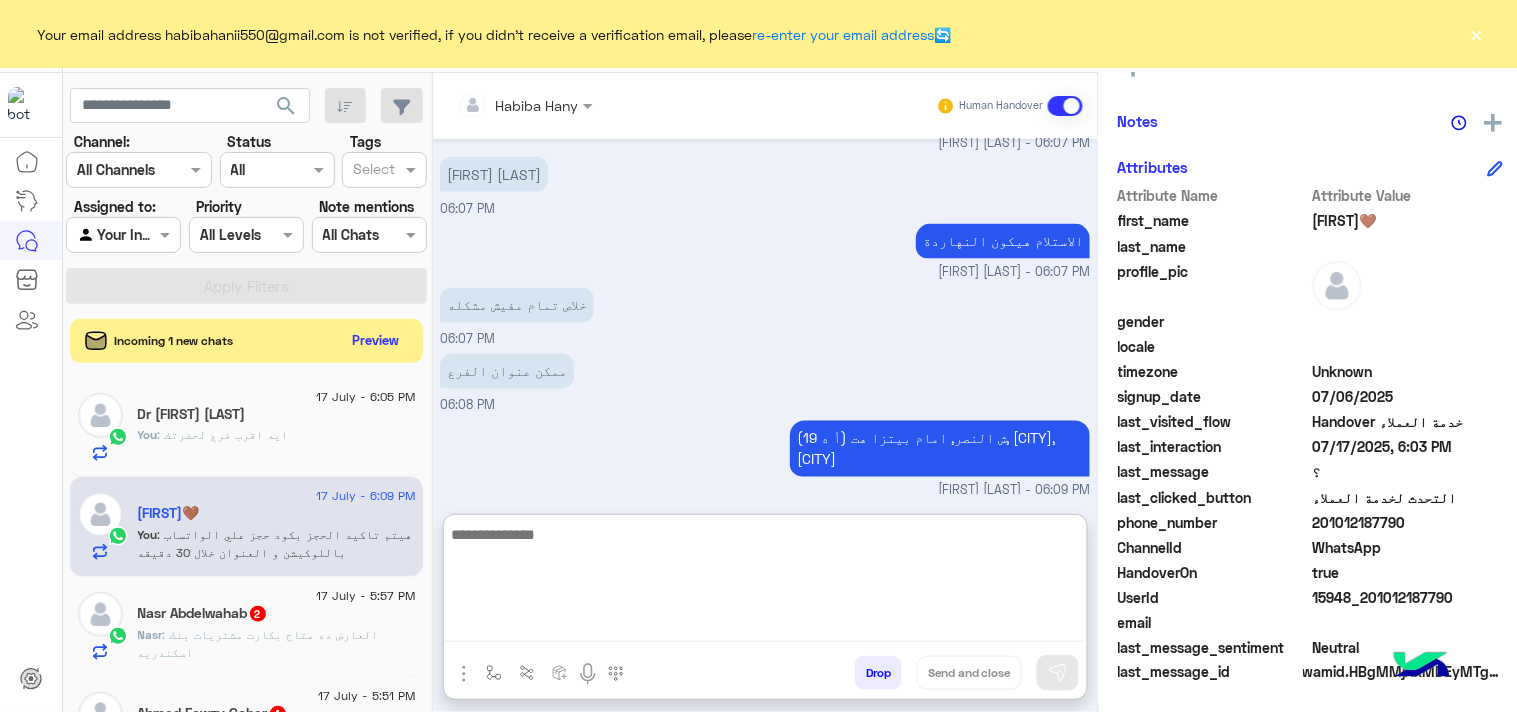 paste on "**********" 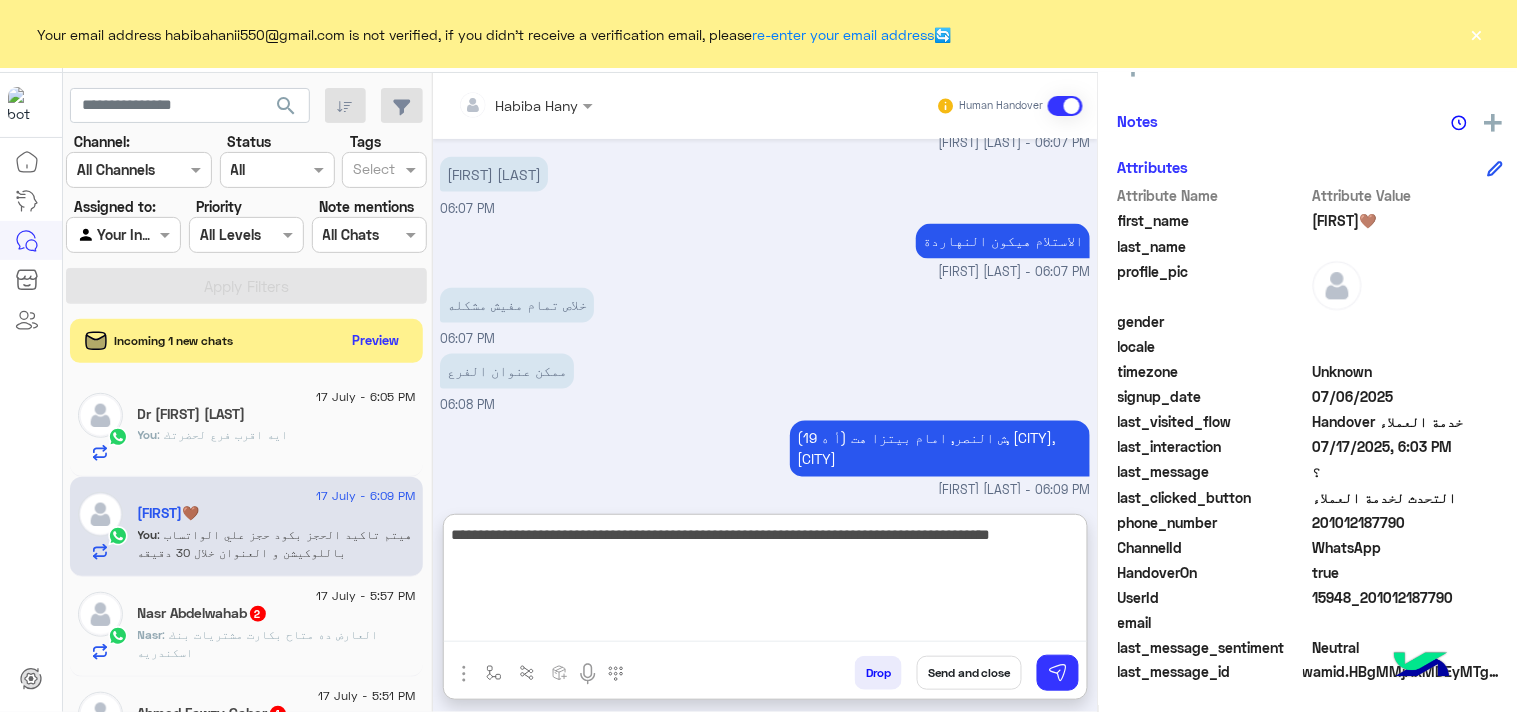 click on "**********" at bounding box center [765, 582] 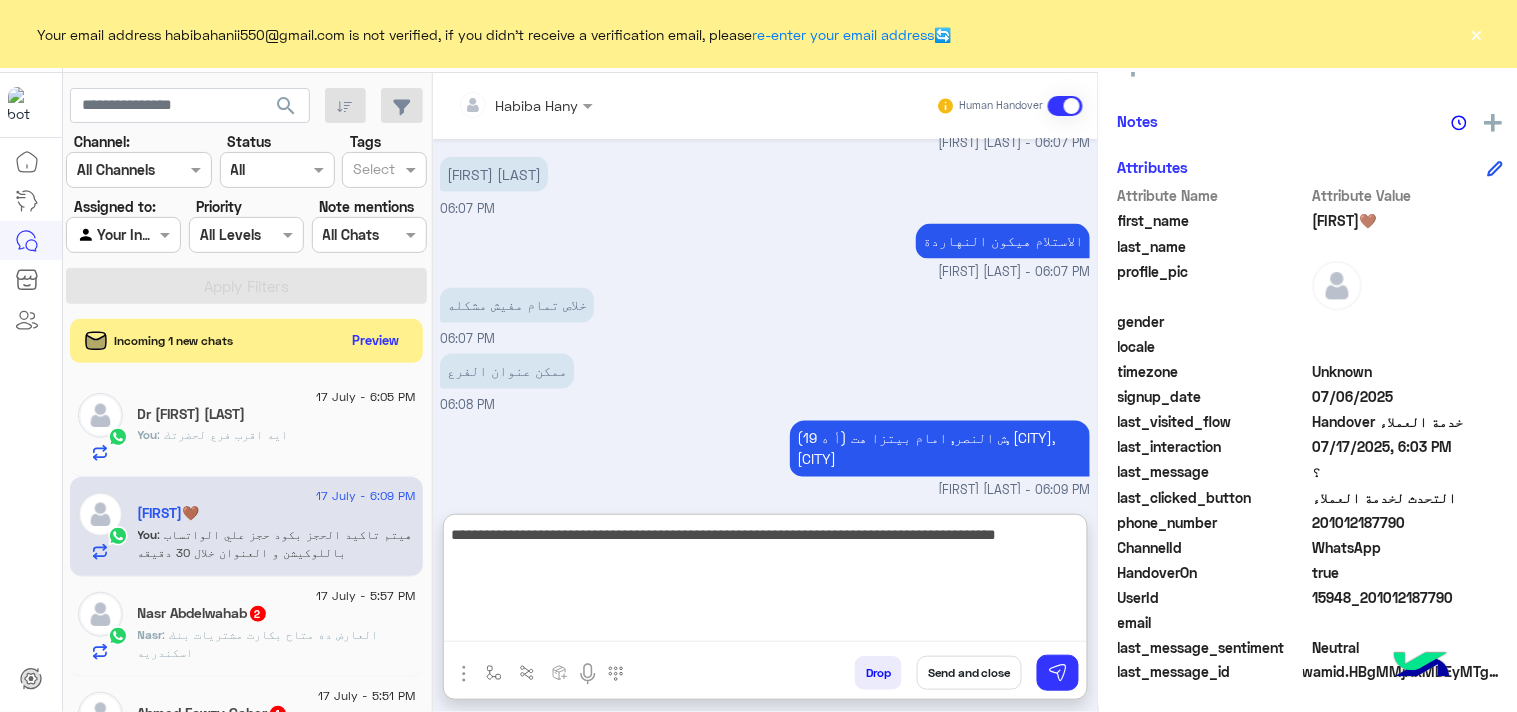 click on "**********" at bounding box center (765, 582) 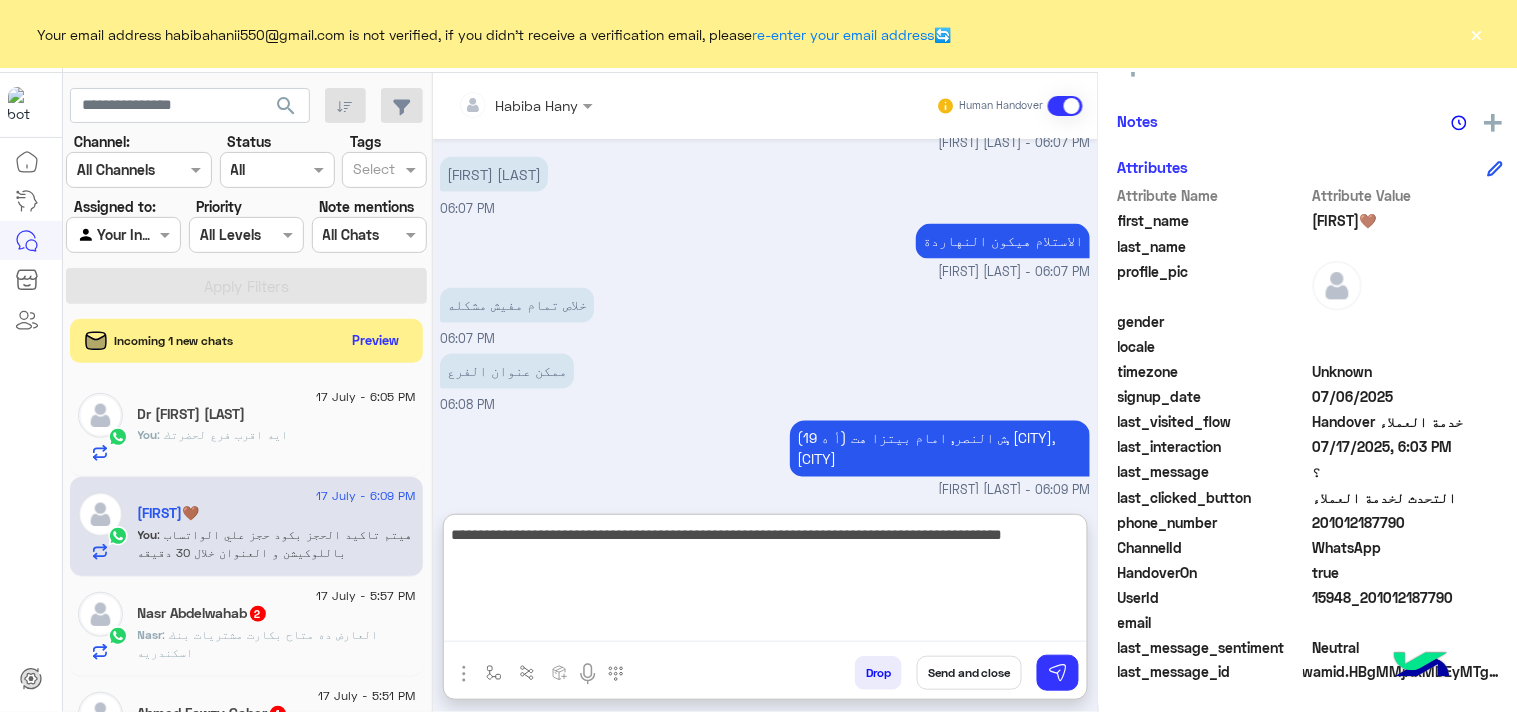 click on "**********" at bounding box center (765, 582) 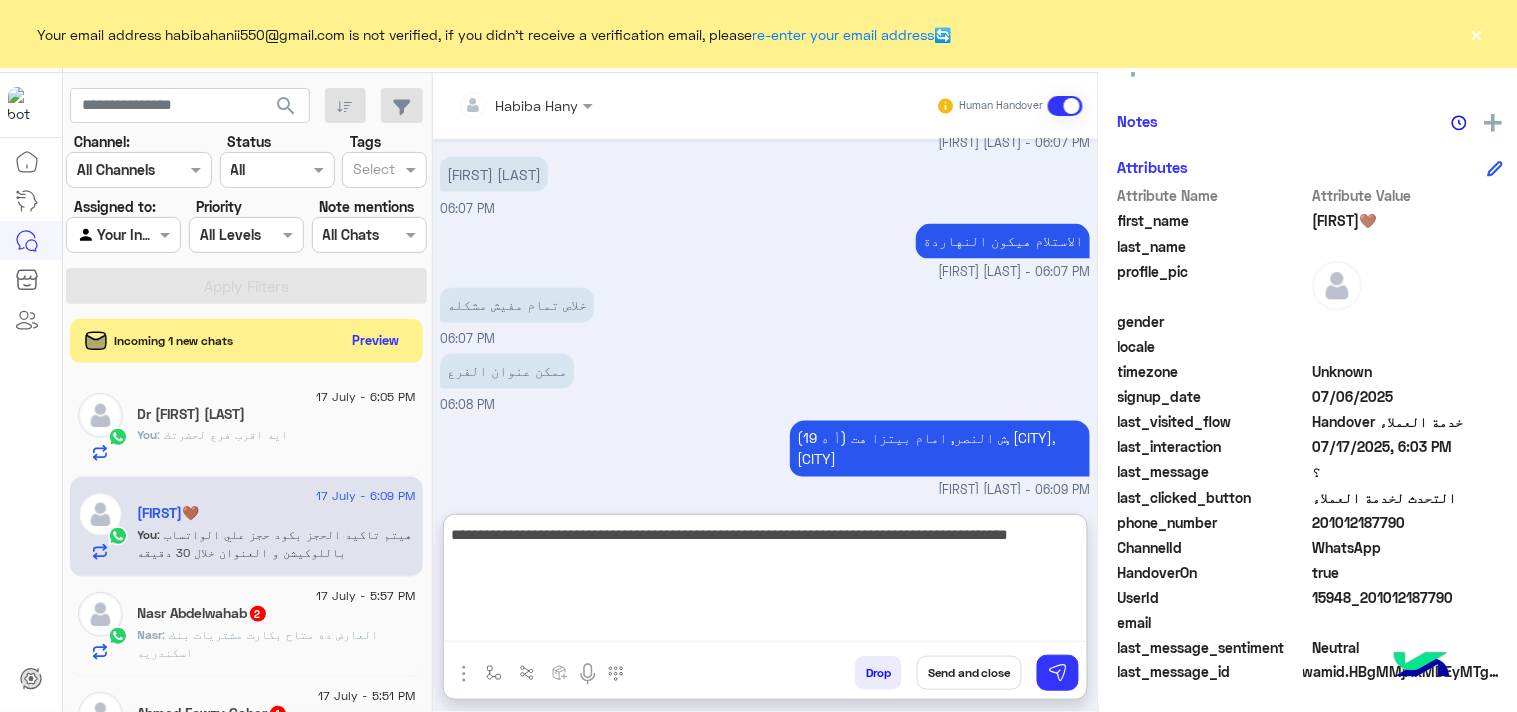 type on "**********" 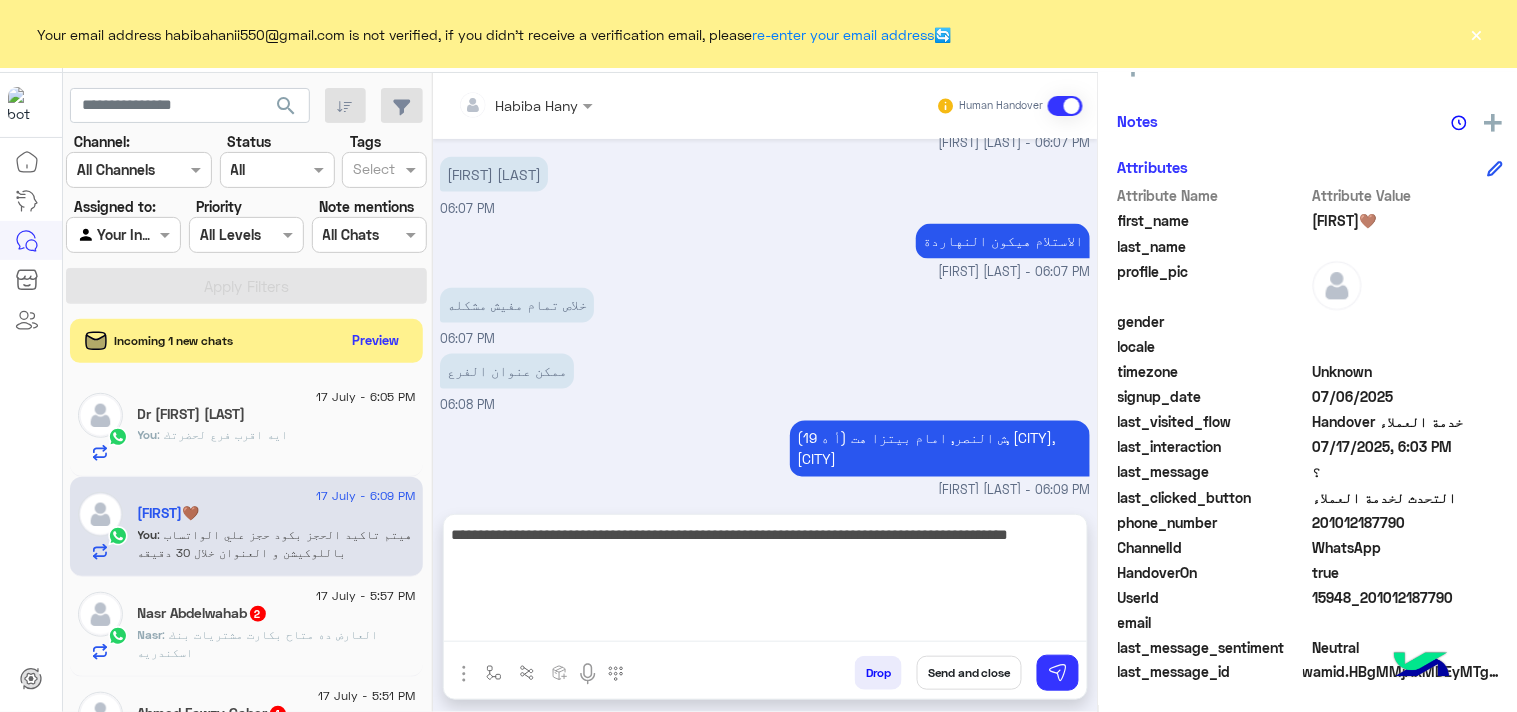 click on "Send and close" at bounding box center (969, 673) 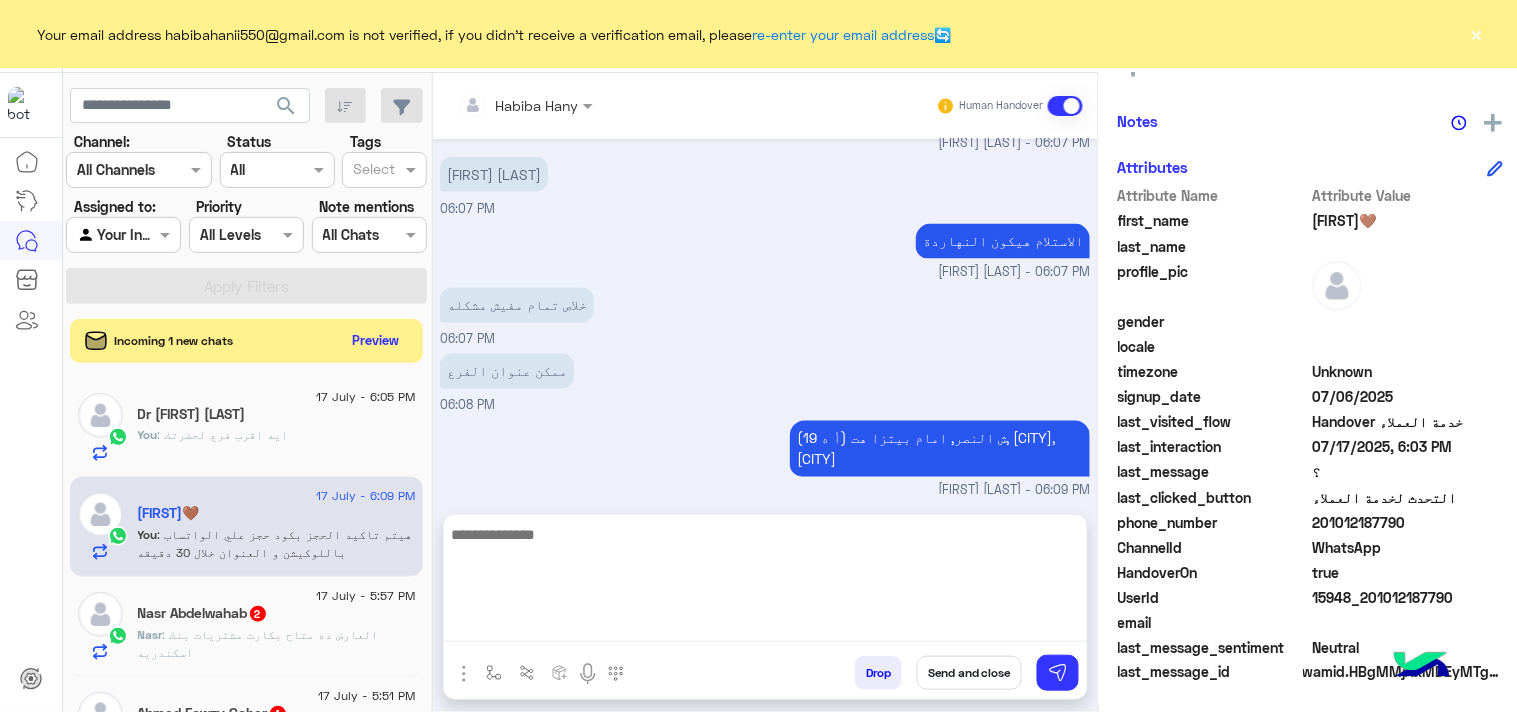 scroll, scrollTop: 4796, scrollLeft: 0, axis: vertical 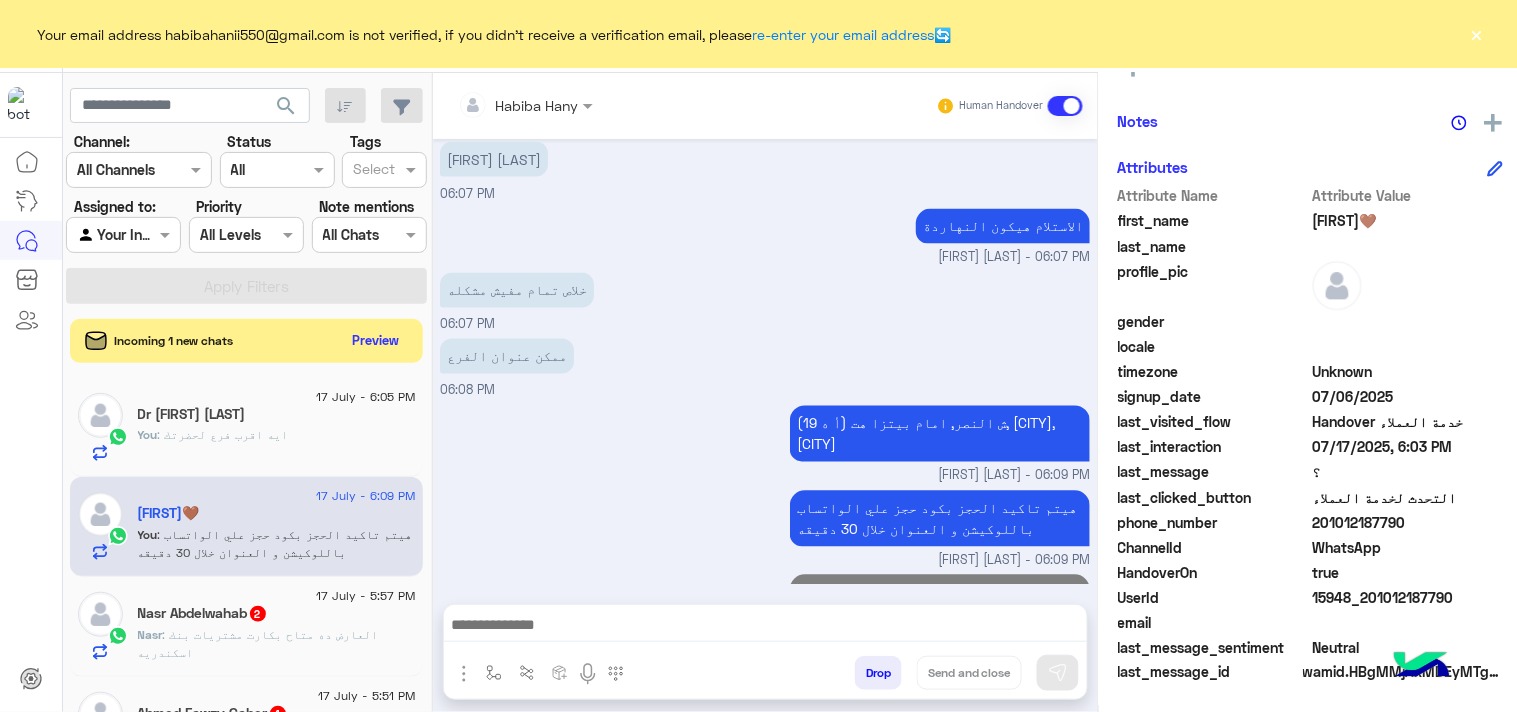 click on "You  : ايه اقرب فرع لحضرتك" 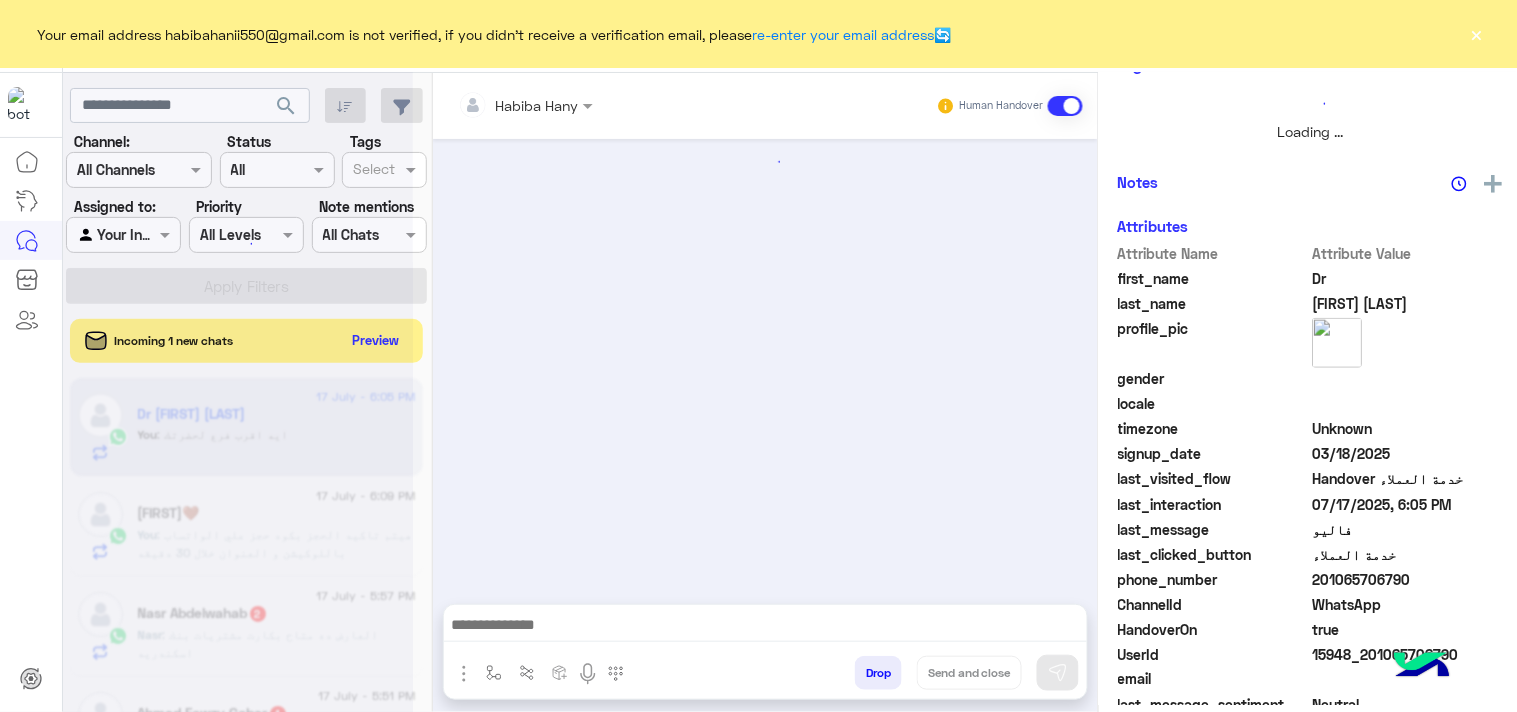 scroll, scrollTop: 0, scrollLeft: 0, axis: both 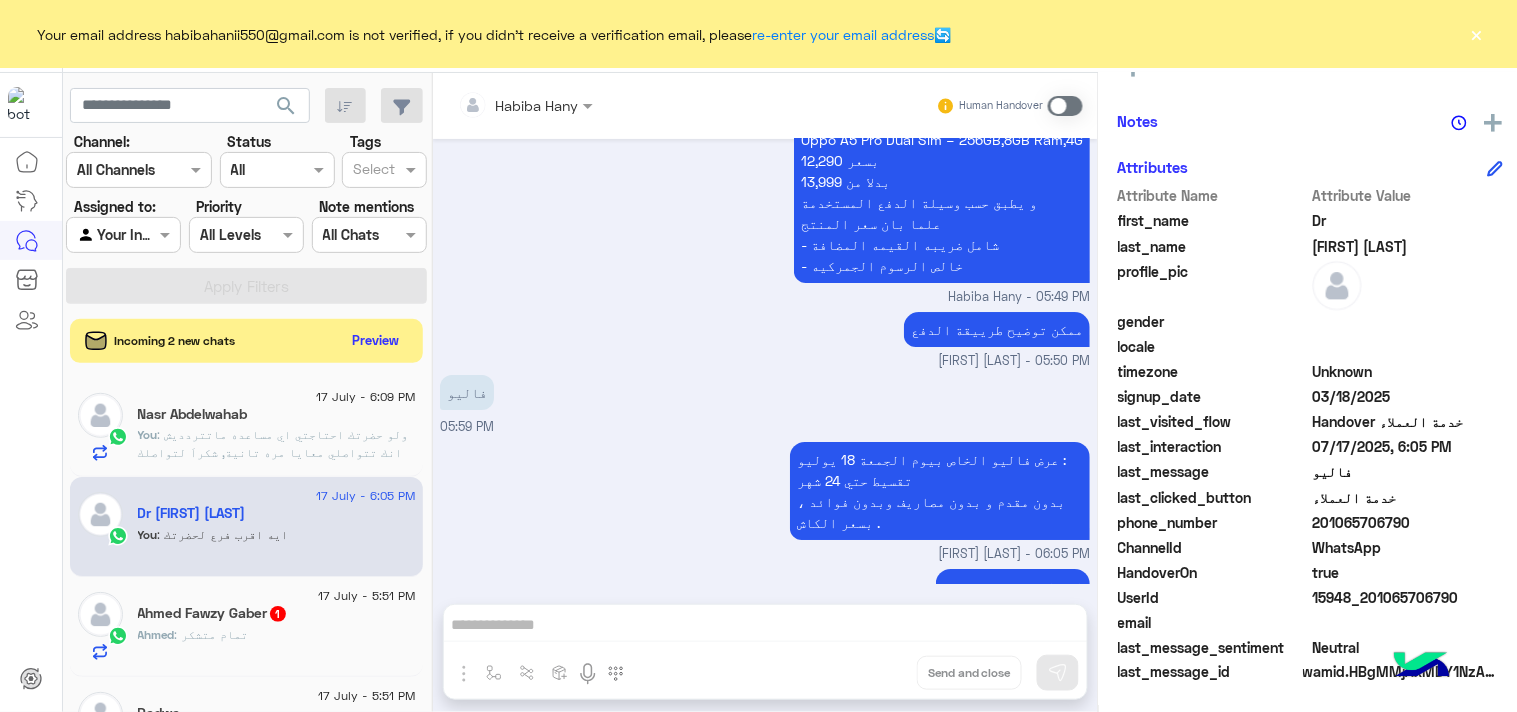 click on "Dr [FIRST] [LAST] Reachable Unknown Subscription Date : 03/18/2025 Priority Not Set Tags See All Notes Notes History No notes added yet. Add note Attributes Attribute Name Attribute Value first_name Dr last_name [FIRST] [LAST] profile_pic gender locale timezone Unknown signup_date 03/18/2025 last_visited_flow Handover خدمة العملاء last_interaction 07/17/2025, 6:05 PM last_message فاليو last_clicked_button خدمة العملاء phone_number [PHONE] ChannelId WhatsApp HandoverOn true UserId 15948_201065706790 email last_message_sentiment Neutral last_message_id wamid.HBgMMjAxMDY1NzA2NzkwFQIAEhggRDJFRUE1MUIzMEJBRUNGMjY2NUY5M0IzOTA1QjIzOTAA Dr [FIRST] [LAST] Reachable Tags Back" 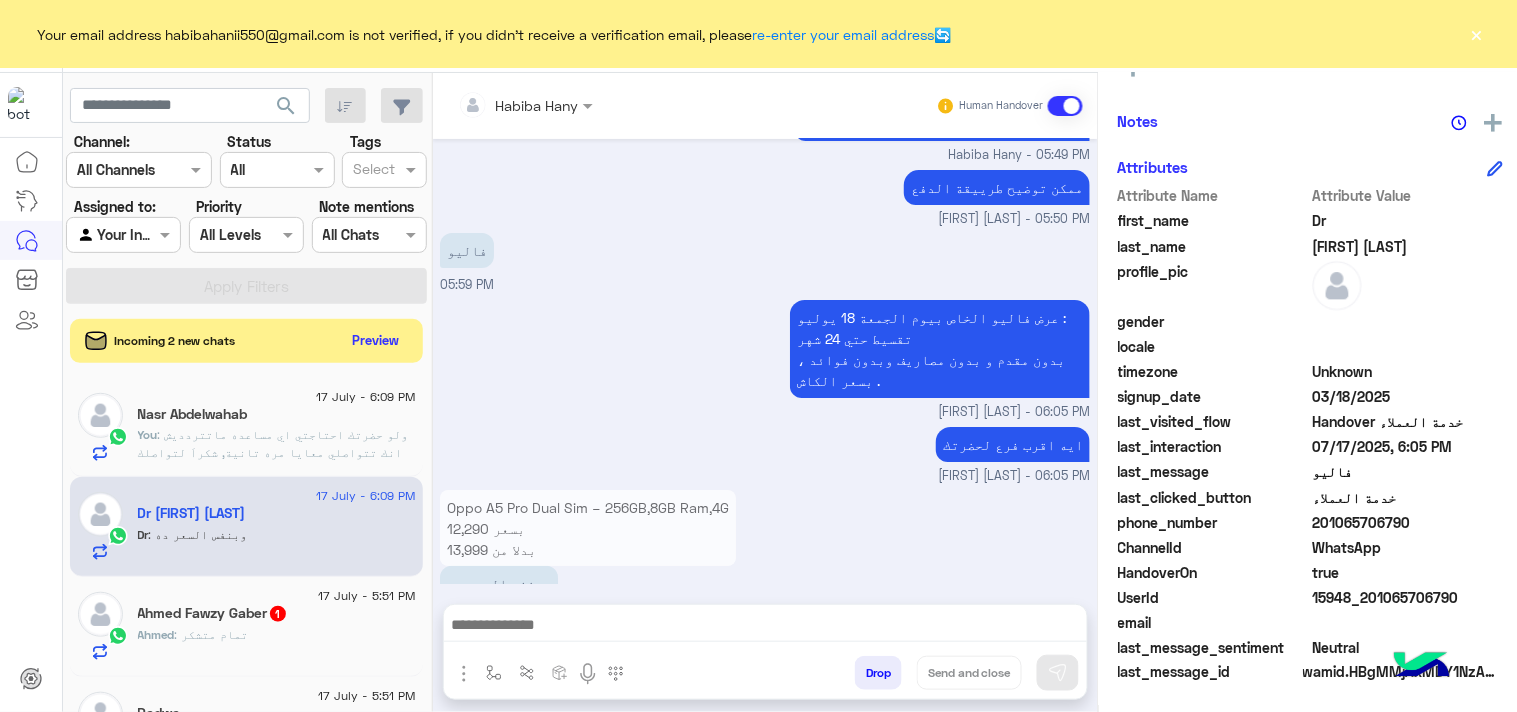 click at bounding box center [1065, 106] 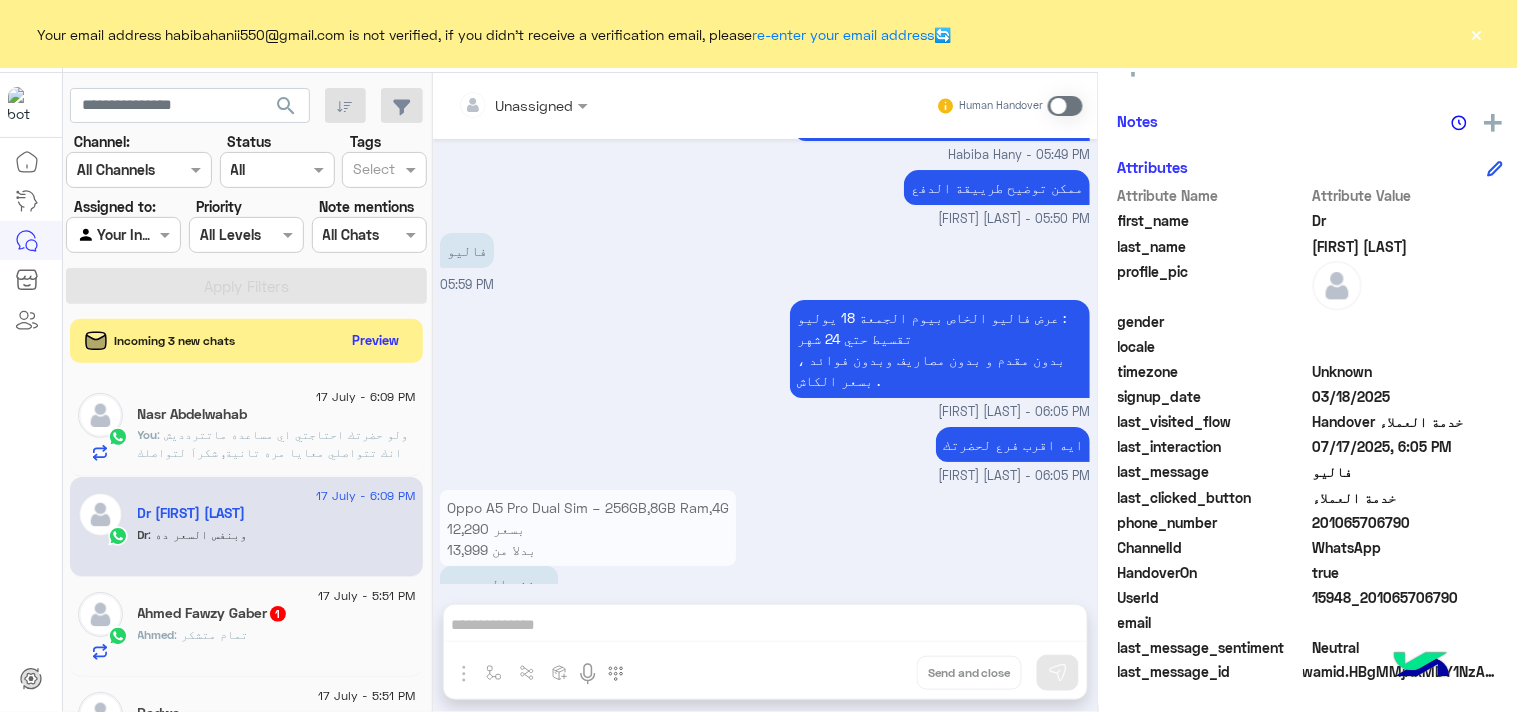 scroll, scrollTop: 1880, scrollLeft: 0, axis: vertical 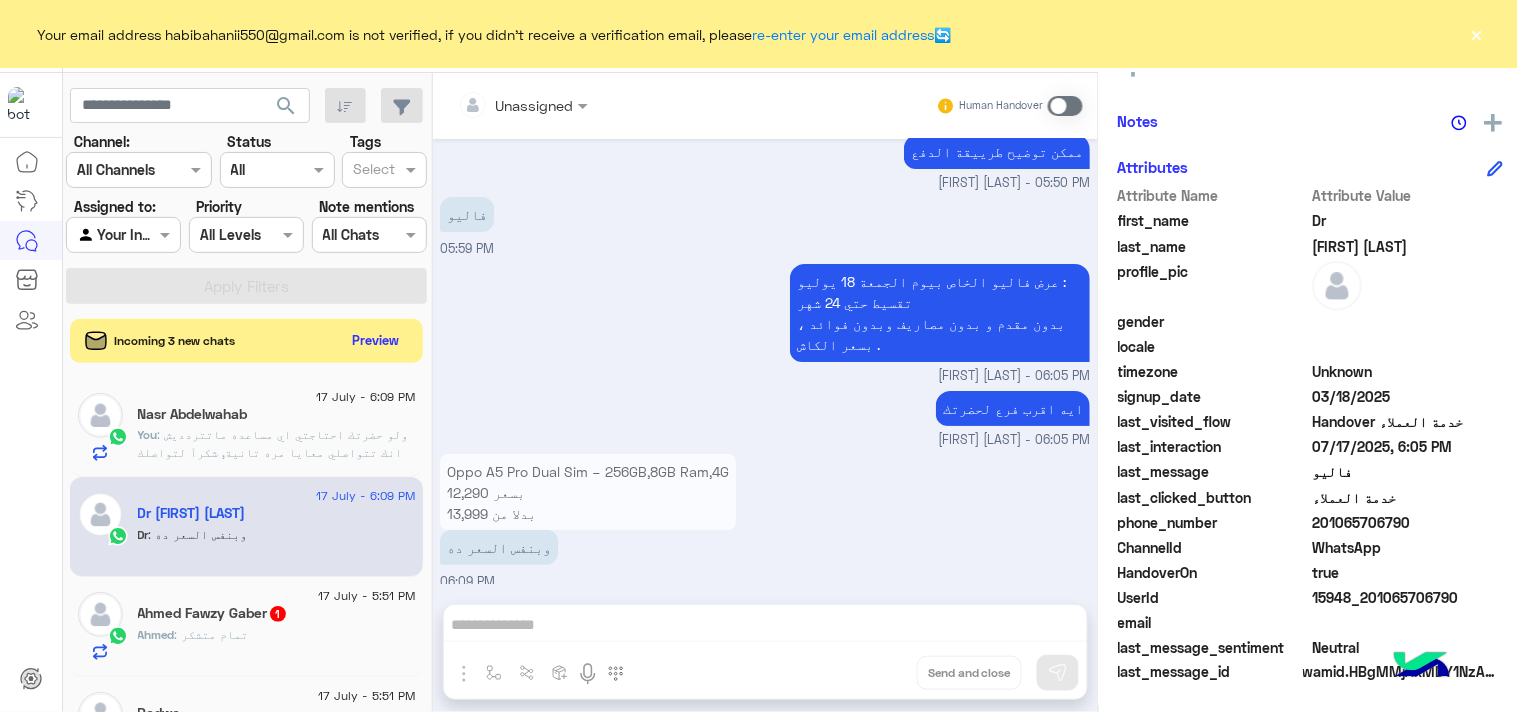 click on "Human Handover" at bounding box center [1009, 106] 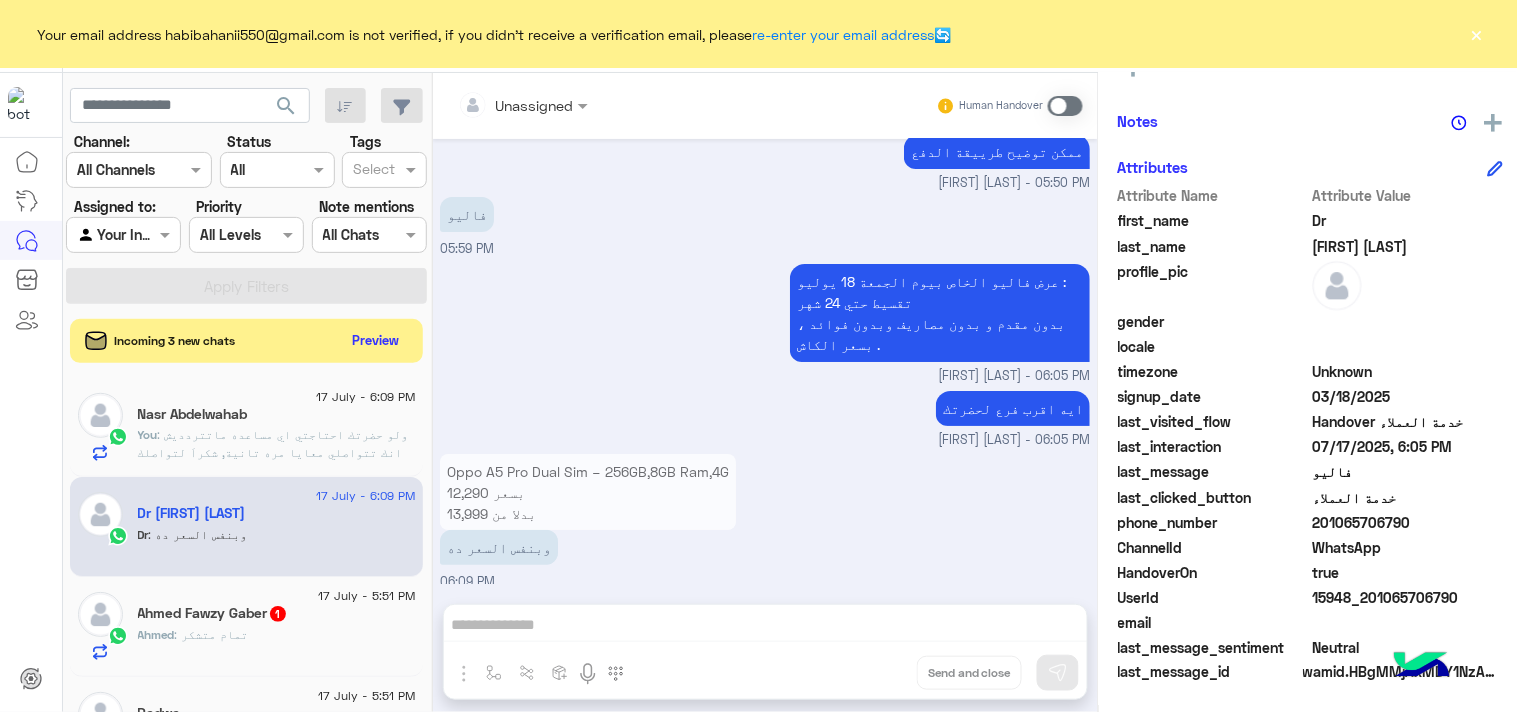 click at bounding box center [1065, 106] 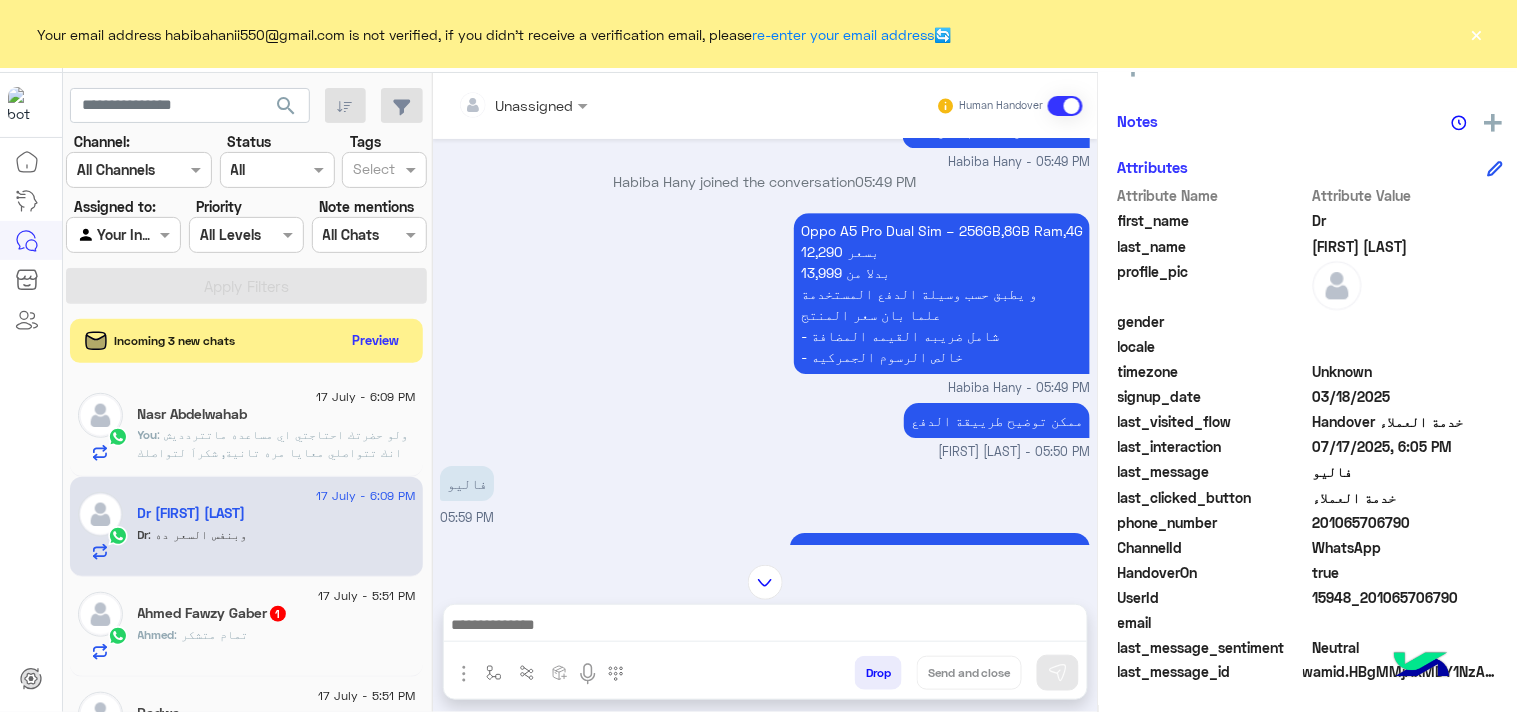 scroll, scrollTop: 1472, scrollLeft: 0, axis: vertical 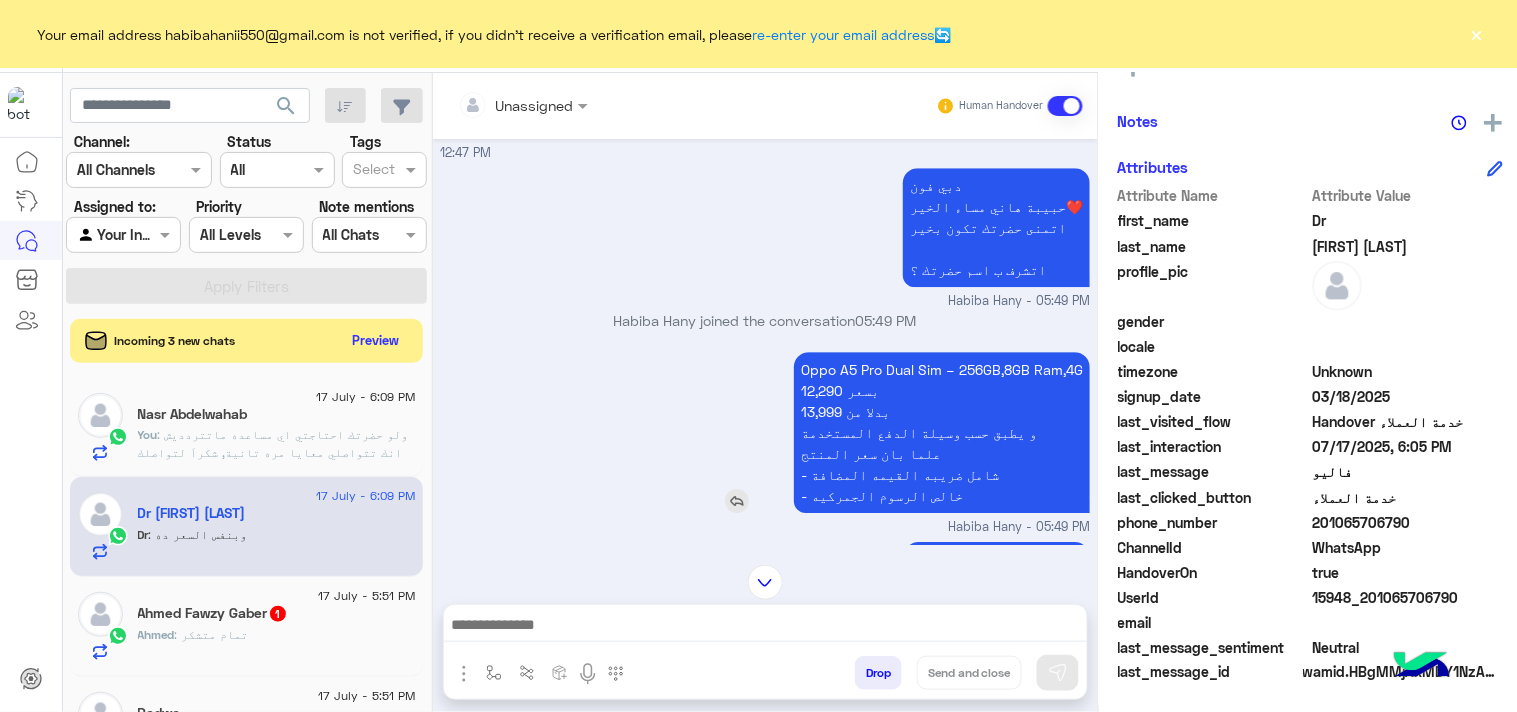 click on "Oppo A5 Pro Dual Sim – 256GB,8GB Ram,4G 12,290 بسعر  13,999 بدلا من  و يطبق حسب وسيلة الدفع المستخدمة علما بان سعر المنتج - شامل ضريبه القيمه المضافة - خالص الرسوم الجمركيه" at bounding box center (942, 432) 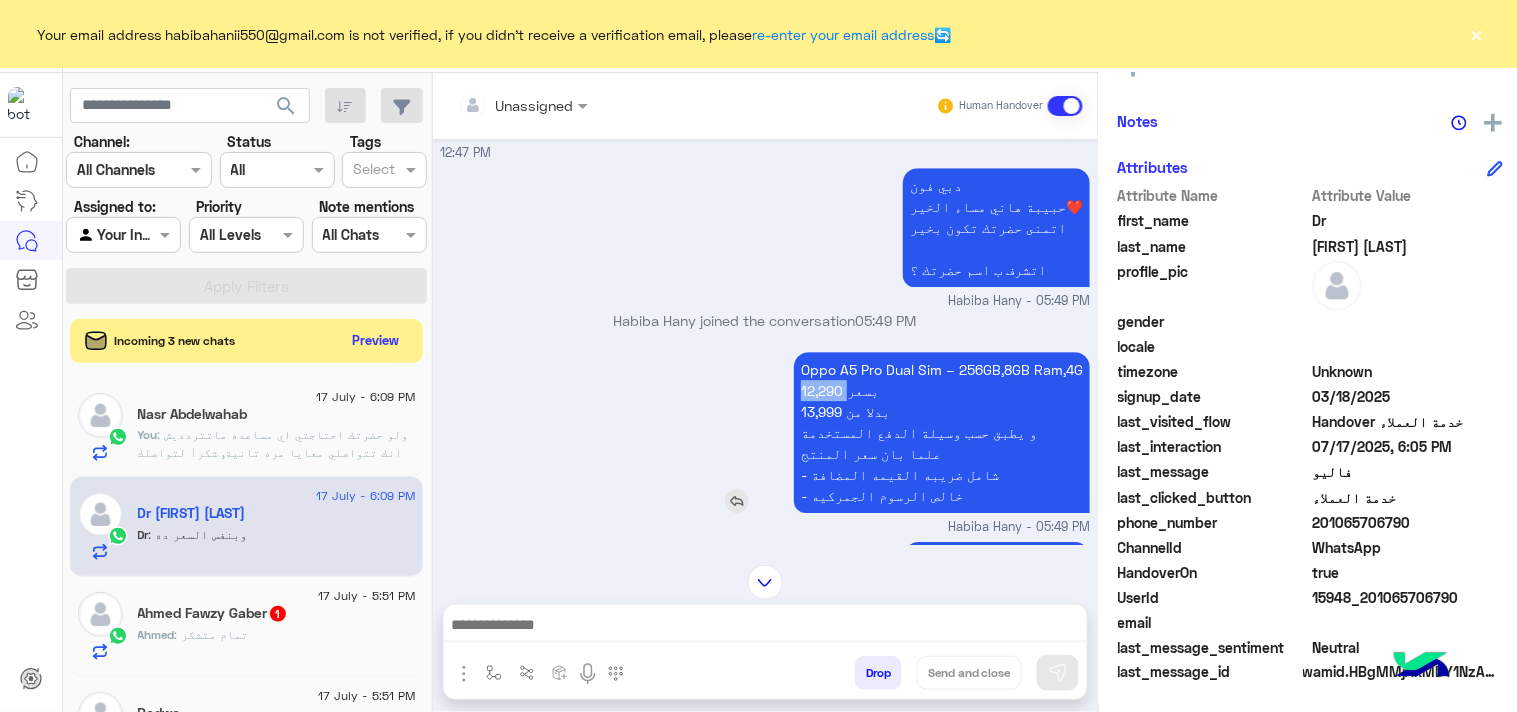 click on "Oppo A5 Pro Dual Sim – 256GB,8GB Ram,4G 12,290 بسعر  13,999 بدلا من  و يطبق حسب وسيلة الدفع المستخدمة علما بان سعر المنتج - شامل ضريبه القيمه المضافة - خالص الرسوم الجمركيه" at bounding box center (942, 432) 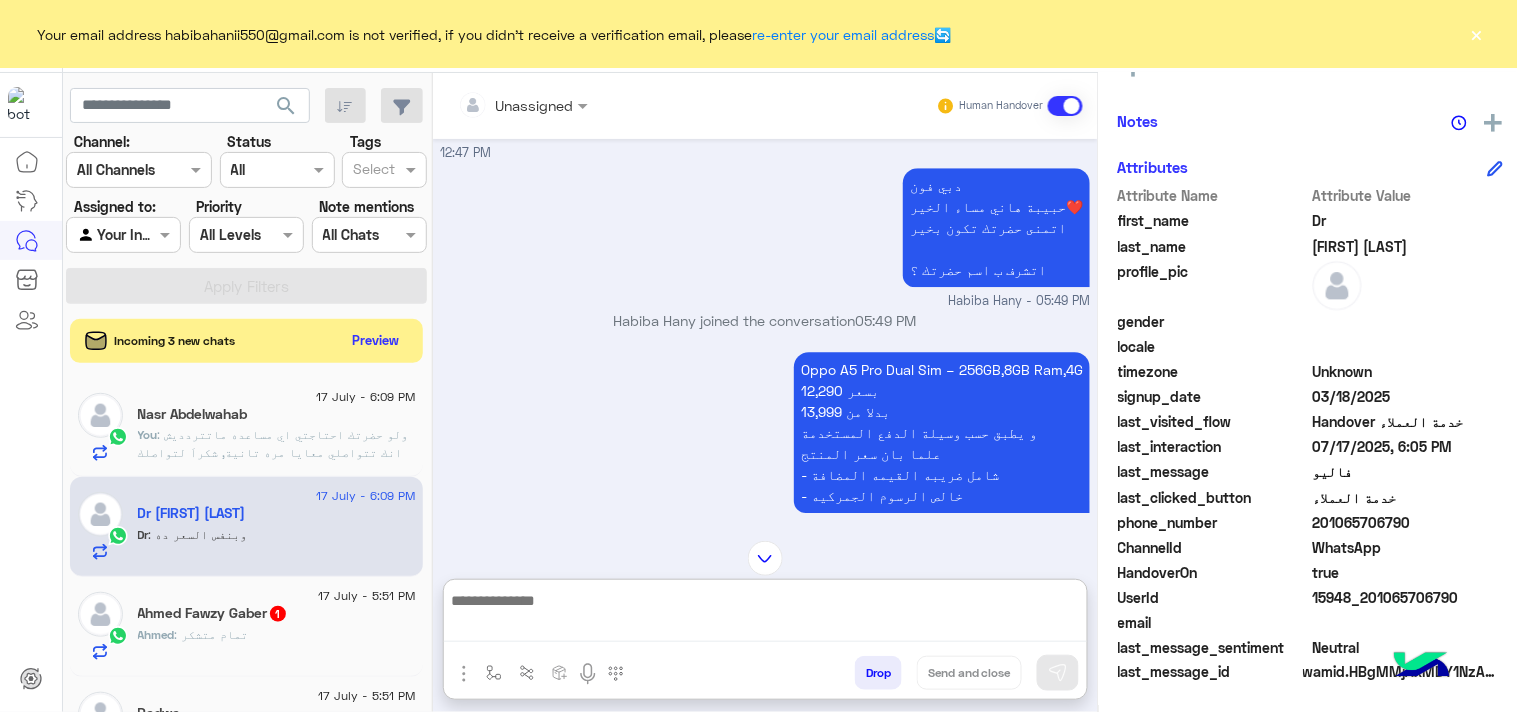 click at bounding box center (765, 615) 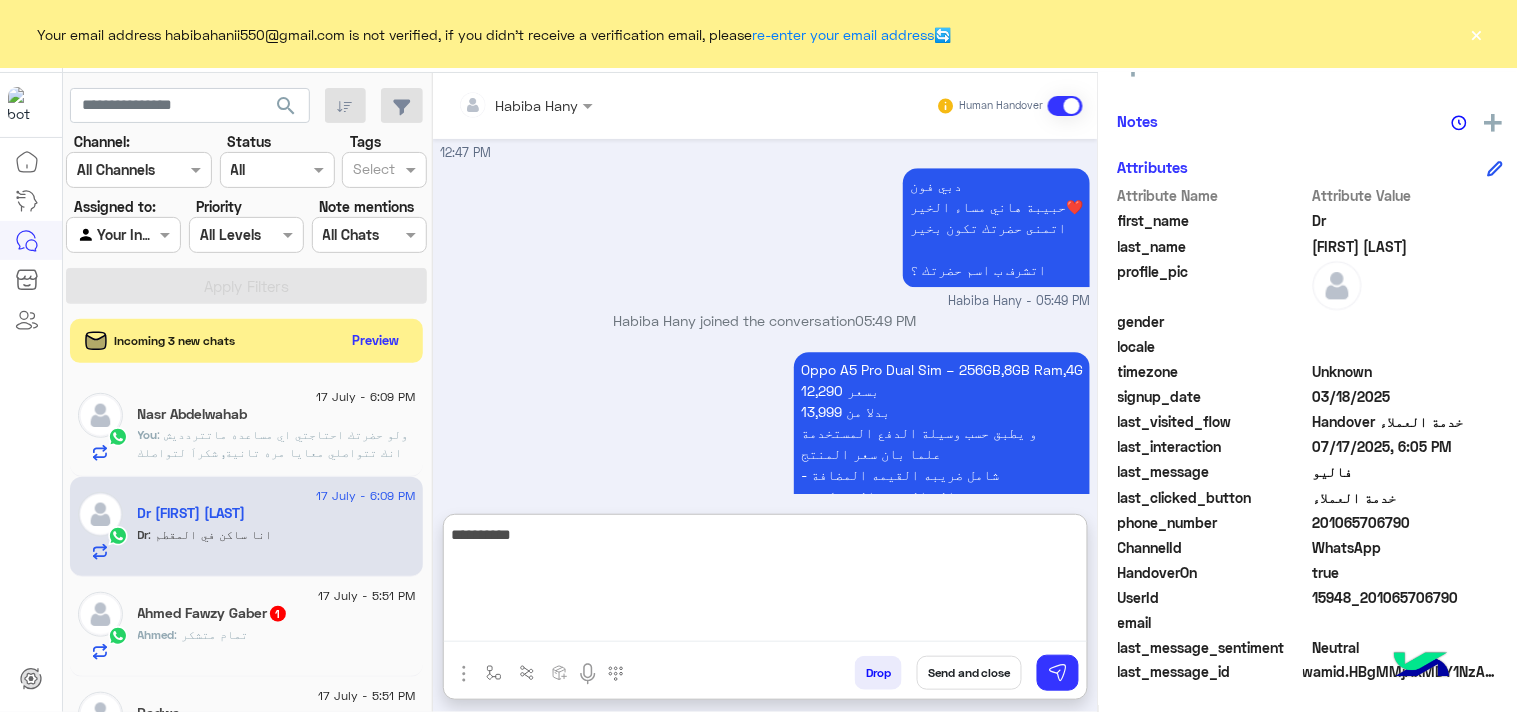 scroll, scrollTop: 2107, scrollLeft: 0, axis: vertical 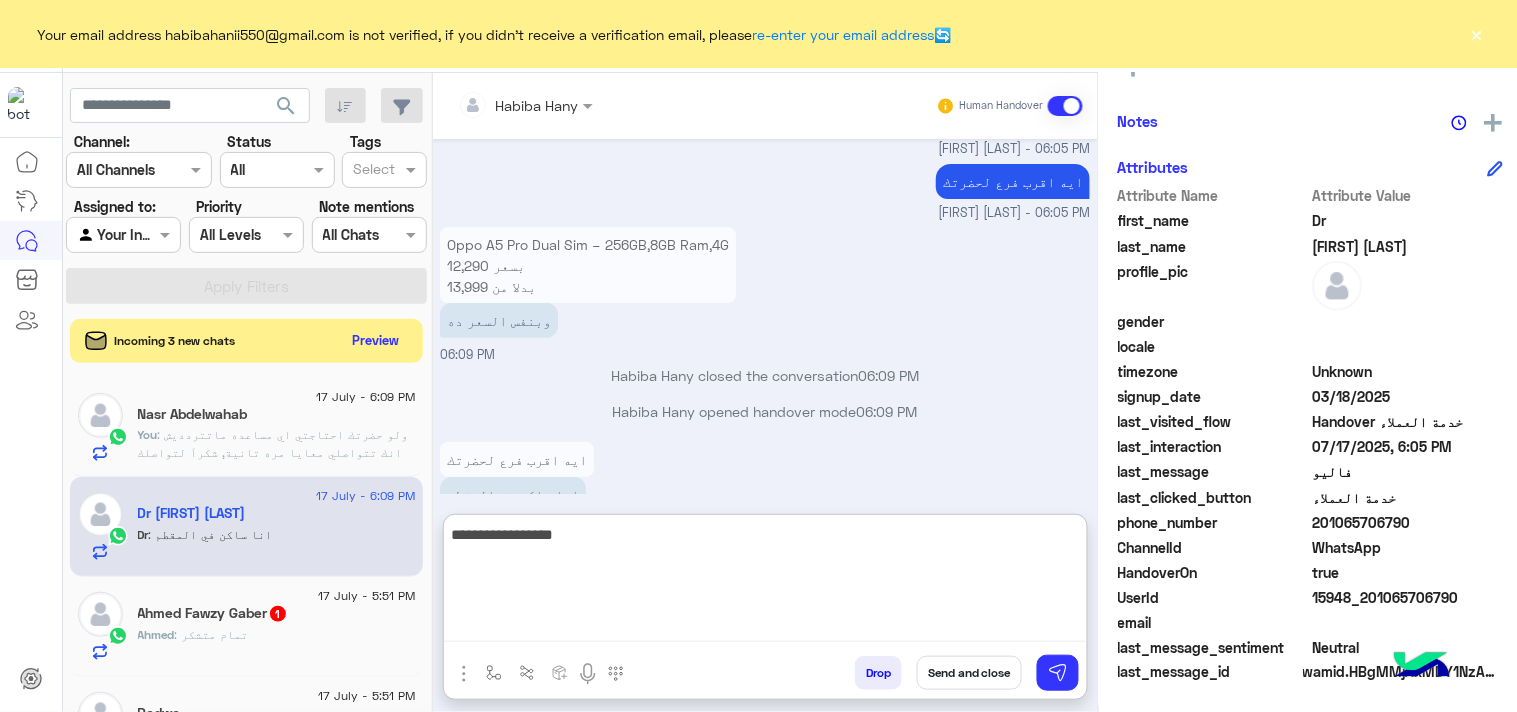 type on "**********" 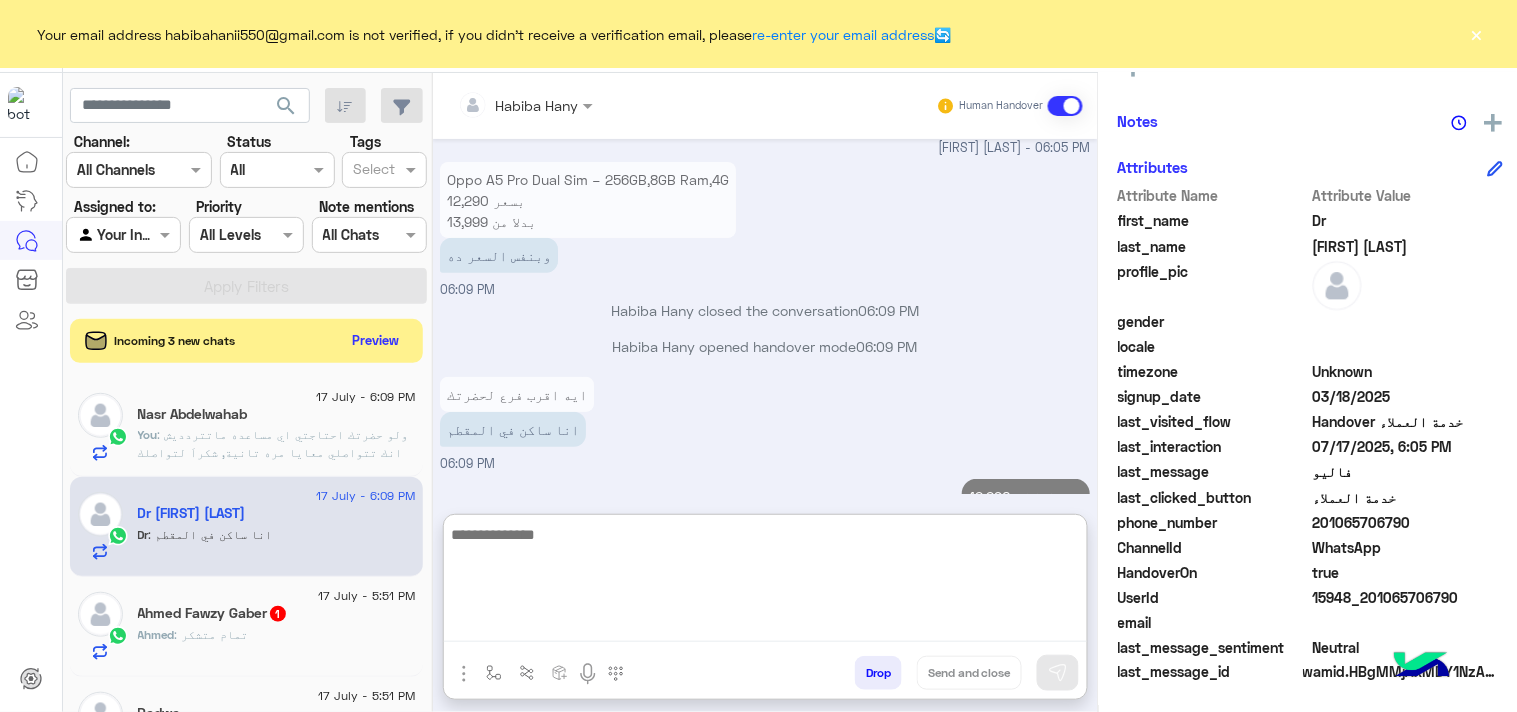 click on "Oppo A5 Pro Dual Sim – 256GB,8GB Ram,4G 12,290 بسعر 13,999 بدلا من و يطبق حسب وسيلة الدفع المستخدمة علما بان سعر المنتج - شامل ضريبه القيمه المضافة - خالص الرسوم الجمركيه وبنفس السعر ده 06:09 PM" at bounding box center (765, 228) 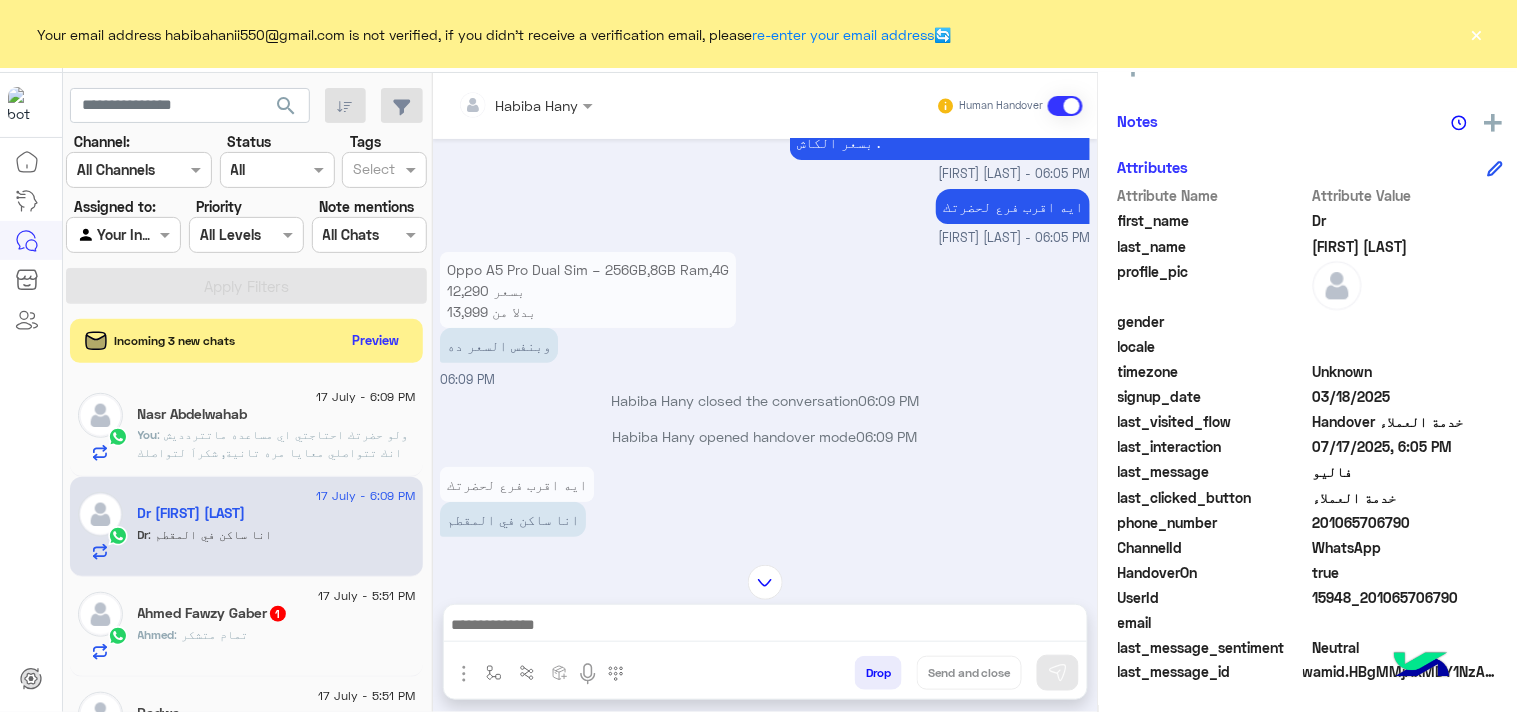 scroll, scrollTop: 1637, scrollLeft: 0, axis: vertical 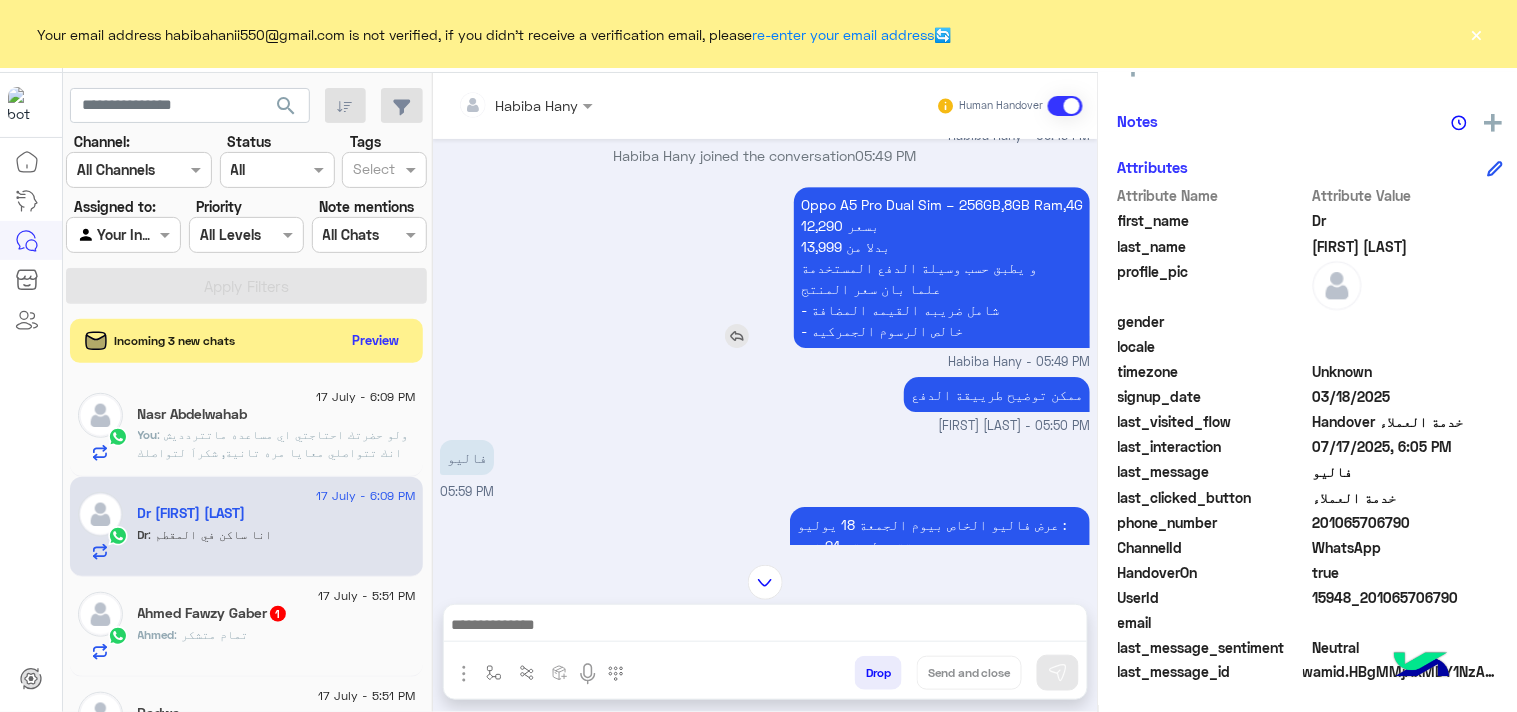 click on "Oppo A5 Pro Dual Sim – 256GB,8GB Ram,4G 12,290 بسعر  13,999 بدلا من  و يطبق حسب وسيلة الدفع المستخدمة علما بان سعر المنتج - شامل ضريبه القيمه المضافة - خالص الرسوم الجمركيه" at bounding box center (942, 267) 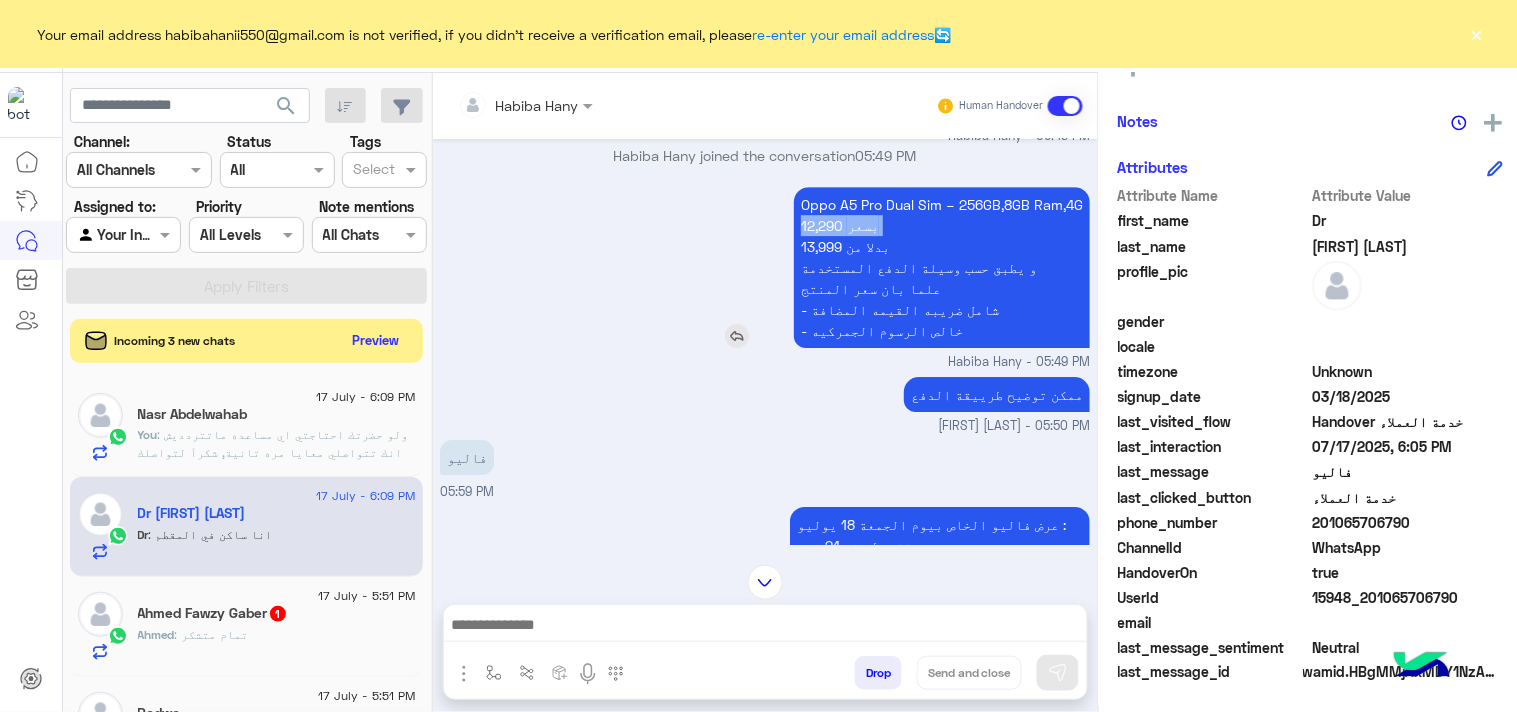 click on "Oppo A5 Pro Dual Sim – 256GB,8GB Ram,4G 12,290 بسعر  13,999 بدلا من  و يطبق حسب وسيلة الدفع المستخدمة علما بان سعر المنتج - شامل ضريبه القيمه المضافة - خالص الرسوم الجمركيه" at bounding box center (942, 267) 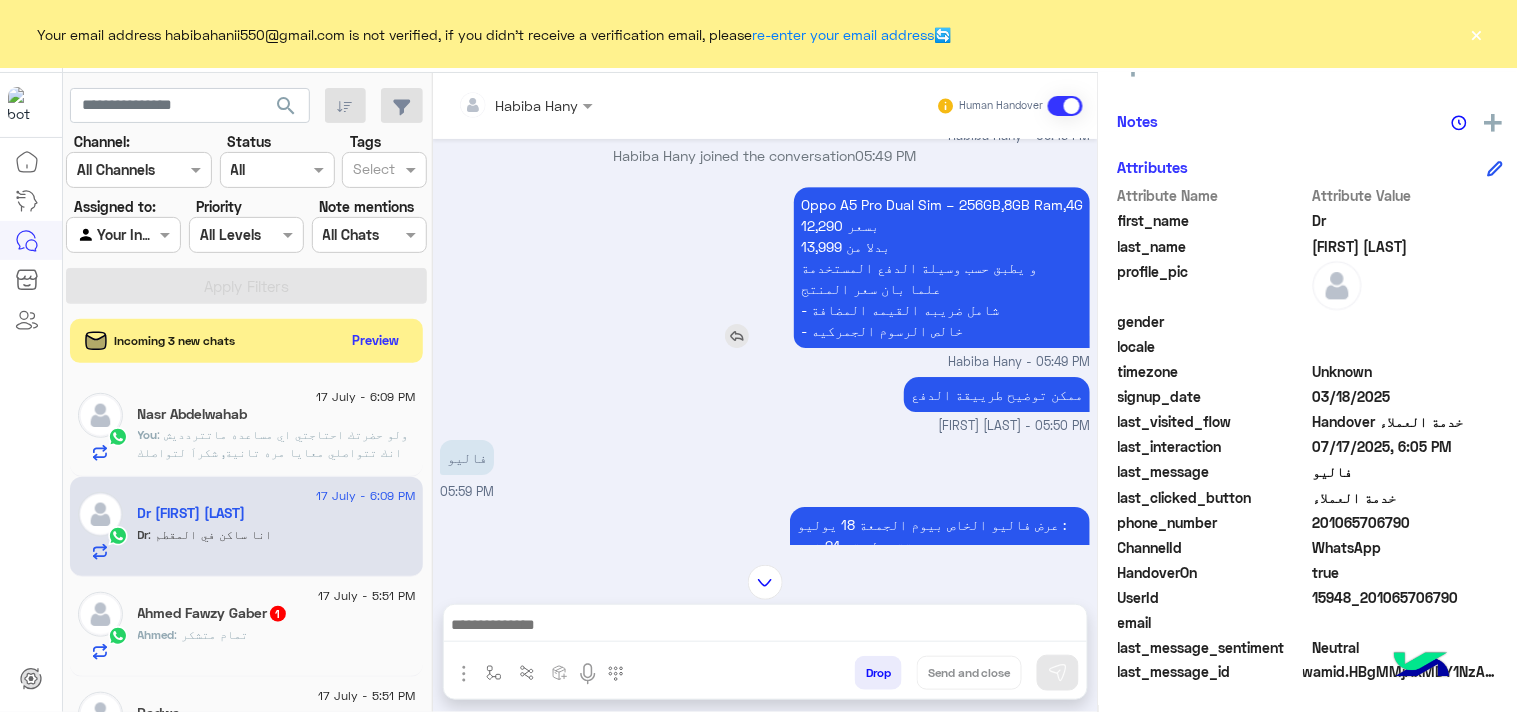 click on "Oppo A5 Pro Dual Sim – 256GB,8GB Ram,4G 12,290 بسعر  13,999 بدلا من  و يطبق حسب وسيلة الدفع المستخدمة علما بان سعر المنتج - شامل ضريبه القيمه المضافة - خالص الرسوم الجمركيه" at bounding box center (942, 267) 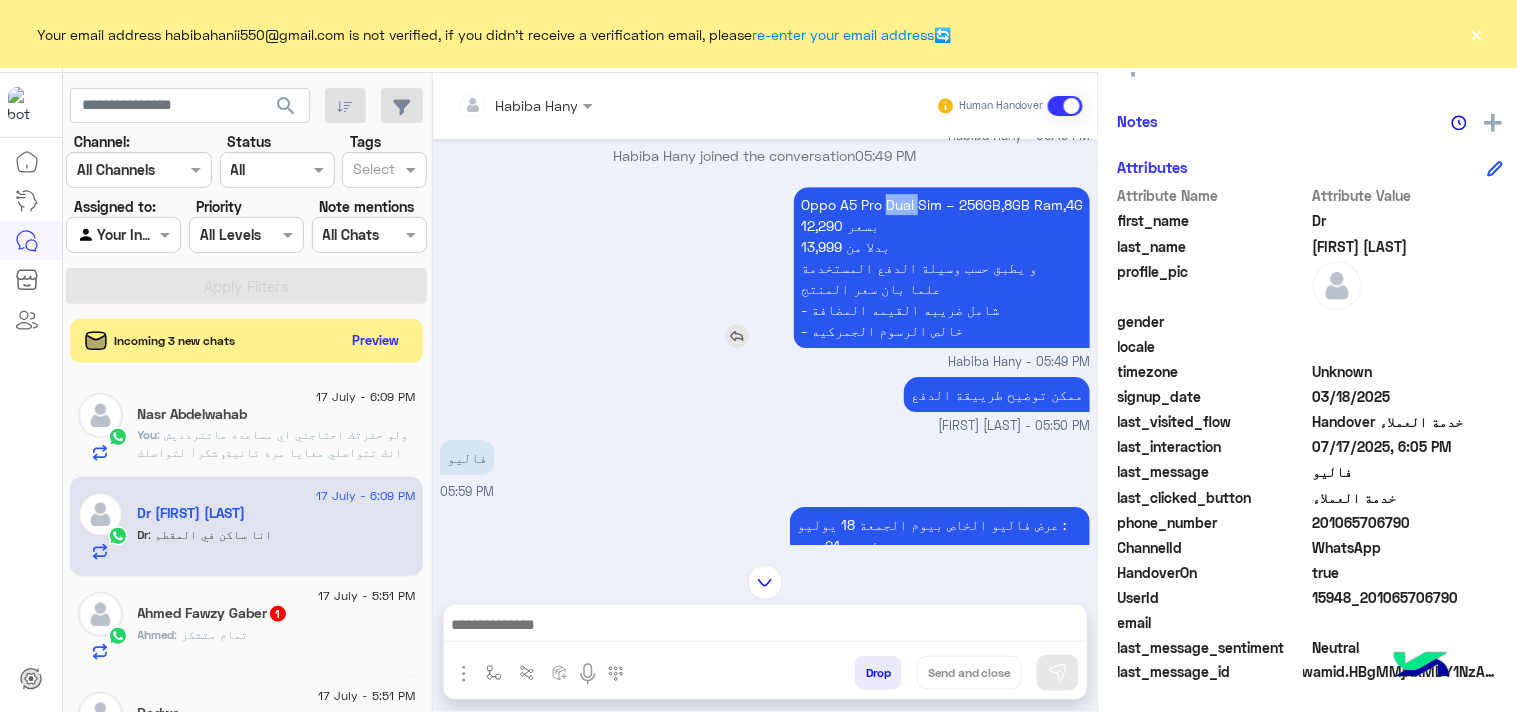 click on "Oppo A5 Pro Dual Sim – 256GB,8GB Ram,4G 12,290 بسعر  13,999 بدلا من  و يطبق حسب وسيلة الدفع المستخدمة علما بان سعر المنتج - شامل ضريبه القيمه المضافة - خالص الرسوم الجمركيه" at bounding box center [942, 267] 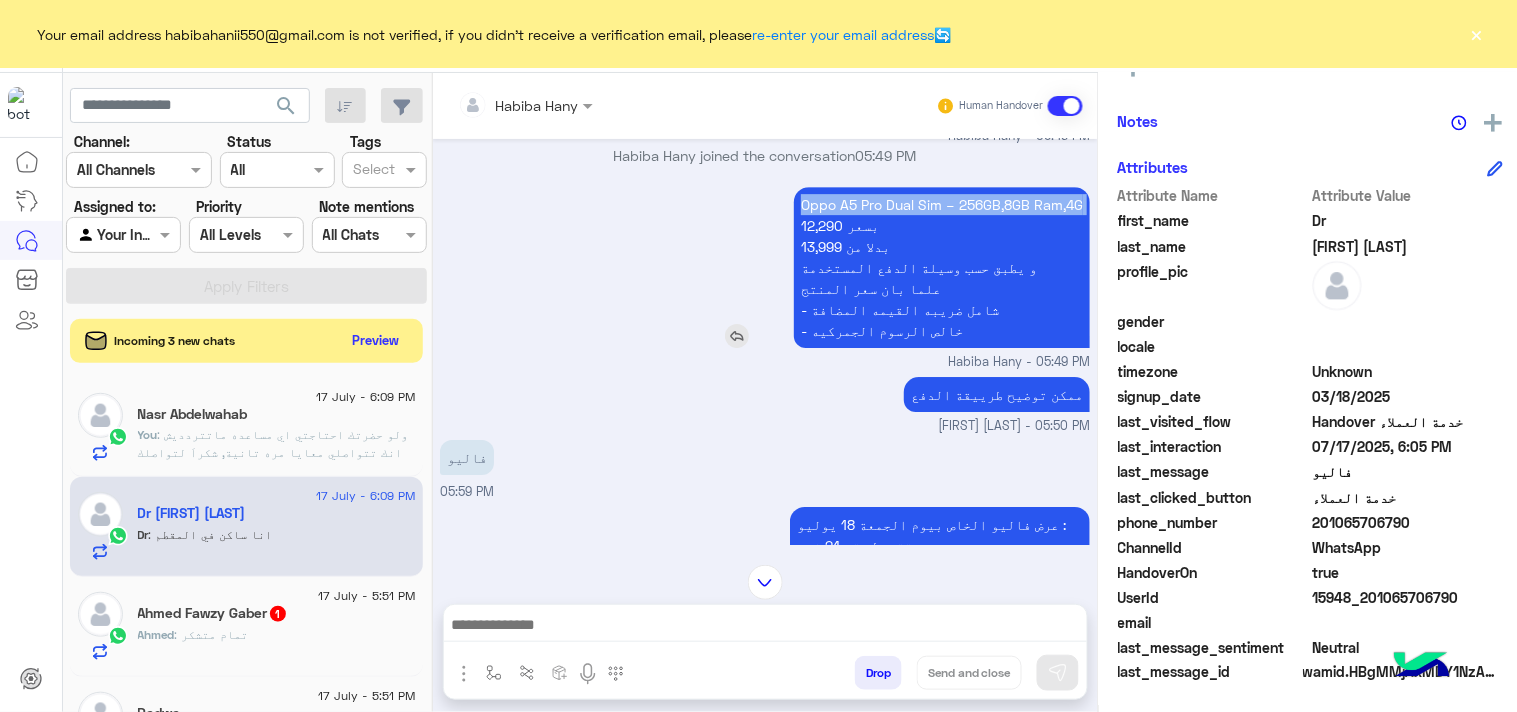 click on "Oppo A5 Pro Dual Sim – 256GB,8GB Ram,4G 12,290 بسعر  13,999 بدلا من  و يطبق حسب وسيلة الدفع المستخدمة علما بان سعر المنتج - شامل ضريبه القيمه المضافة - خالص الرسوم الجمركيه" at bounding box center (942, 267) 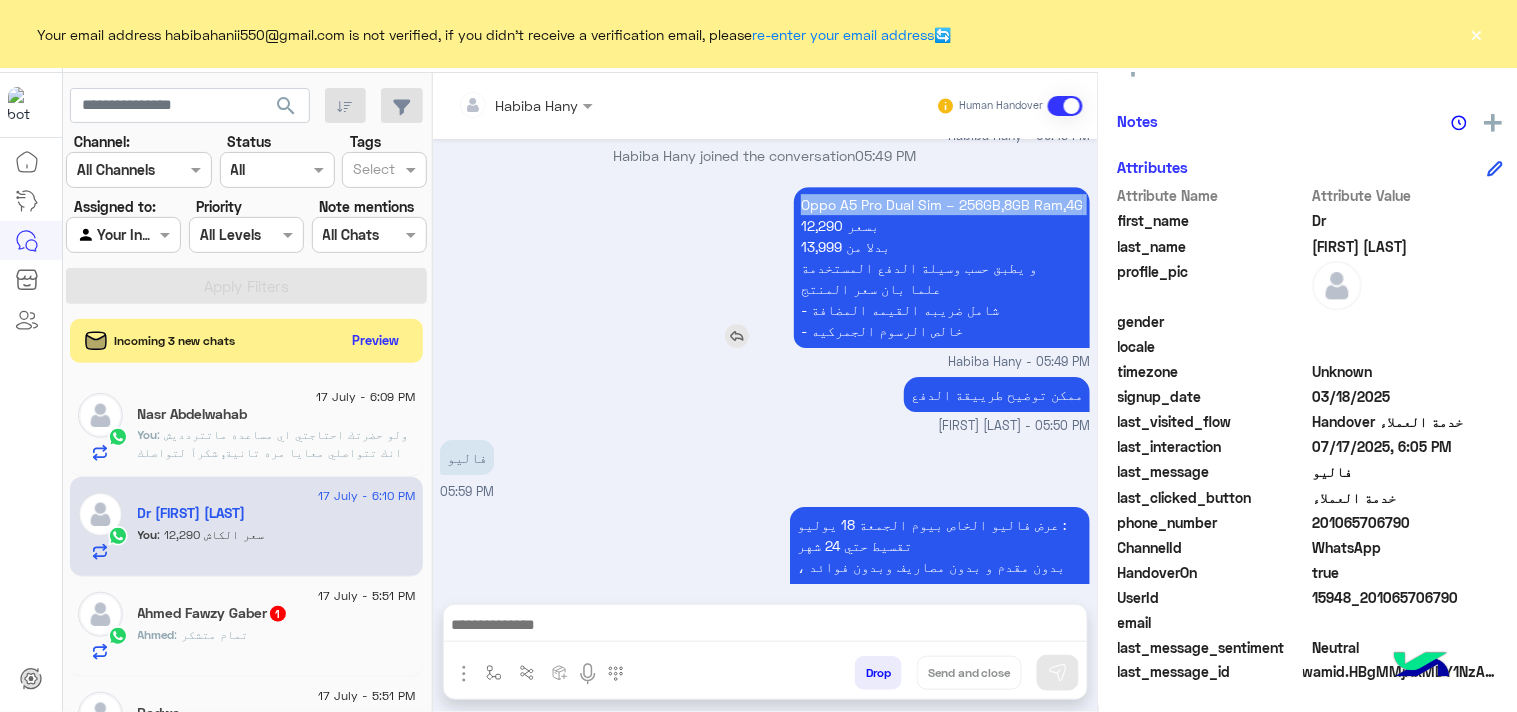 scroll, scrollTop: 2117, scrollLeft: 0, axis: vertical 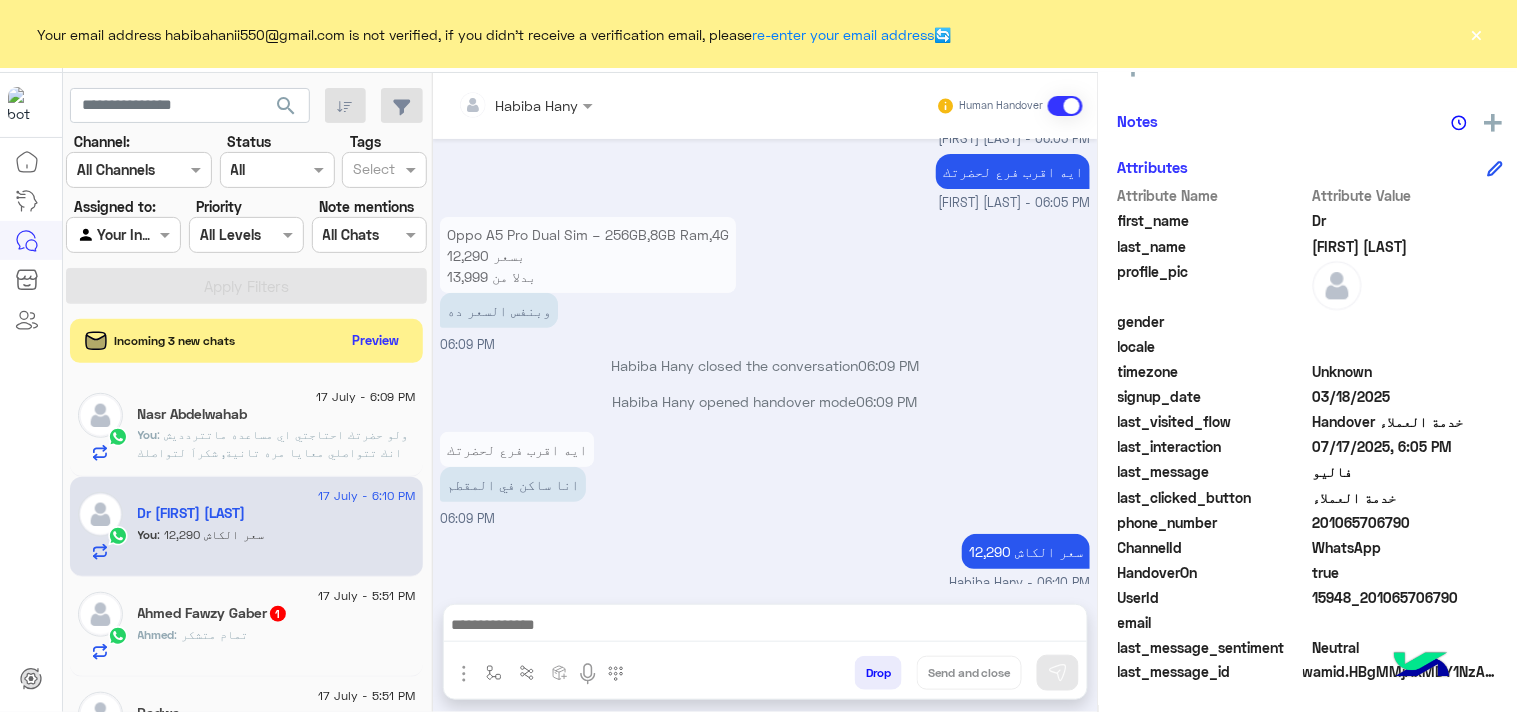 copy on "Oppo A5 Pro Dual Sim – 256GB,8GB Ram,4G" 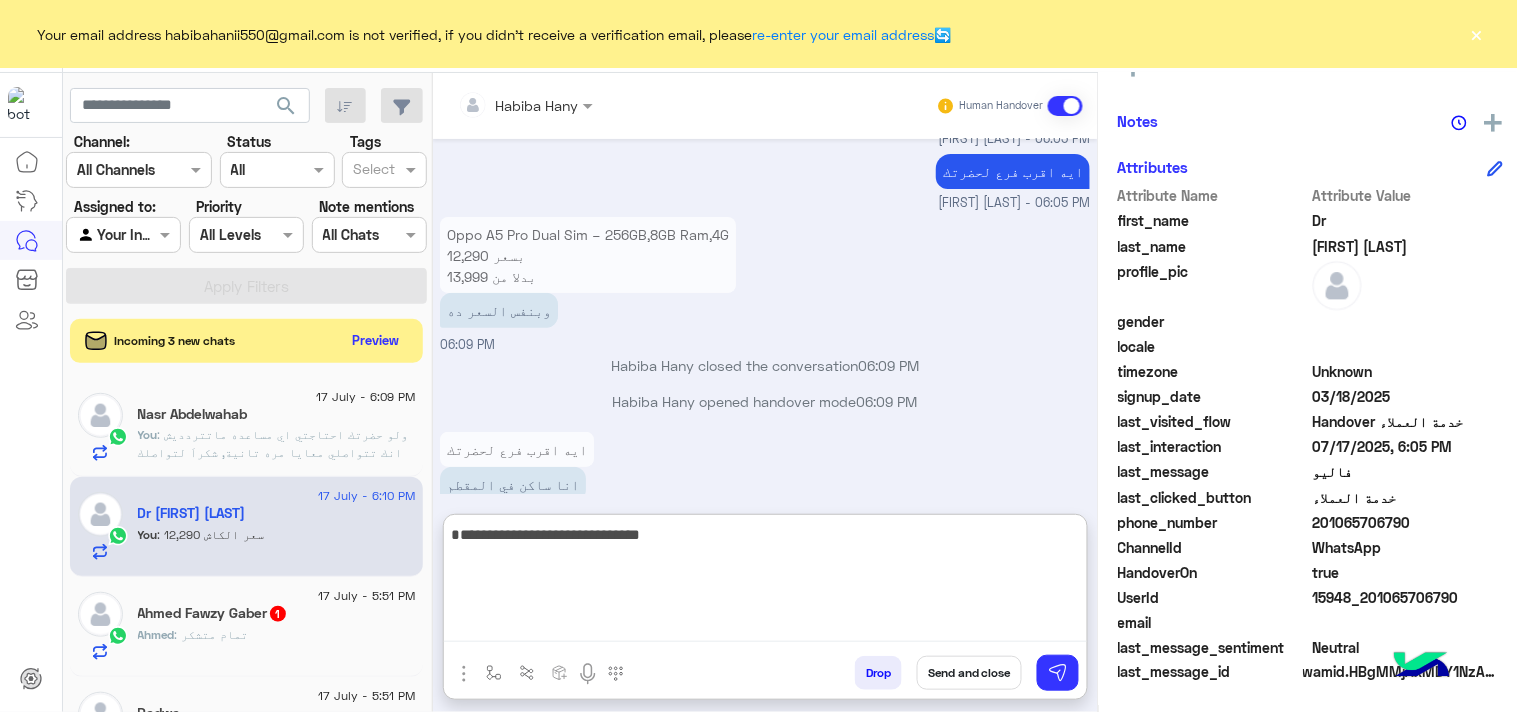 type on "**********" 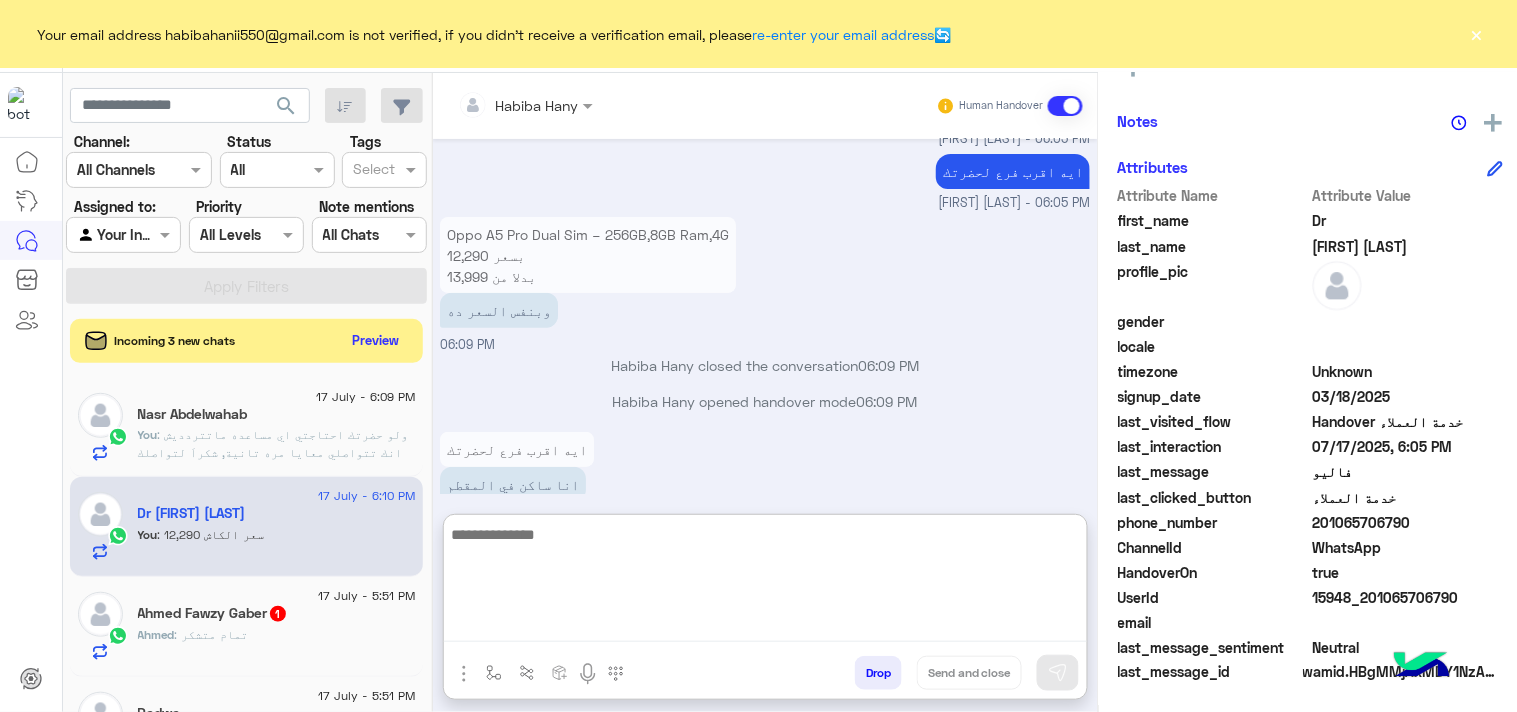 scroll, scrollTop: 2272, scrollLeft: 0, axis: vertical 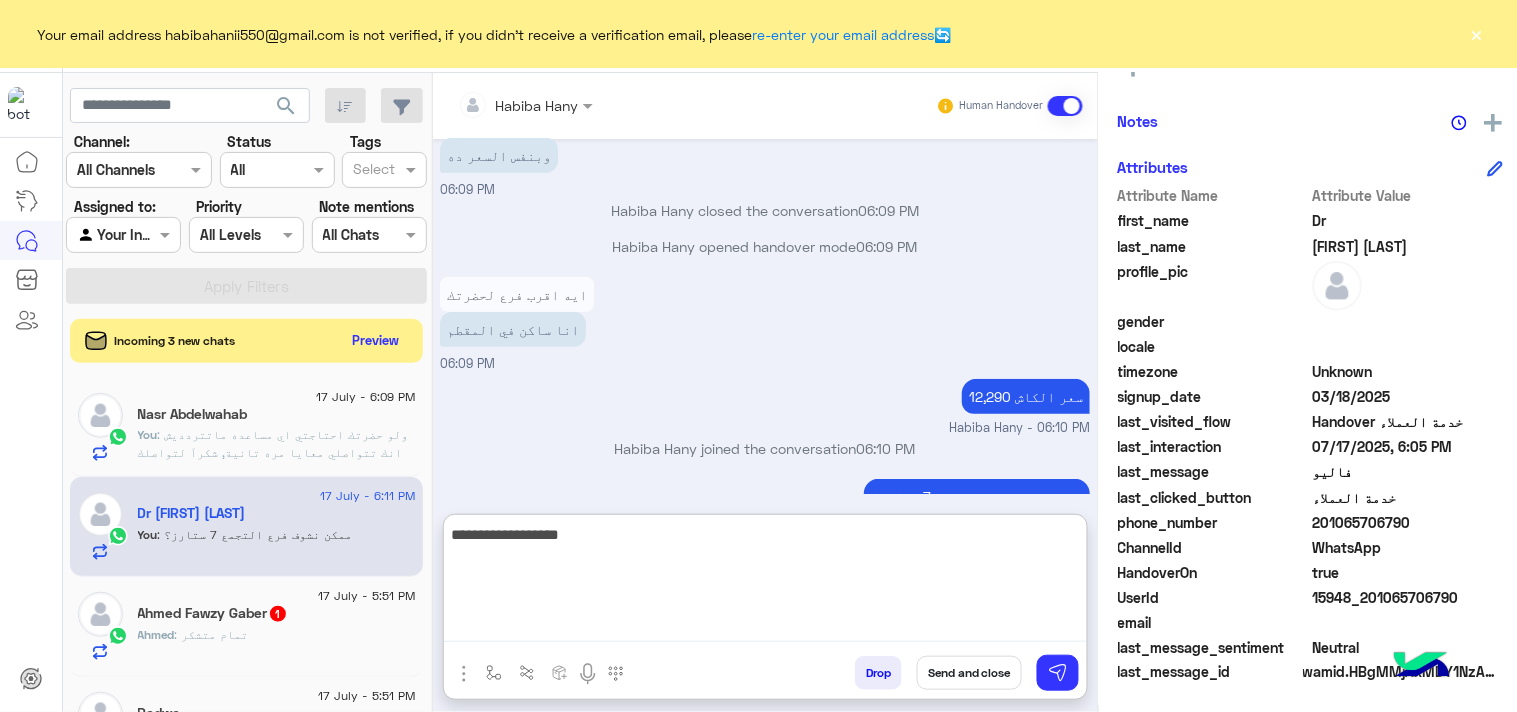 type on "**********" 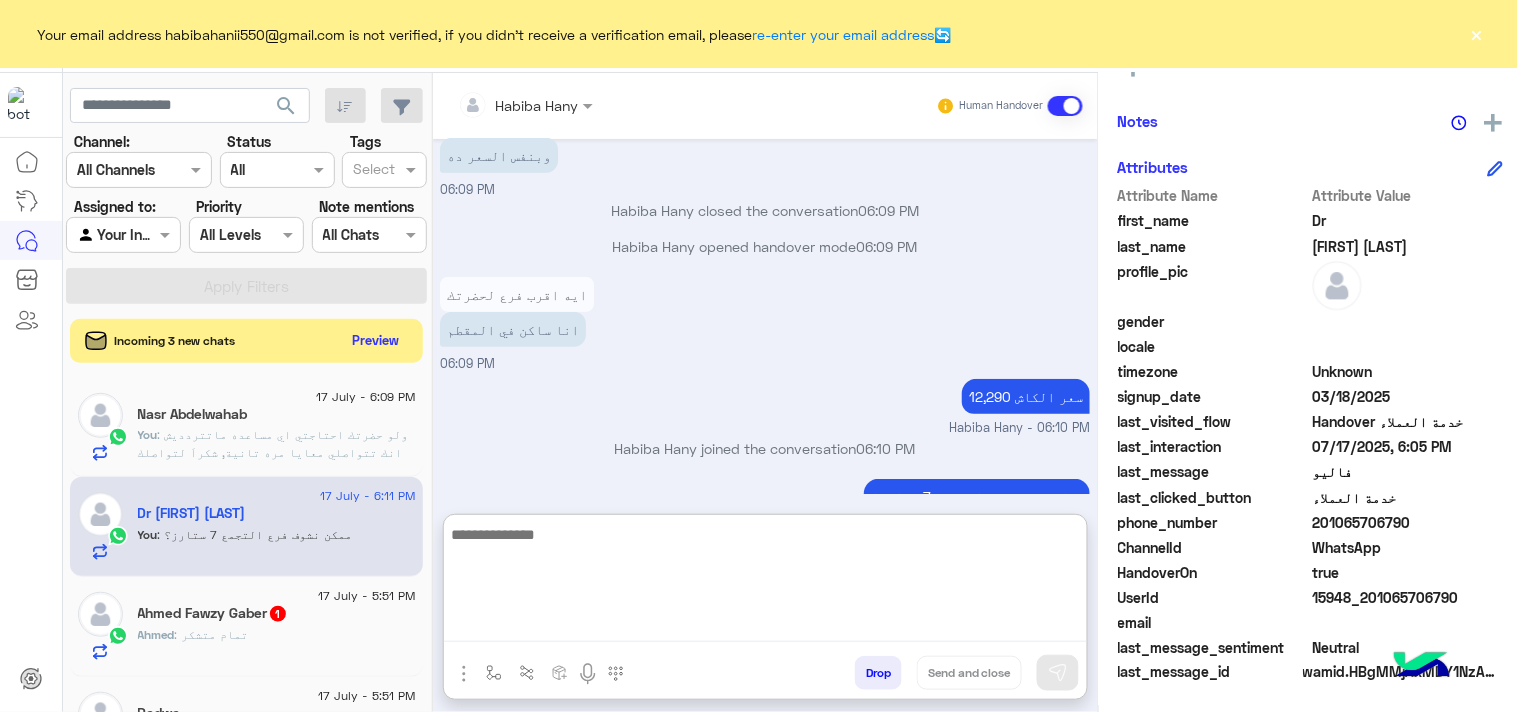 scroll, scrollTop: 2335, scrollLeft: 0, axis: vertical 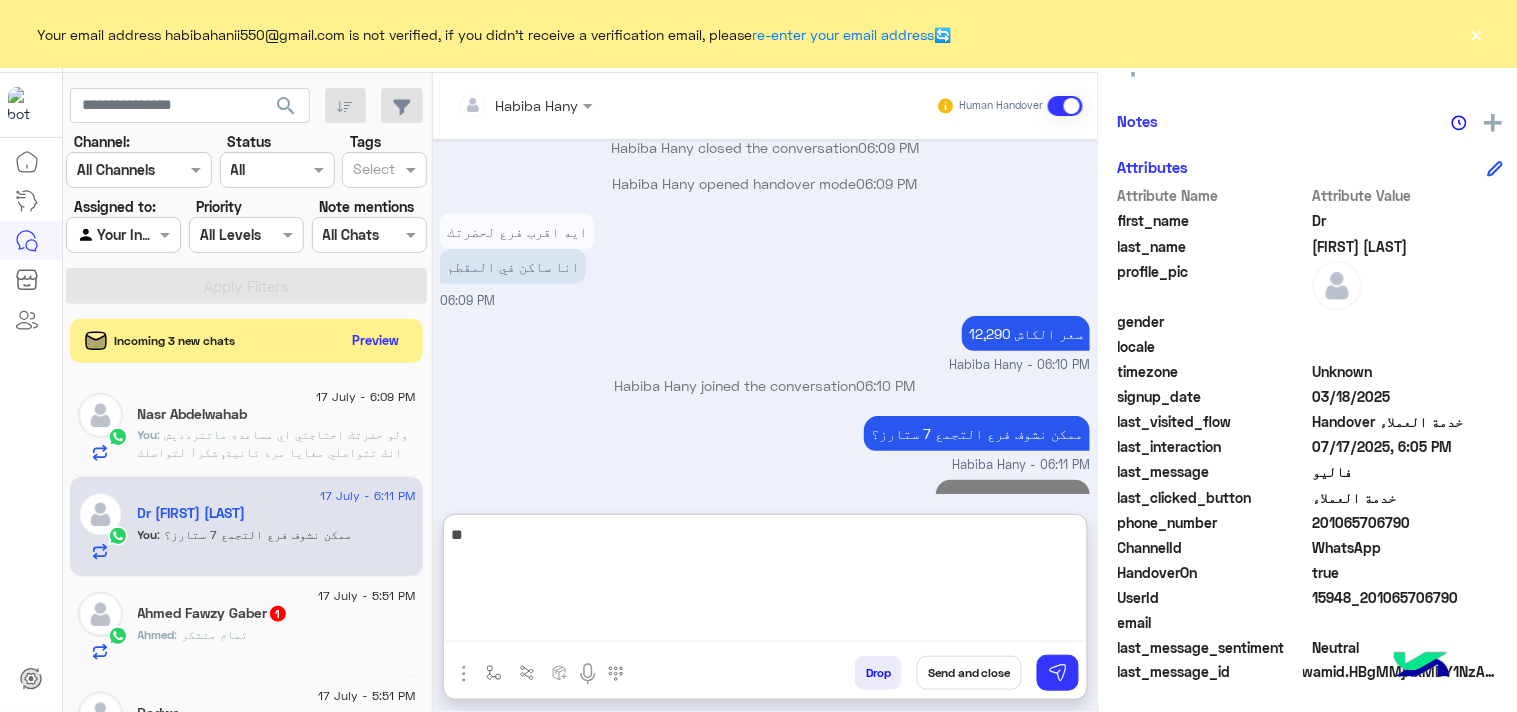 type on "*" 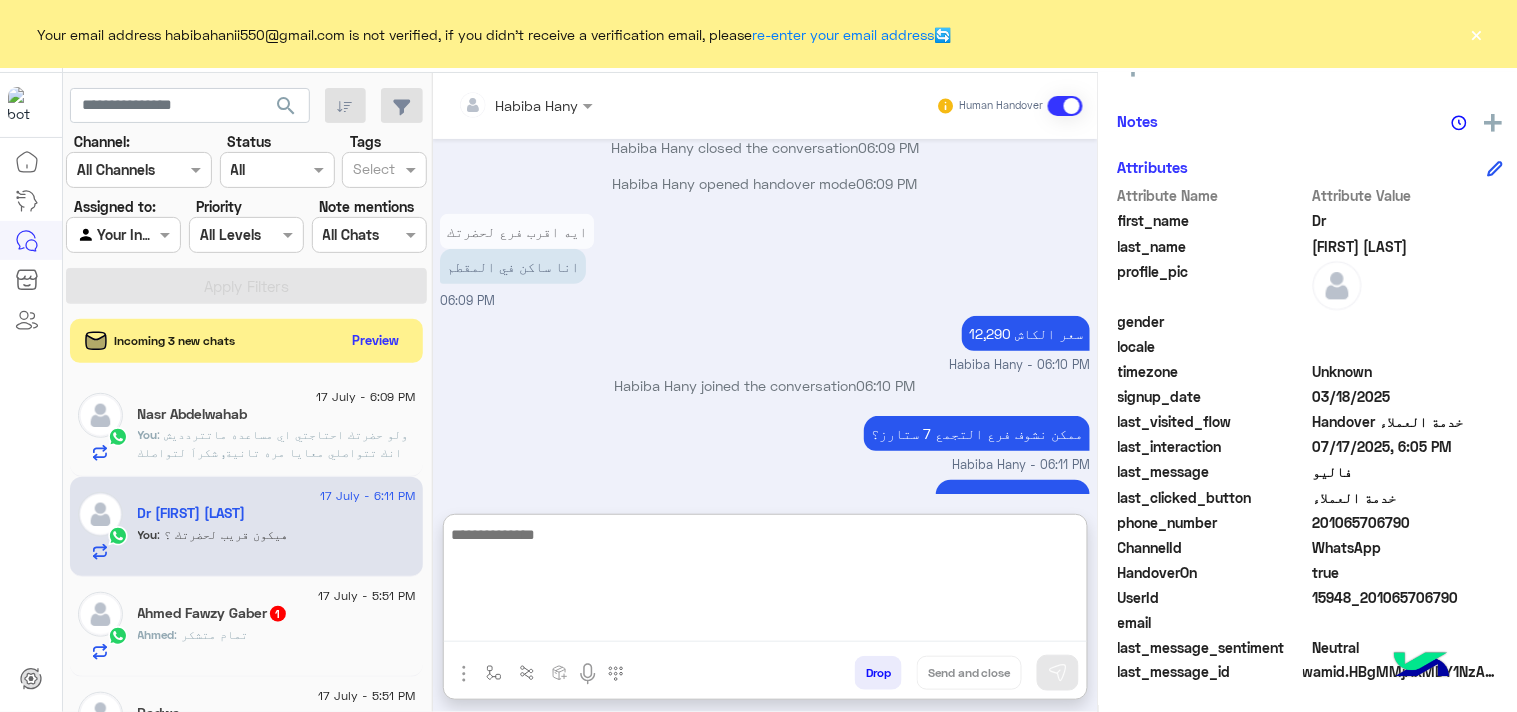 click on "201065706790" 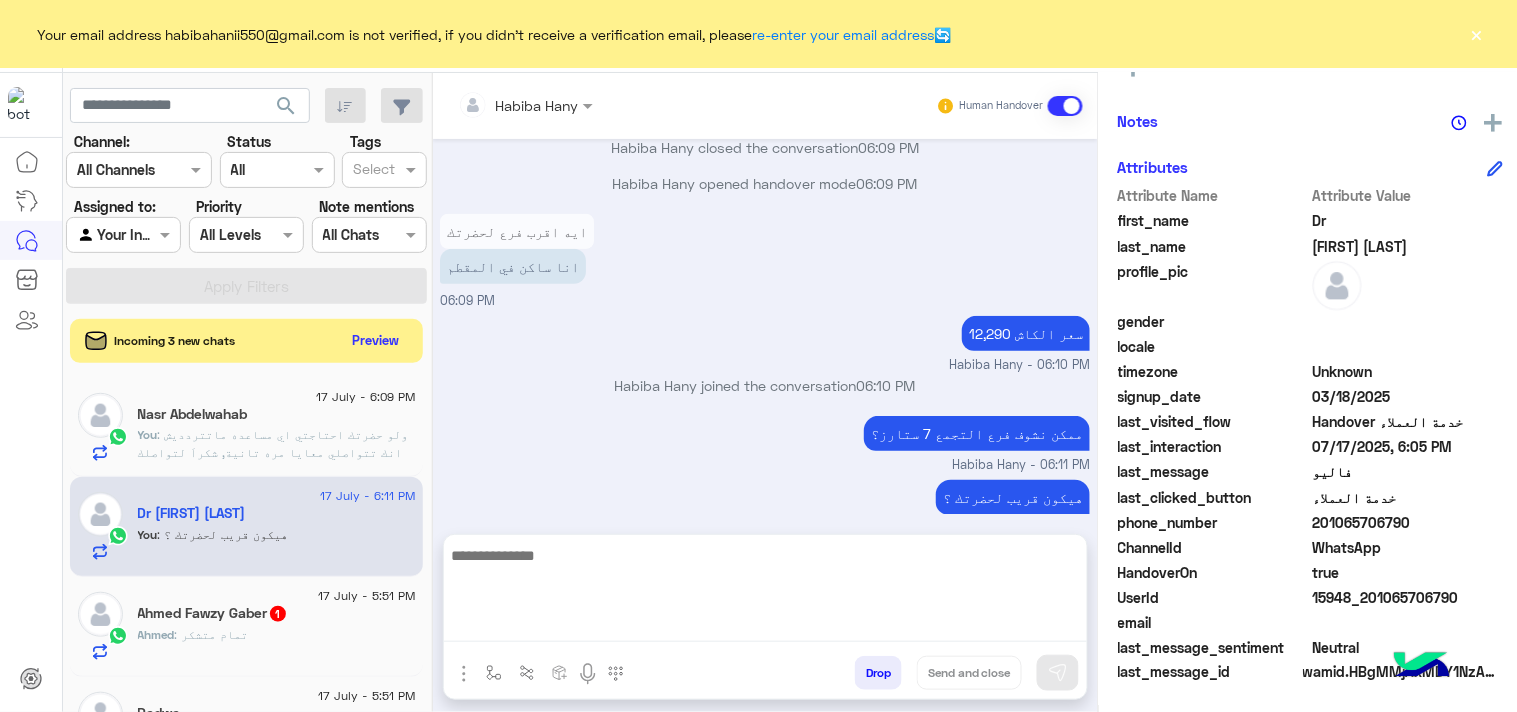 scroll, scrollTop: 2245, scrollLeft: 0, axis: vertical 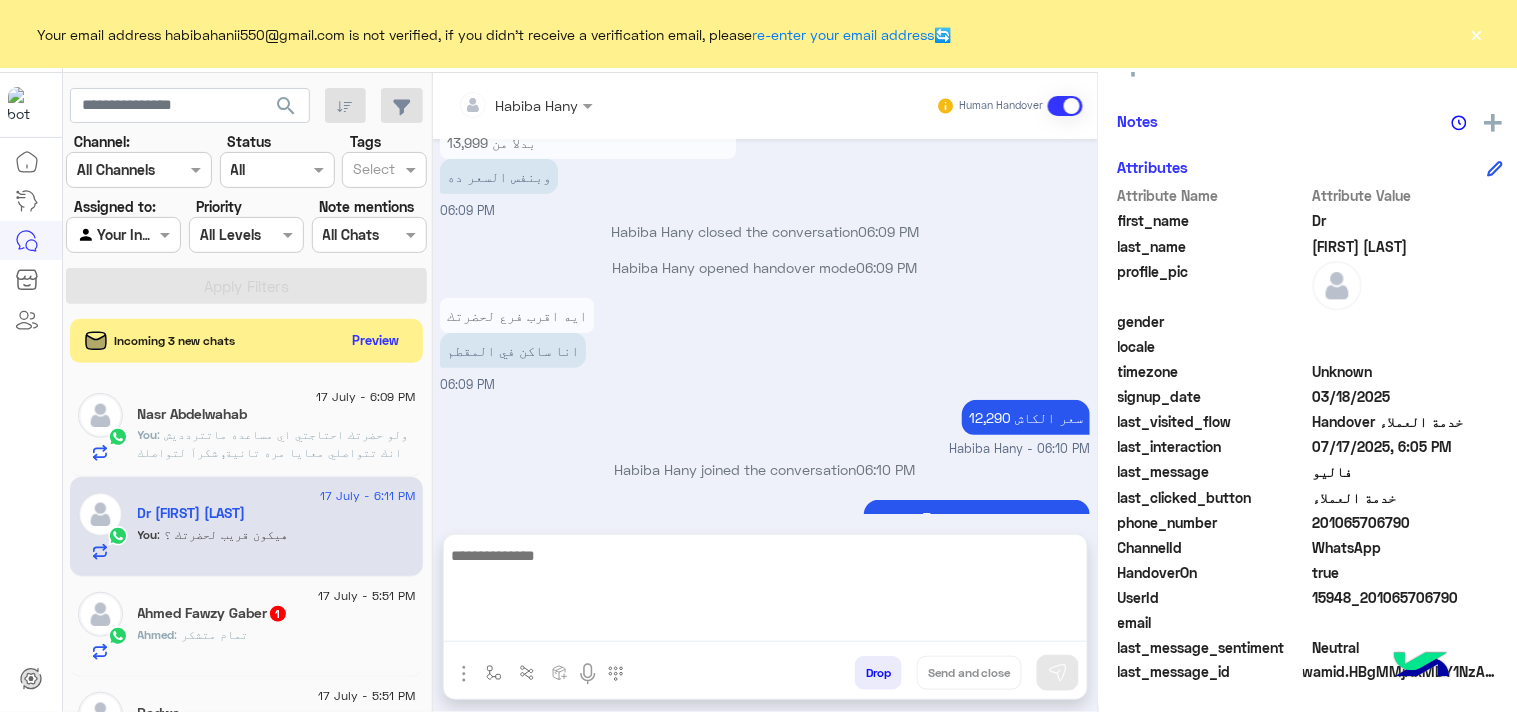 click on "201065706790" 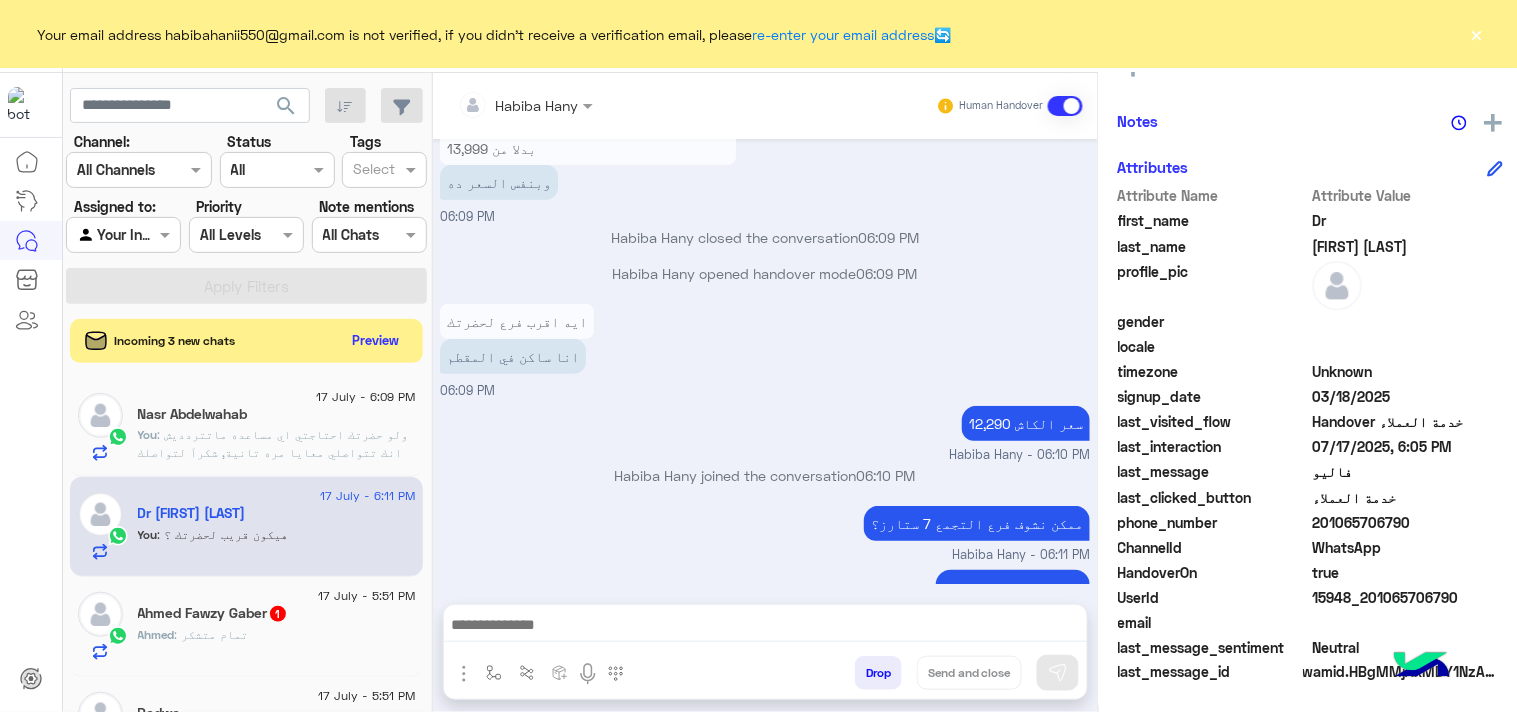 copy on "201065706790" 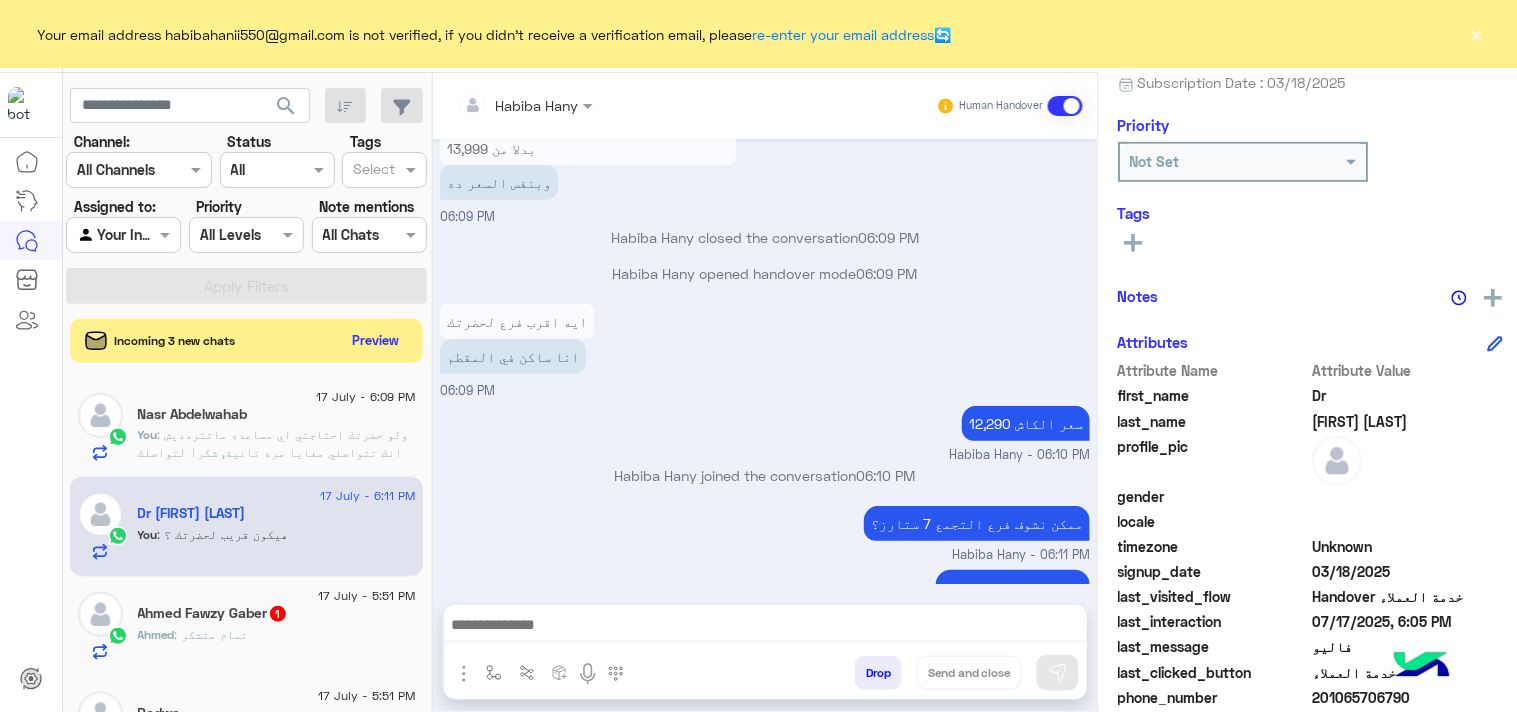 scroll, scrollTop: 0, scrollLeft: 0, axis: both 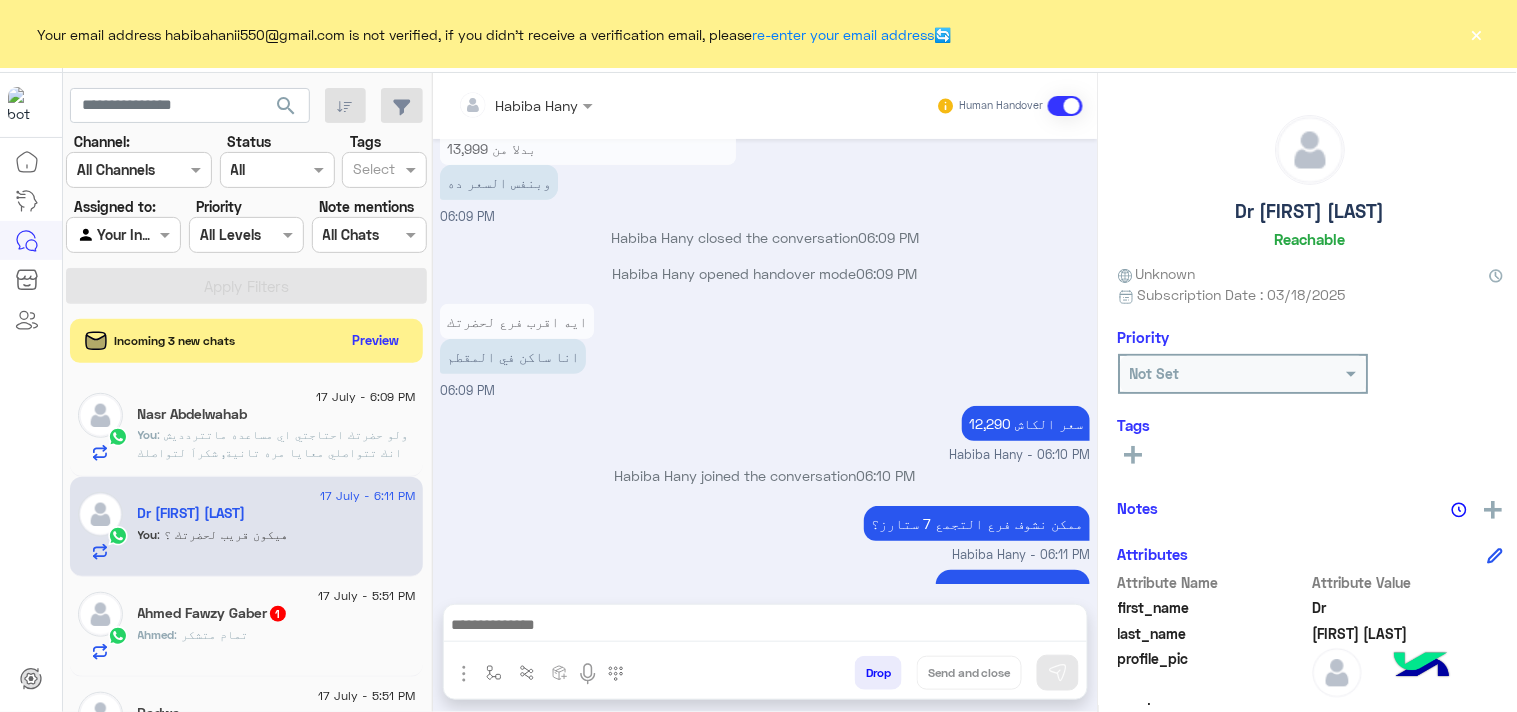 click on "Dr [FIRST] [LAST]" 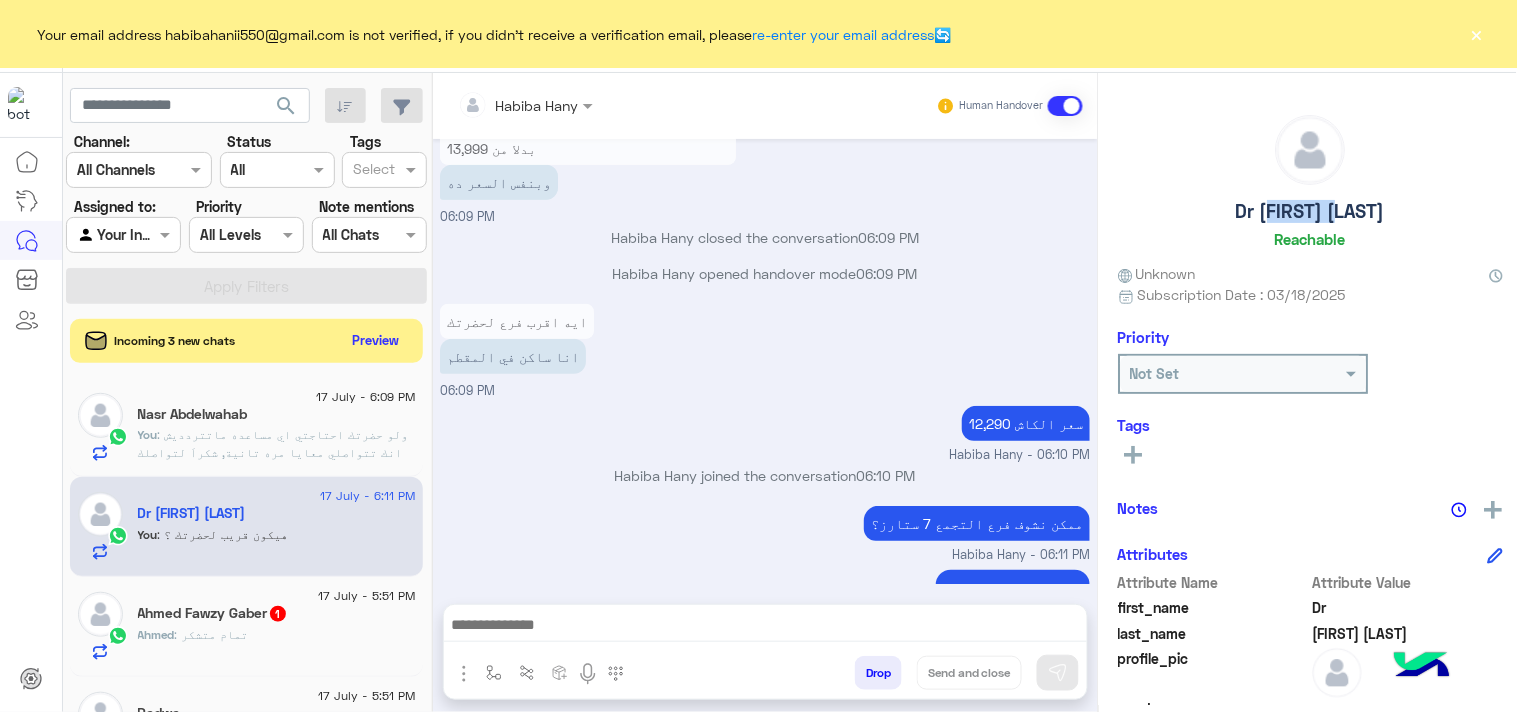 click on "Dr [FIRST] [LAST]" 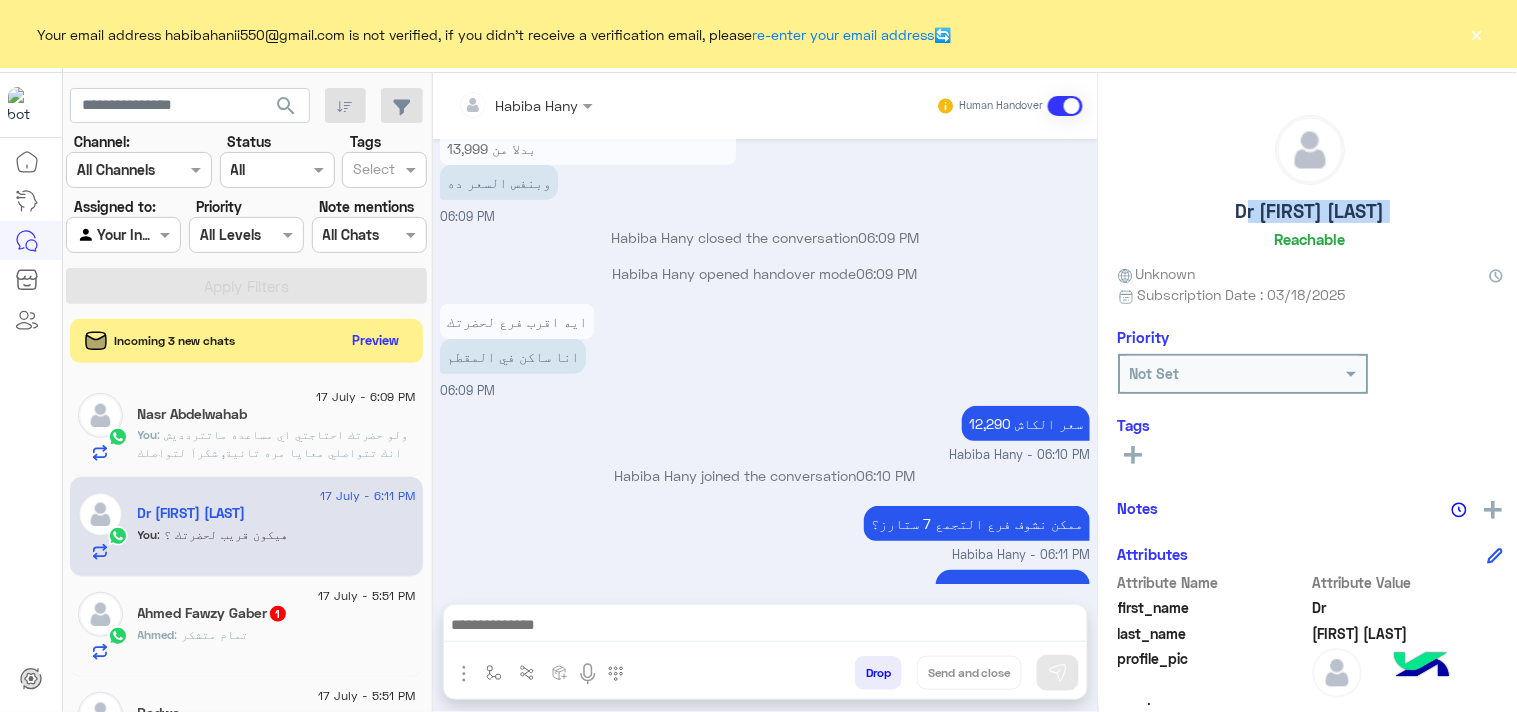 click on "Dr [FIRST] [LAST]" 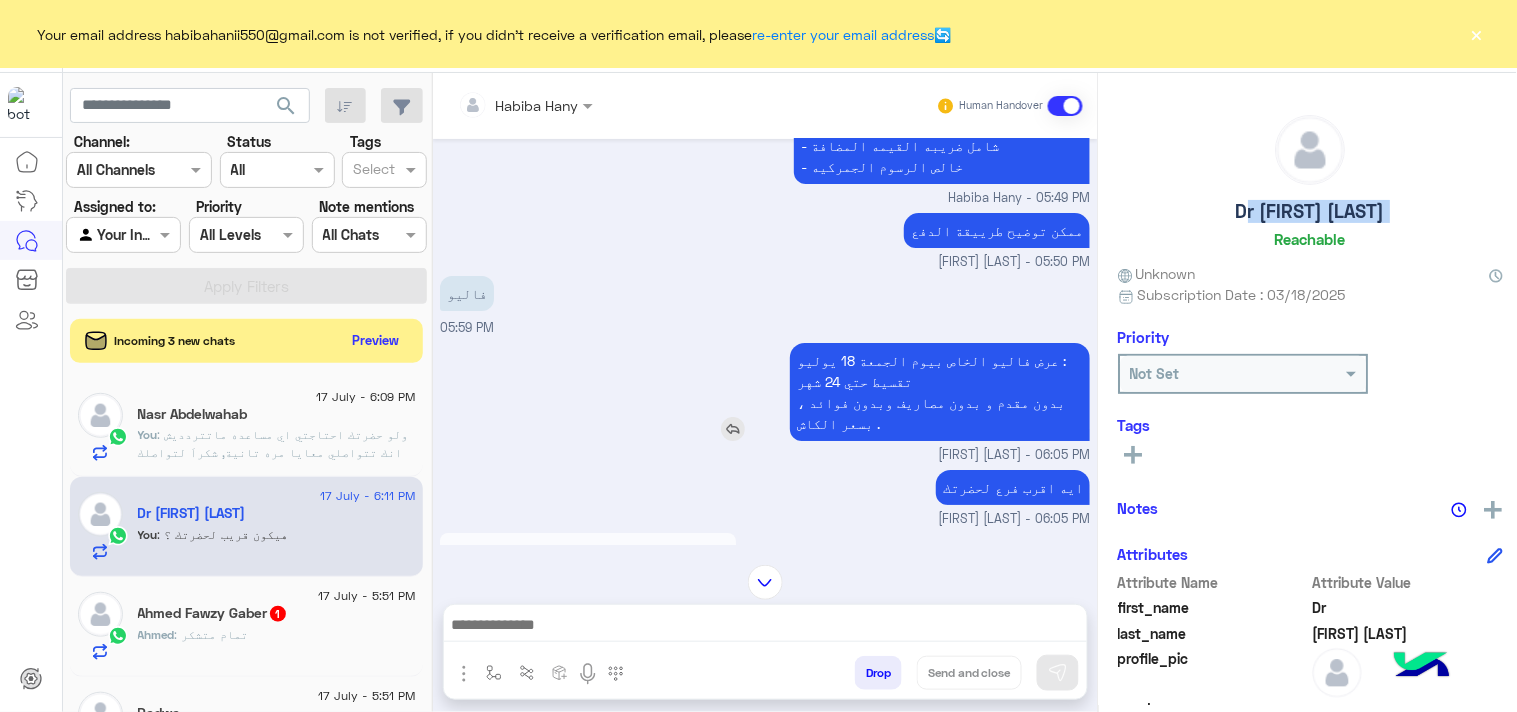 scroll, scrollTop: 1467, scrollLeft: 0, axis: vertical 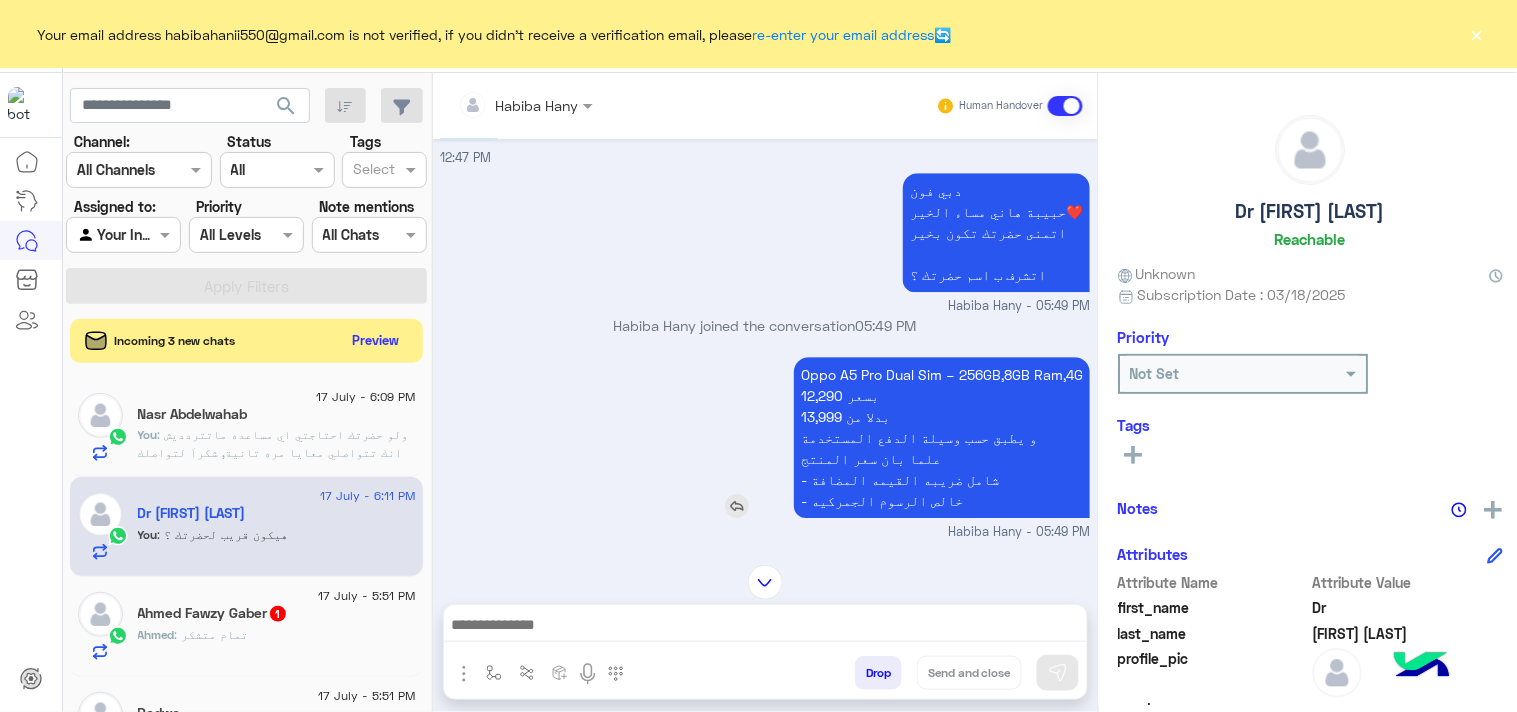 click on "Oppo A5 Pro Dual Sim – 256GB,8GB Ram,4G 12,290 بسعر  13,999 بدلا من  و يطبق حسب وسيلة الدفع المستخدمة علما بان سعر المنتج - شامل ضريبه القيمه المضافة - خالص الرسوم الجمركيه" at bounding box center [942, 437] 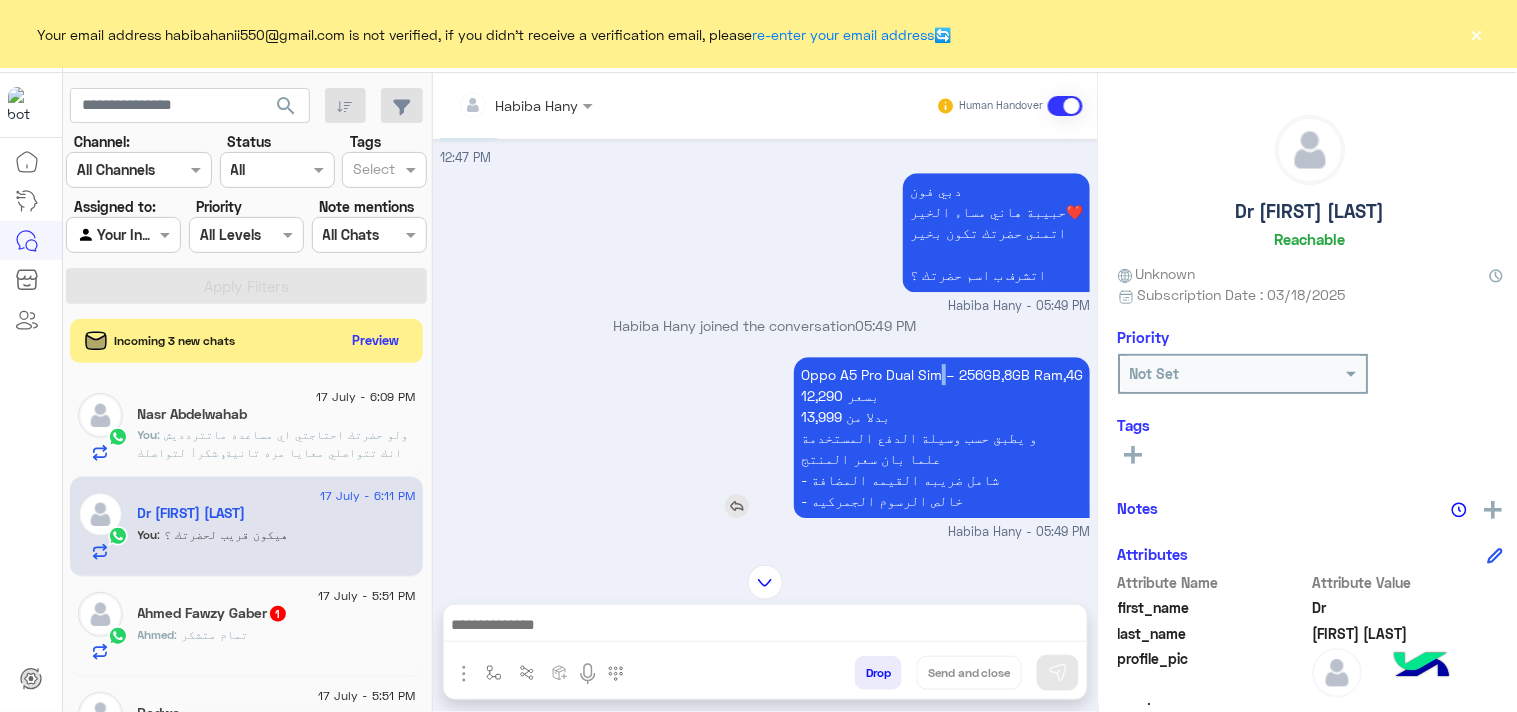 click on "Oppo A5 Pro Dual Sim – 256GB,8GB Ram,4G 12,290 بسعر  13,999 بدلا من  و يطبق حسب وسيلة الدفع المستخدمة علما بان سعر المنتج - شامل ضريبه القيمه المضافة - خالص الرسوم الجمركيه" at bounding box center (942, 437) 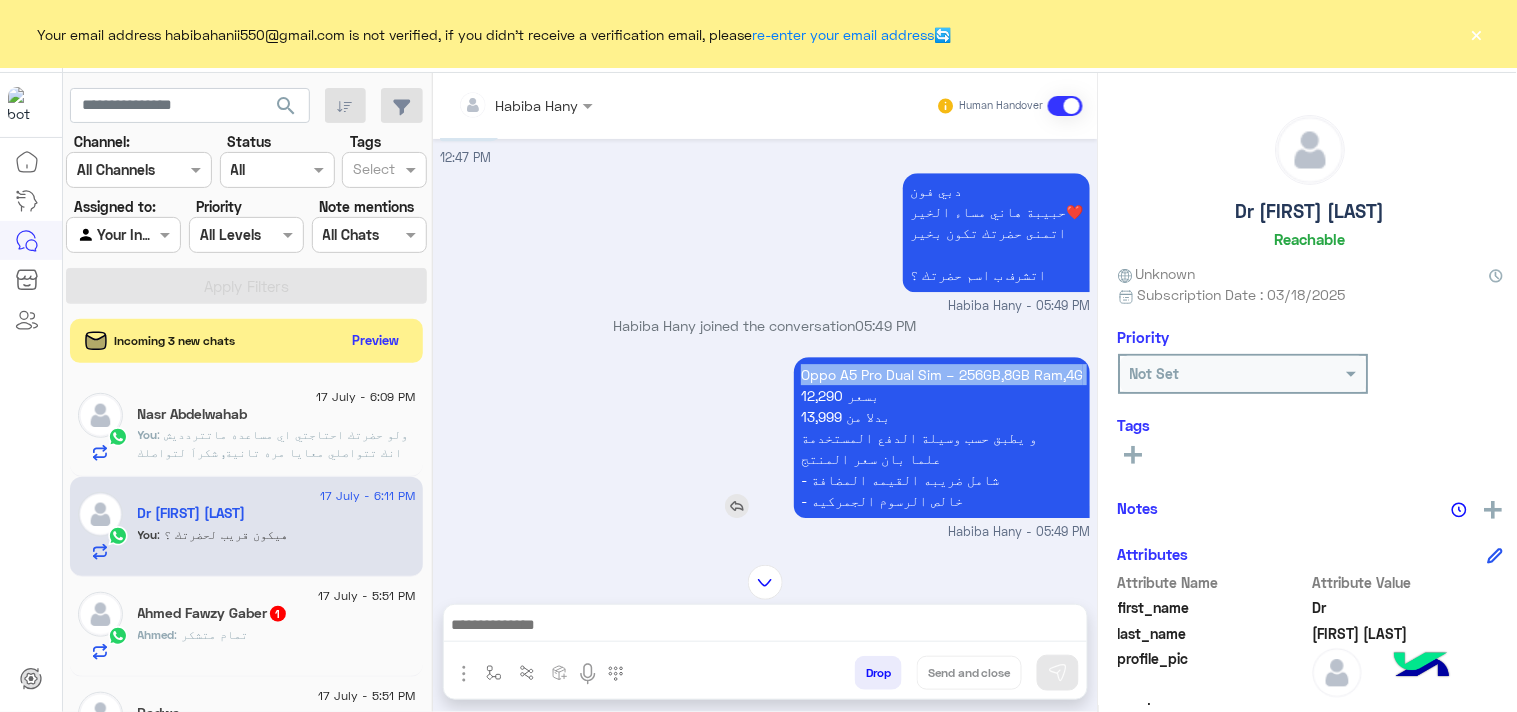 click on "Oppo A5 Pro Dual Sim – 256GB,8GB Ram,4G 12,290 بسعر  13,999 بدلا من  و يطبق حسب وسيلة الدفع المستخدمة علما بان سعر المنتج - شامل ضريبه القيمه المضافة - خالص الرسوم الجمركيه" at bounding box center (942, 437) 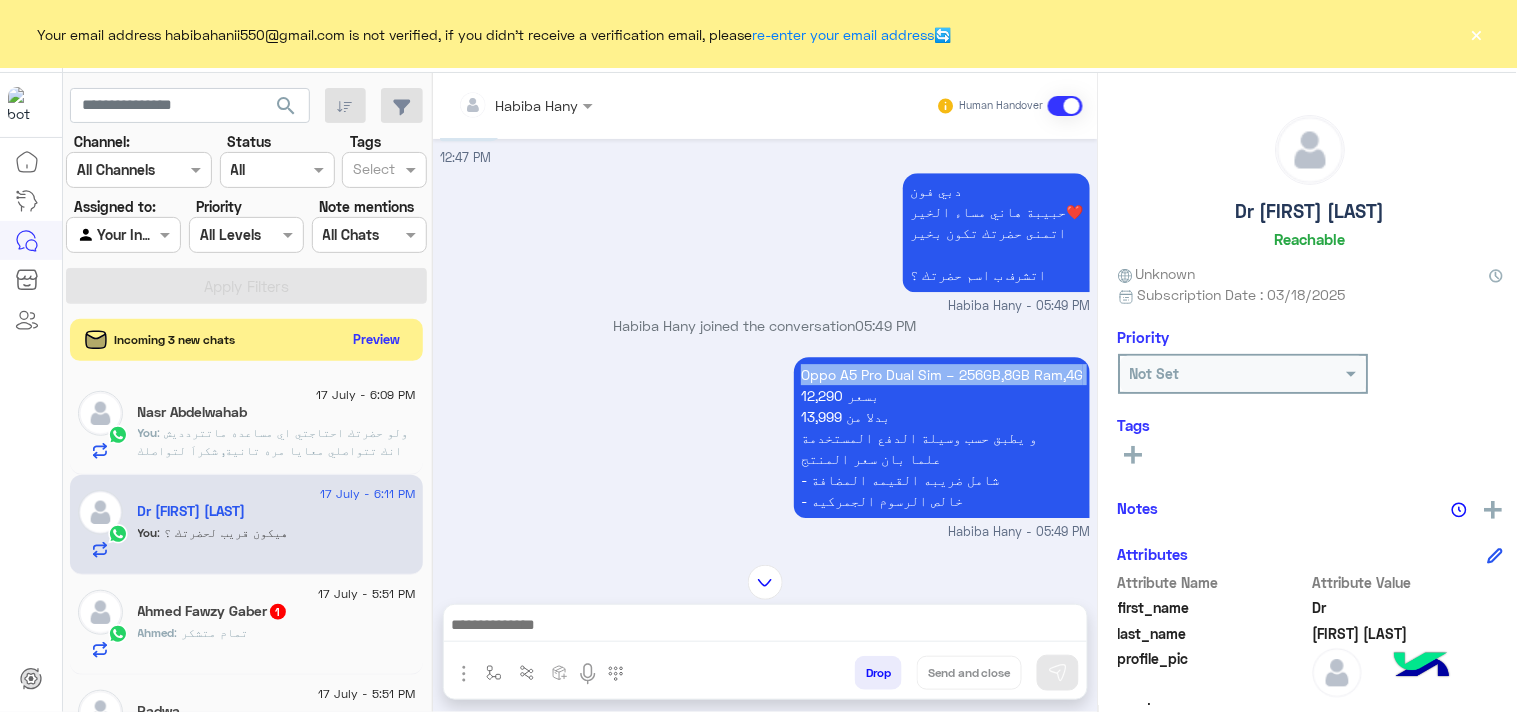 click on "Preview" 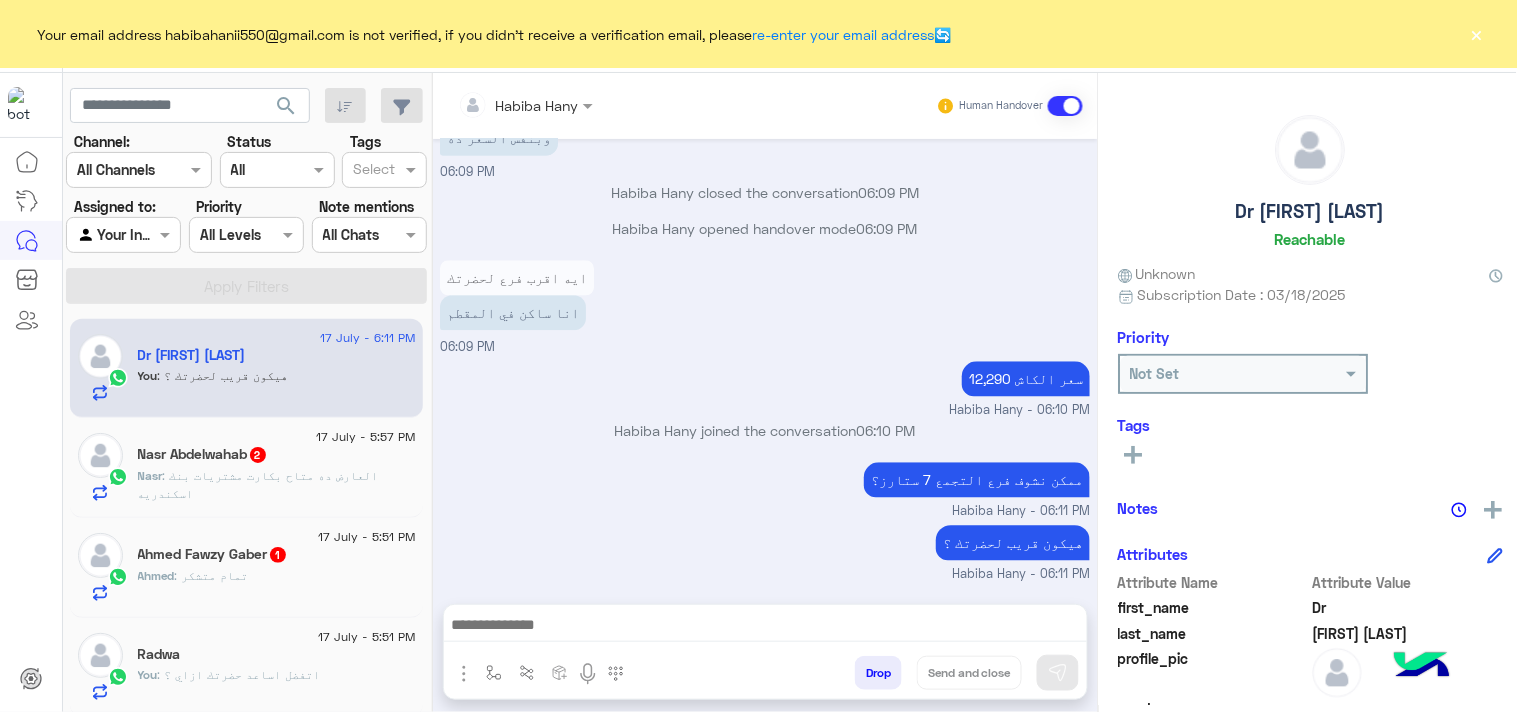 scroll, scrollTop: 1155, scrollLeft: 0, axis: vertical 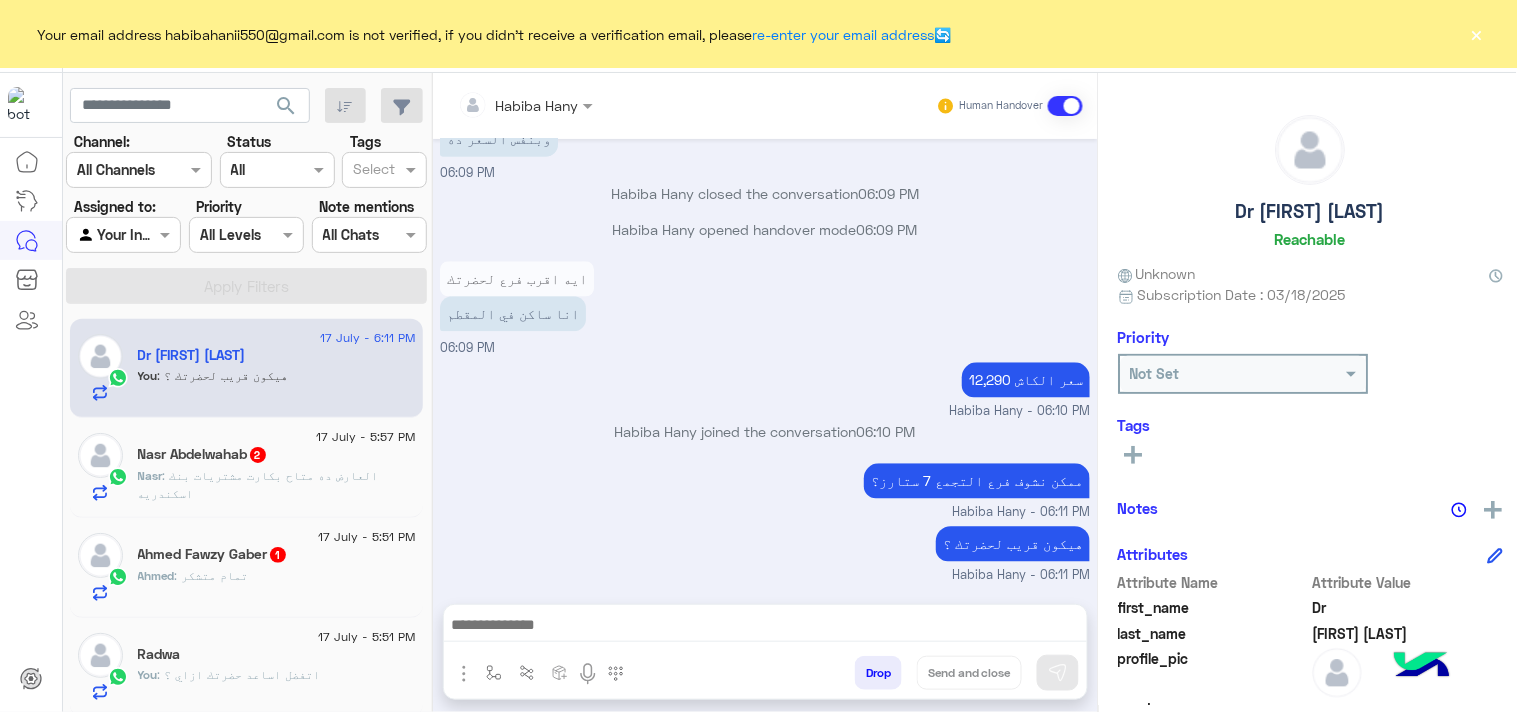 click at bounding box center (765, 627) 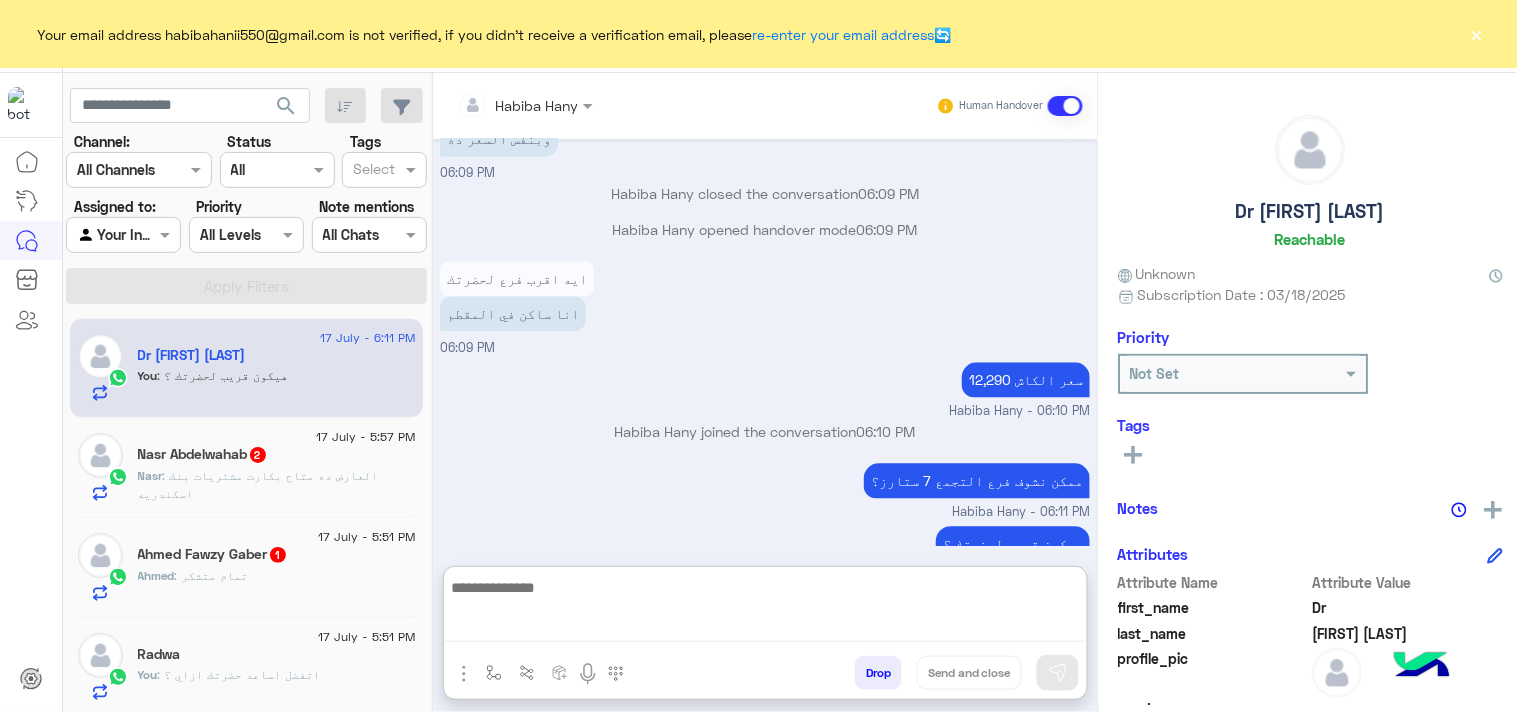 paste on "**********" 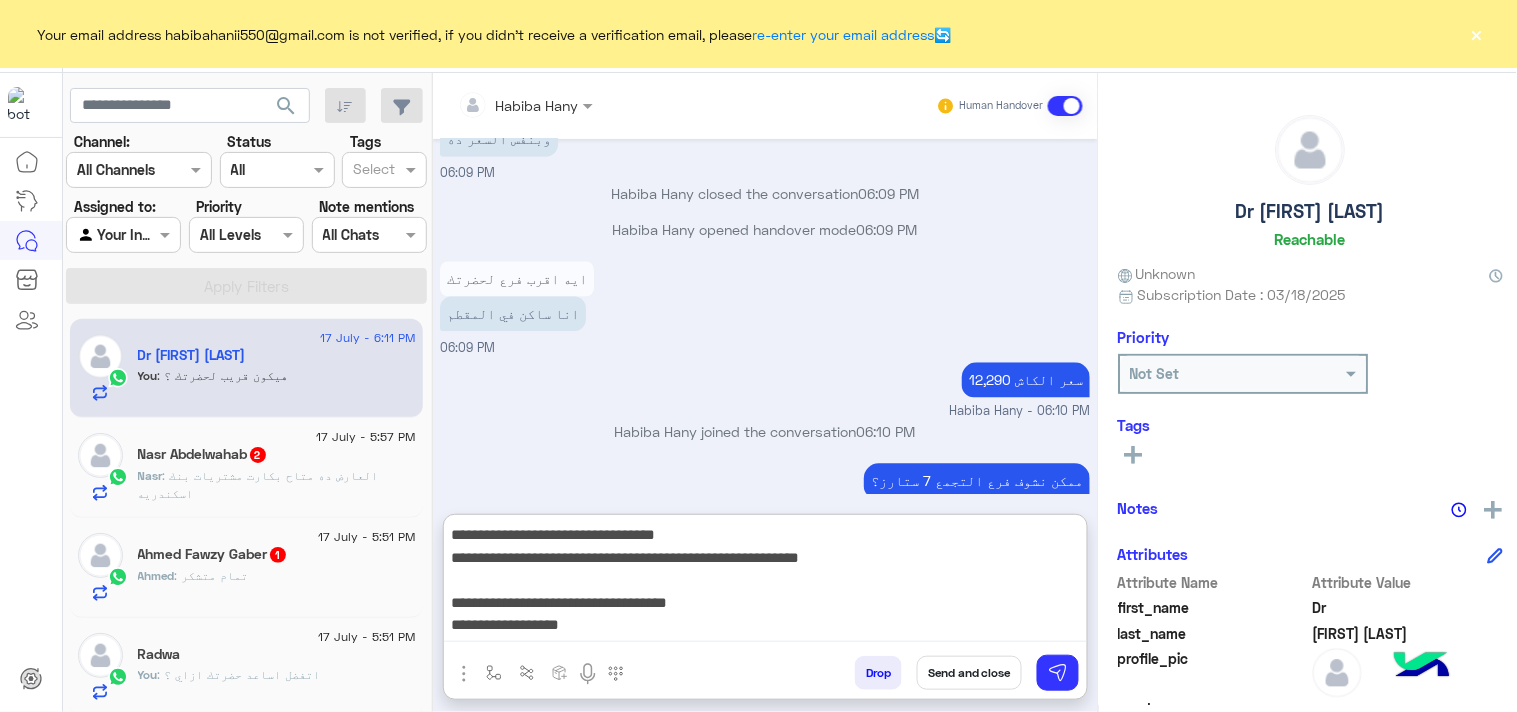 scroll, scrollTop: 132, scrollLeft: 0, axis: vertical 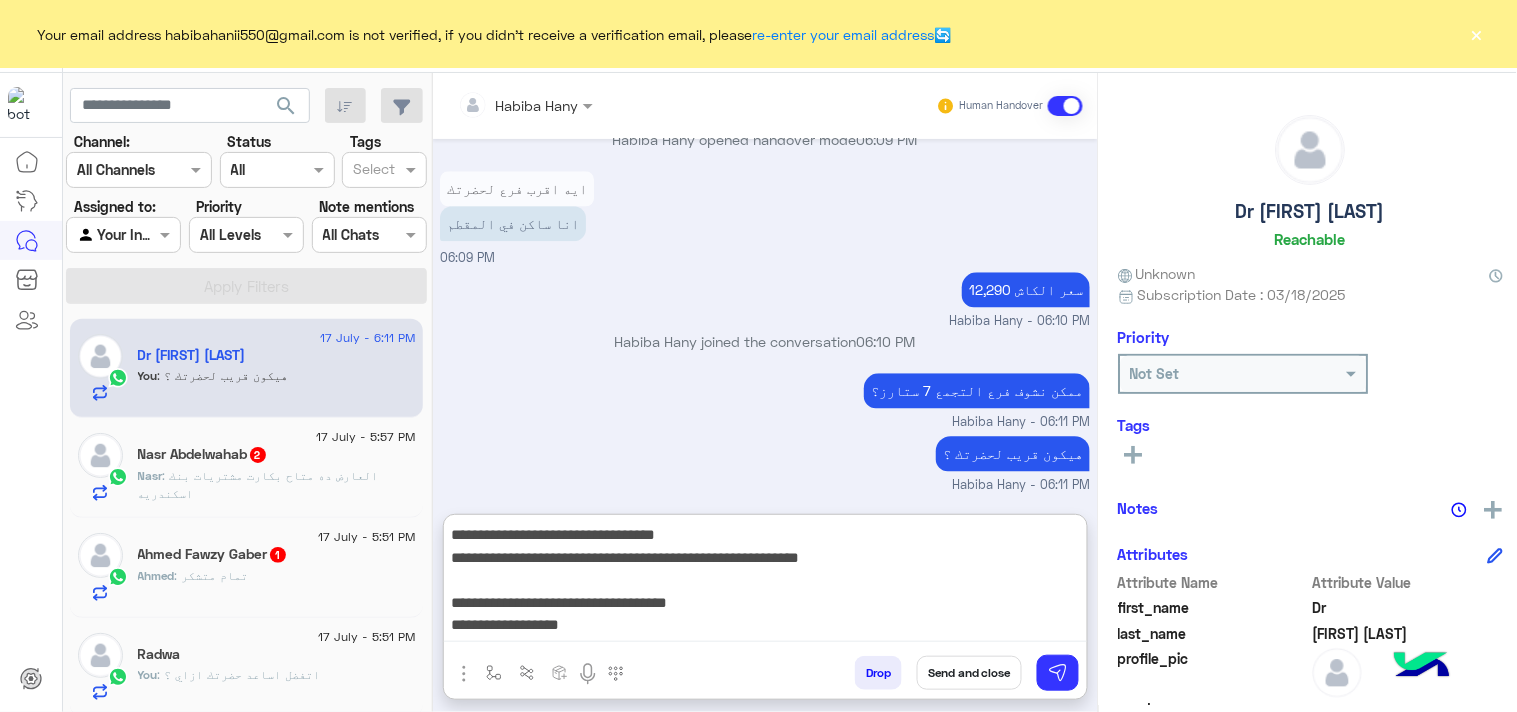 click on "**********" at bounding box center (765, 582) 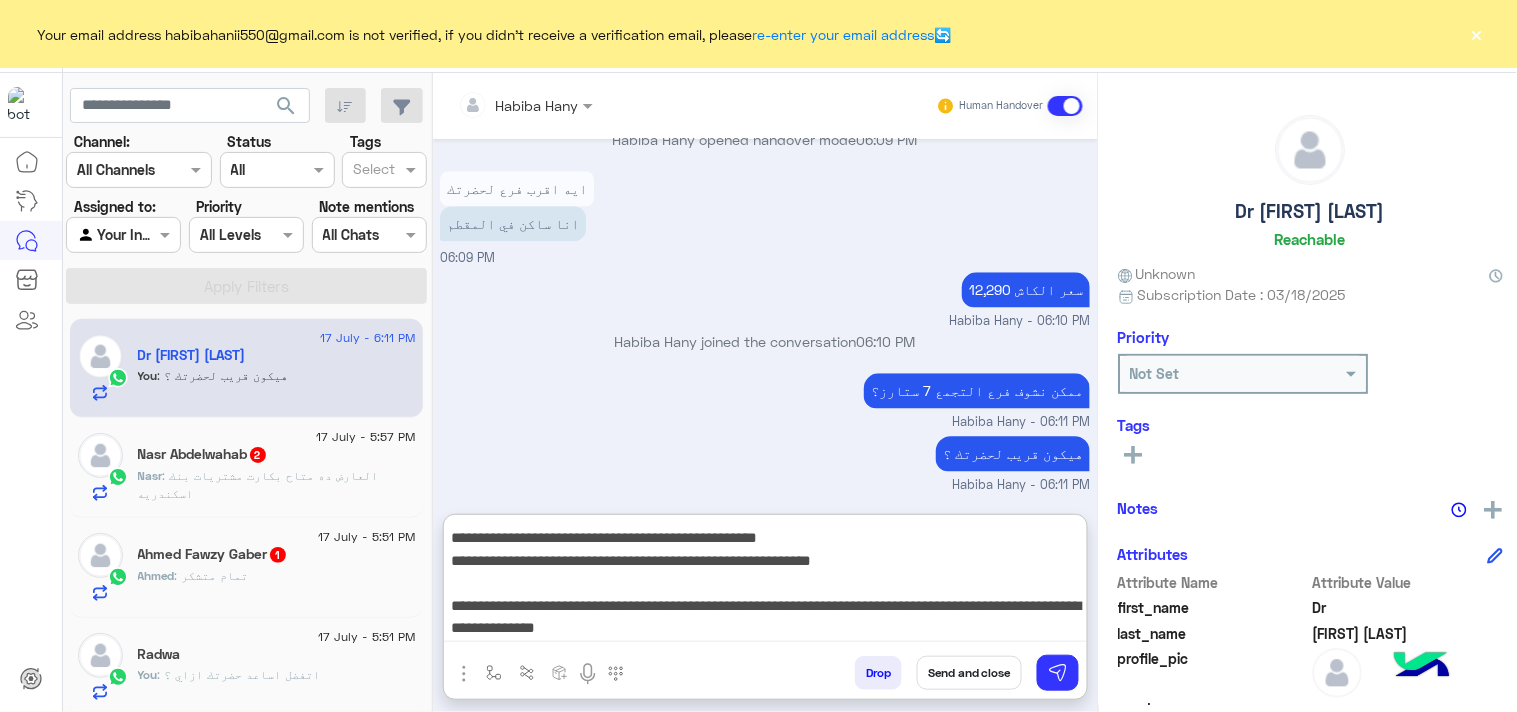 drag, startPoint x: 921, startPoint y: 535, endPoint x: 702, endPoint y: 697, distance: 272.40594 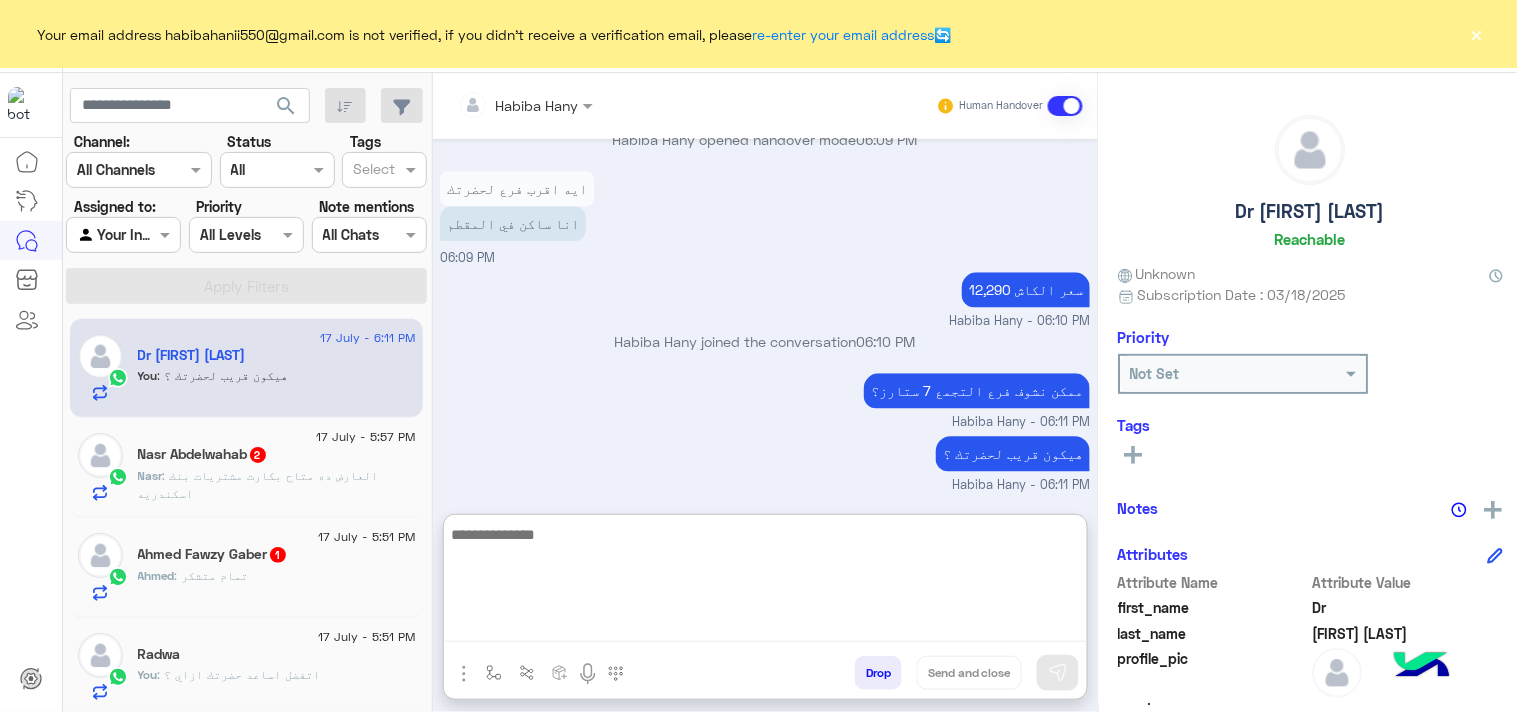 scroll, scrollTop: 0, scrollLeft: 0, axis: both 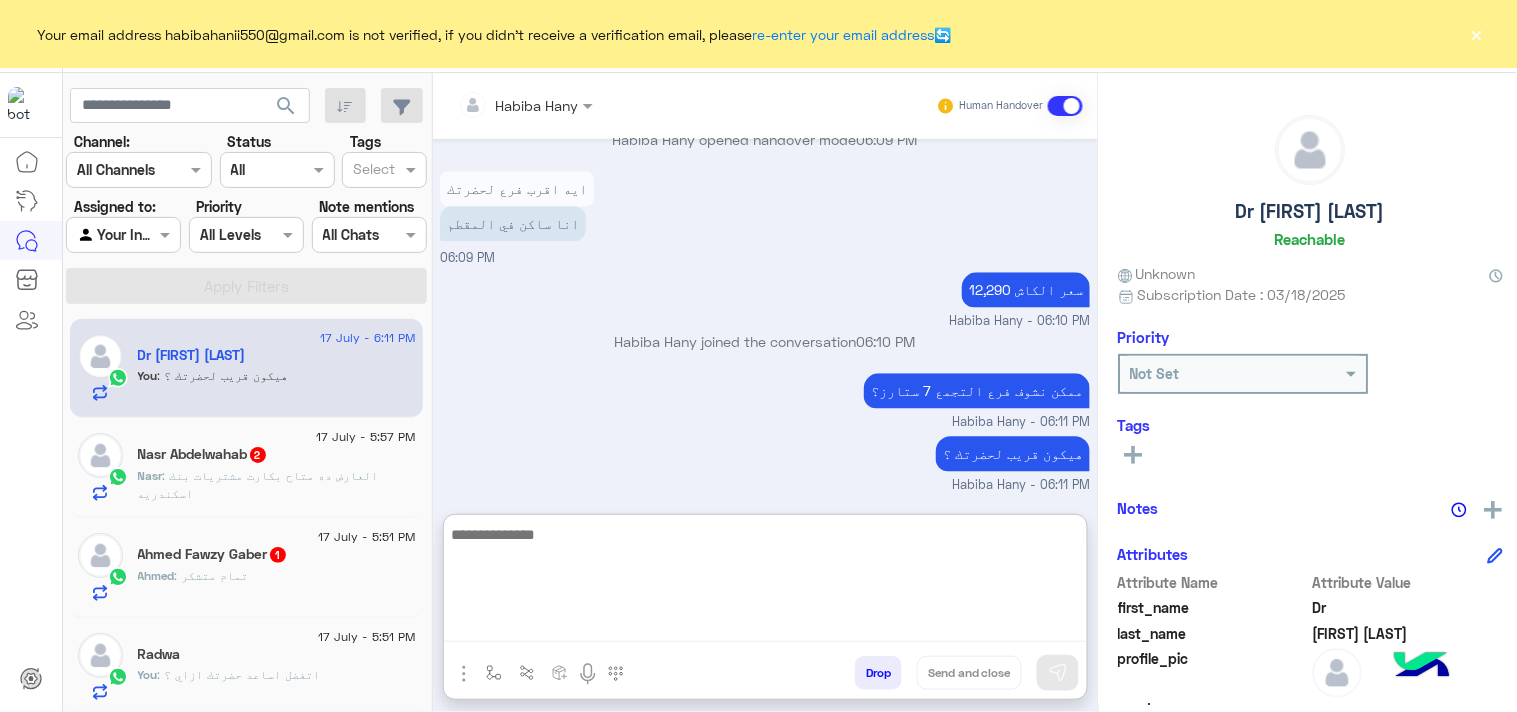 click on "[FIRST] : تمام متشكر" 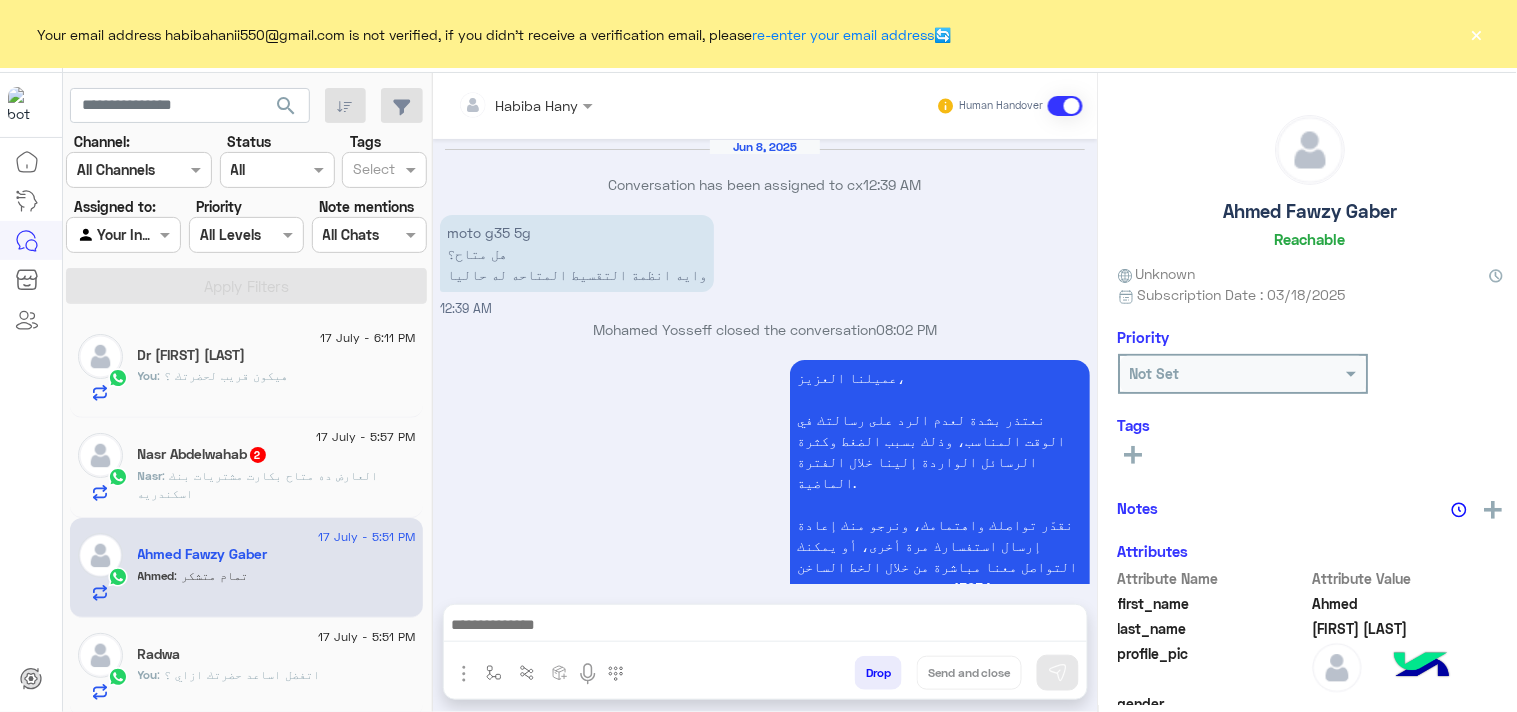 scroll, scrollTop: 1692, scrollLeft: 0, axis: vertical 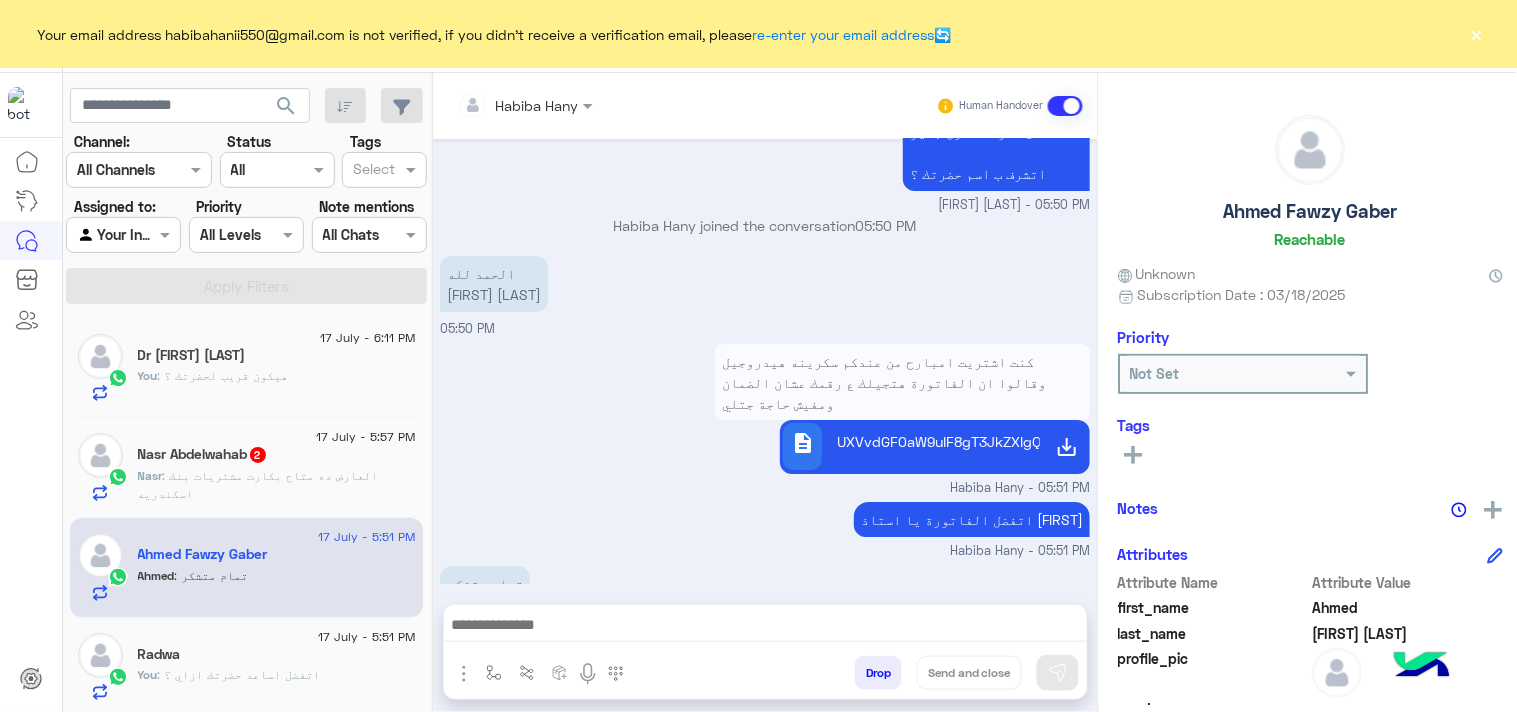 click at bounding box center (765, 627) 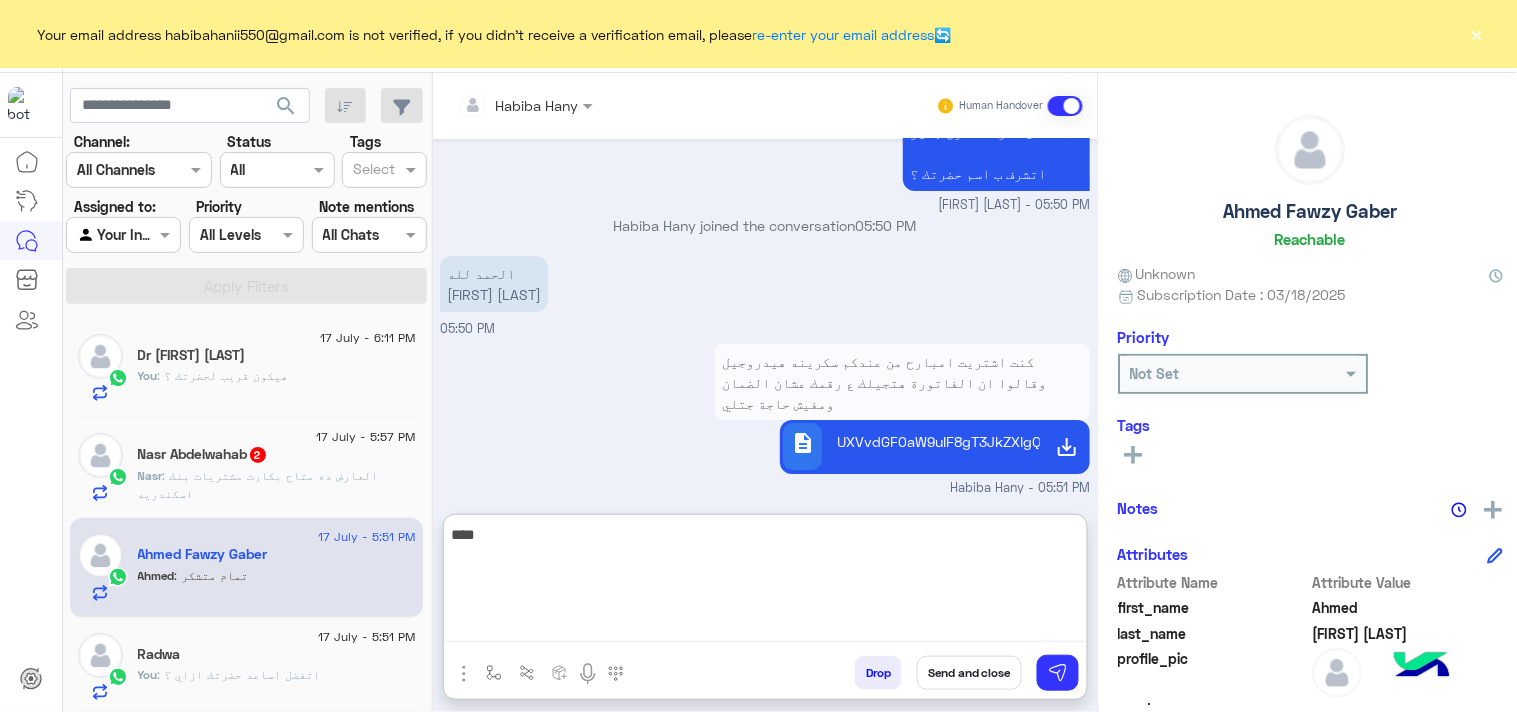 type on "****" 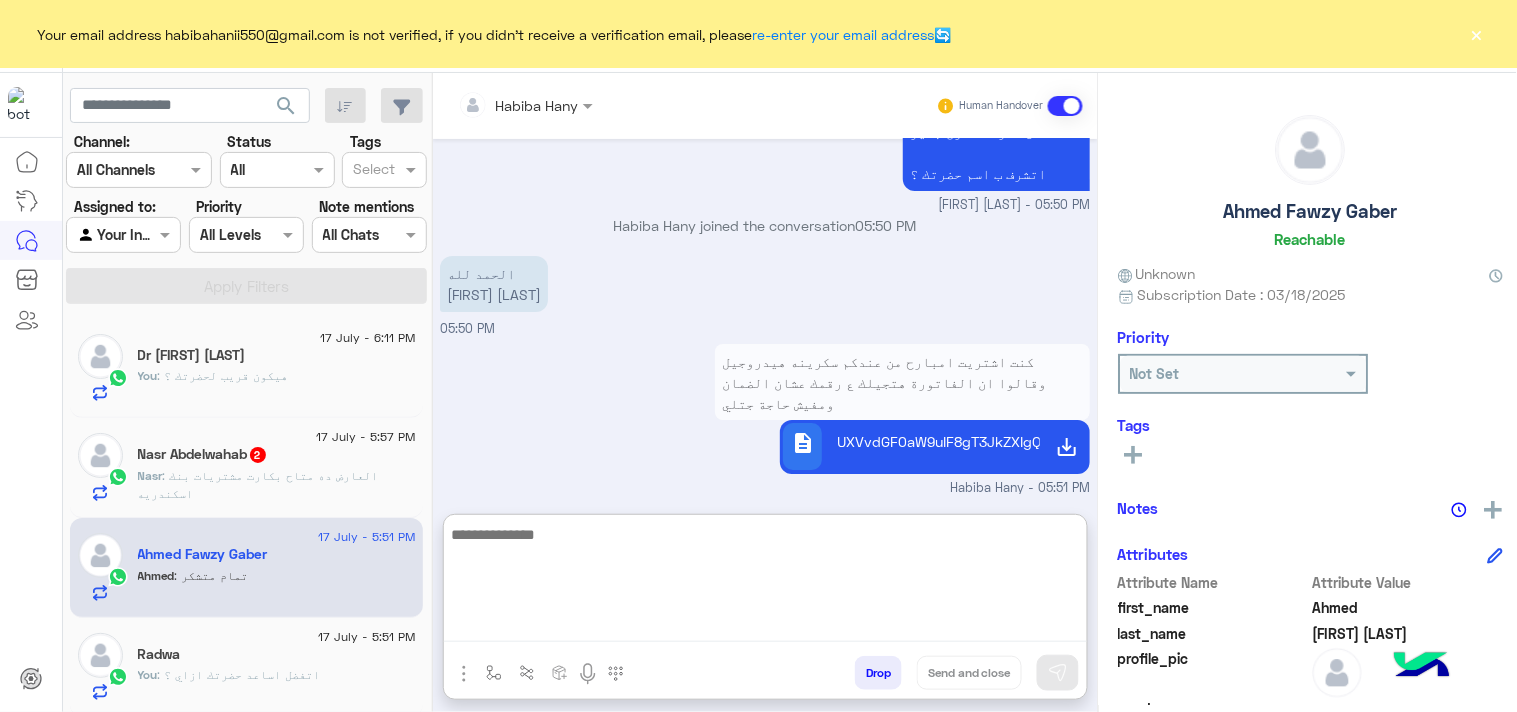 scroll, scrollTop: 1846, scrollLeft: 0, axis: vertical 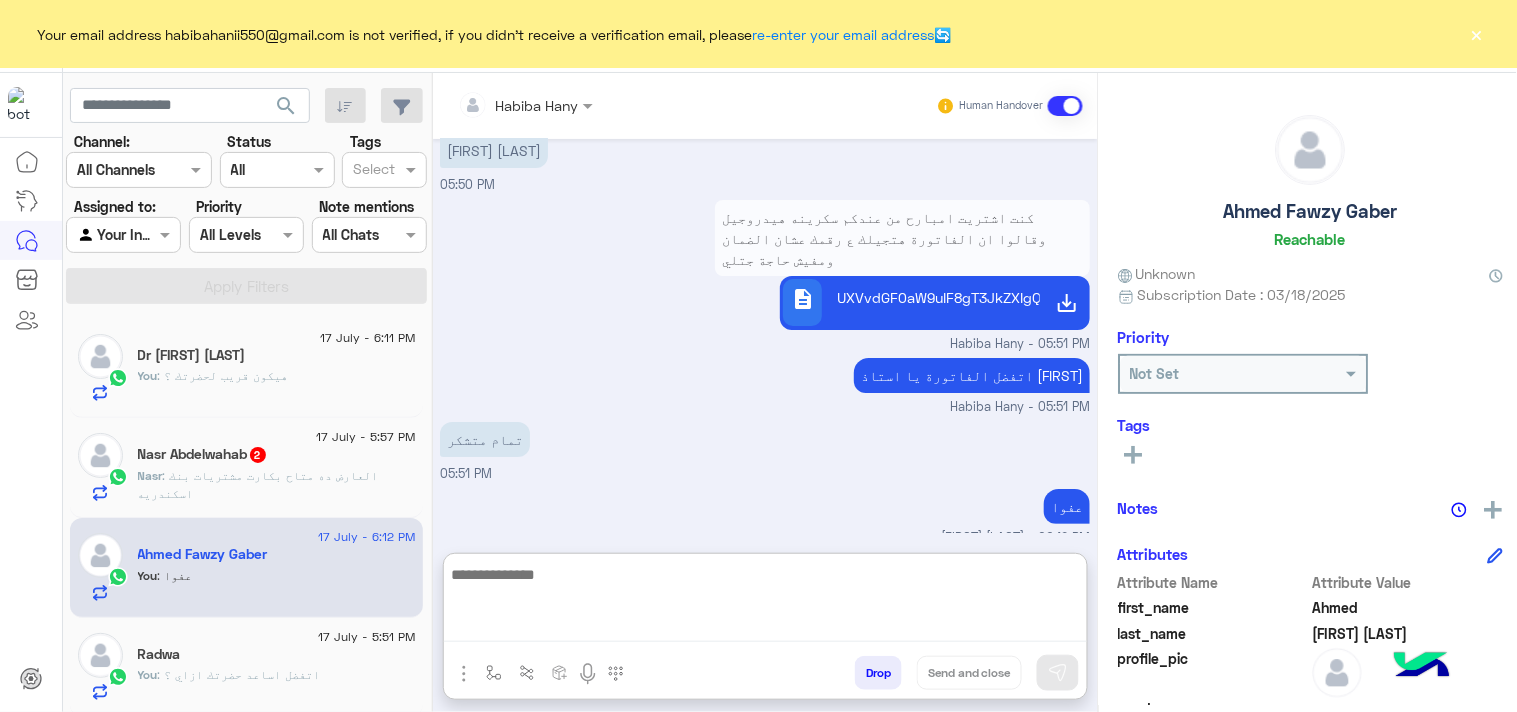 paste on "**********" 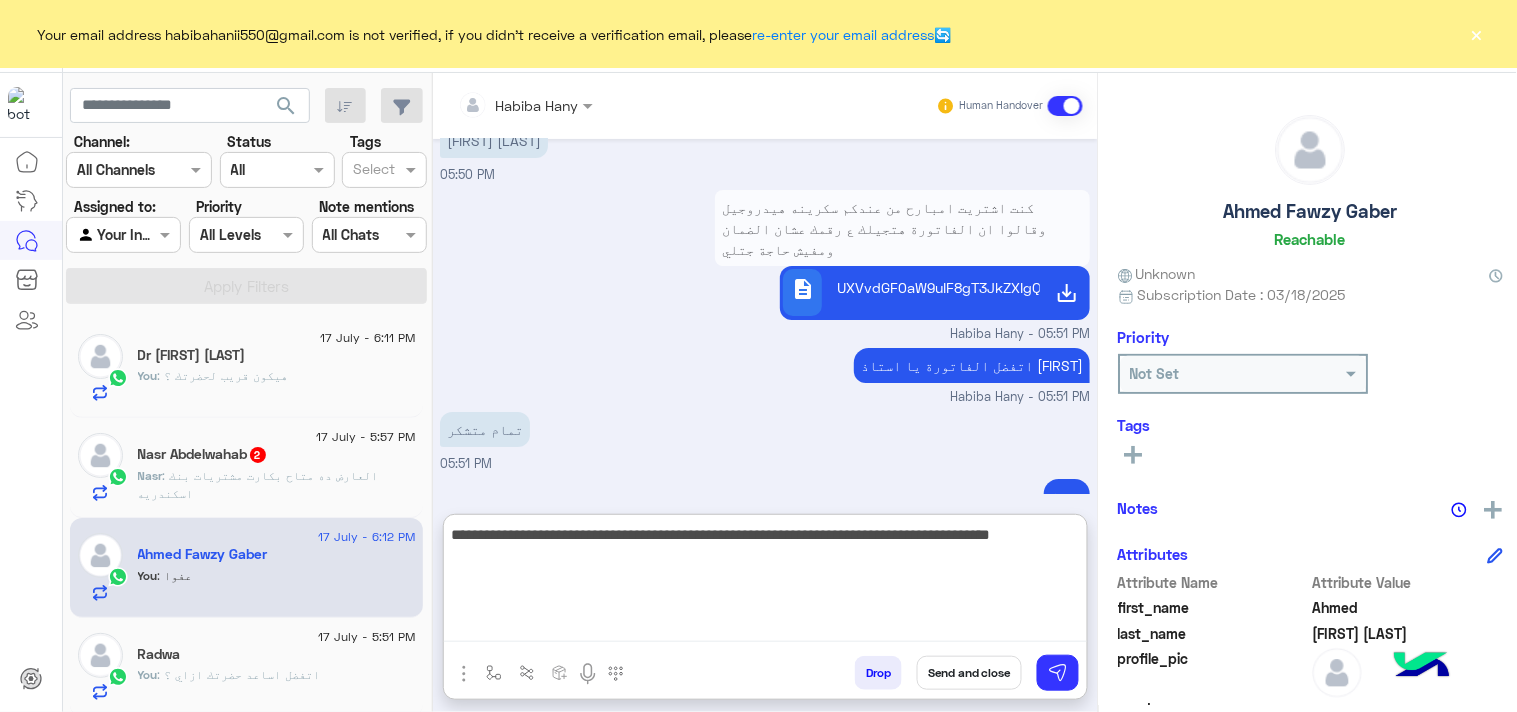 type on "**********" 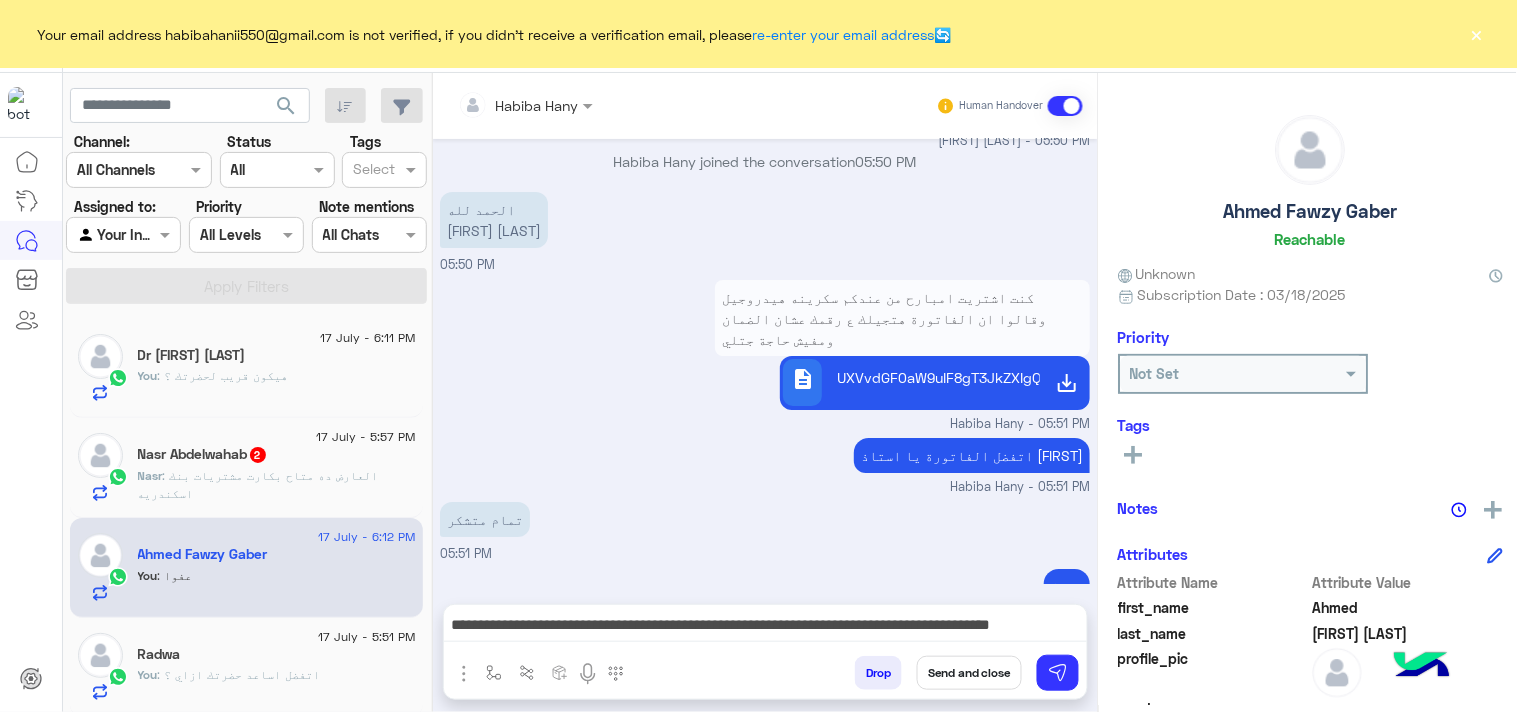 click on "Send and close" at bounding box center (969, 673) 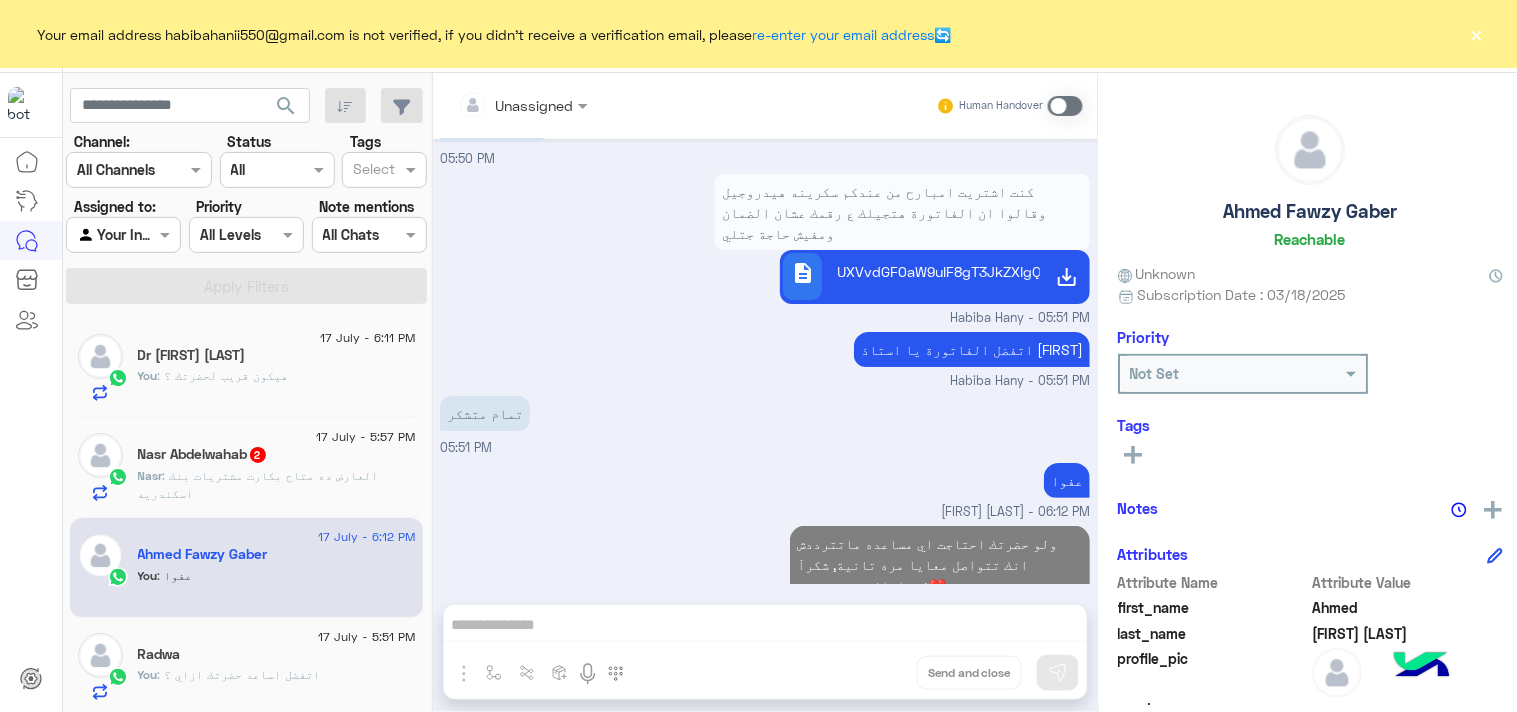 scroll, scrollTop: 1898, scrollLeft: 0, axis: vertical 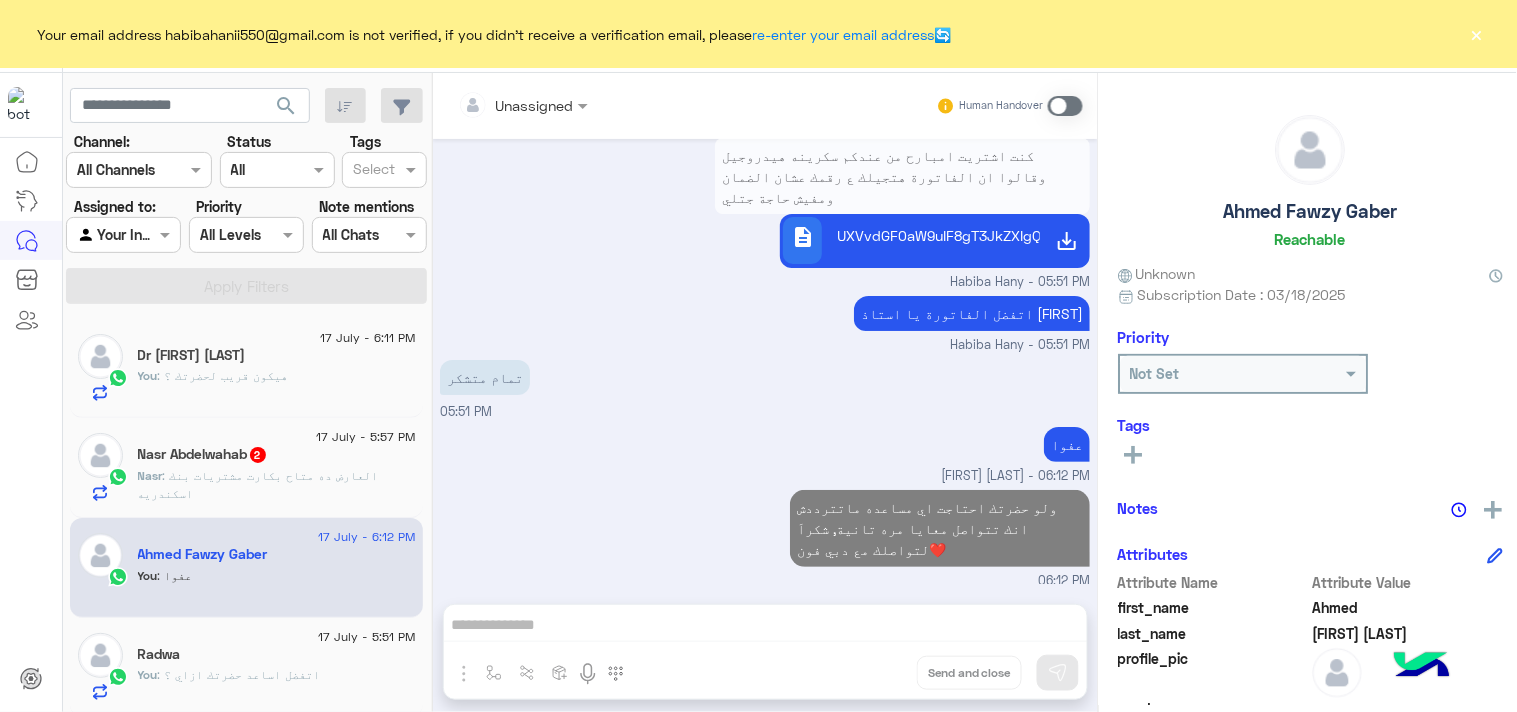 click on "Nasr : العارض ده متاح بكارت مشتريات بنك اسكندريه" 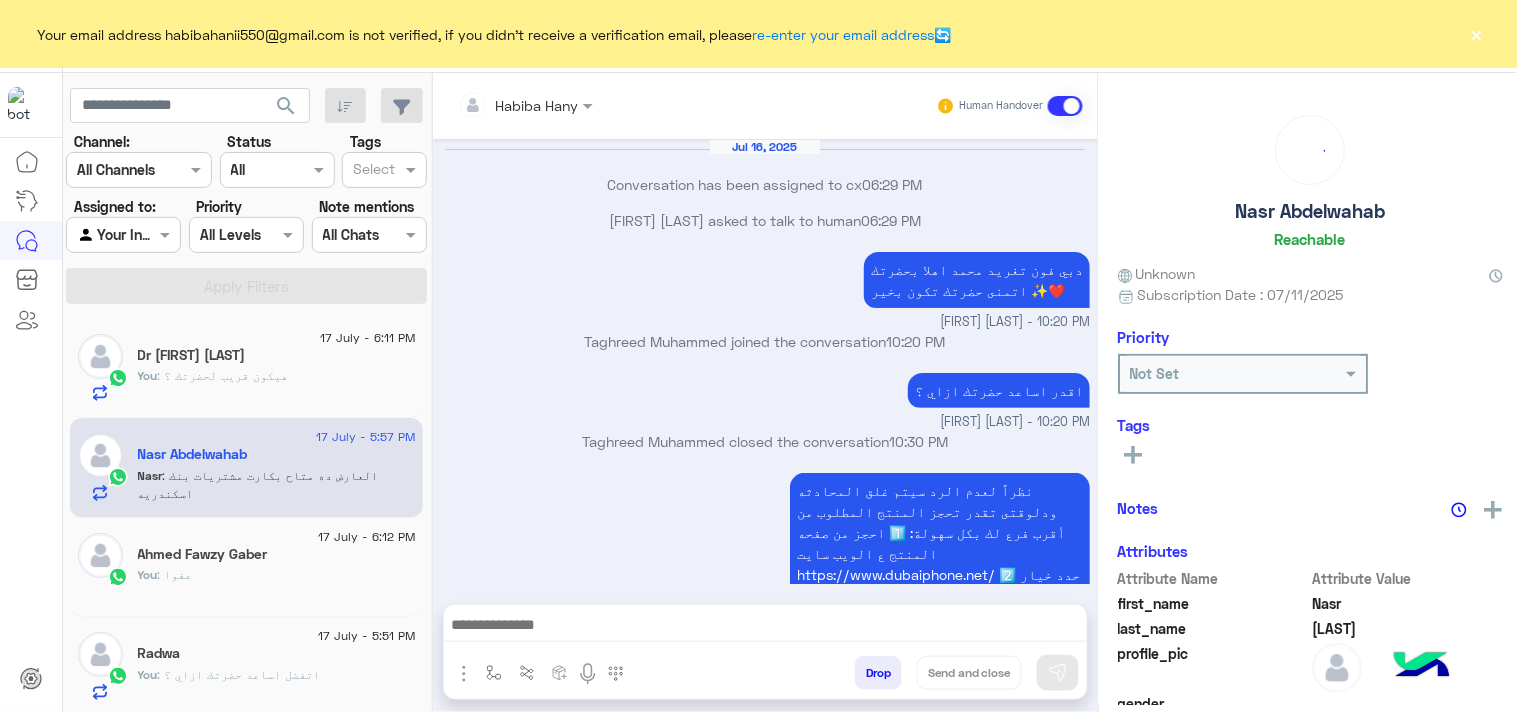 scroll, scrollTop: 1573, scrollLeft: 0, axis: vertical 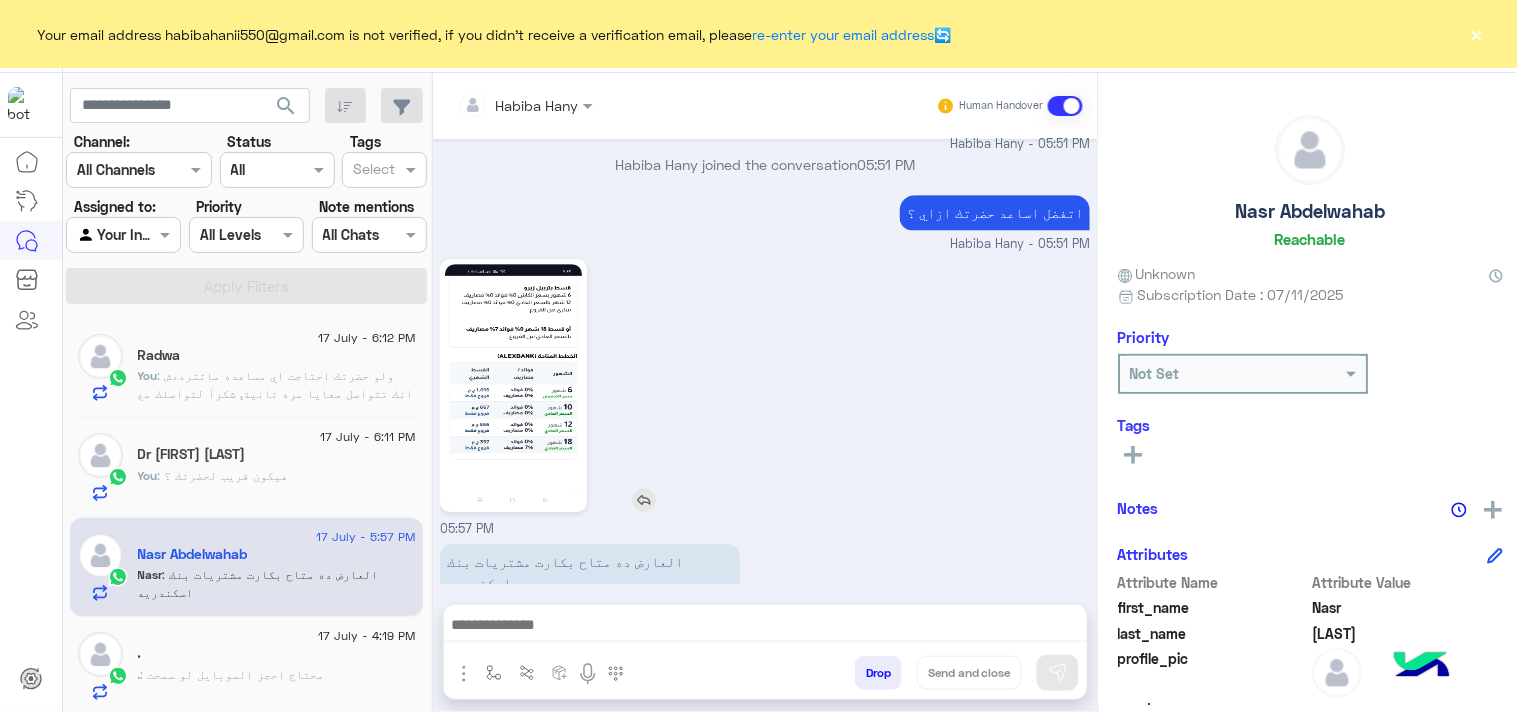 click 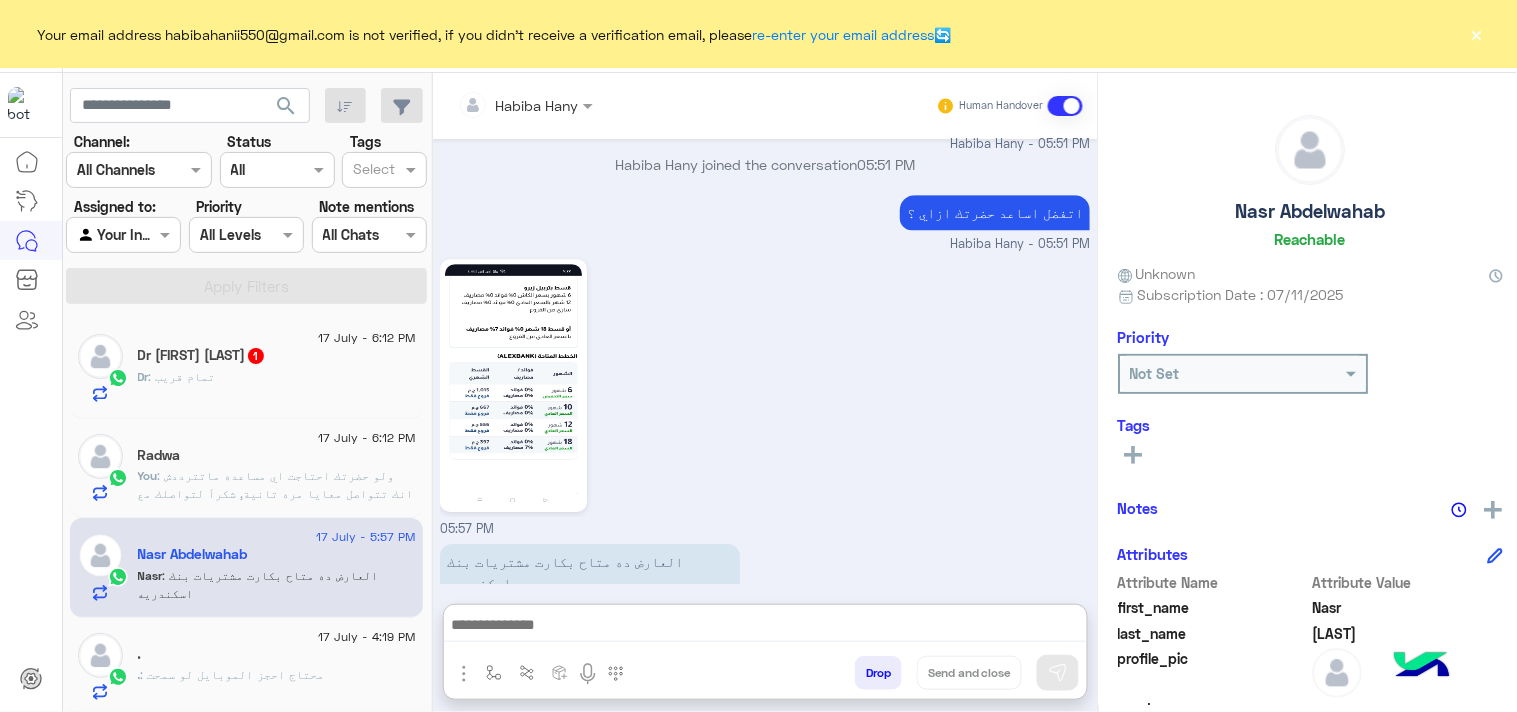 click at bounding box center [765, 627] 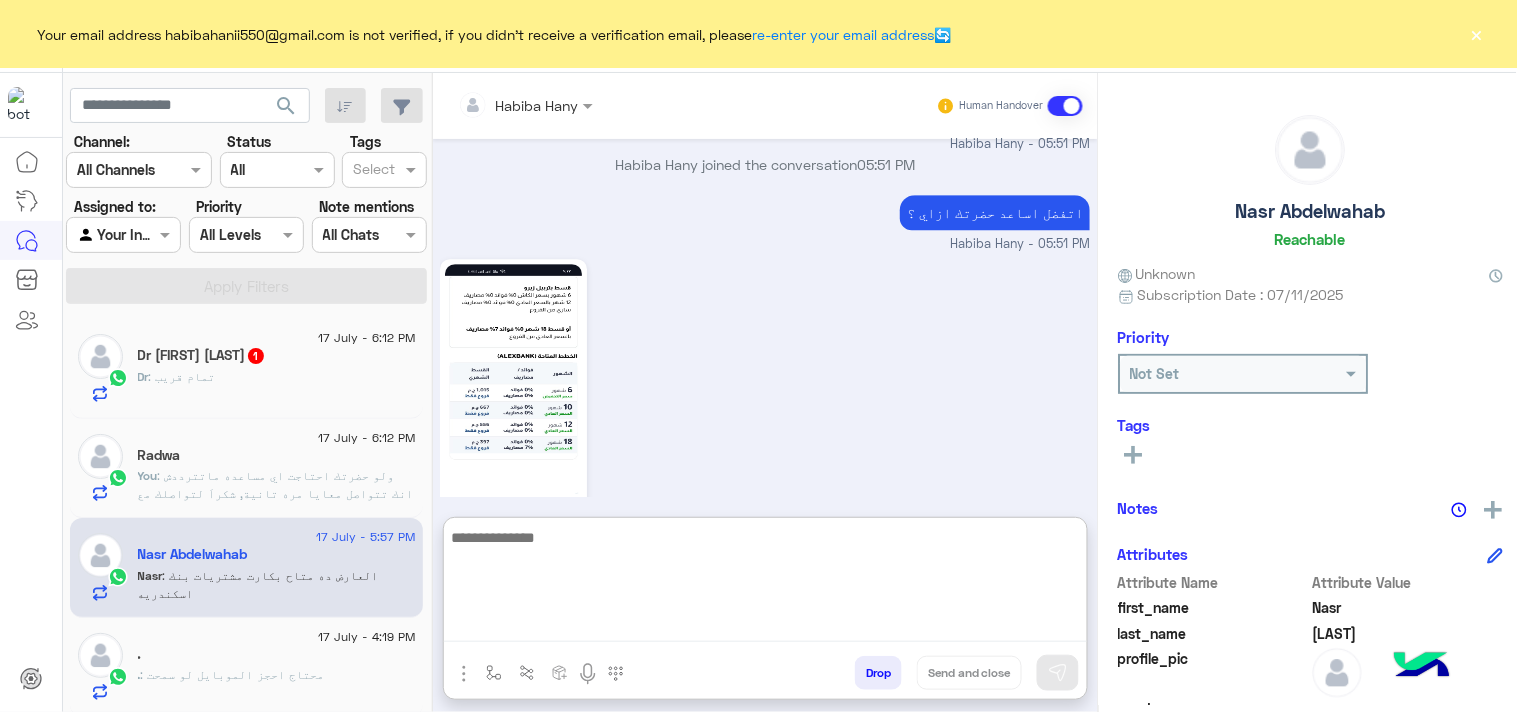 paste on "**********" 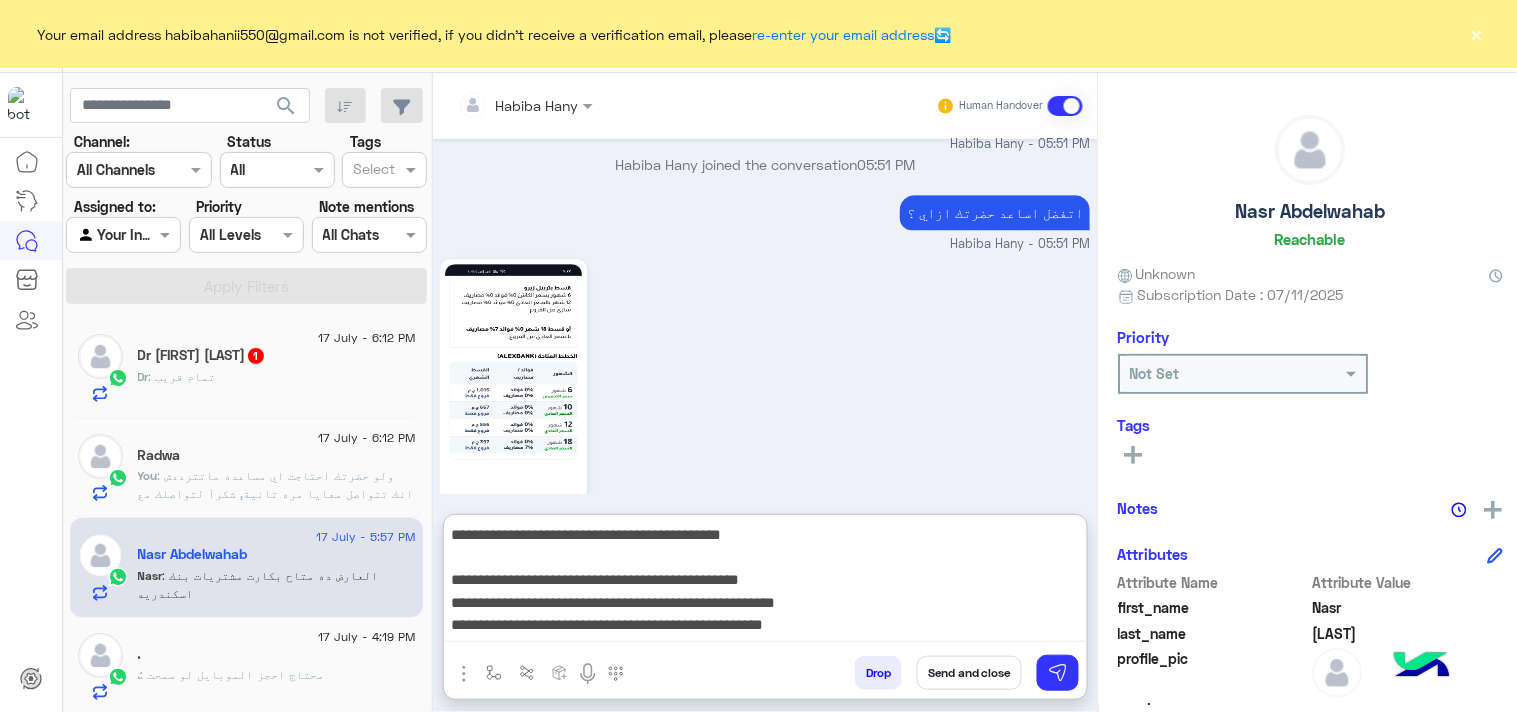 click on "**********" at bounding box center (765, 582) 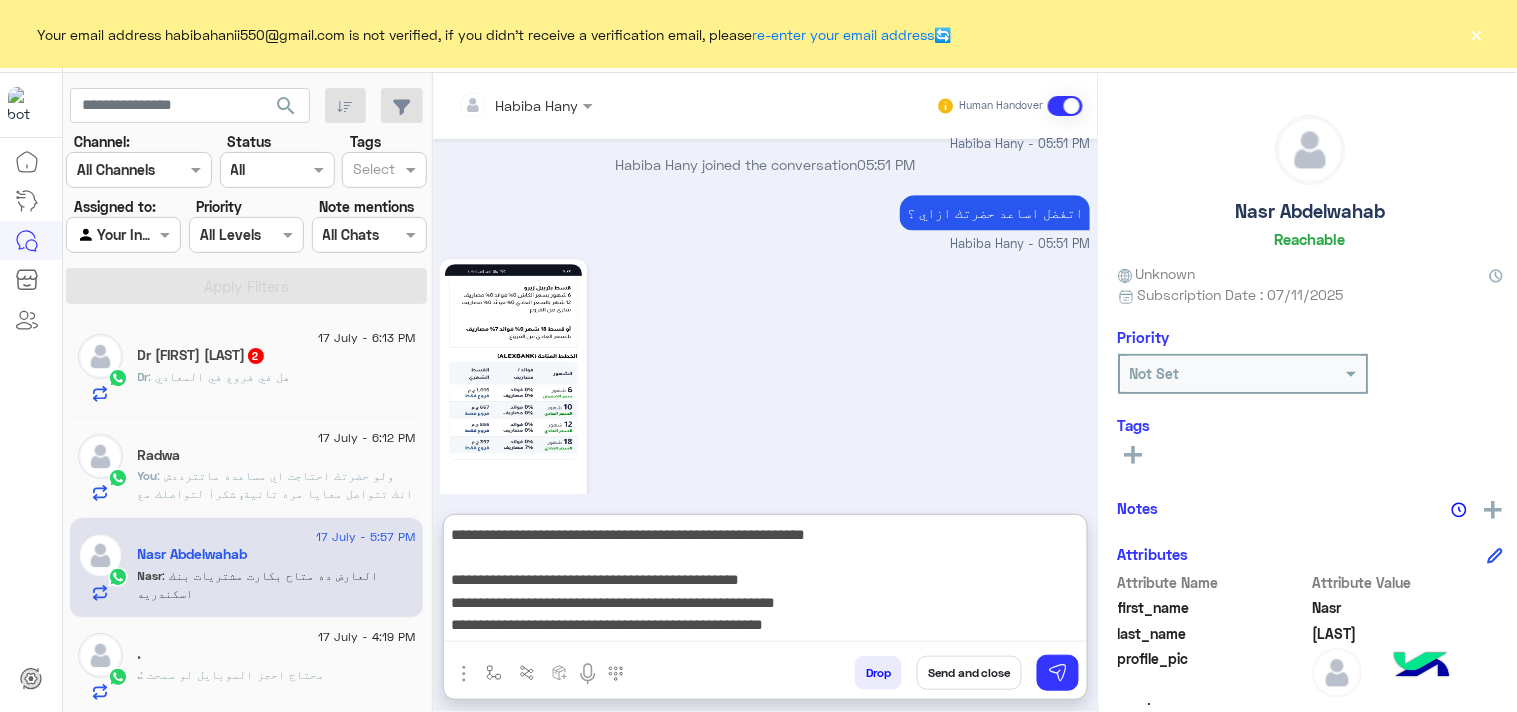 type on "**********" 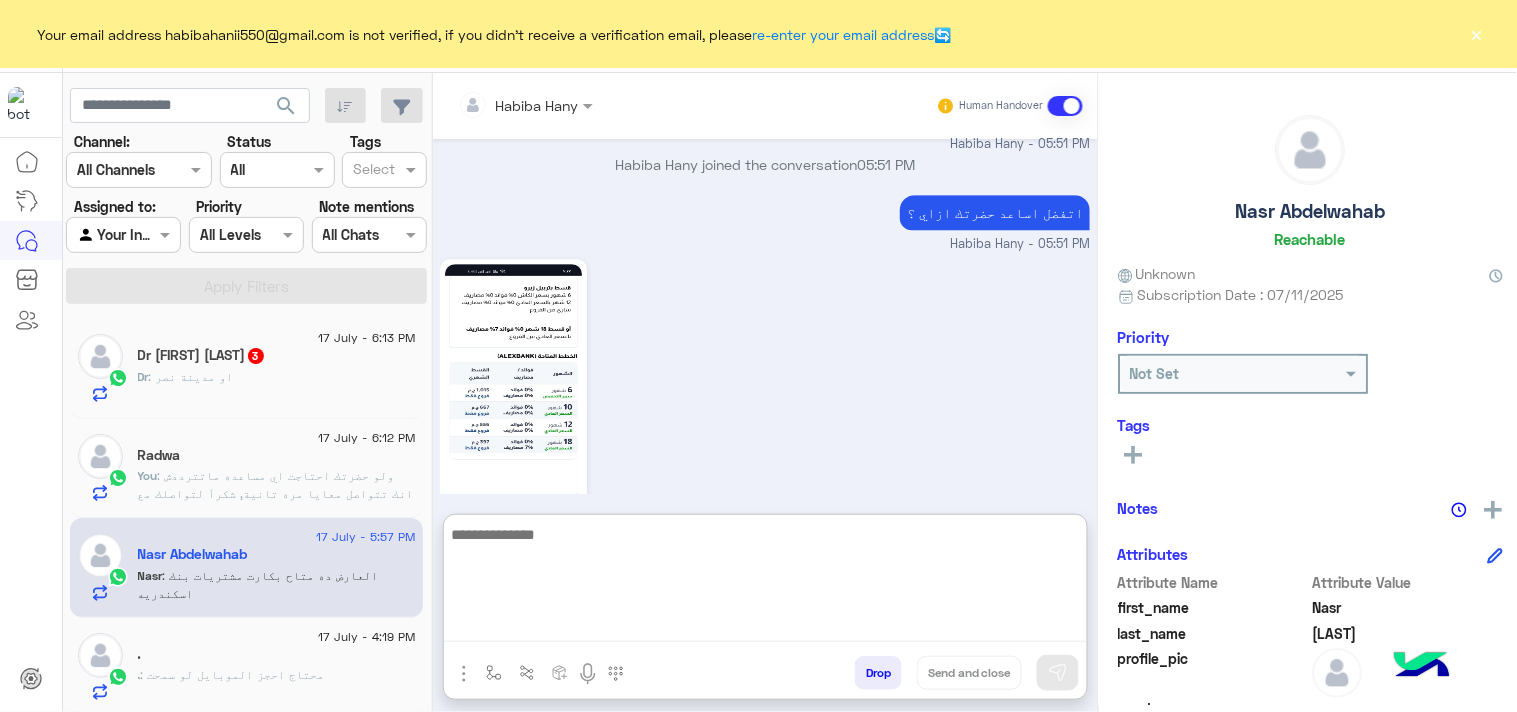scroll, scrollTop: 1894, scrollLeft: 0, axis: vertical 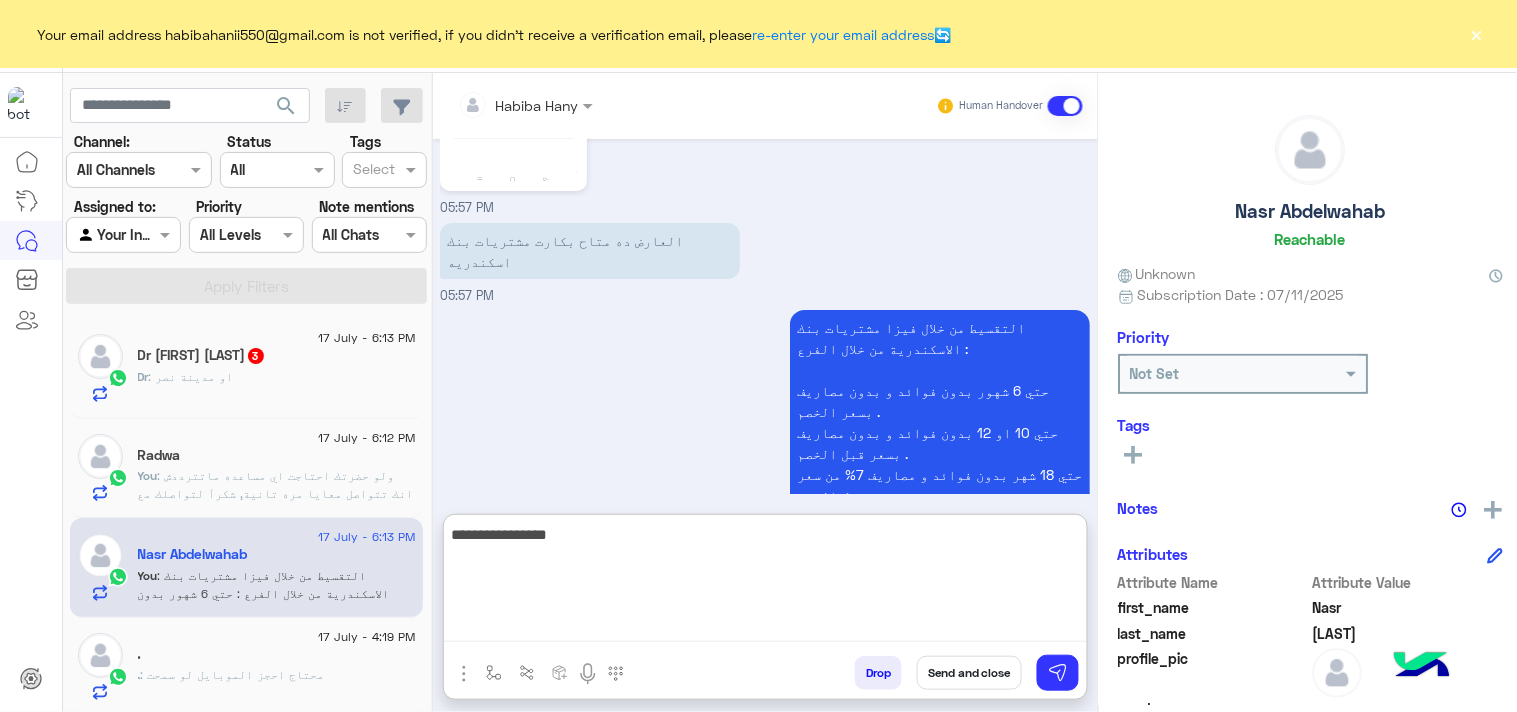type on "**********" 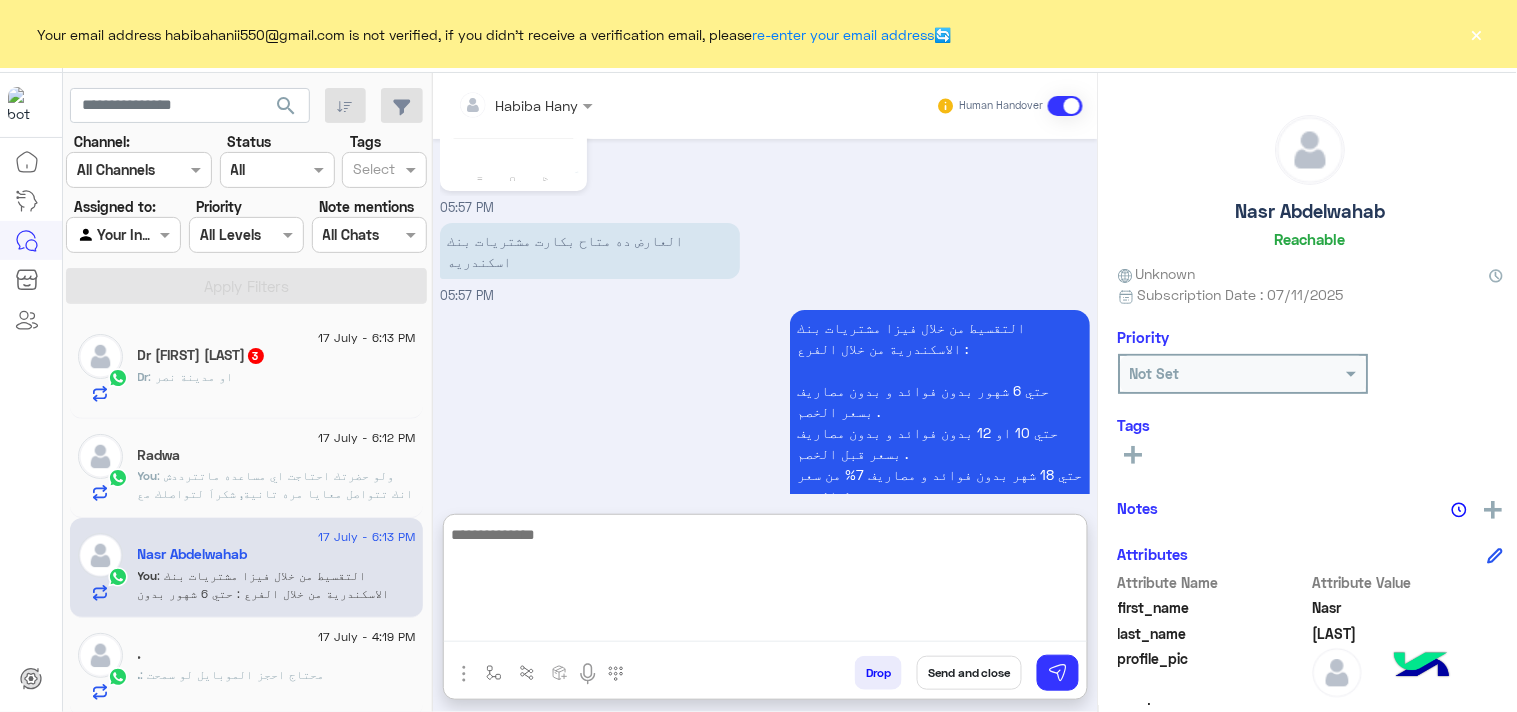 scroll, scrollTop: 1958, scrollLeft: 0, axis: vertical 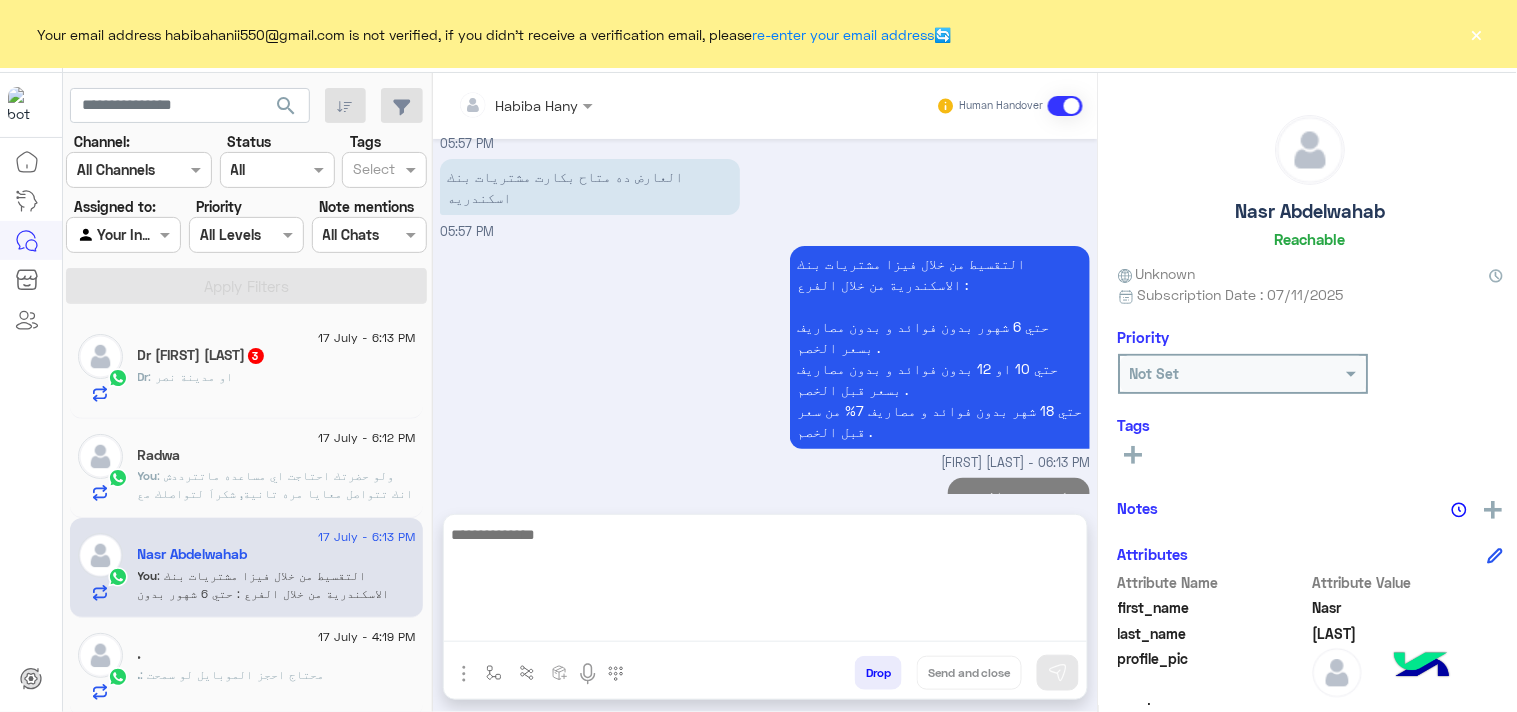 click on "Dr : او مدينة نصر" 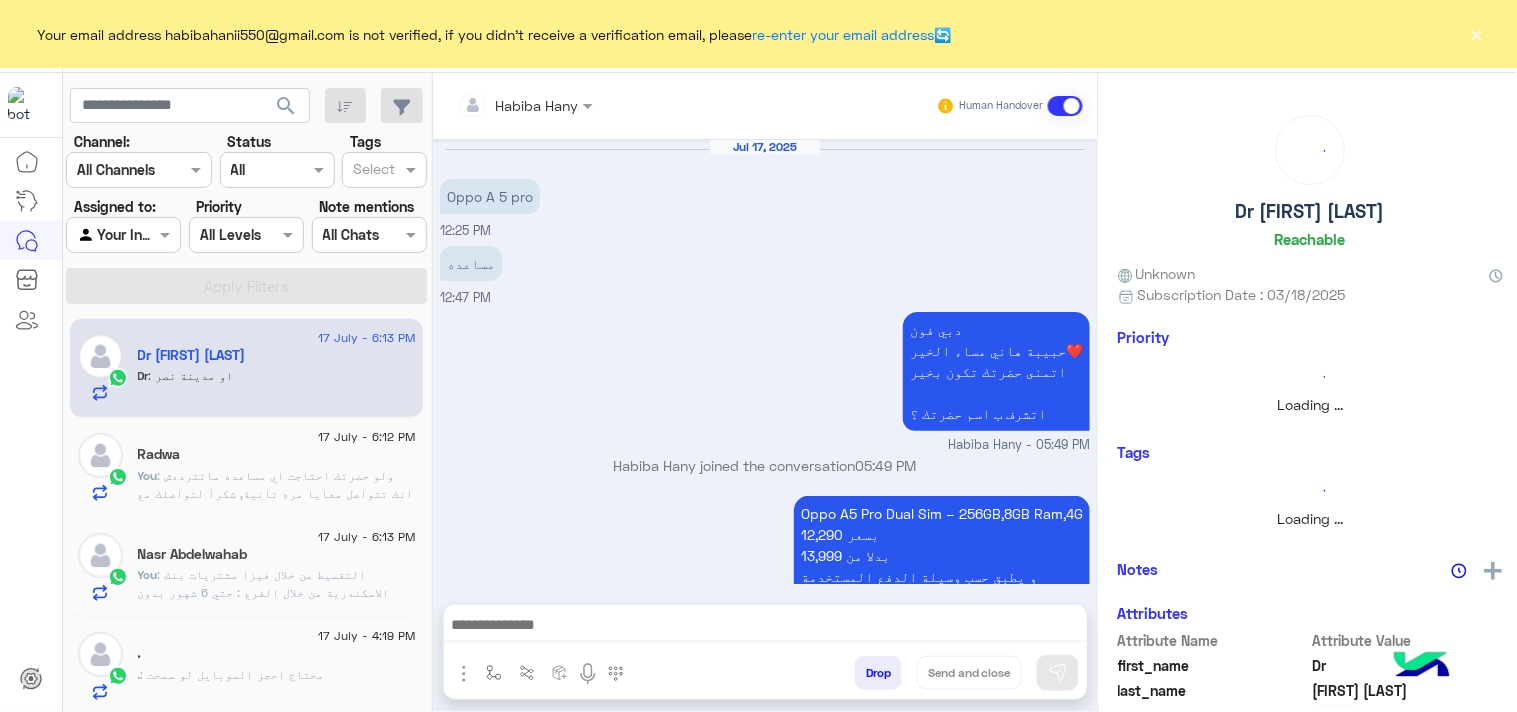 scroll, scrollTop: 1195, scrollLeft: 0, axis: vertical 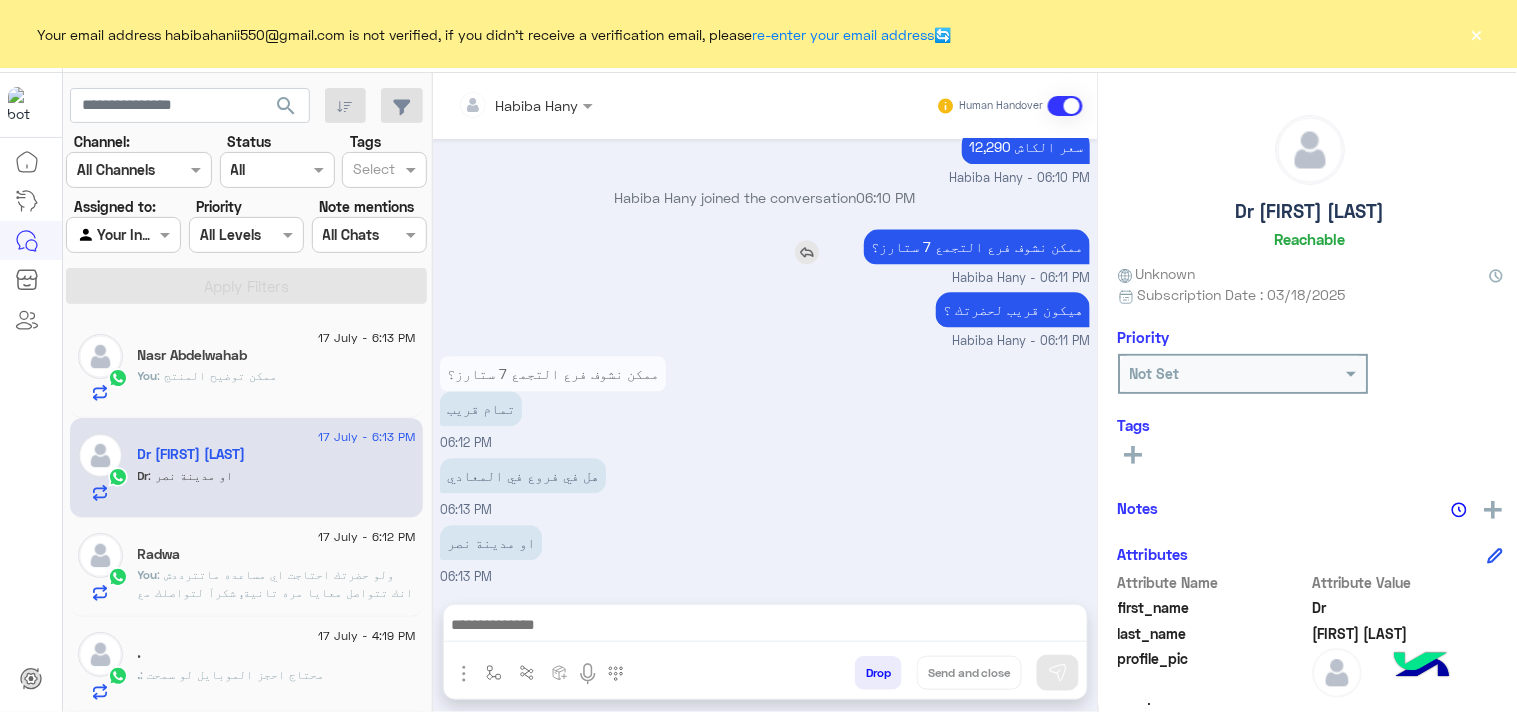 click at bounding box center (807, 252) 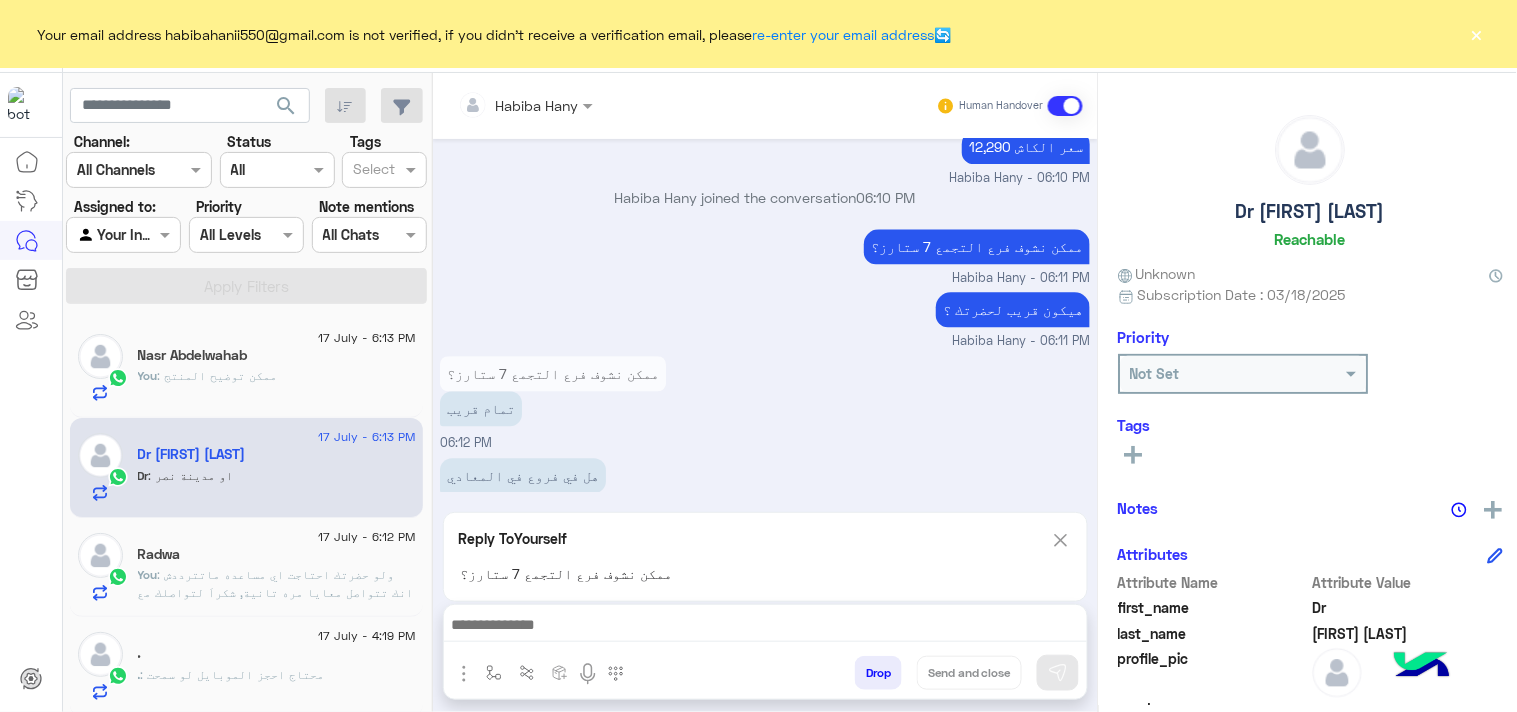 click at bounding box center [765, 627] 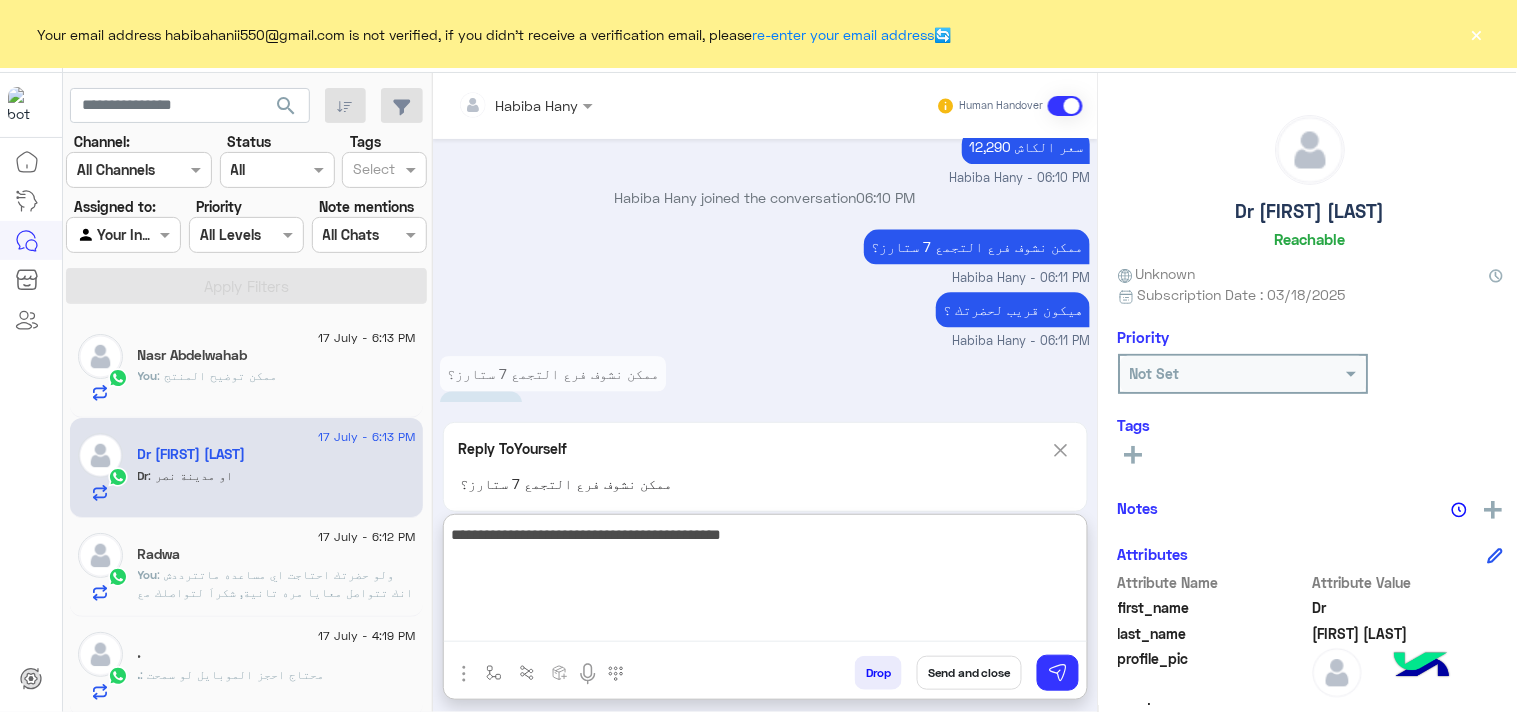 type on "**********" 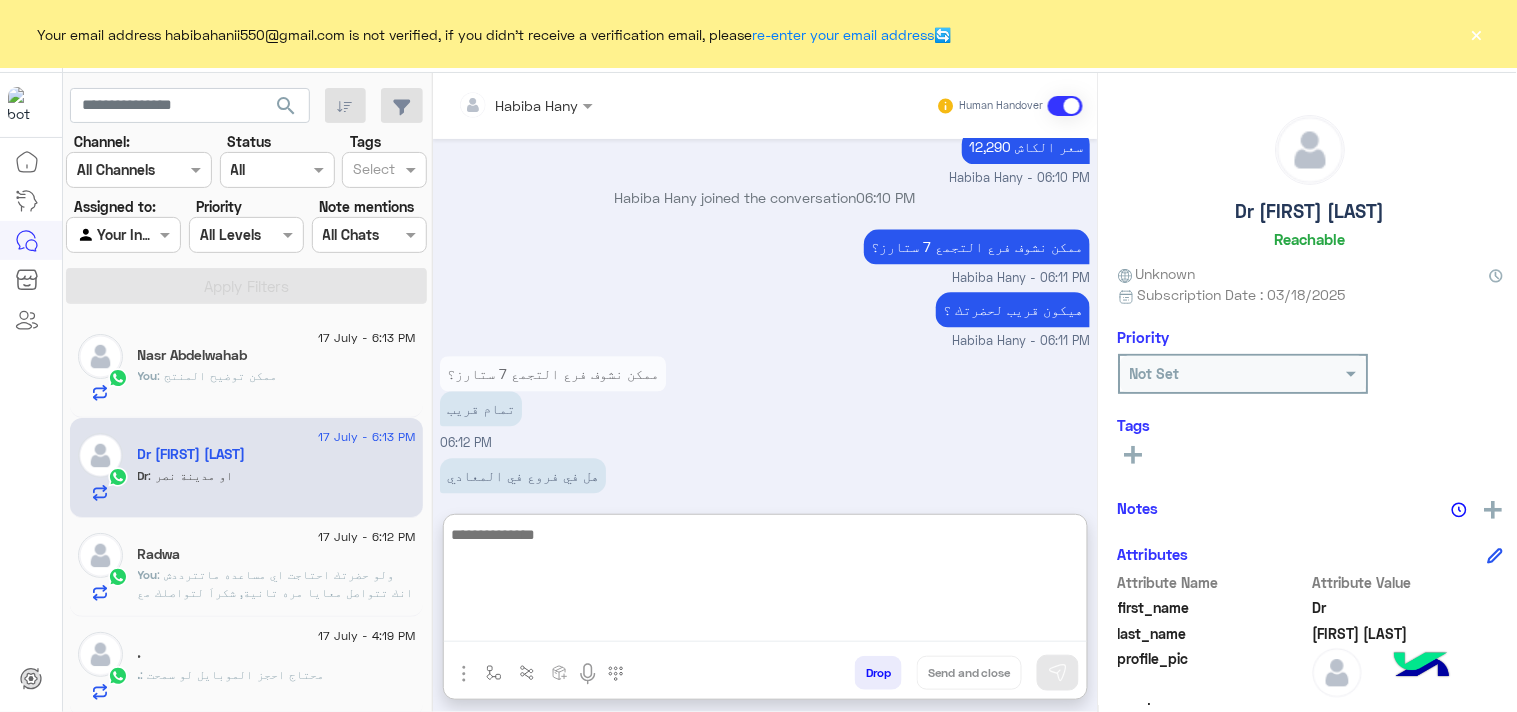 scroll, scrollTop: 1384, scrollLeft: 0, axis: vertical 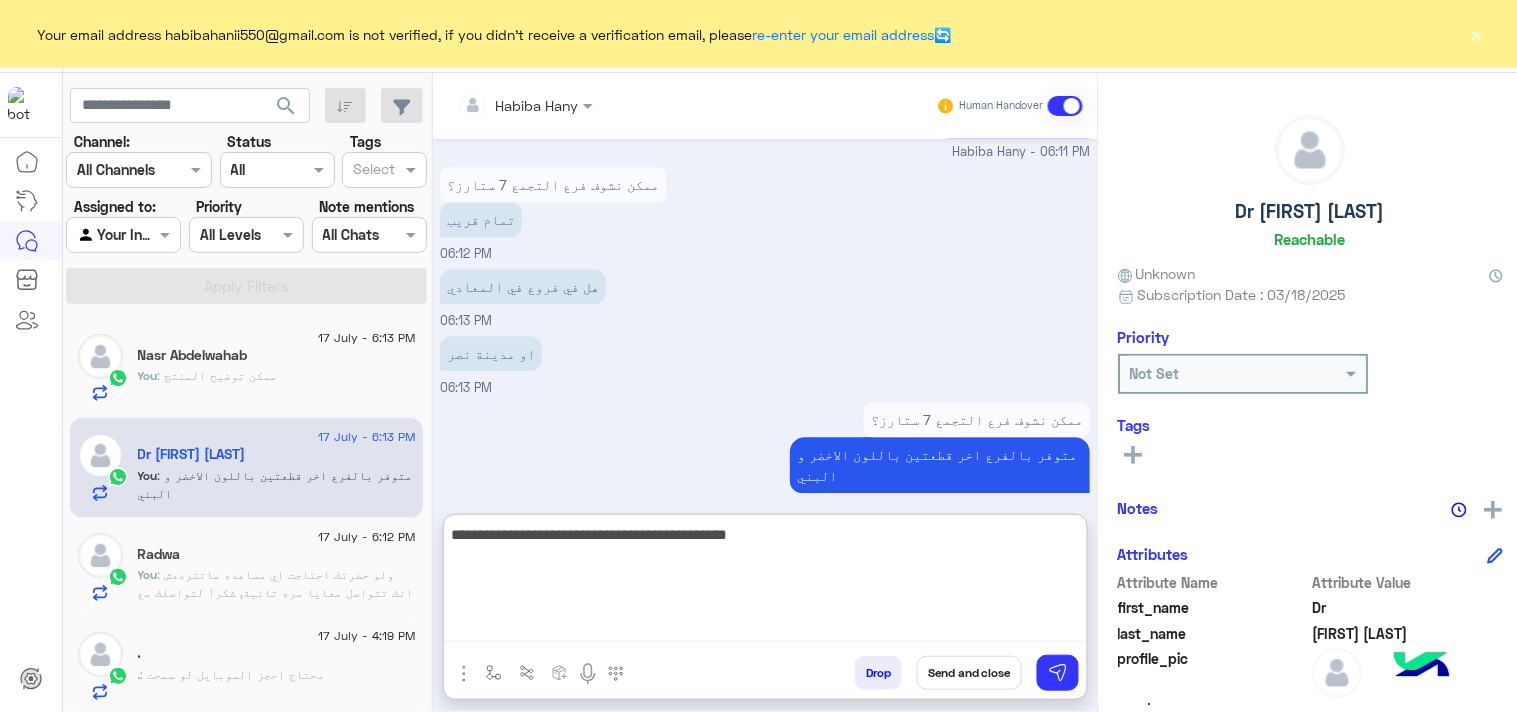 type on "**********" 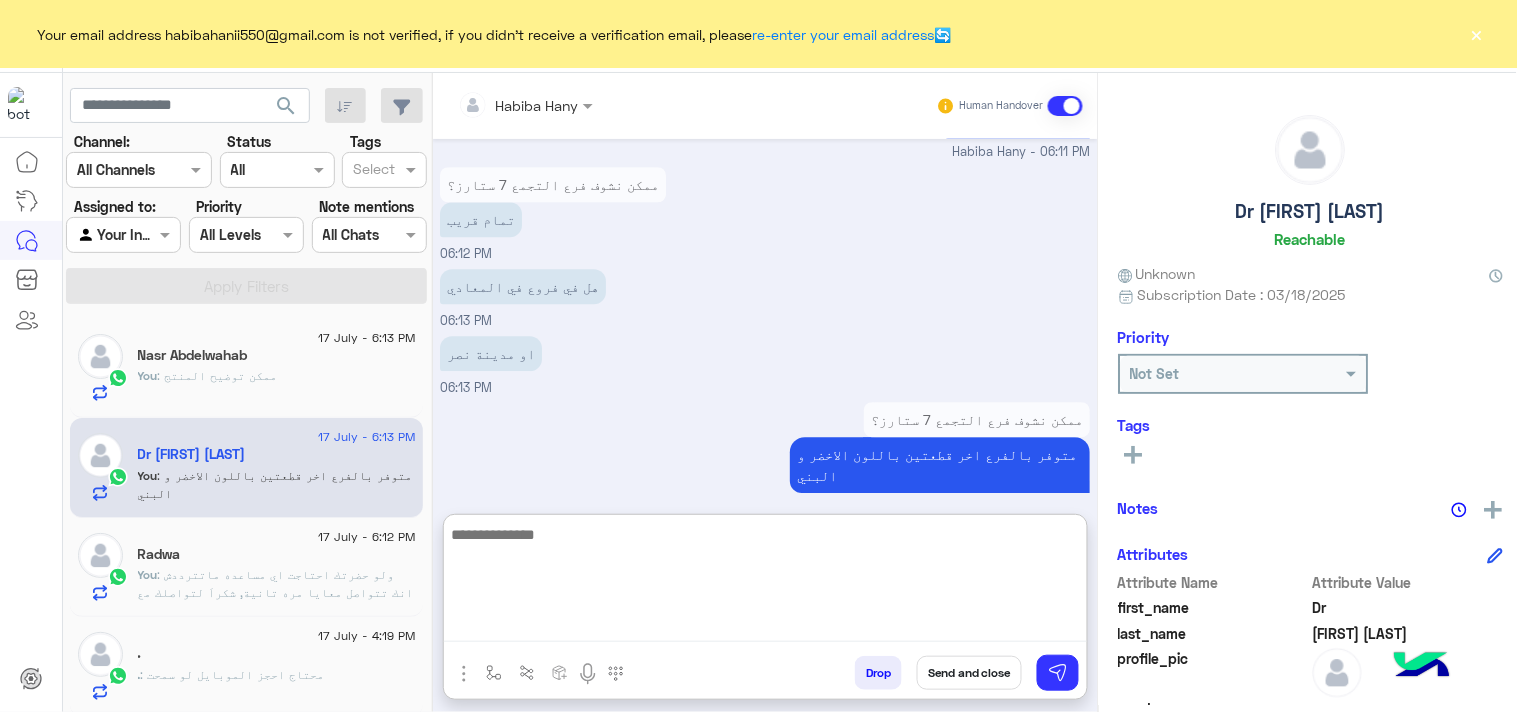 scroll, scrollTop: 1447, scrollLeft: 0, axis: vertical 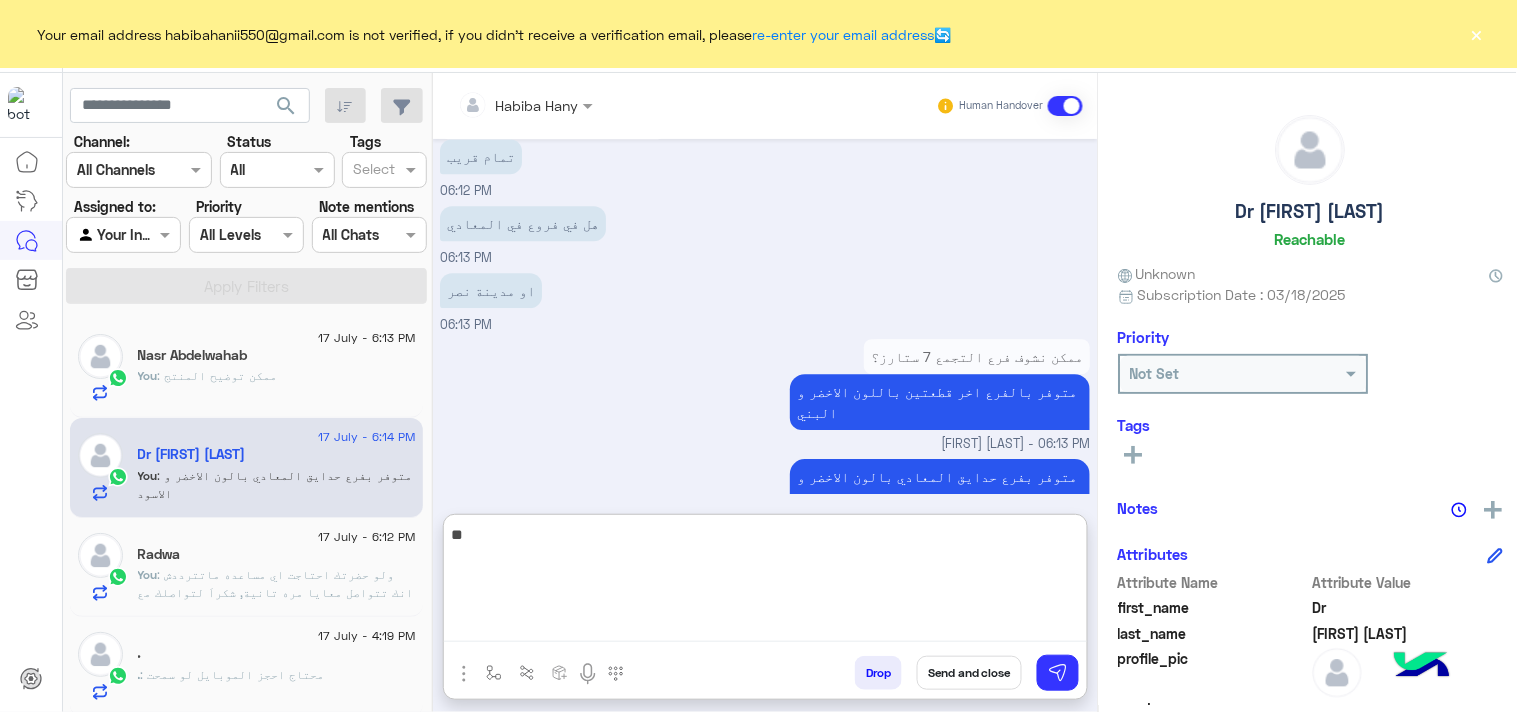 type on "*" 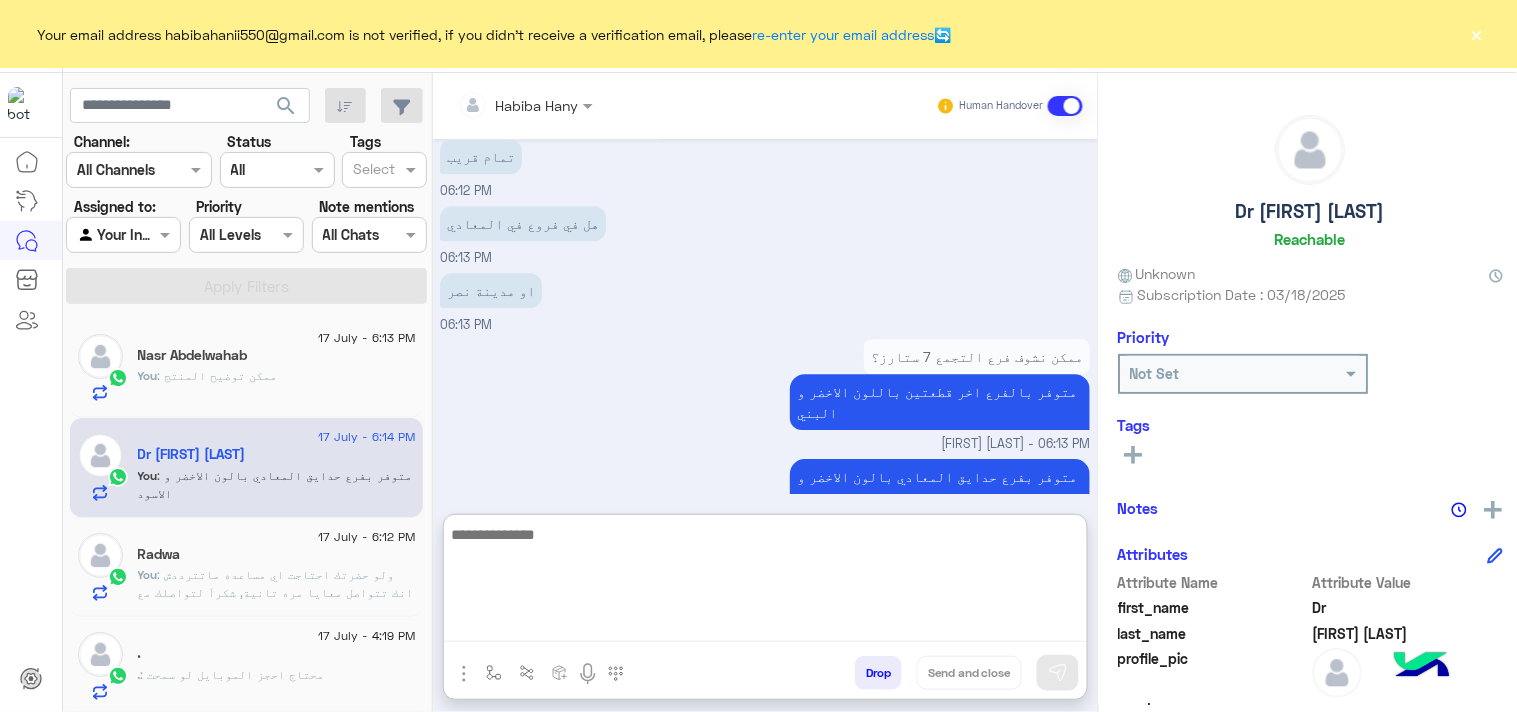 click on "[FIRST] [LAST] Human Handover Jul 17, 2025 Oppo A 5 pro 12:25 PM مساعده 12:47 PM دبي فون [FIRST] [LAST] مساء الخير❤️ اتمنى حضرتك تكون بخير اتشرف ب اسم حضرتك ؟ [FIRST] [LAST] - 05:49 PM [FIRST] [LAST] joined the conversation 05:49 PM Oppo A5 Pro Dual Sim – 256GB,8GB Ram,4G 12,290 بسعر 13,999 بدلا من و يطبق حسب وسيلة الدفع المستخدمة علما بان سعر المنتج - شامل ضريبه القيمه المضافة - خالص الرسوم الجمركيه [FIRST] [LAST] - 05:49 PM ممكن توضيح طرييقة الدفع [FIRST] [LAST] - 05:50 PM فاليو 05:59 PM عرض فاليو الخاص بيوم الجمعة 18 يوليو : تقسيط حتي 24 شهر بدون مقدم و بدون مصاريف وبدون فوائد ، بسعر الكاش . [FIRST] [LAST] - 06:05 PM ايه اقرب فرع لحضرتك [FIRST] [LAST] - 06:05 PM Oppo A5 Pro Dual Sim – 256GB,8GB Ram,4G 06:09 PM" at bounding box center [765, 396] 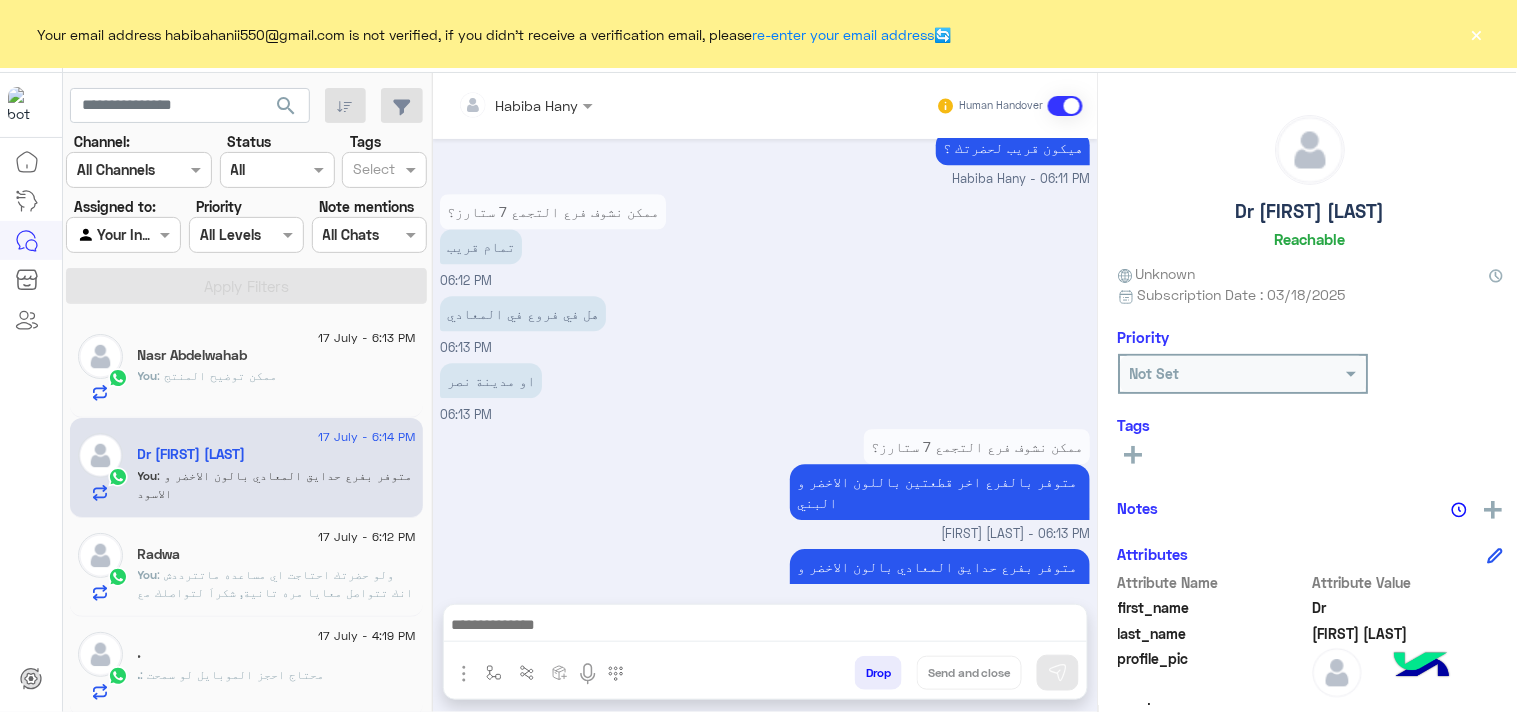 click on "[FIRST] [LAST] Human Handover Jul 17, 2025 Oppo A 5 pro 12:25 PM مساعده 12:47 PM دبي فون [FIRST] [LAST] مساء الخير❤️ اتمنى حضرتك تكون بخير اتشرف ب اسم حضرتك ؟ [FIRST] [LAST] - 05:49 PM [FIRST] [LAST] joined the conversation 05:49 PM Oppo A5 Pro Dual Sim – 256GB,8GB Ram,4G 12,290 بسعر 13,999 بدلا من و يطبق حسب وسيلة الدفع المستخدمة علما بان سعر المنتج - شامل ضريبه القيمه المضافة - خالص الرسوم الجمركيه [FIRST] [LAST] - 05:49 PM ممكن توضيح طرييقة الدفع [FIRST] [LAST] - 05:50 PM فاليو 05:59 PM عرض فاليو الخاص بيوم الجمعة 18 يوليو : تقسيط حتي 24 شهر بدون مقدم و بدون مصاريف وبدون فوائد ، بسعر الكاش . [FIRST] [LAST] - 06:05 PM ايه اقرب فرع لحضرتك [FIRST] [LAST] - 06:05 PM Oppo A5 Pro Dual Sim – 256GB,8GB Ram,4G 06:09 PM" at bounding box center [765, 396] 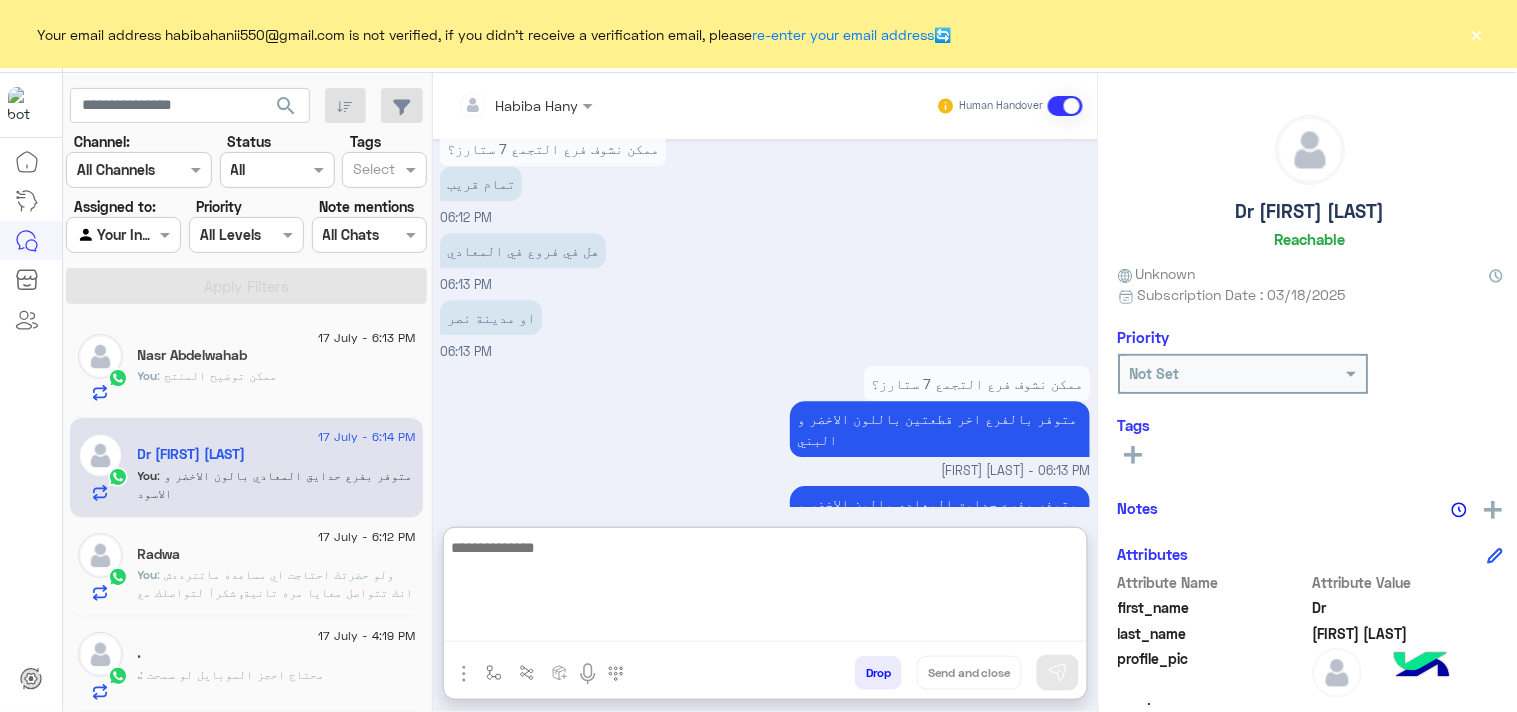 scroll, scrollTop: 1447, scrollLeft: 0, axis: vertical 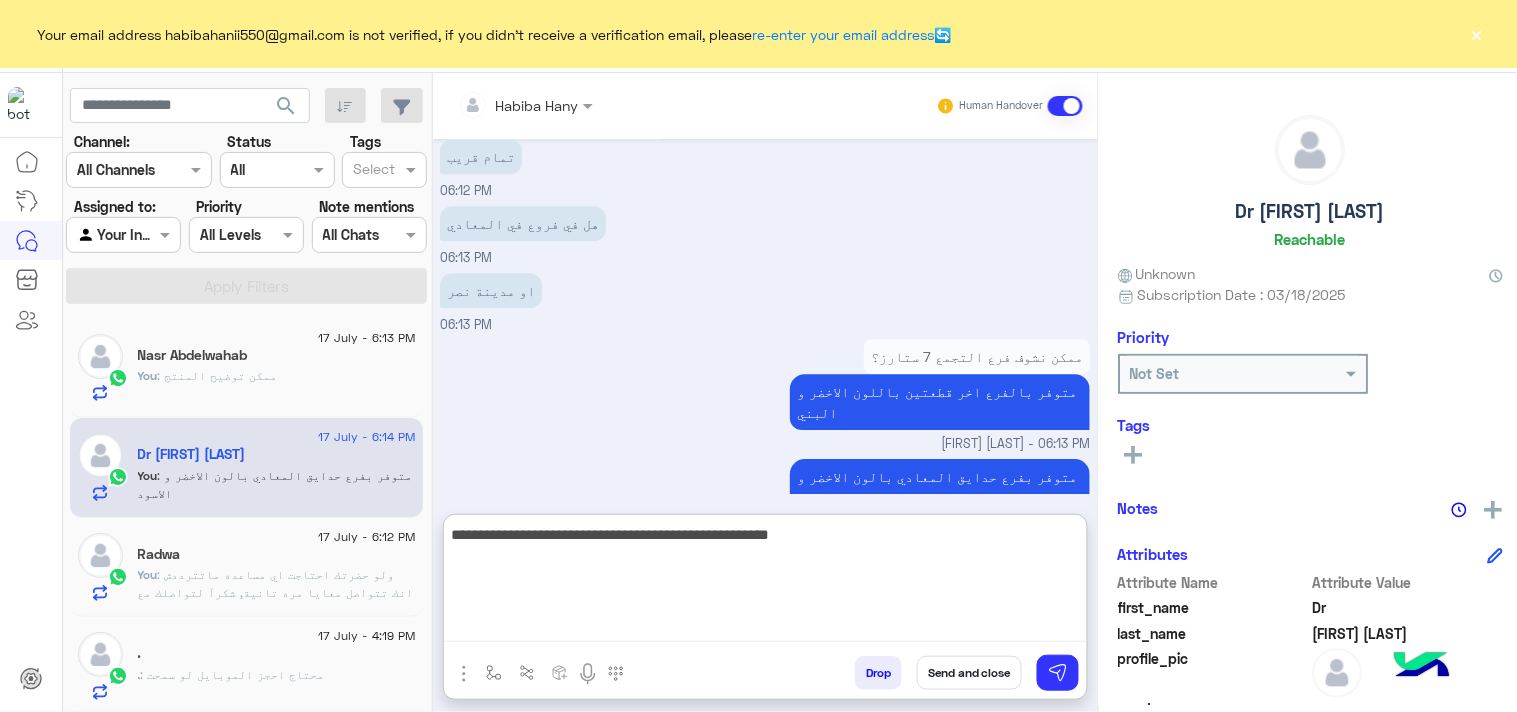type on "**********" 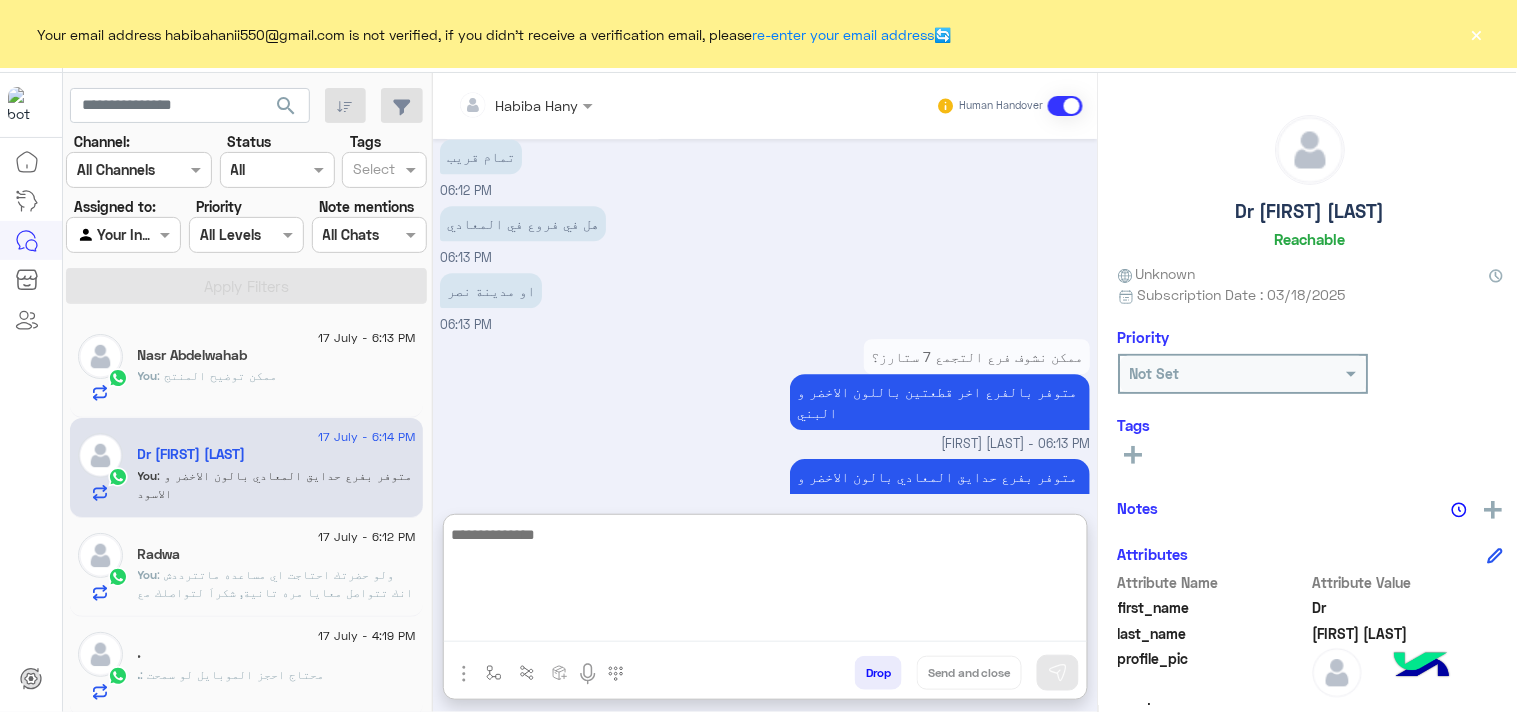 scroll, scrollTop: 1532, scrollLeft: 0, axis: vertical 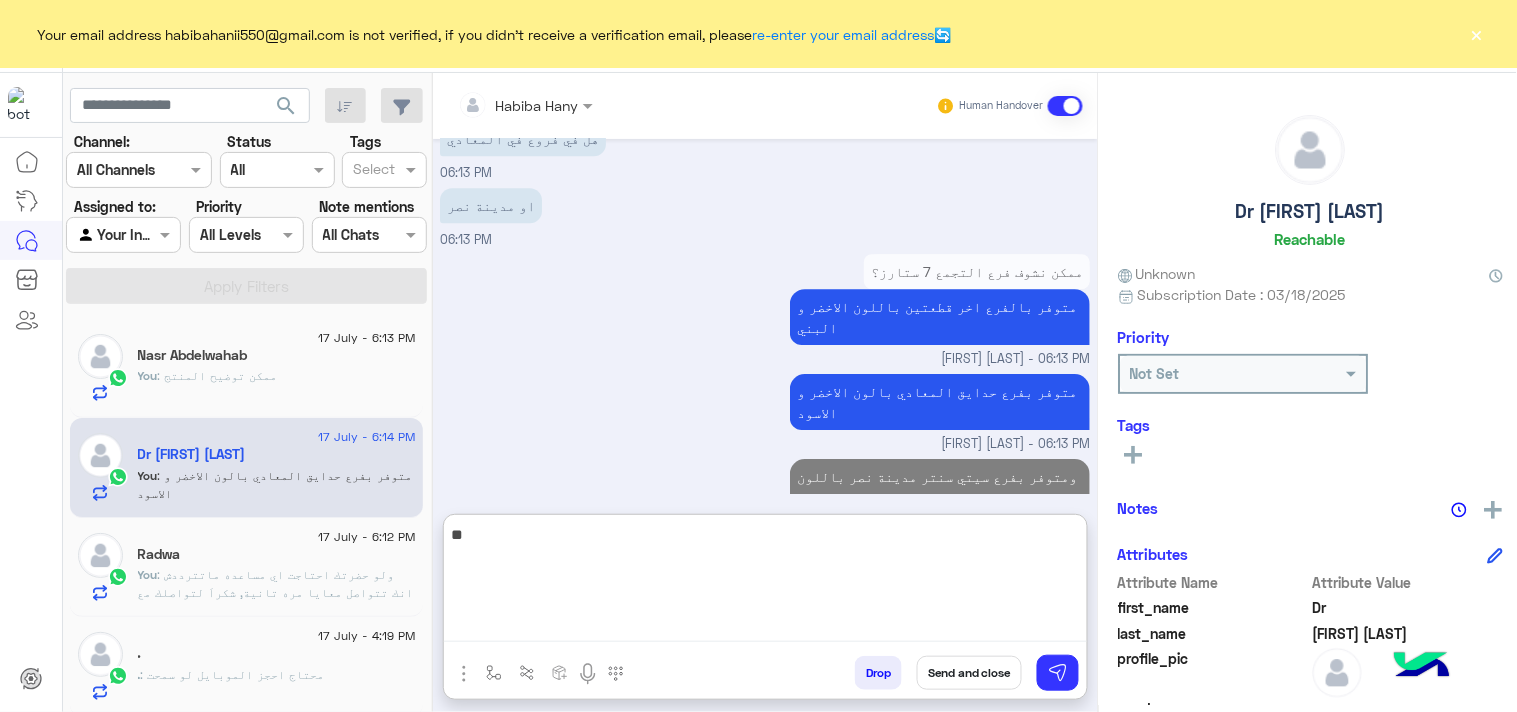 type on "*" 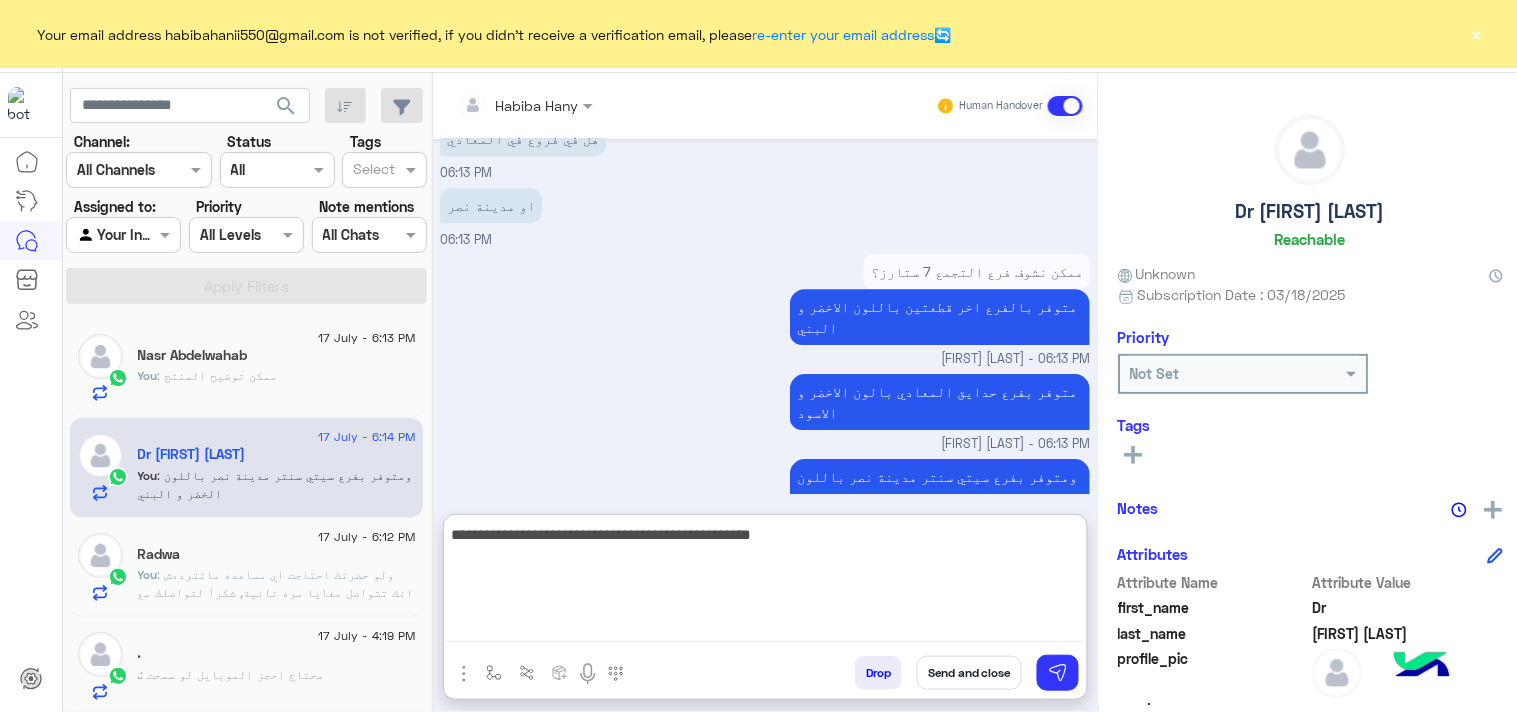 type on "**********" 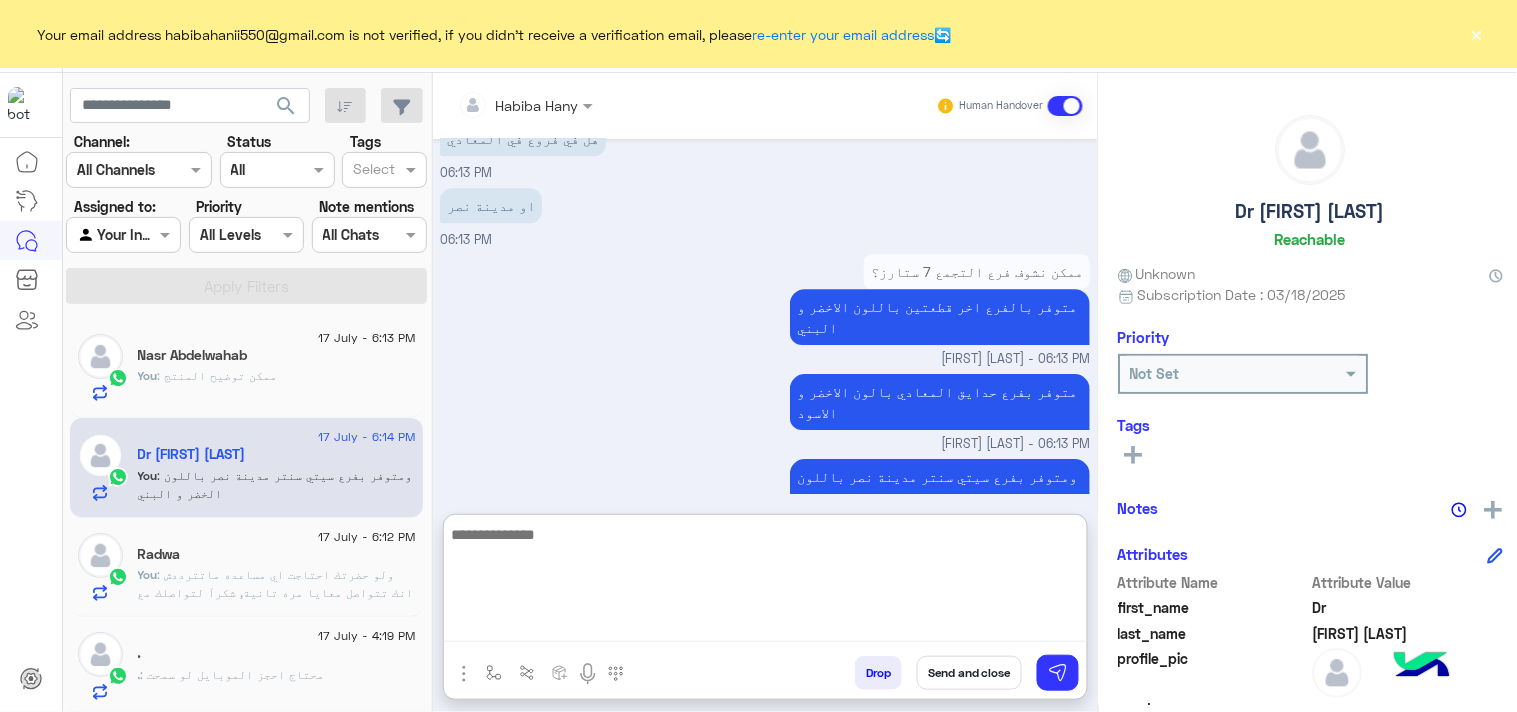 type on "*" 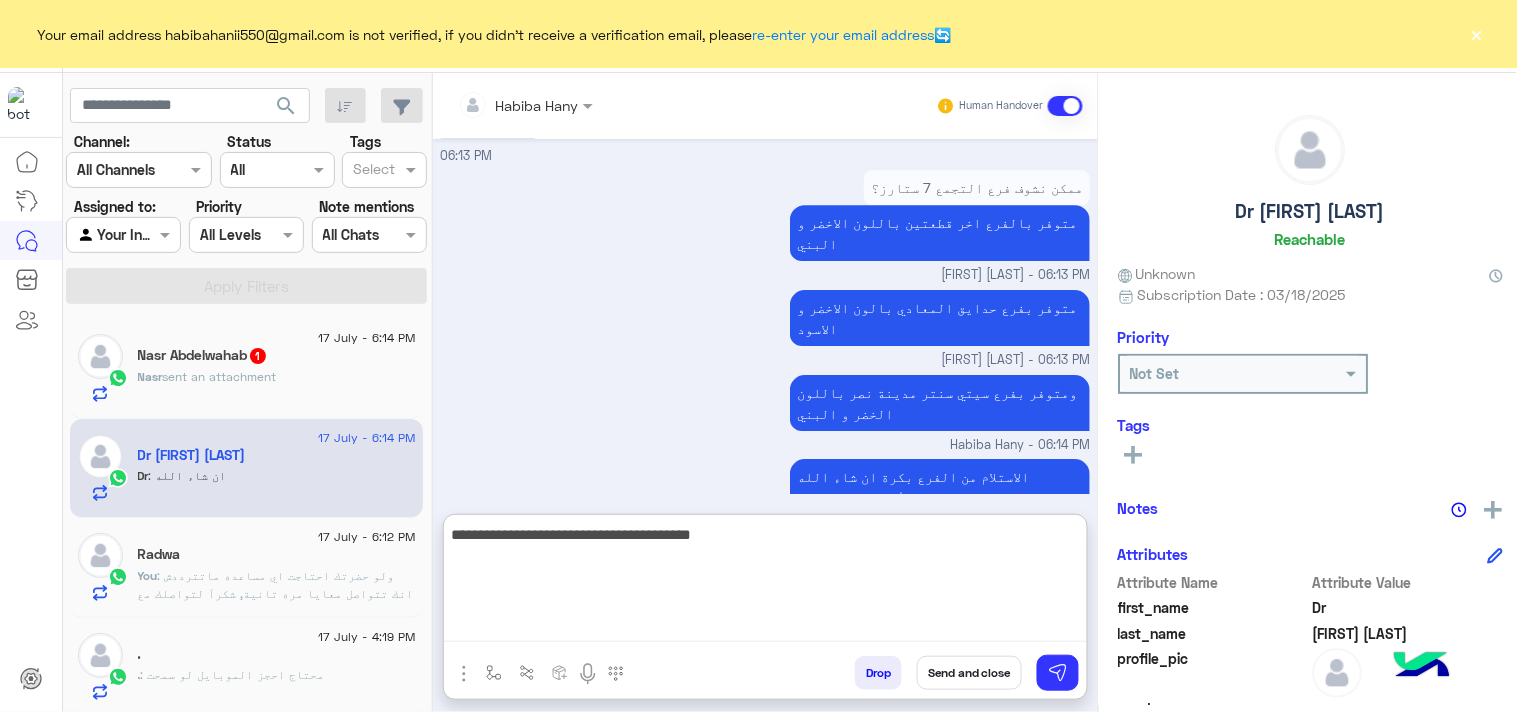 scroll, scrollTop: 1718, scrollLeft: 0, axis: vertical 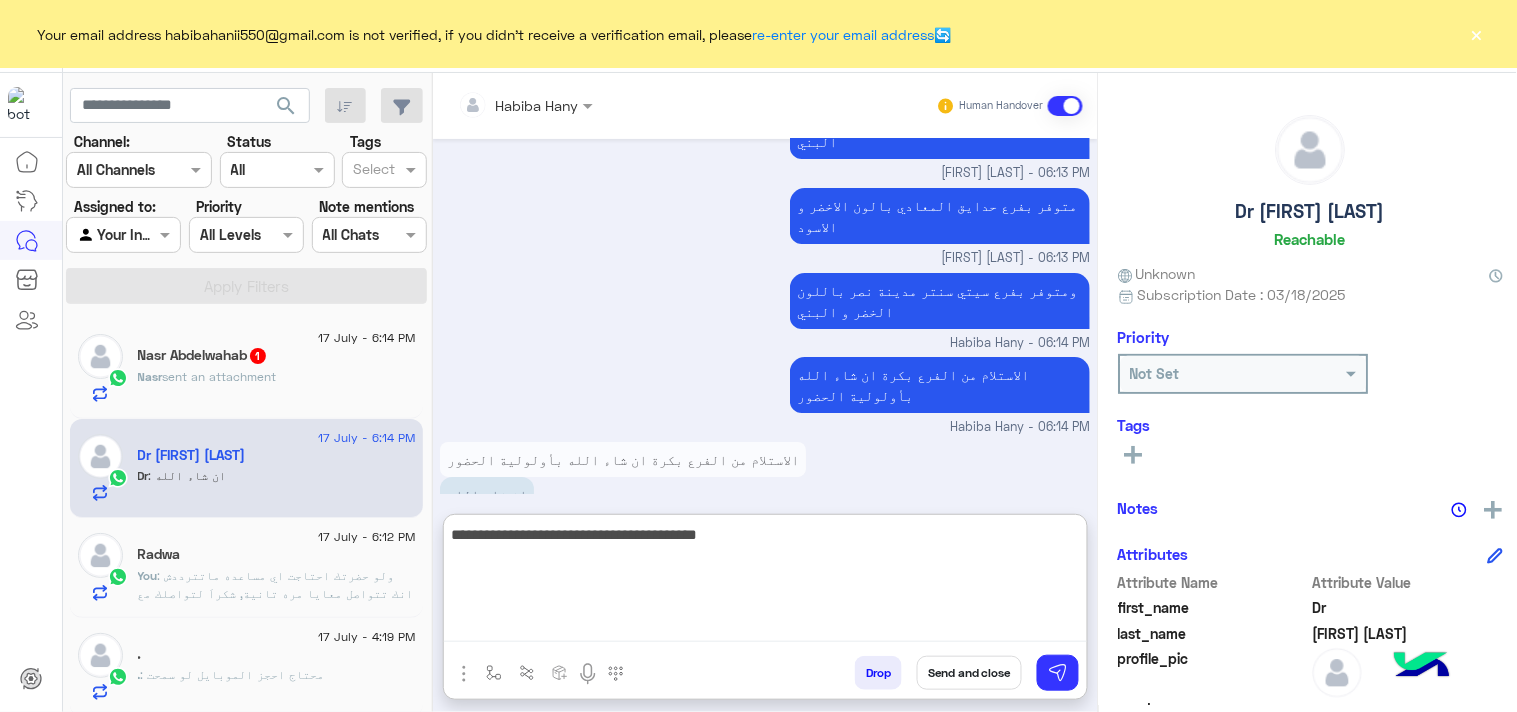type on "**********" 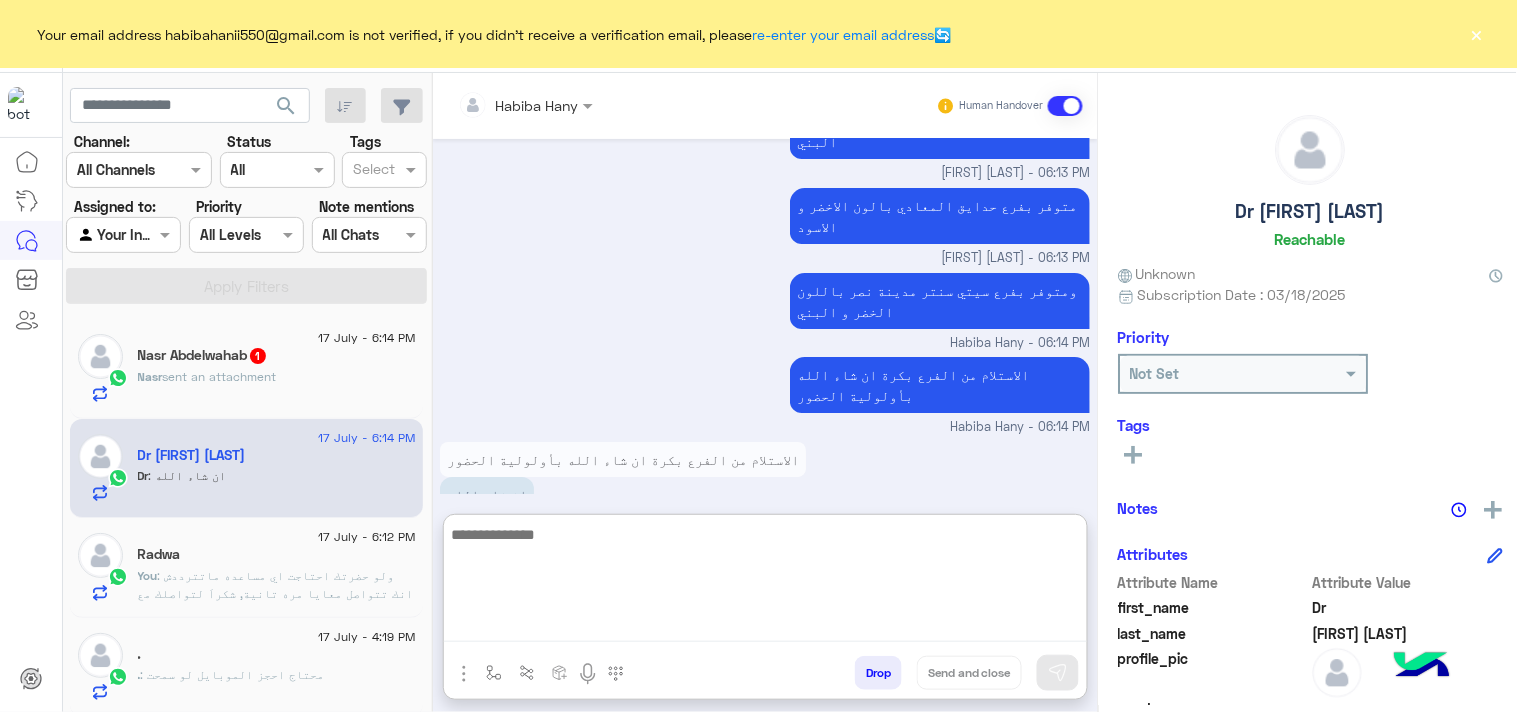 scroll, scrollTop: 1782, scrollLeft: 0, axis: vertical 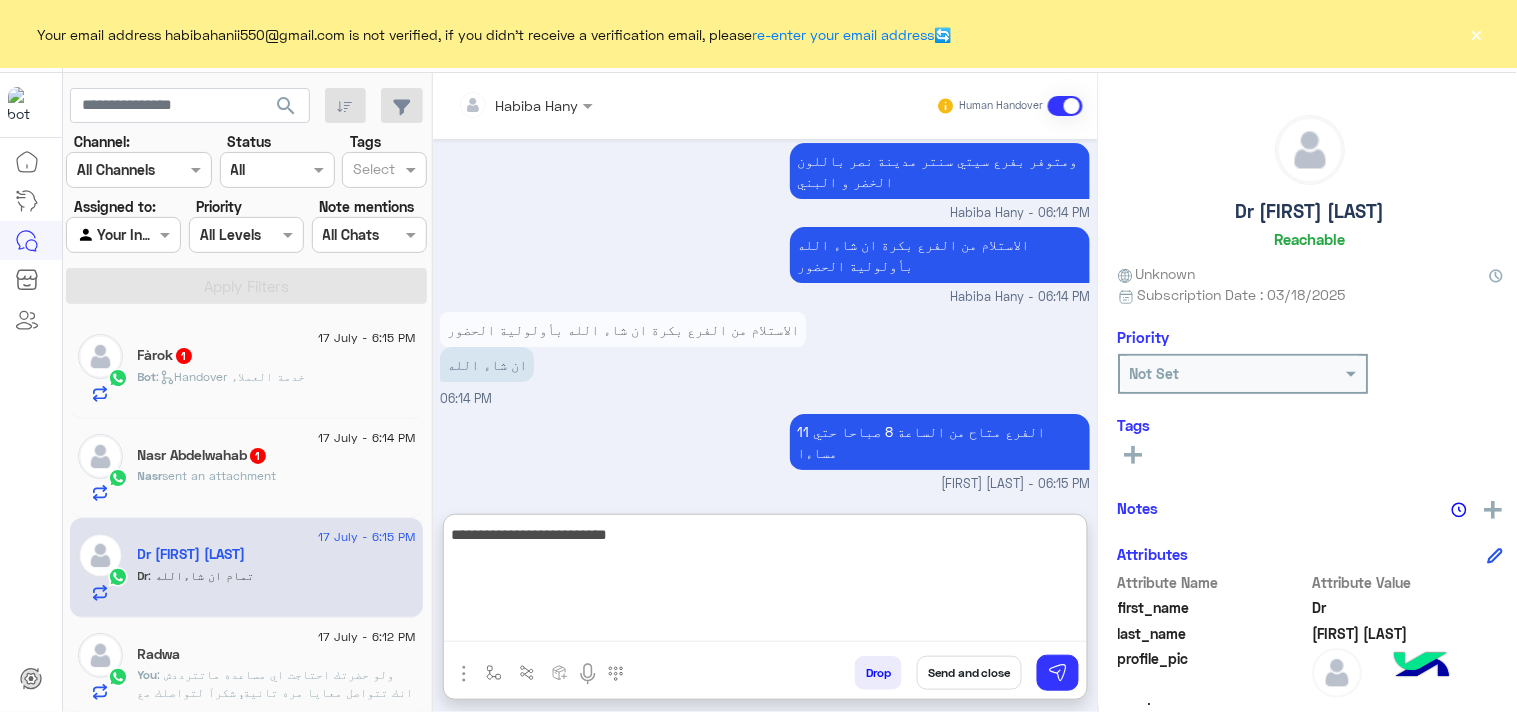 type on "**********" 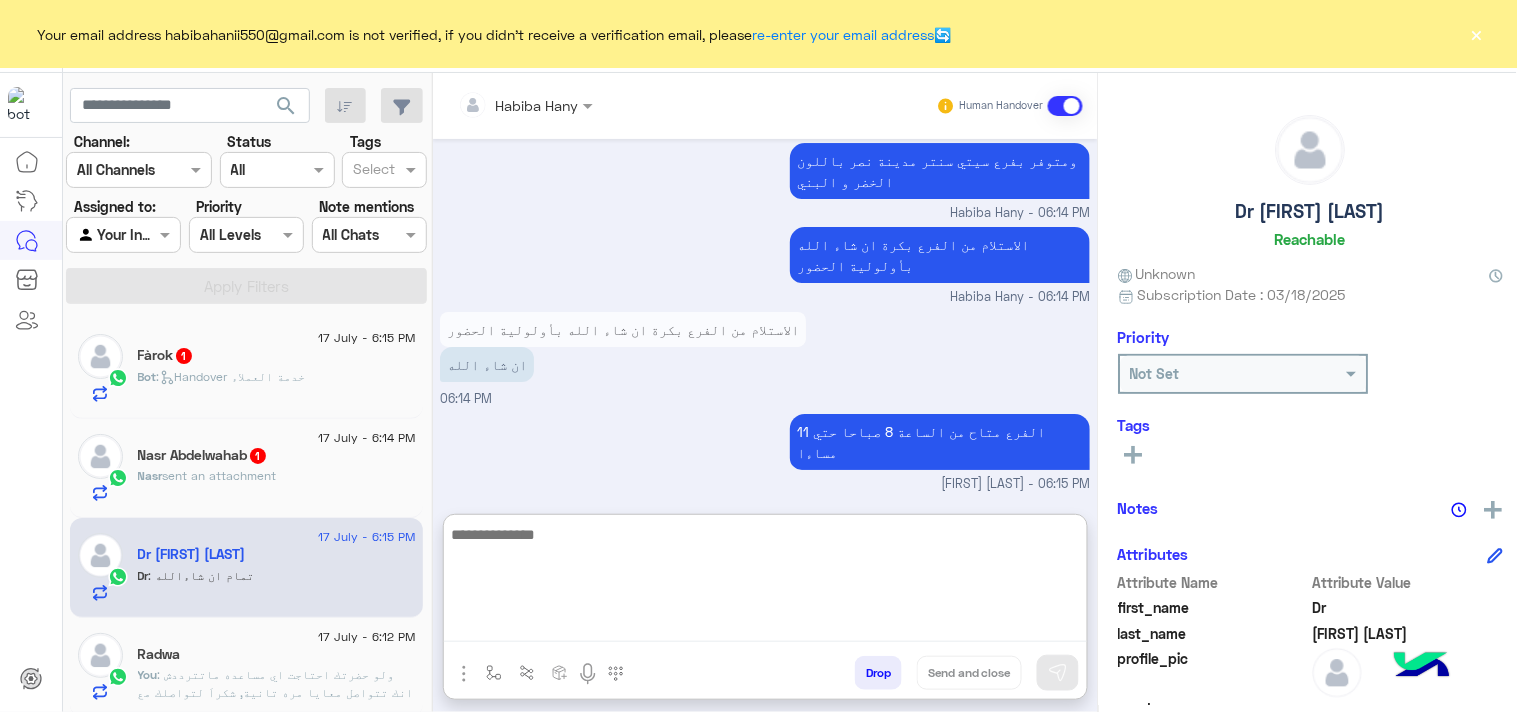 scroll, scrollTop: 1912, scrollLeft: 0, axis: vertical 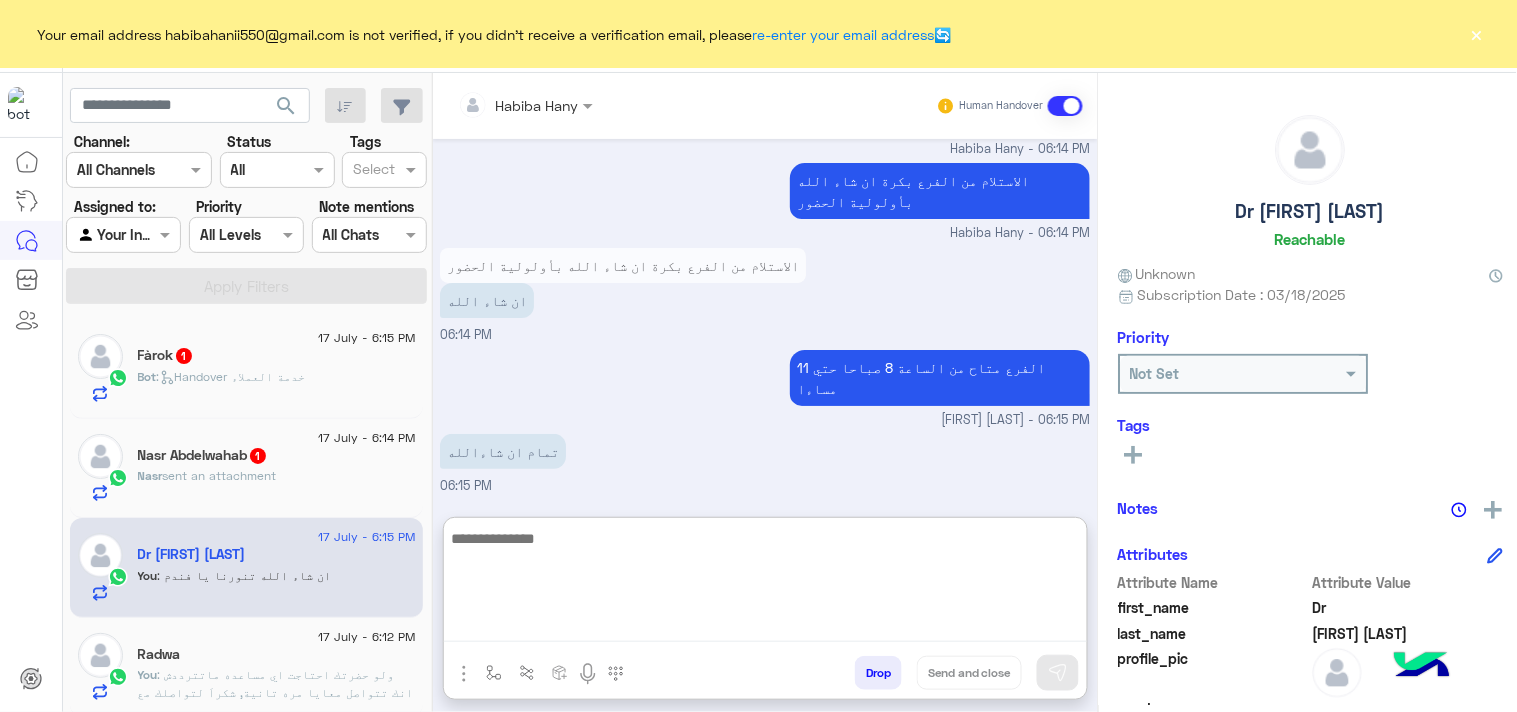 paste on "**********" 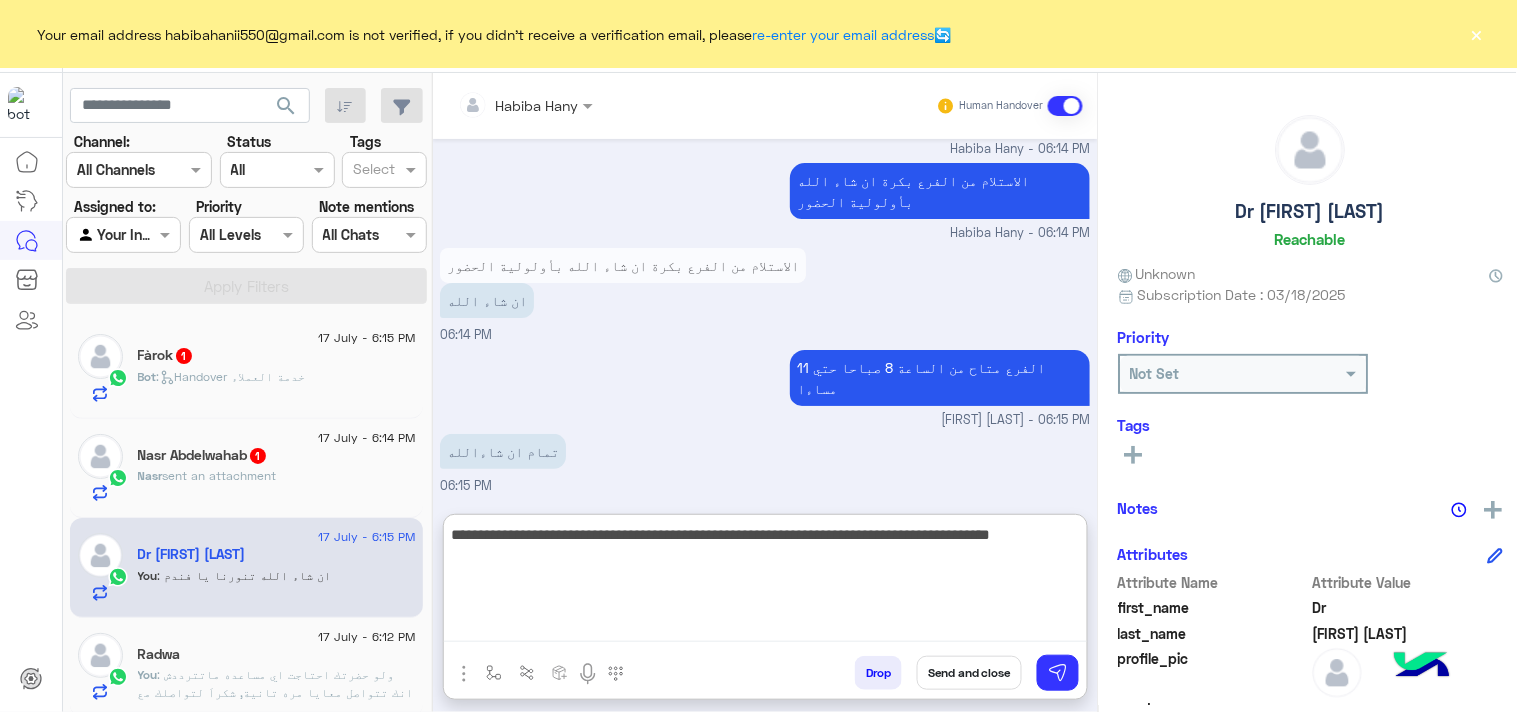 type on "**********" 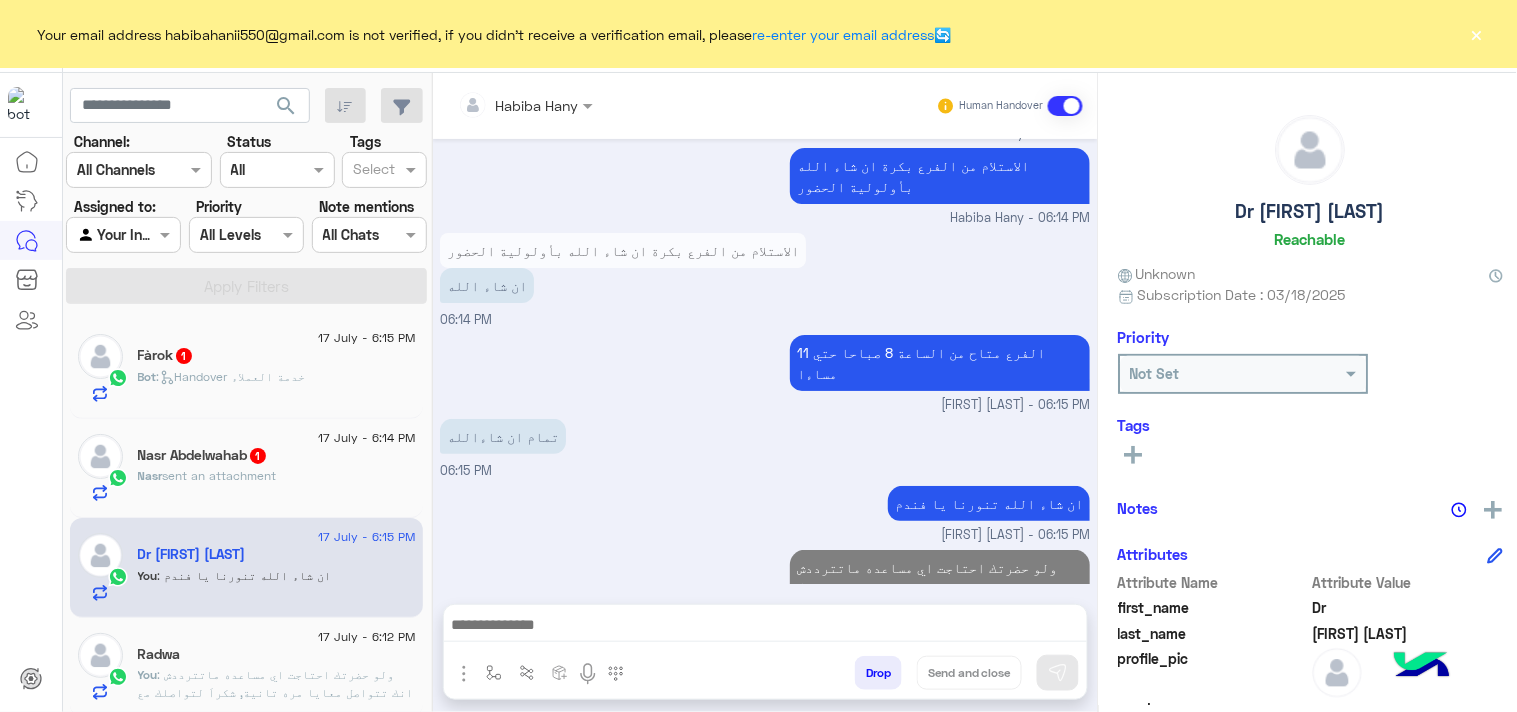 scroll, scrollTop: 1964, scrollLeft: 0, axis: vertical 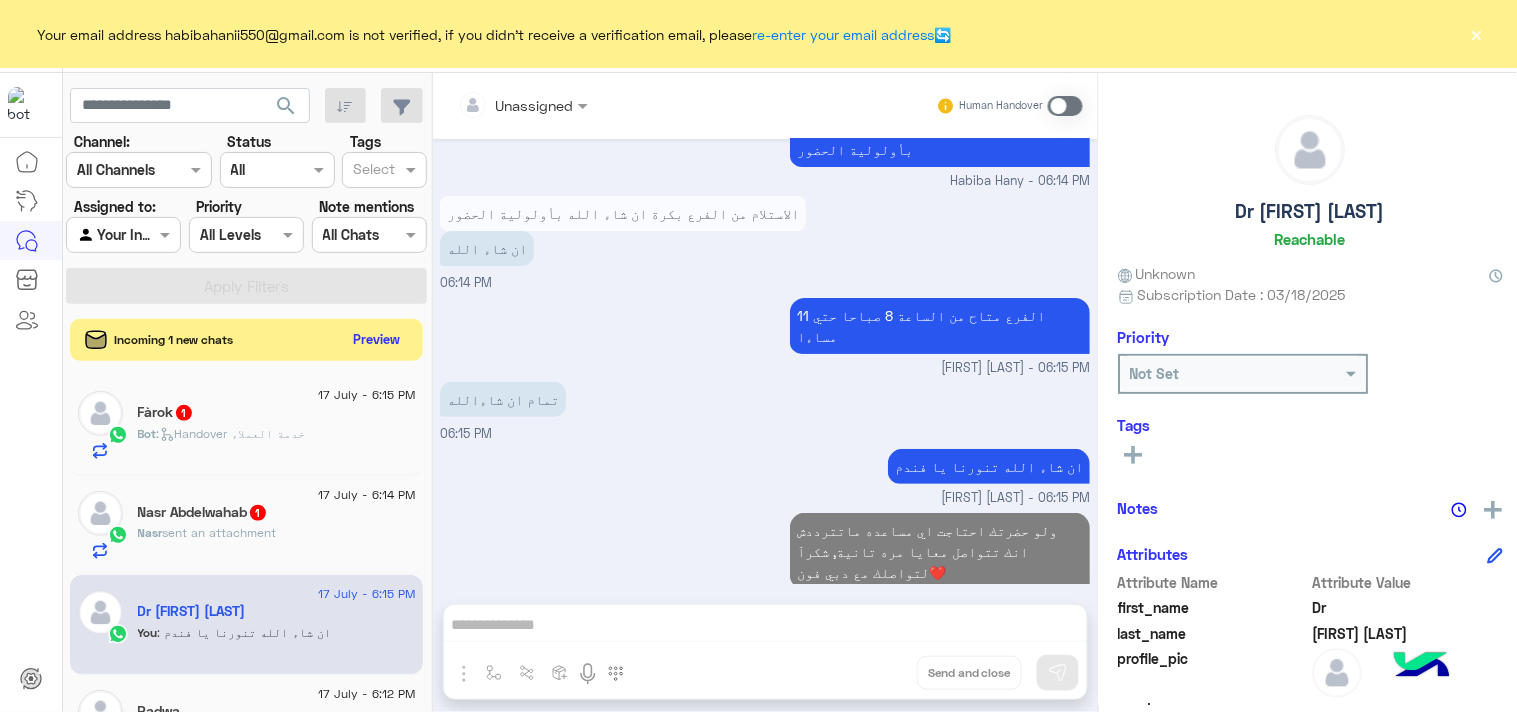 click on "Preview" 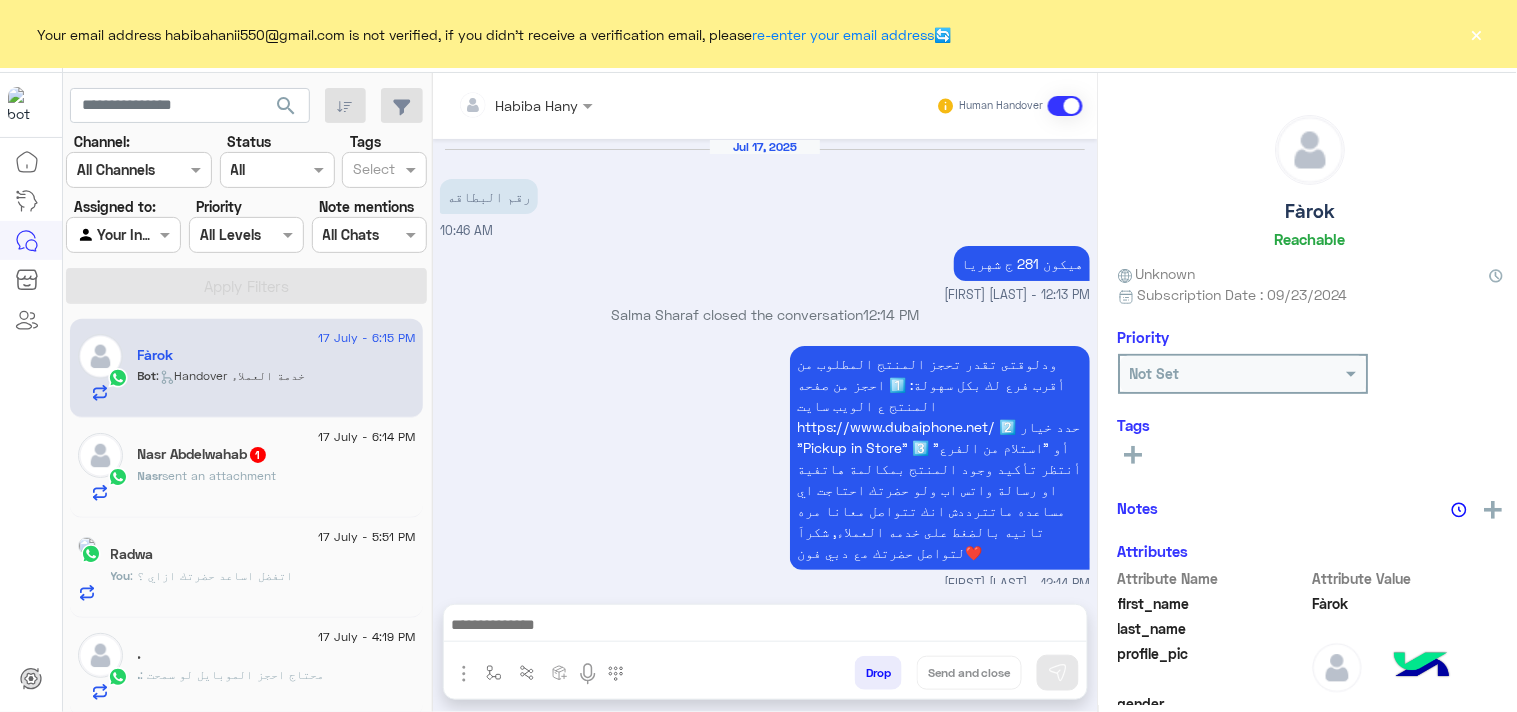 scroll, scrollTop: 1847, scrollLeft: 0, axis: vertical 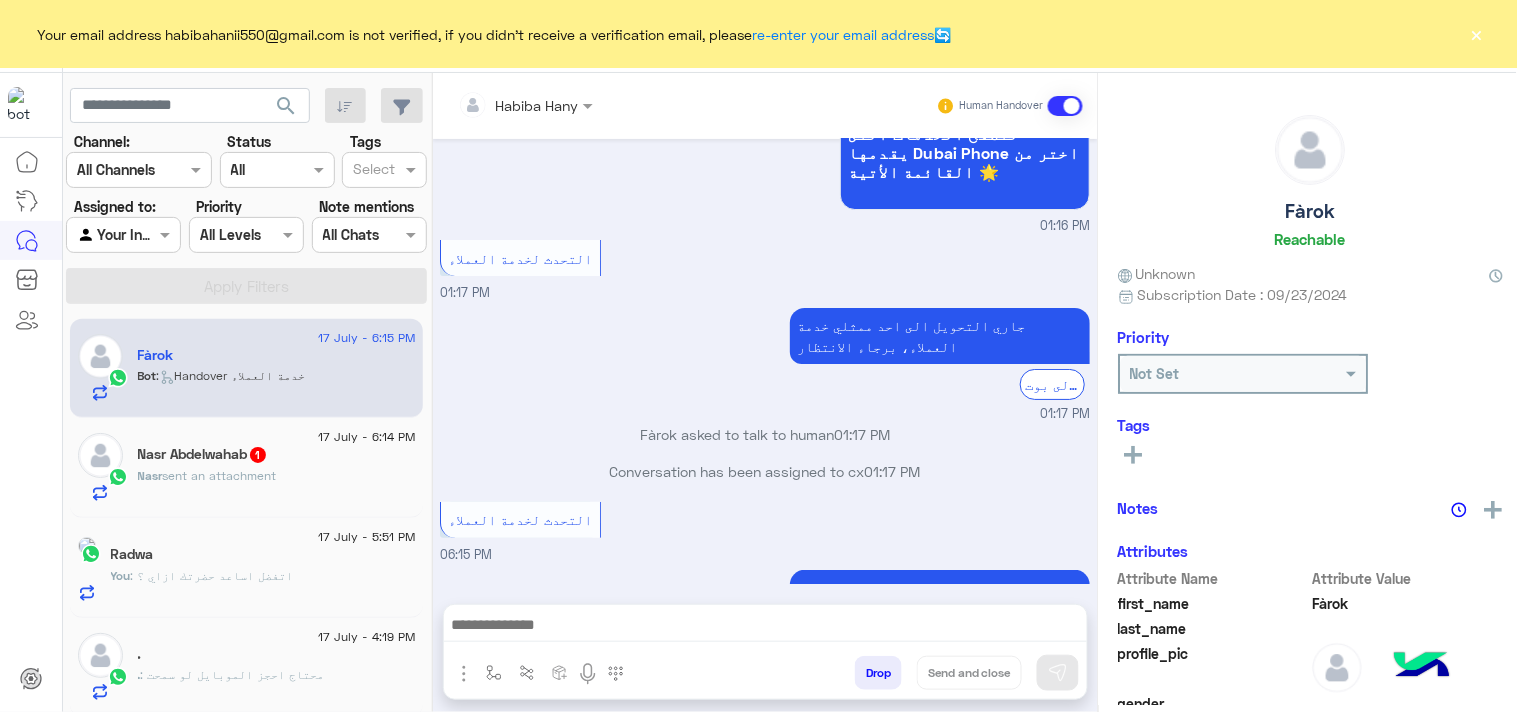 click on "[LAST] sent an attachment" 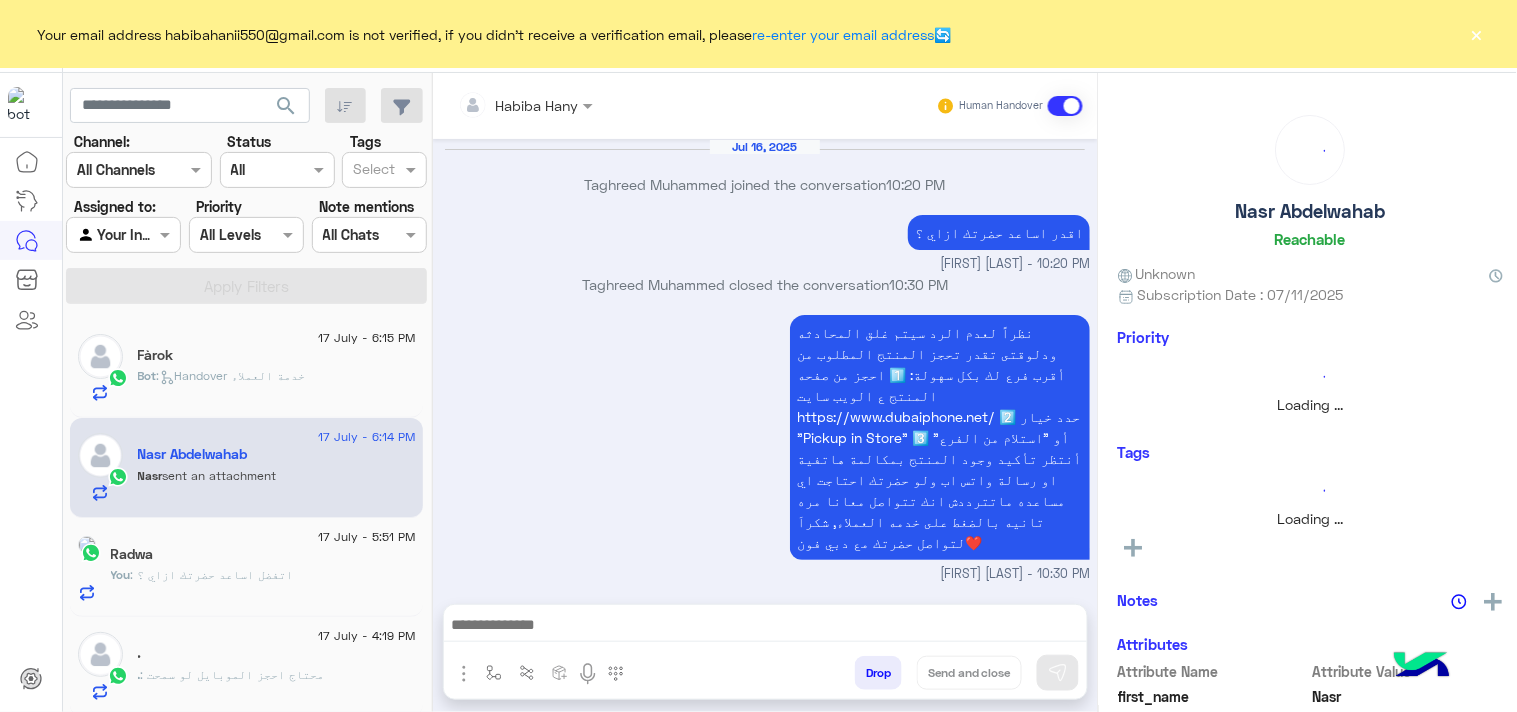 scroll, scrollTop: 1995, scrollLeft: 0, axis: vertical 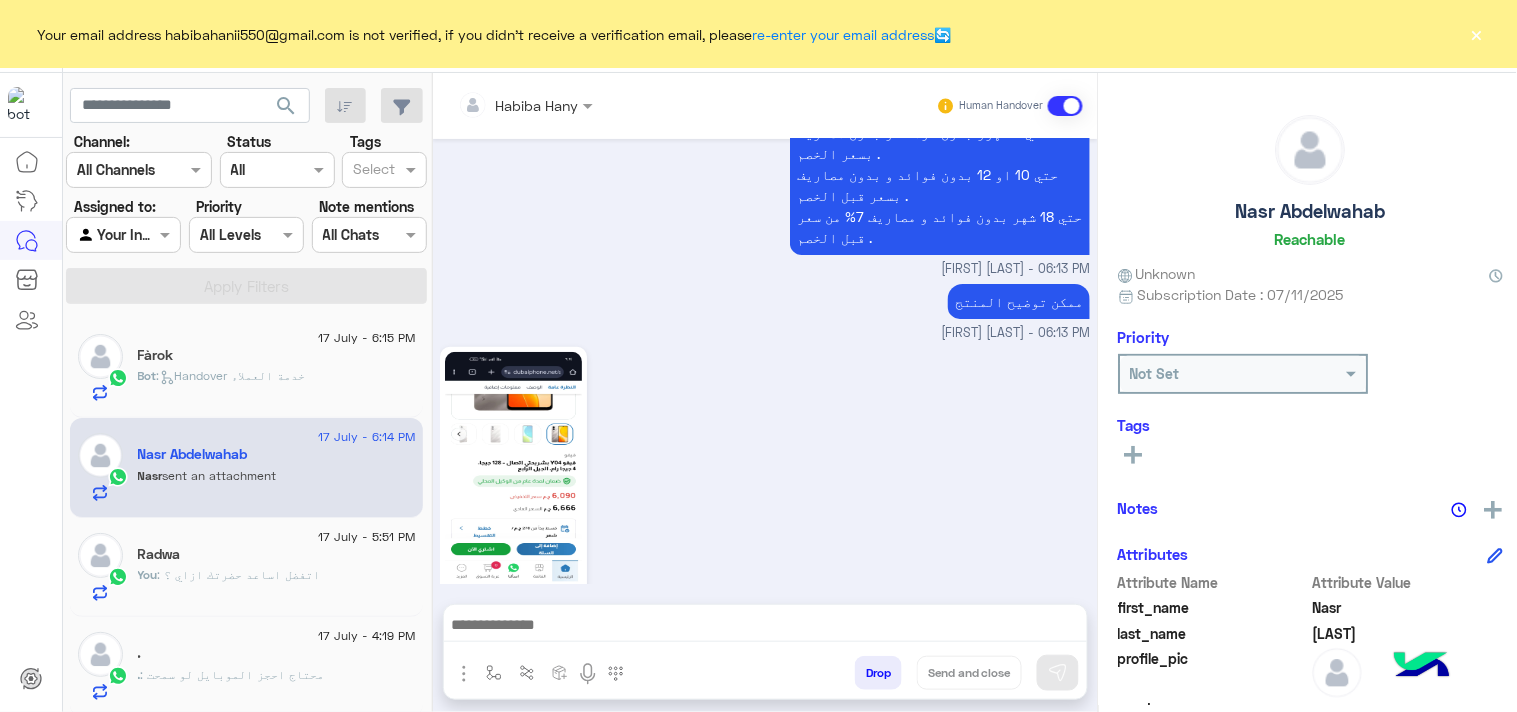 click on "Radwa" 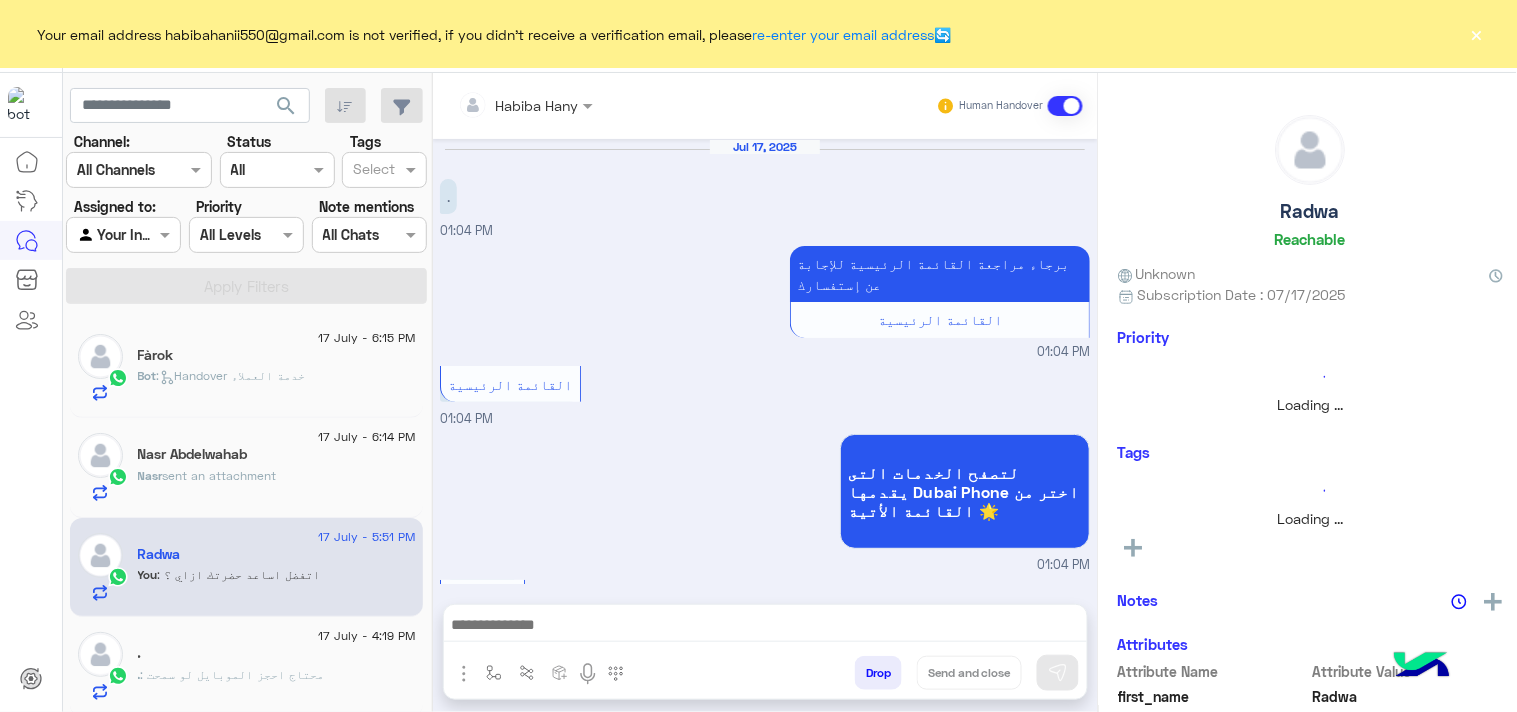 scroll, scrollTop: 835, scrollLeft: 0, axis: vertical 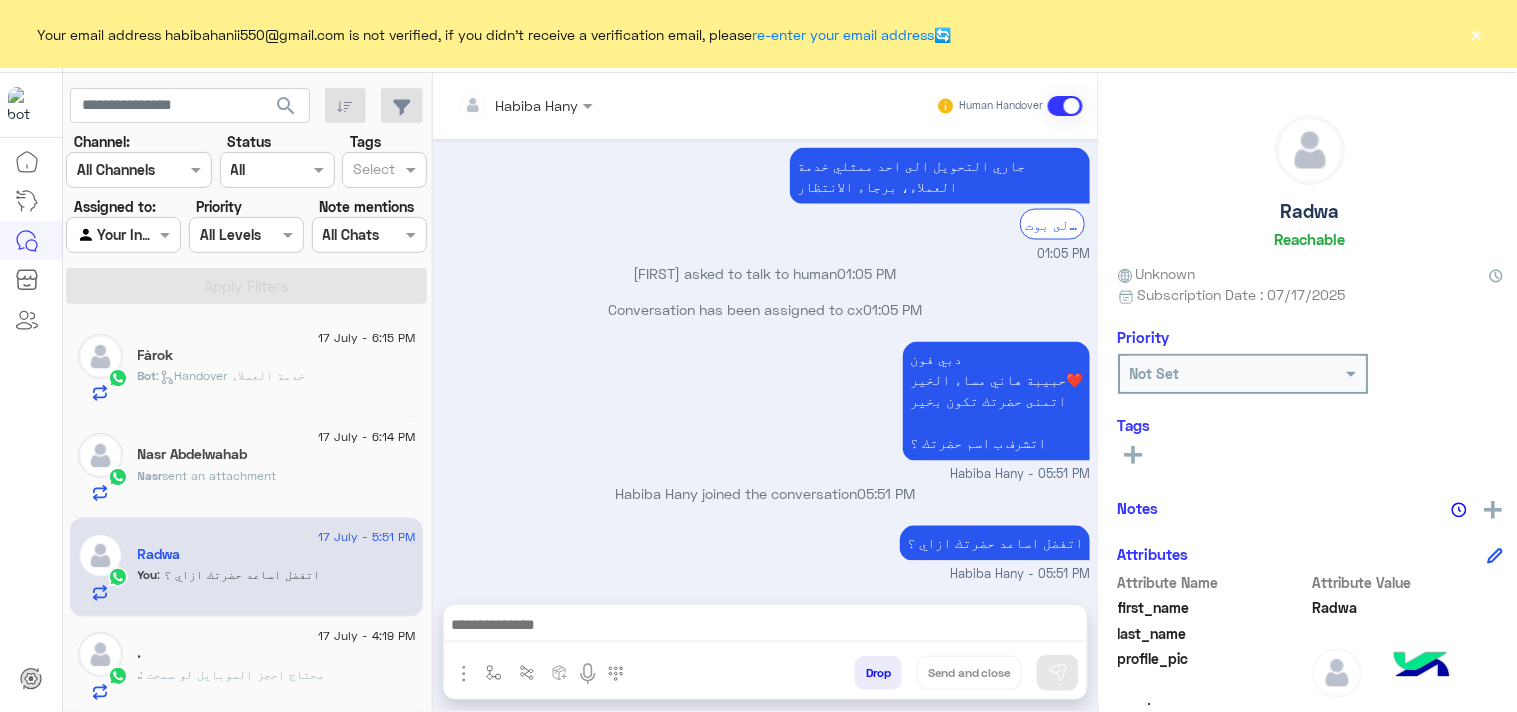 click at bounding box center (765, 627) 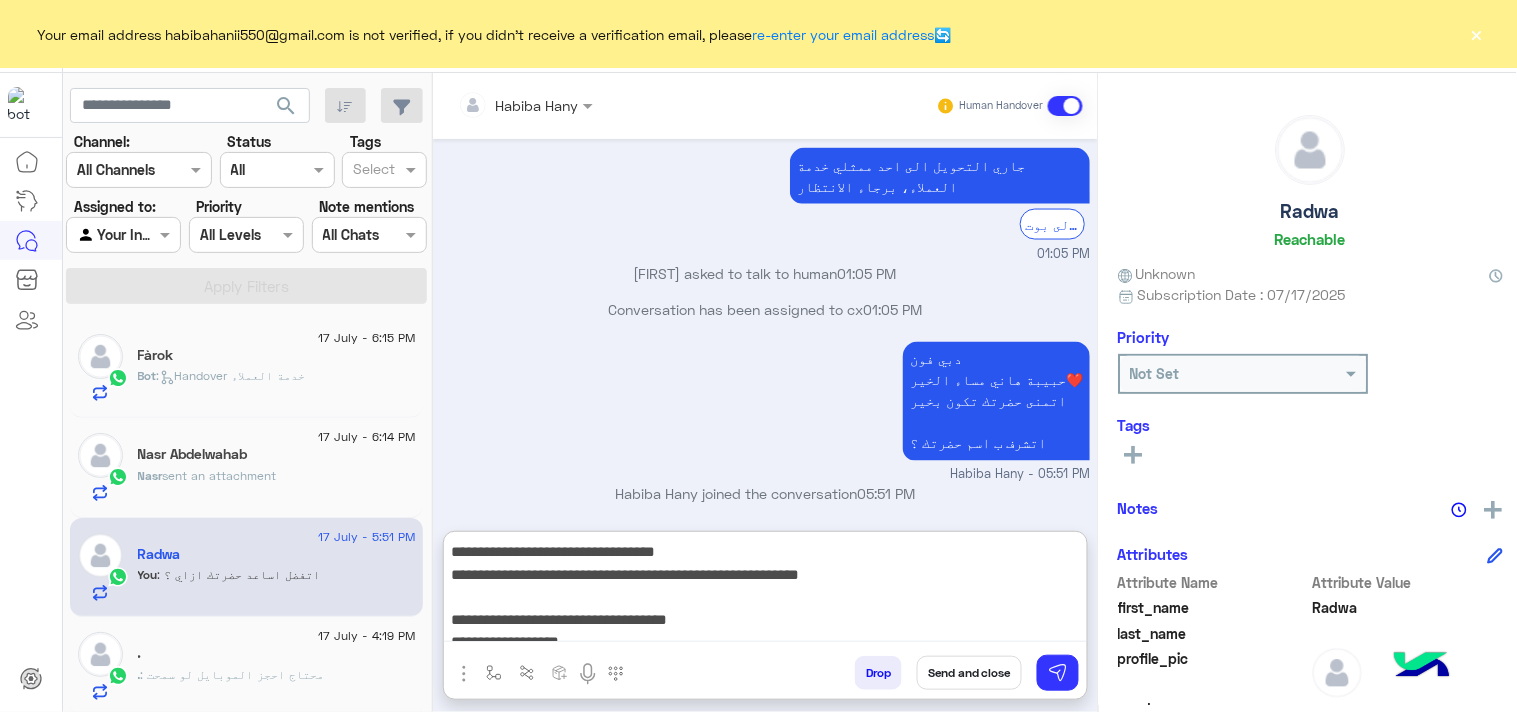 scroll, scrollTop: 132, scrollLeft: 0, axis: vertical 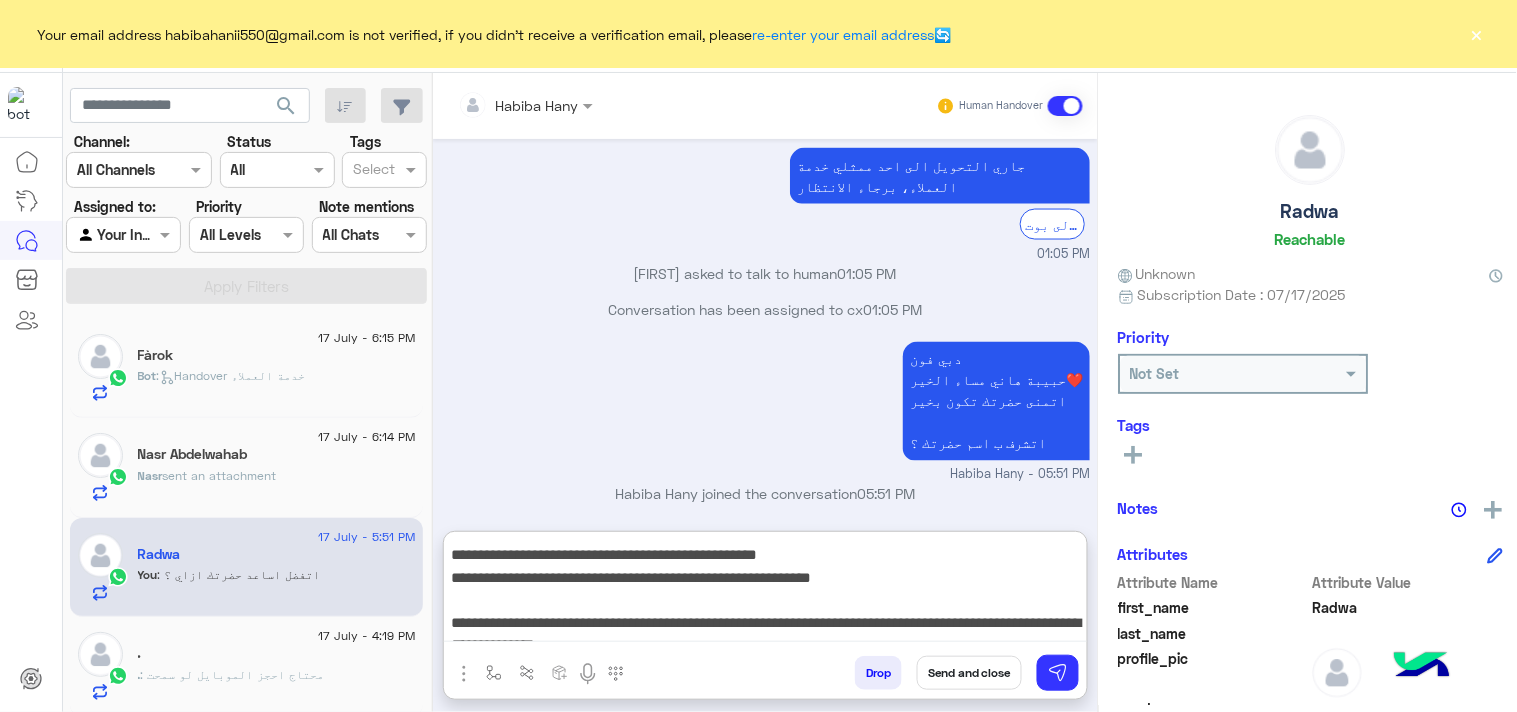 type on "**********" 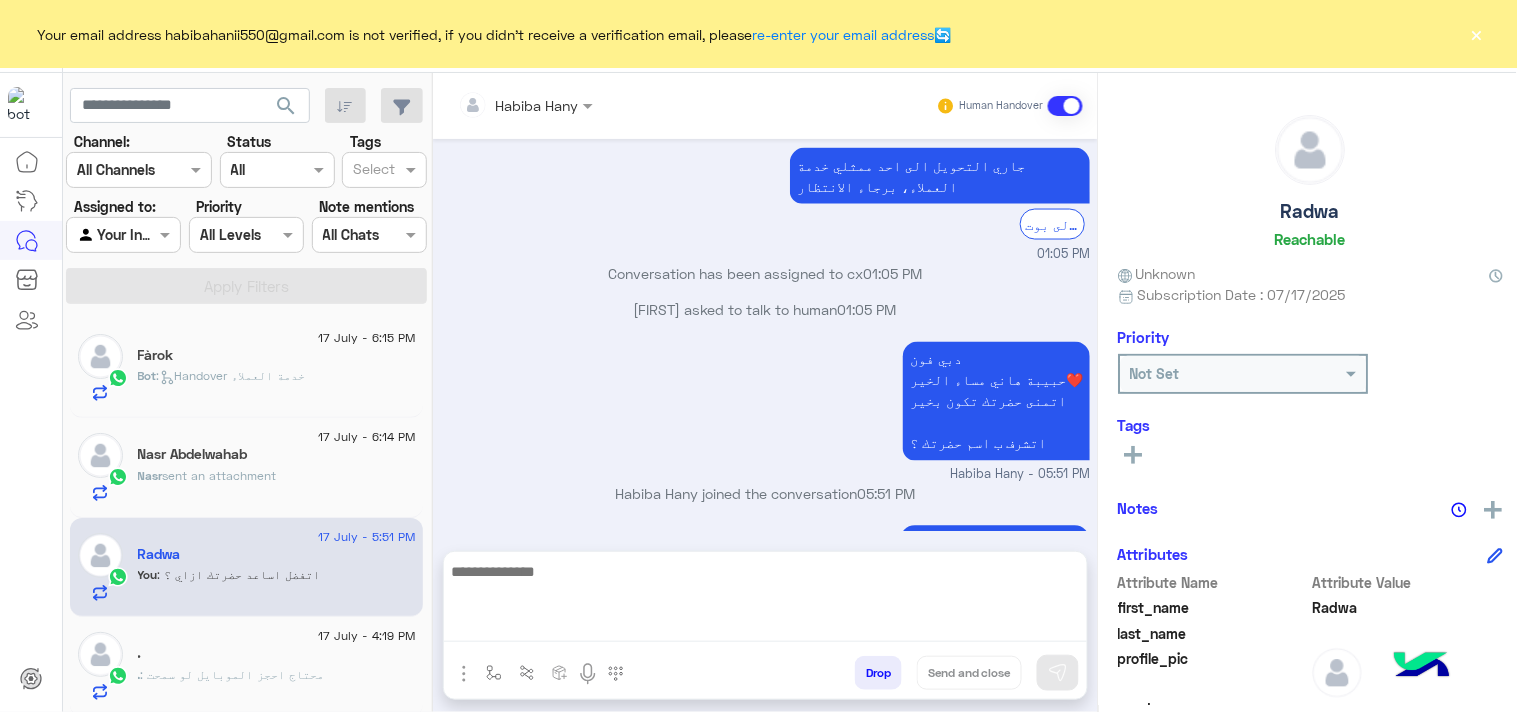 scroll, scrollTop: 0, scrollLeft: 0, axis: both 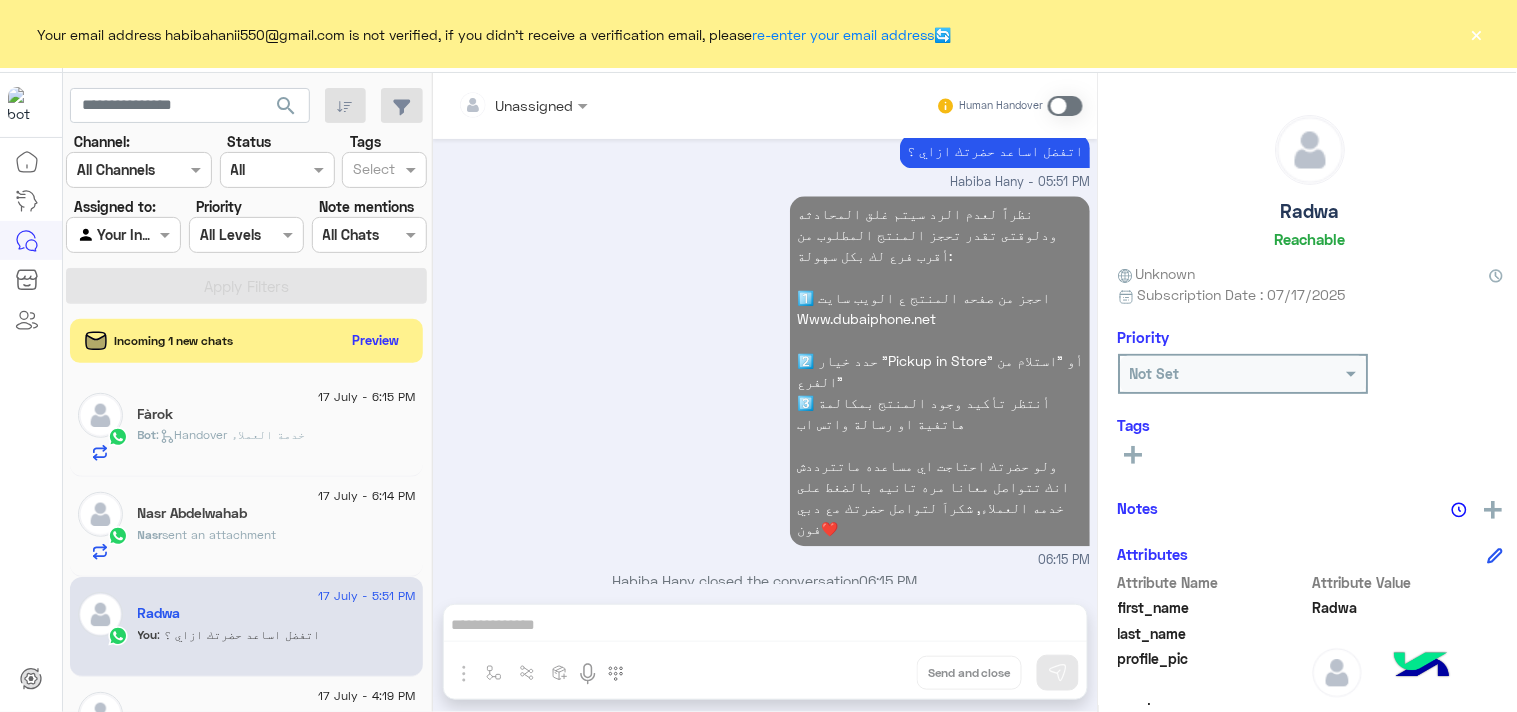click on "17 July - 6:14 PM [LAST] [LAST] [LAST] sent an attachment" 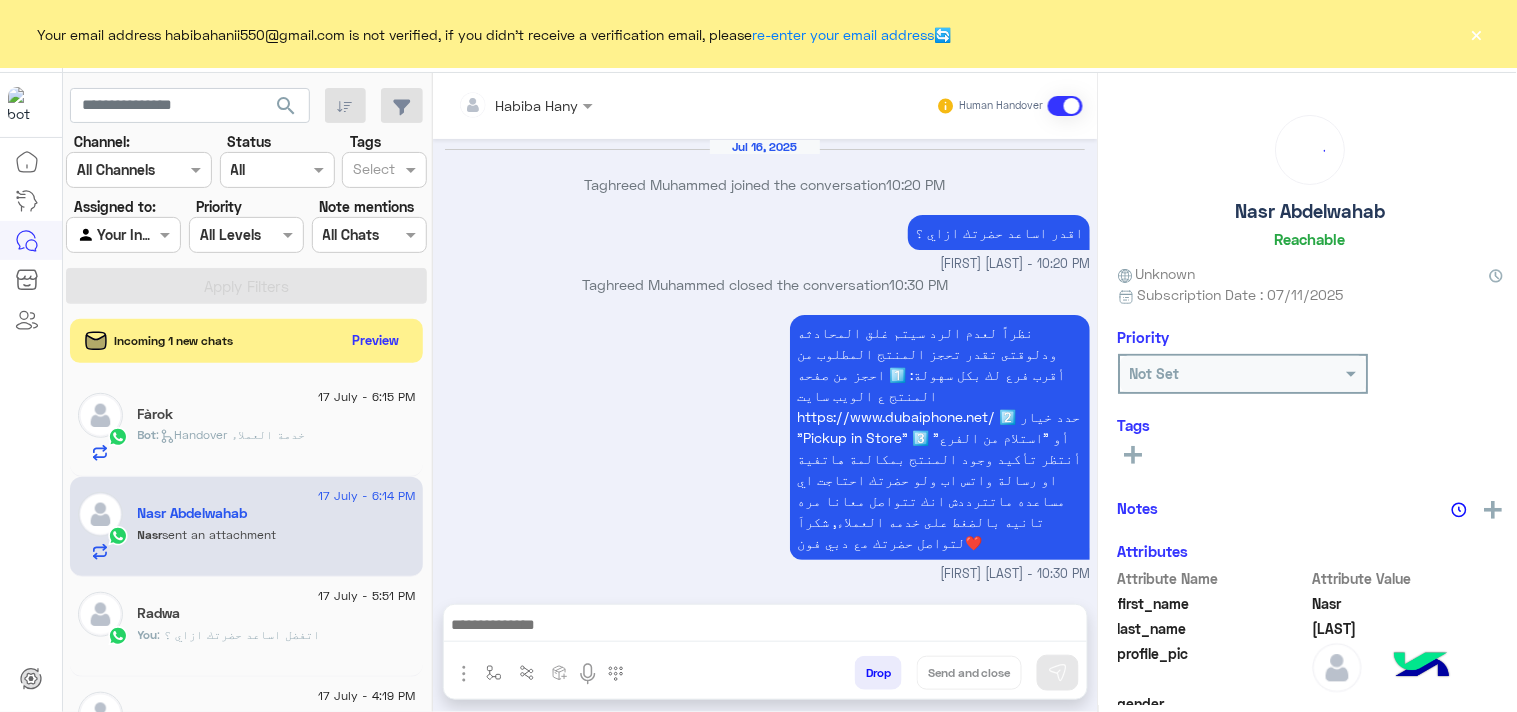scroll, scrollTop: 1995, scrollLeft: 0, axis: vertical 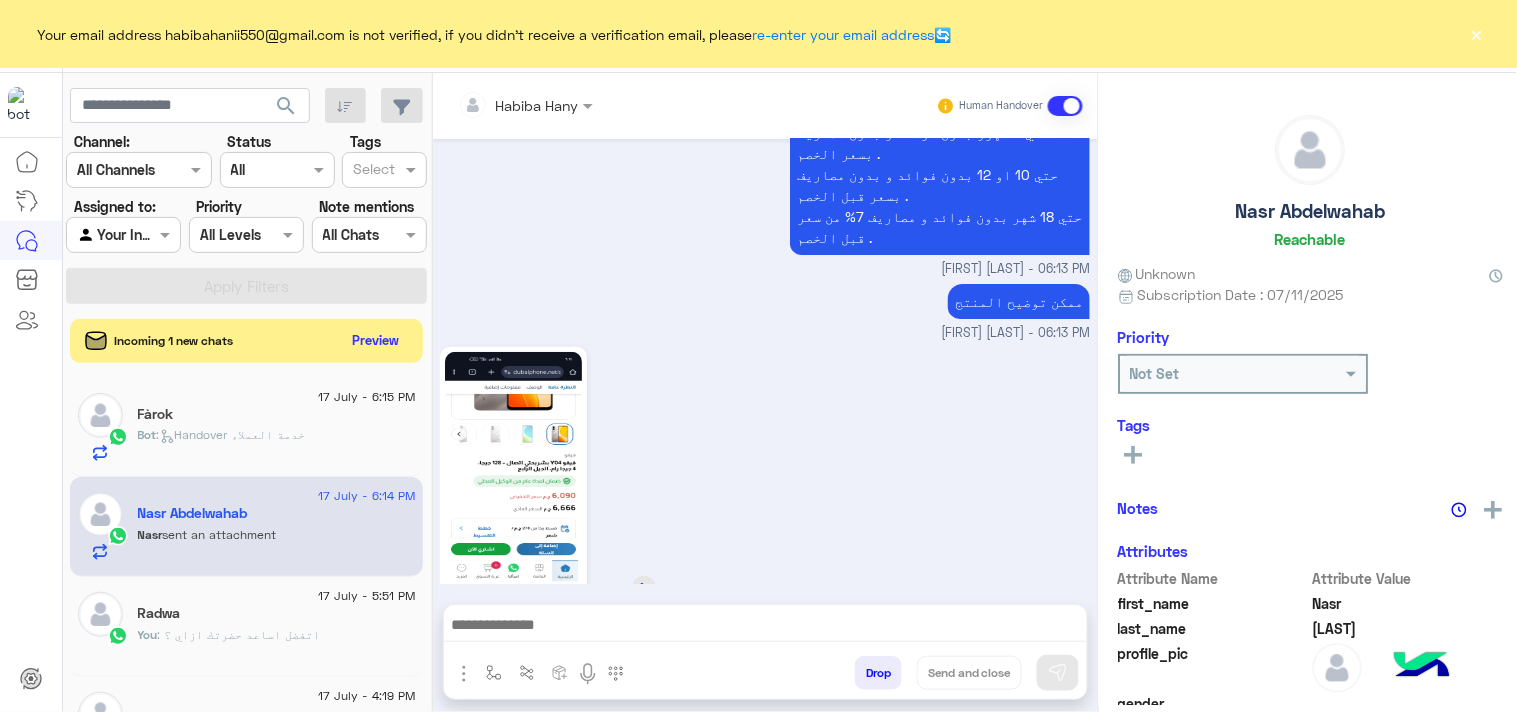 click 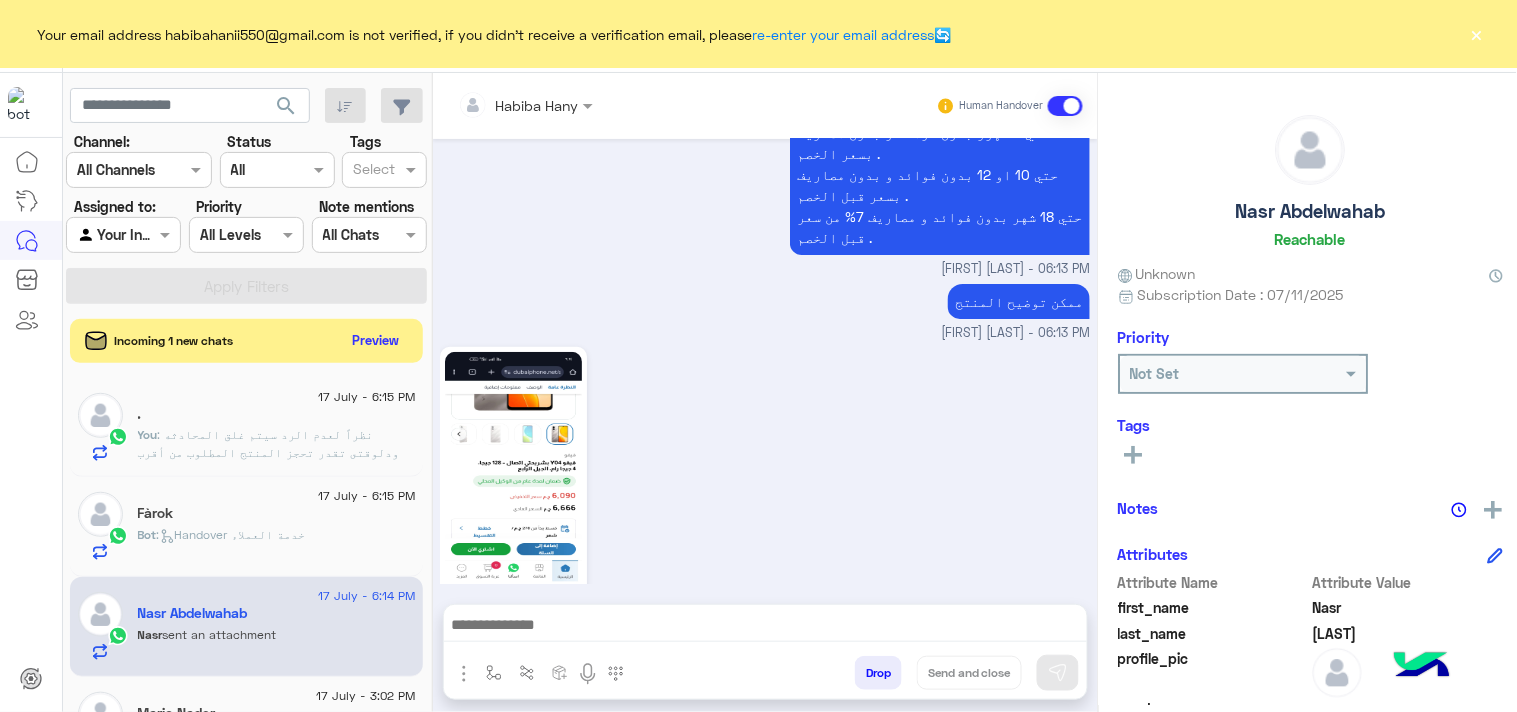 scroll, scrollTop: 1773, scrollLeft: 0, axis: vertical 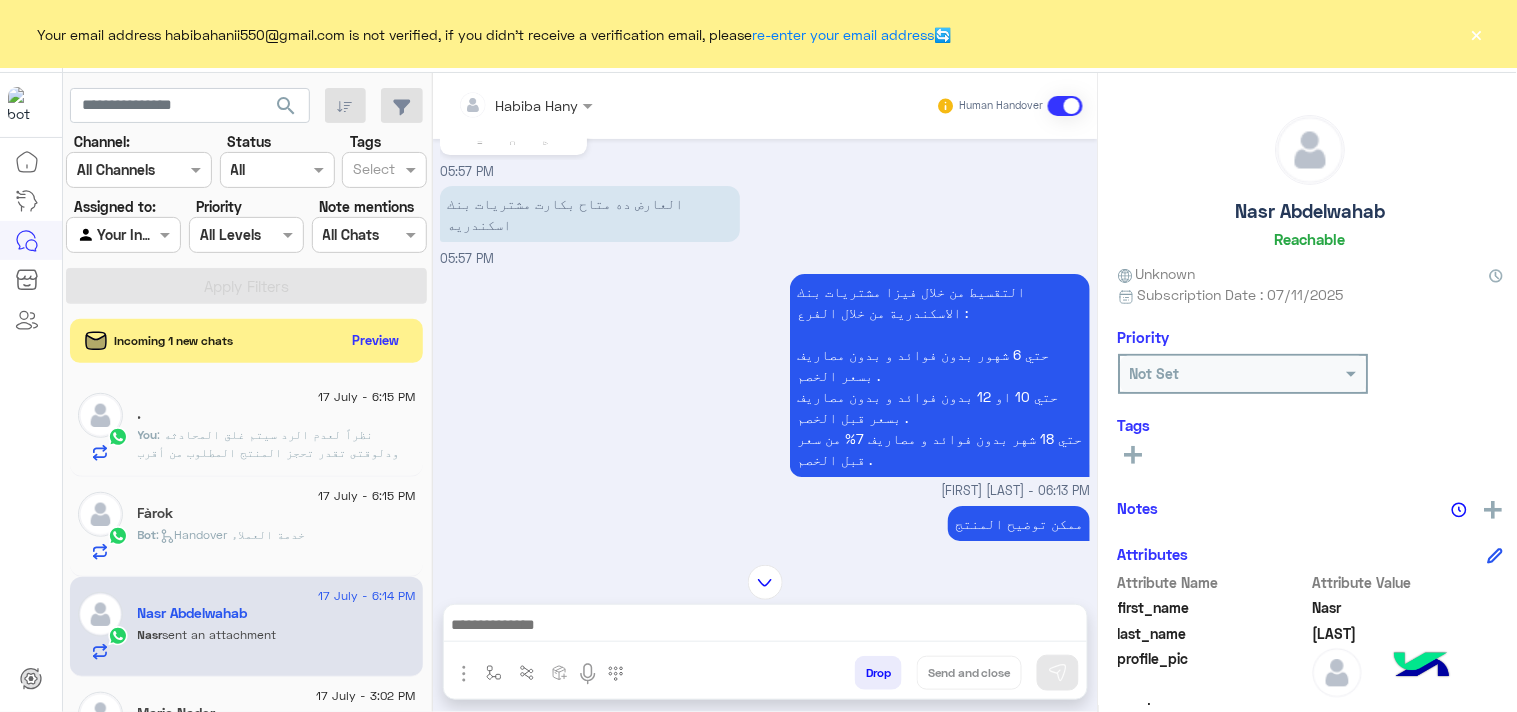 click at bounding box center [765, 627] 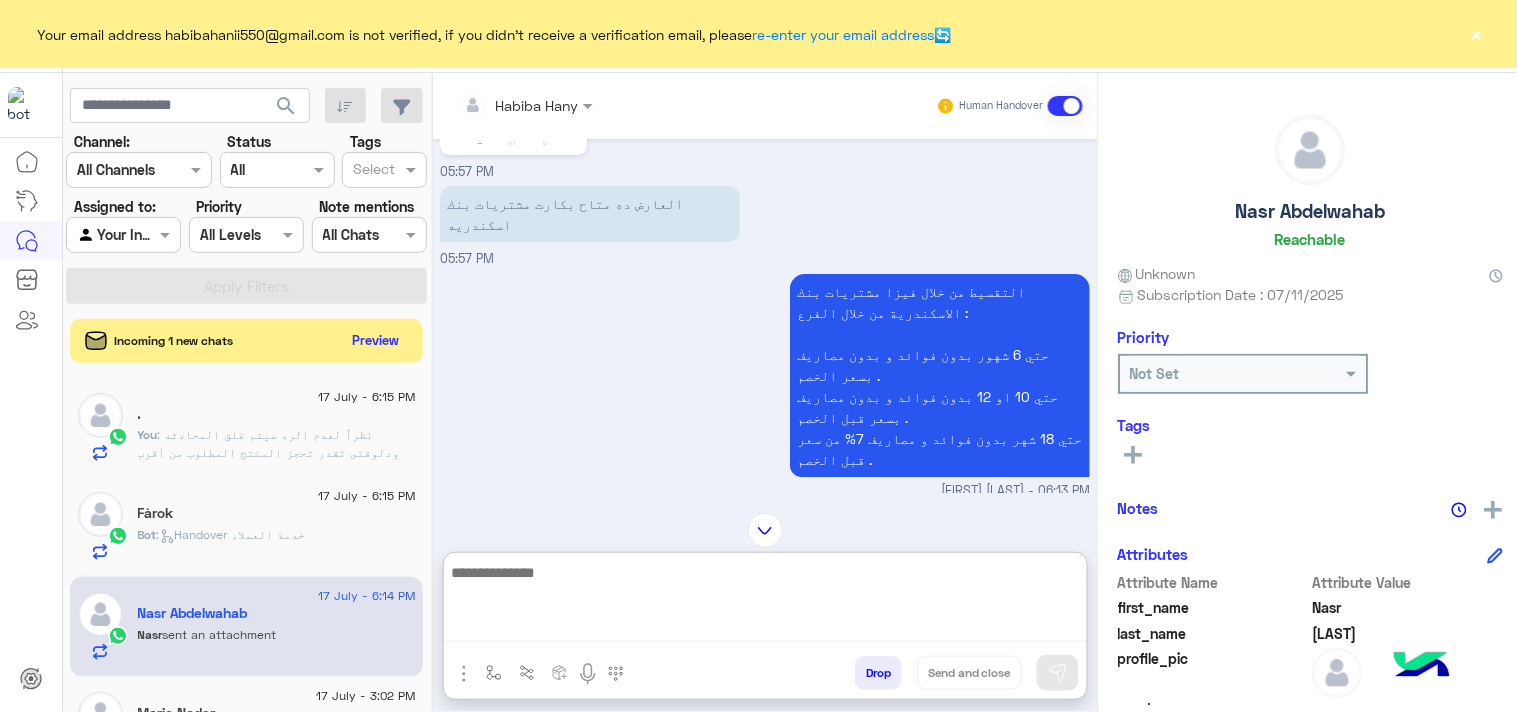paste on "**********" 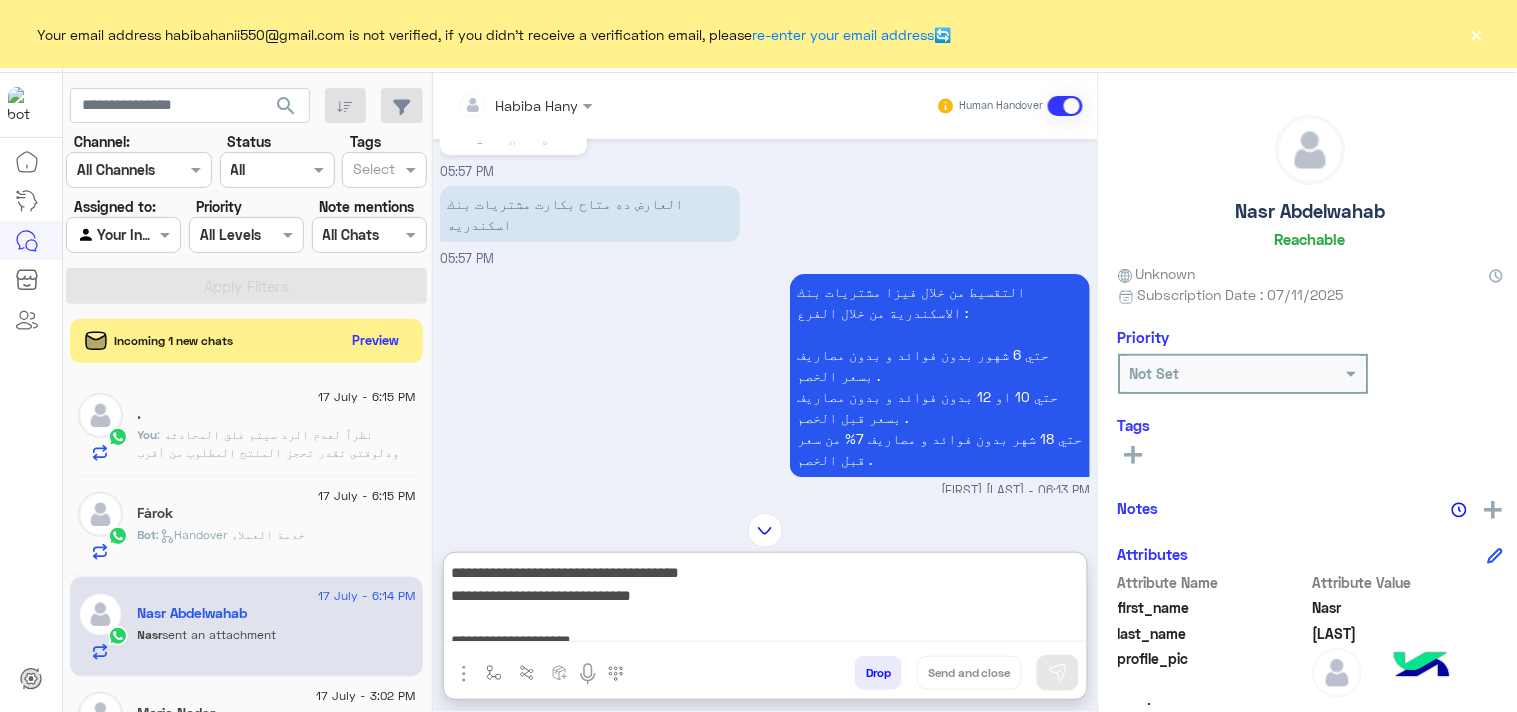 scroll, scrollTop: 20, scrollLeft: 0, axis: vertical 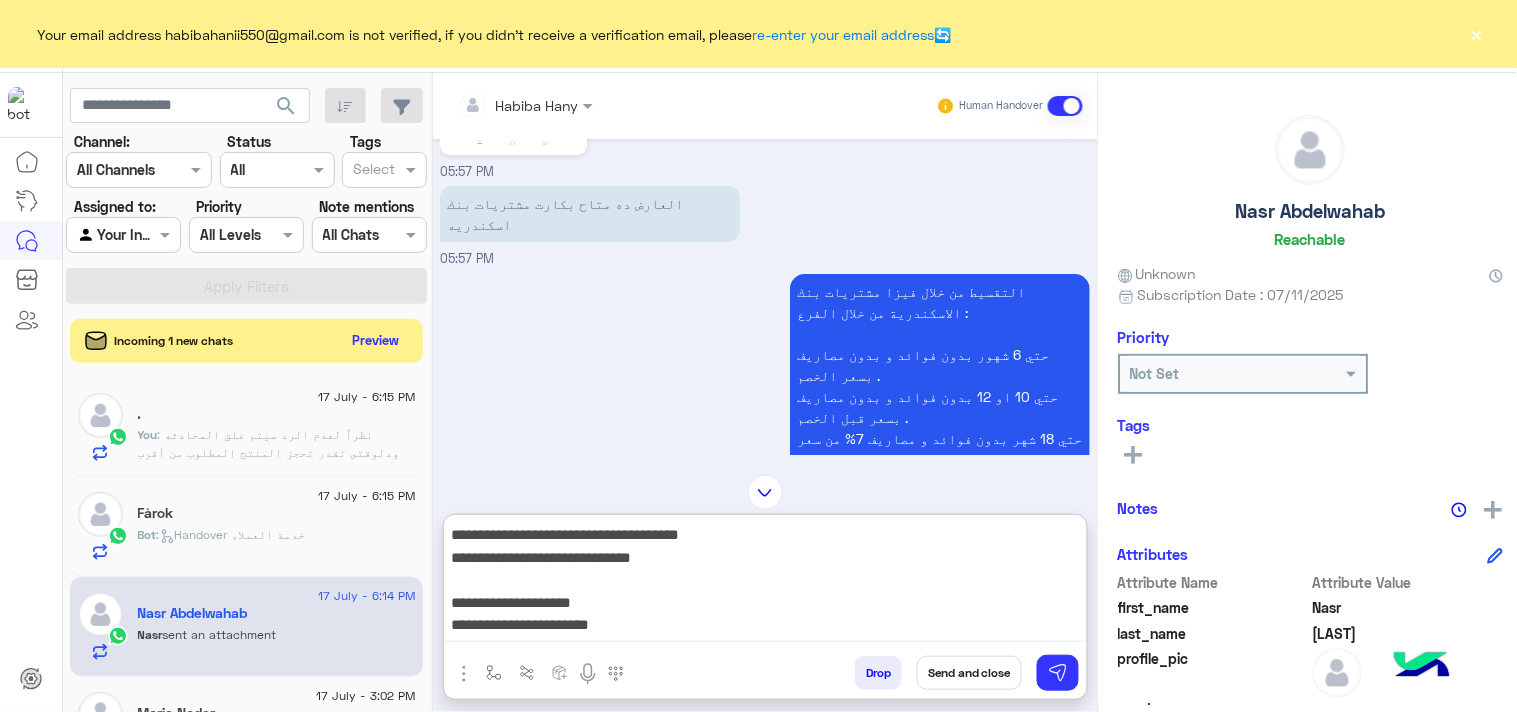 click on "**********" at bounding box center [765, 582] 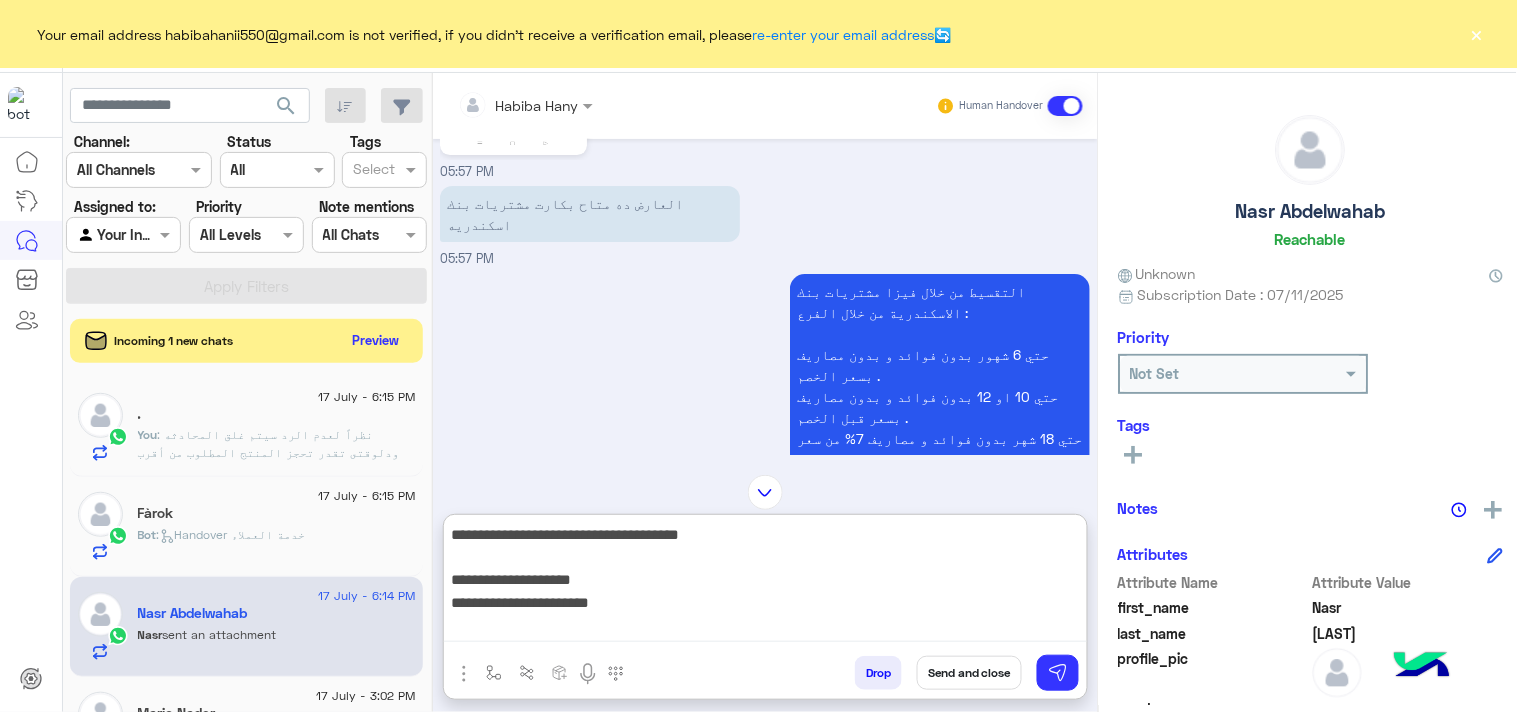 scroll, scrollTop: 0, scrollLeft: 0, axis: both 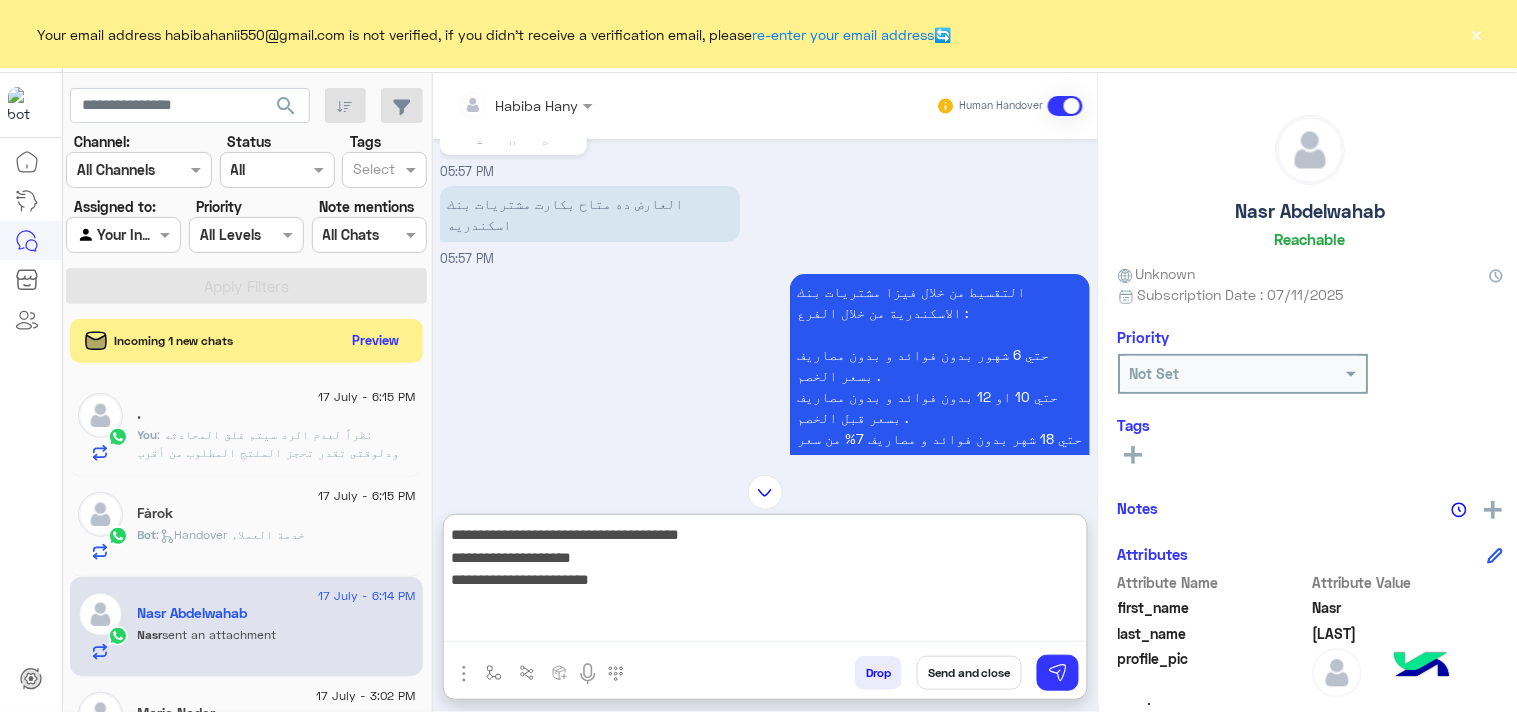 drag, startPoint x: 485, startPoint y: 552, endPoint x: 691, endPoint y: 555, distance: 206.02185 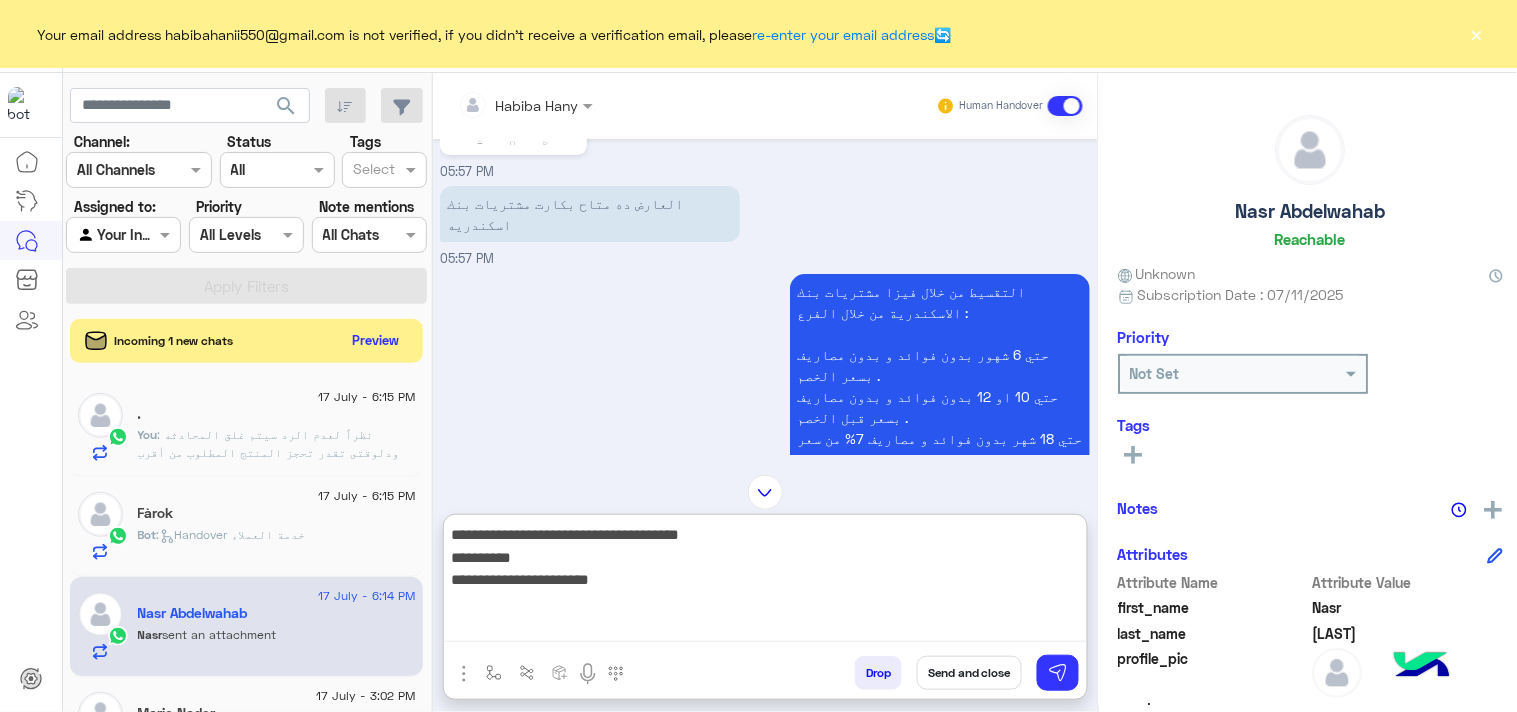 drag, startPoint x: 486, startPoint y: 573, endPoint x: 858, endPoint y: 575, distance: 372.00537 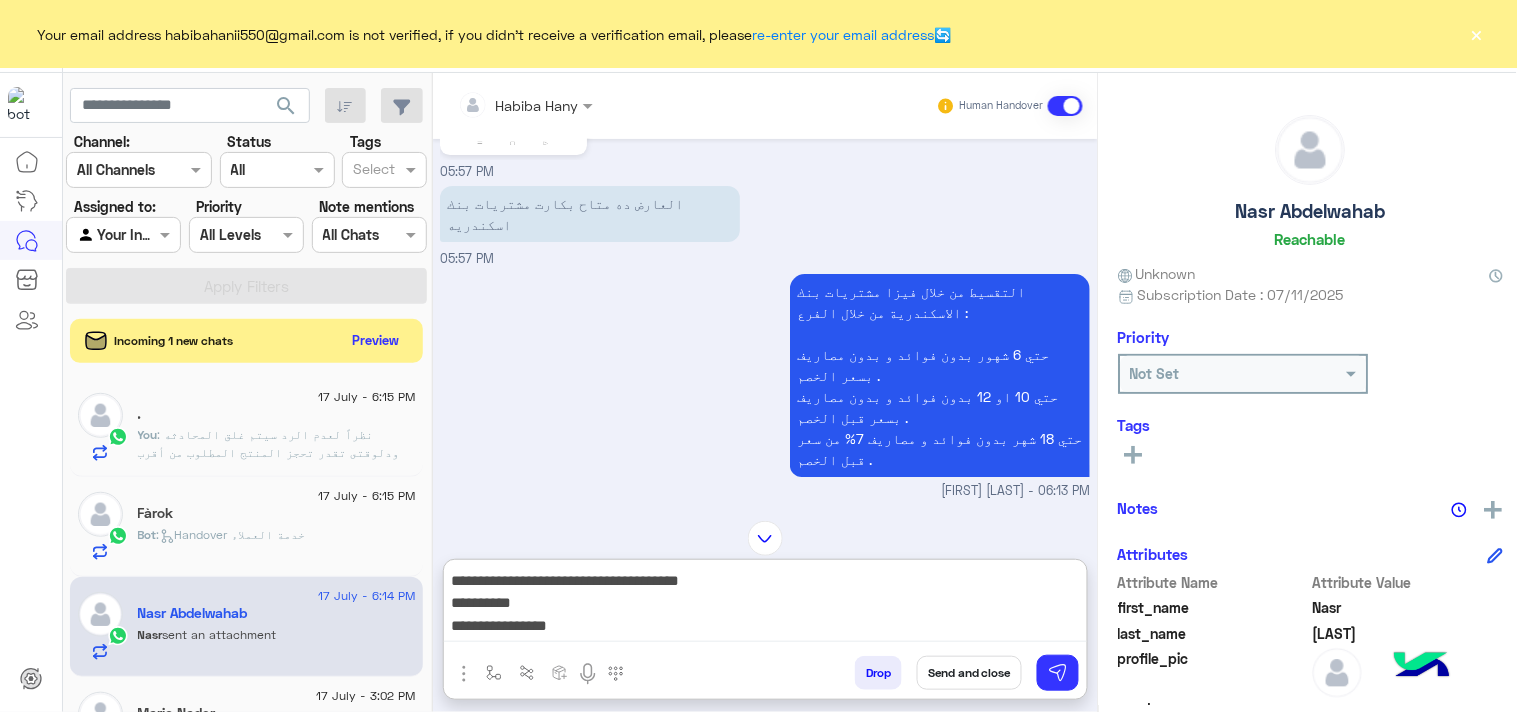 paste on "**********" 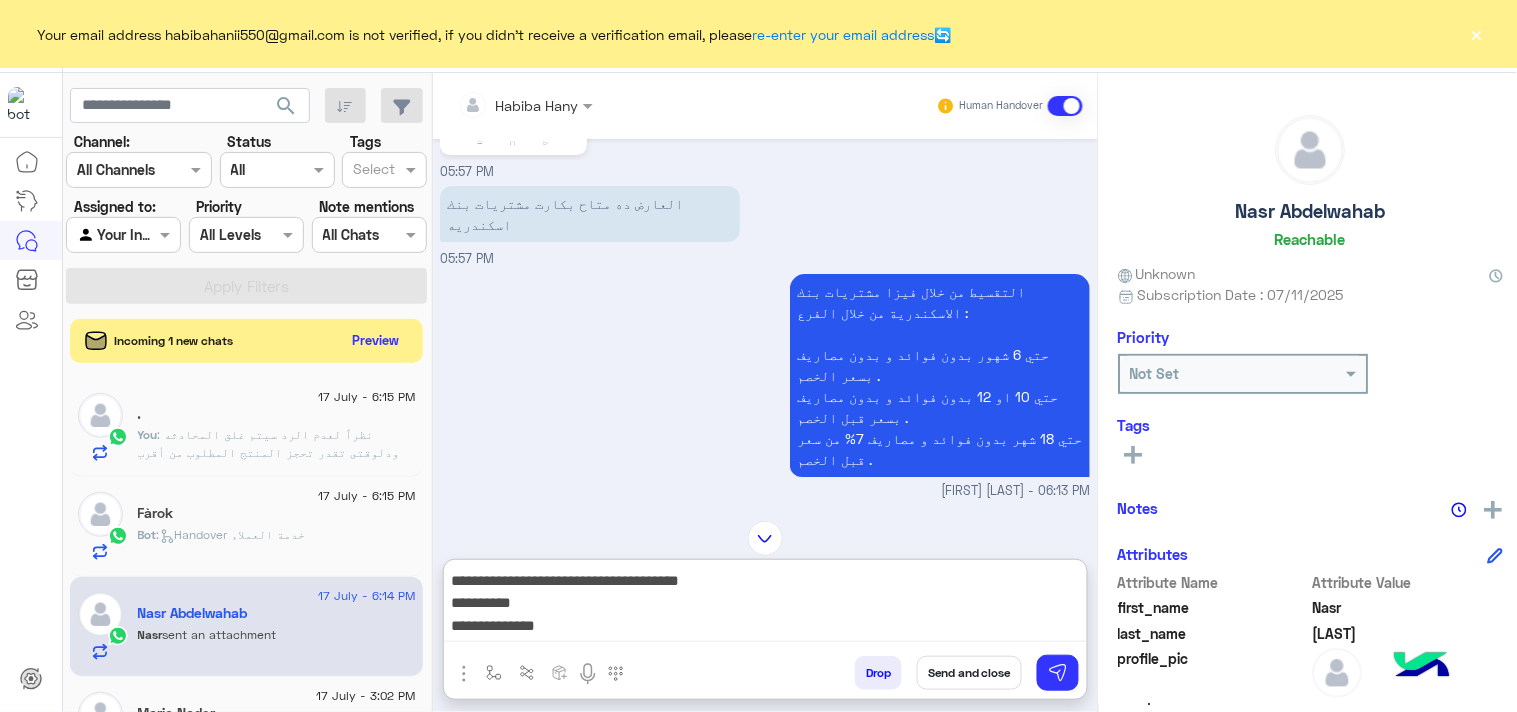 scroll, scrollTop: 62, scrollLeft: 0, axis: vertical 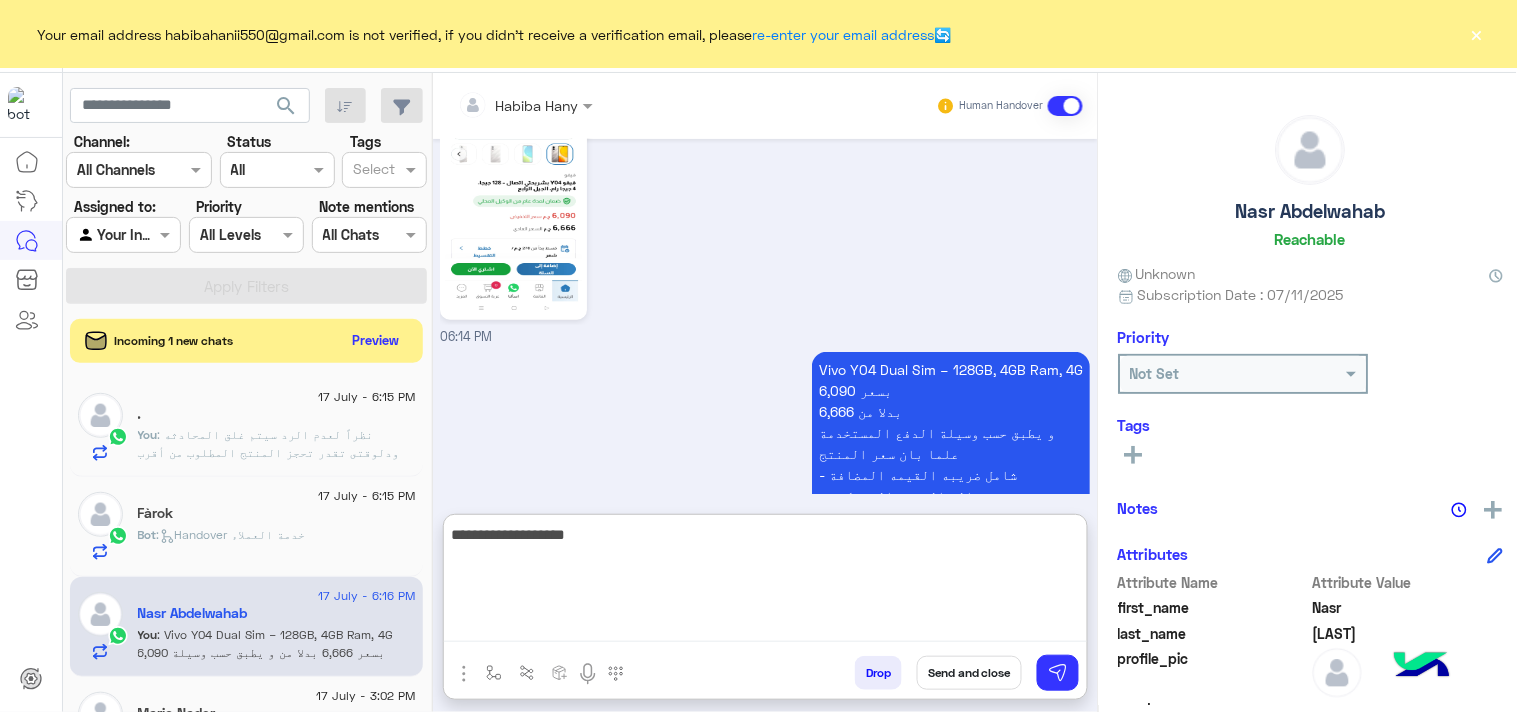 type on "**********" 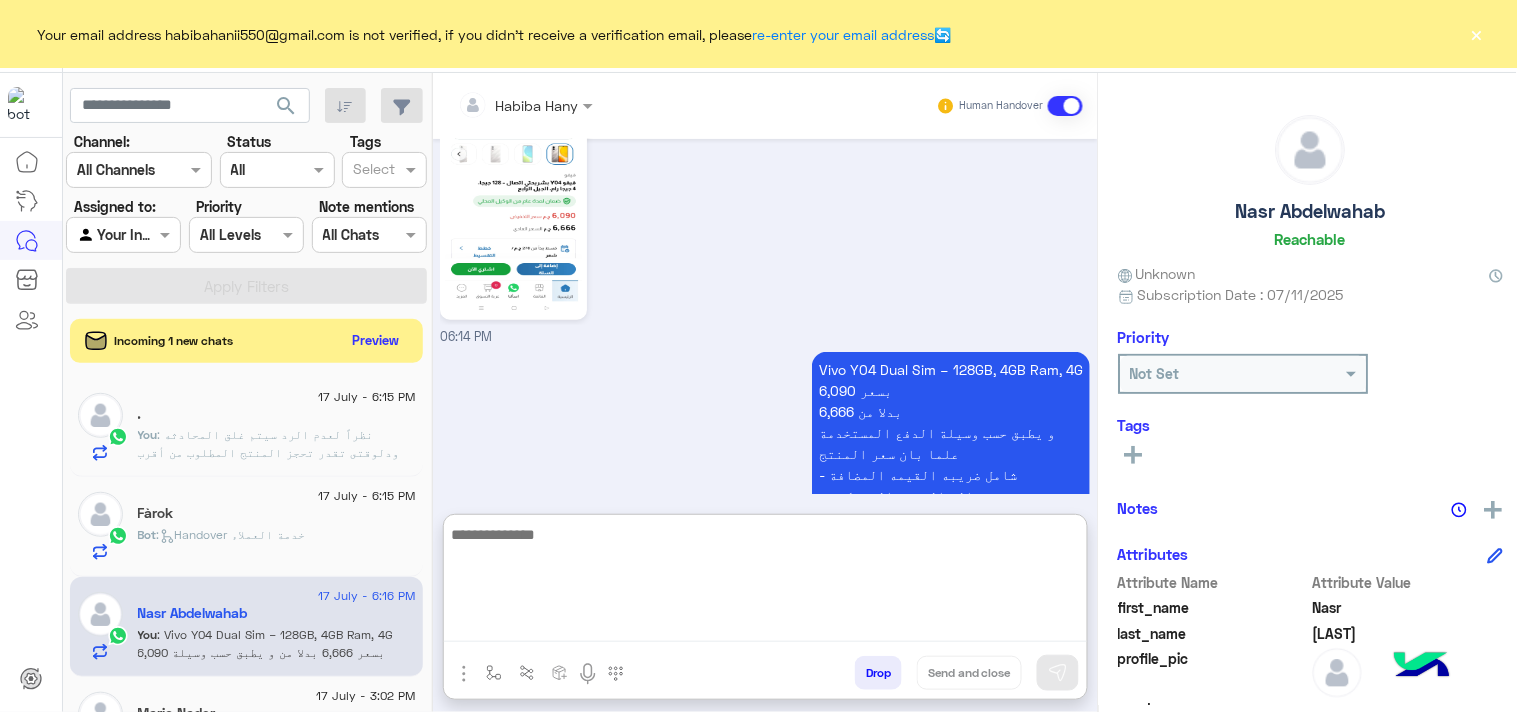 scroll, scrollTop: 2338, scrollLeft: 0, axis: vertical 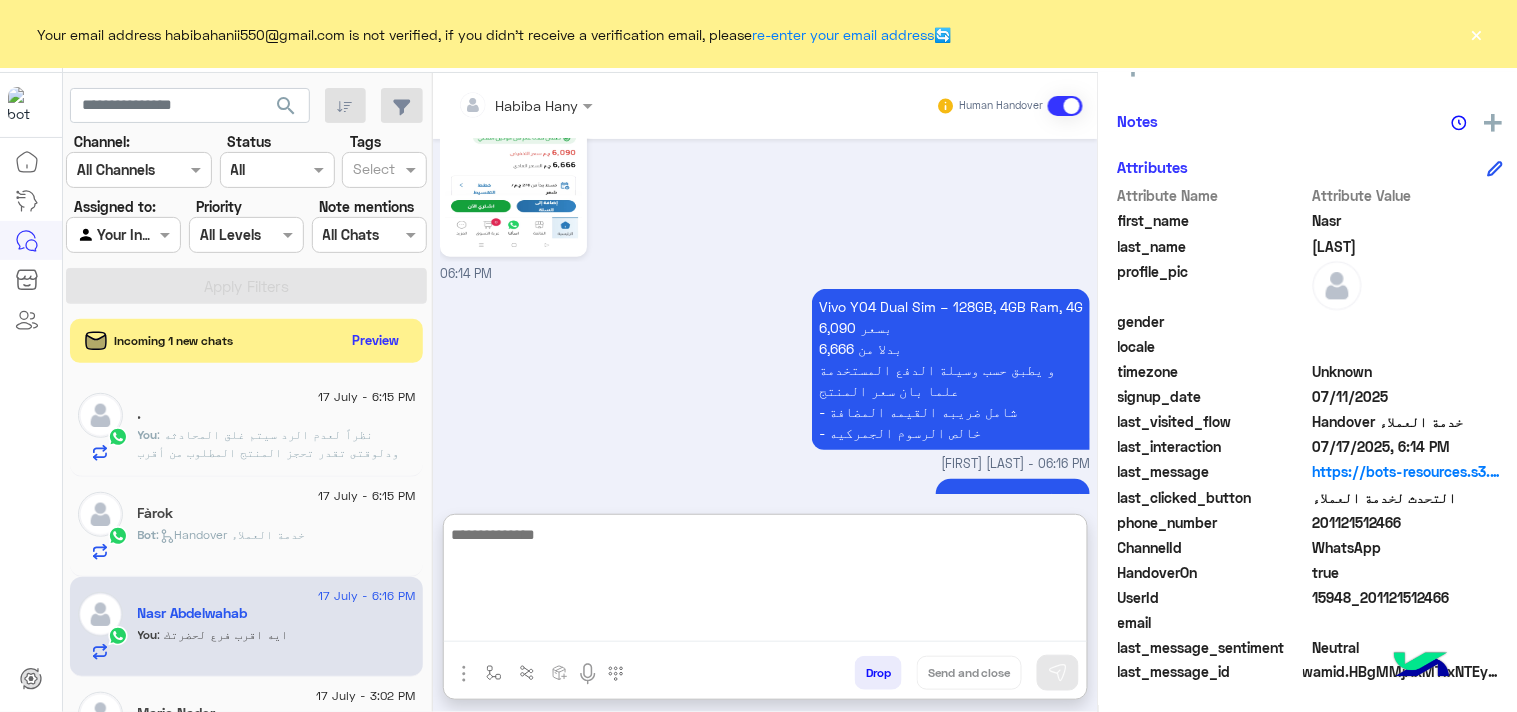 type 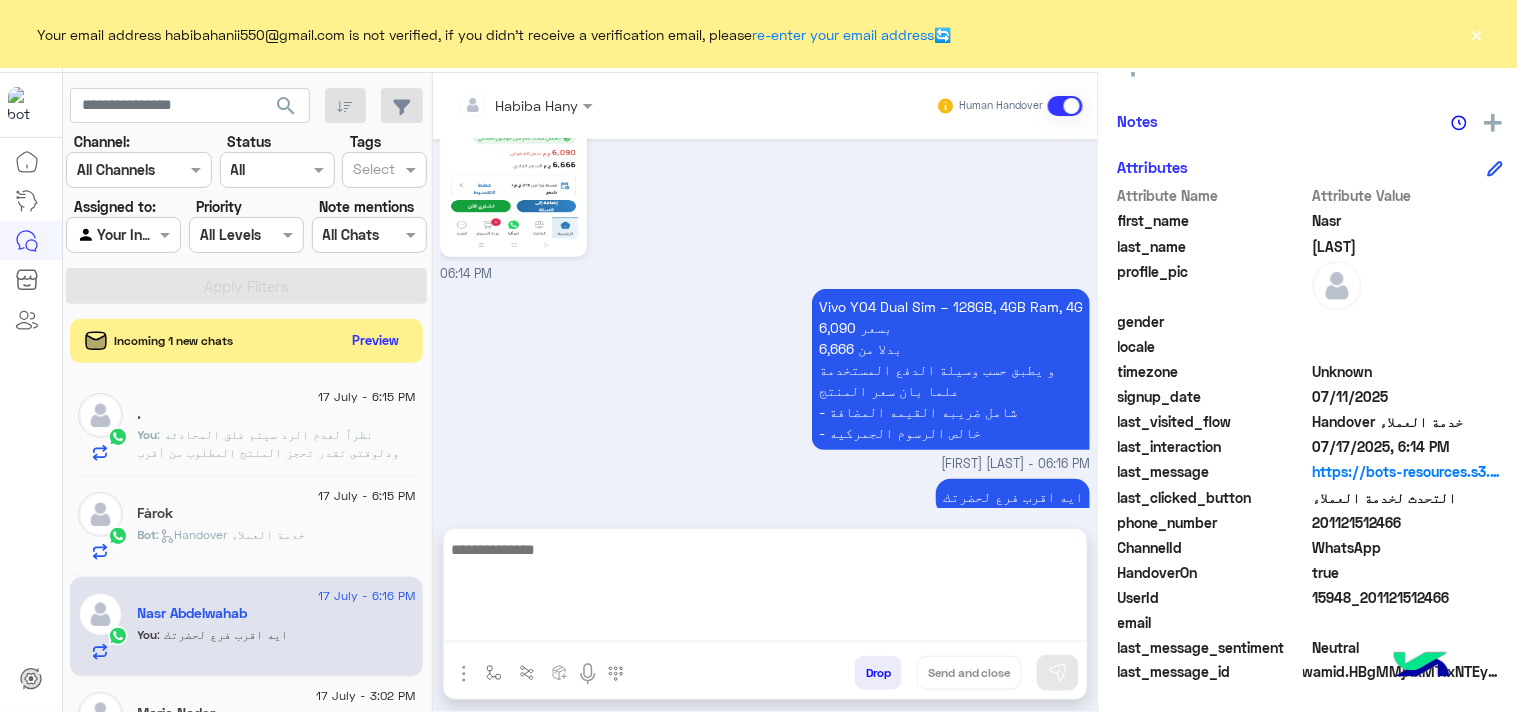 click on "201121512466" 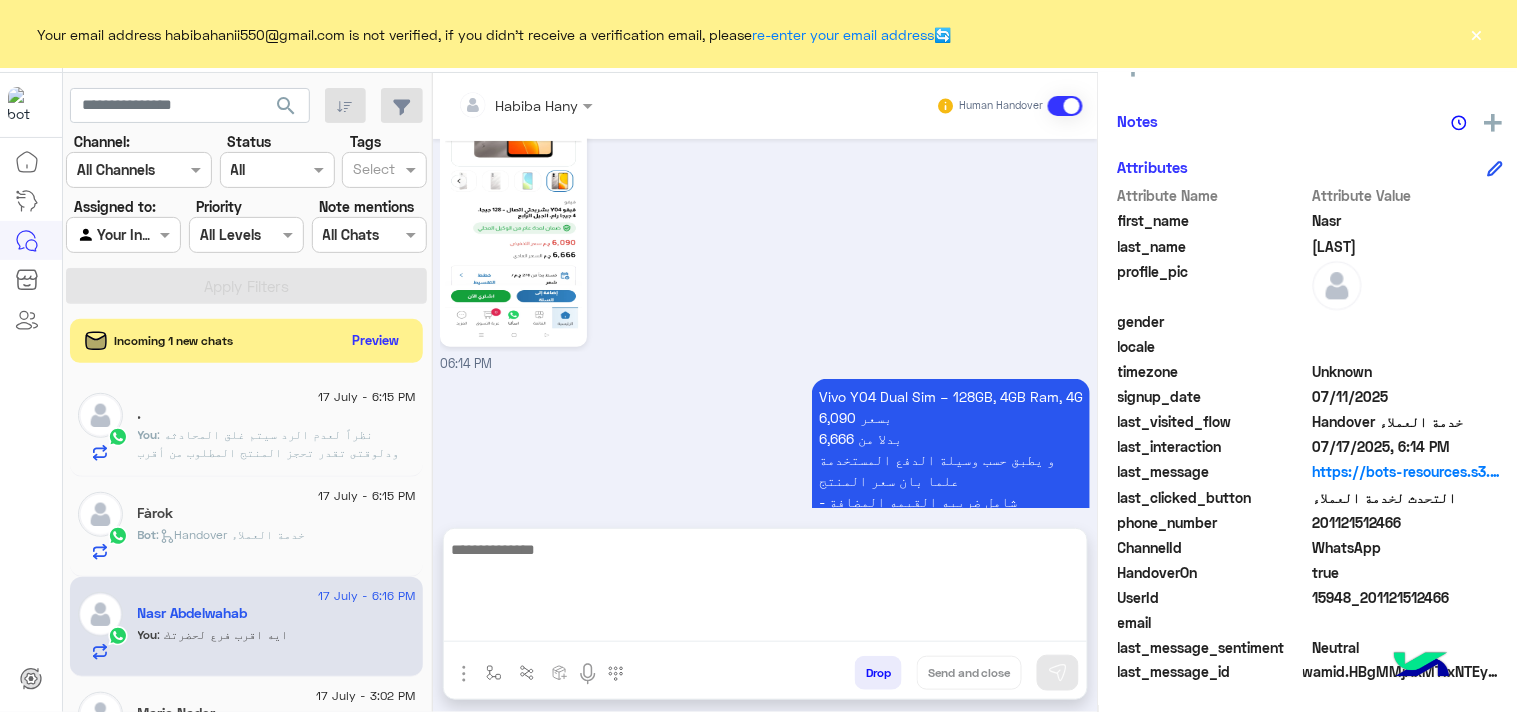 click on "201121512466" 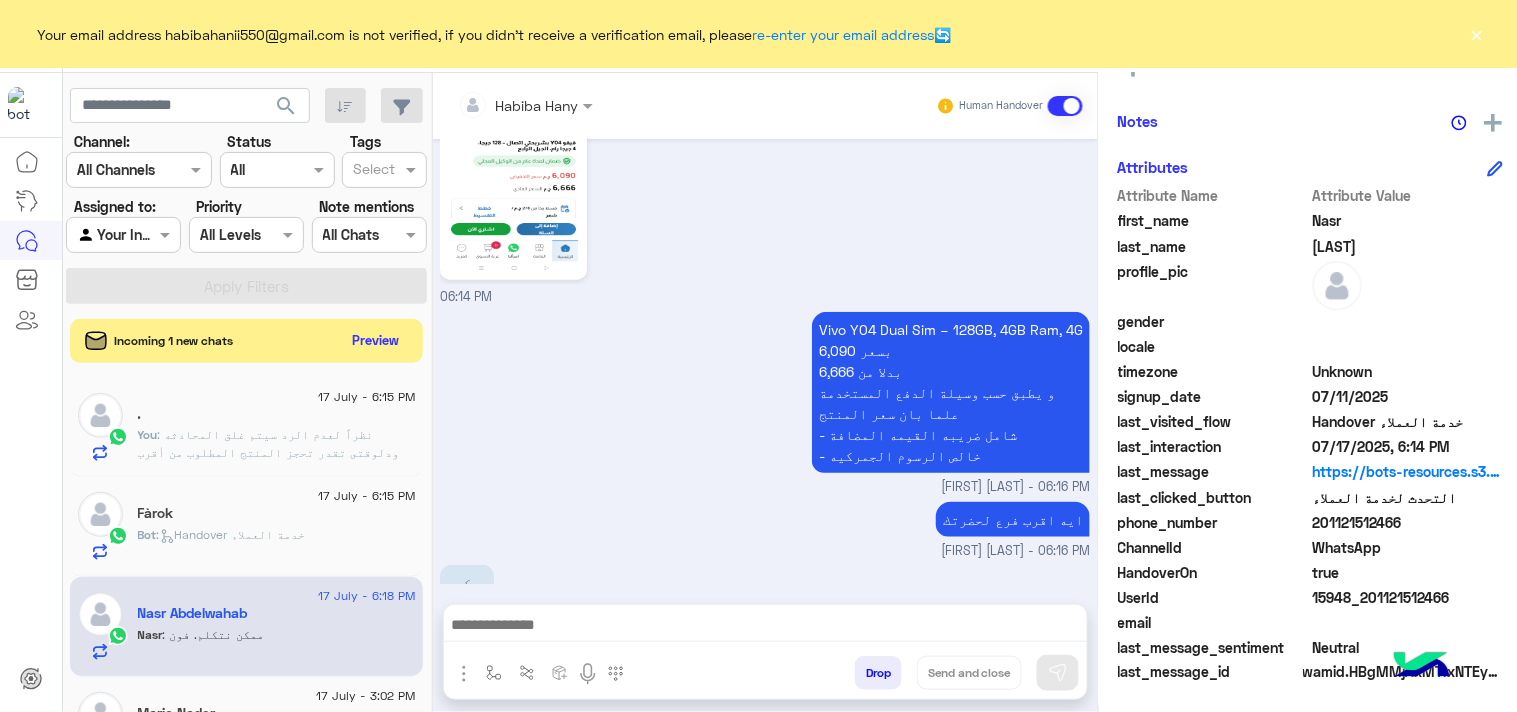 scroll, scrollTop: 2204, scrollLeft: 0, axis: vertical 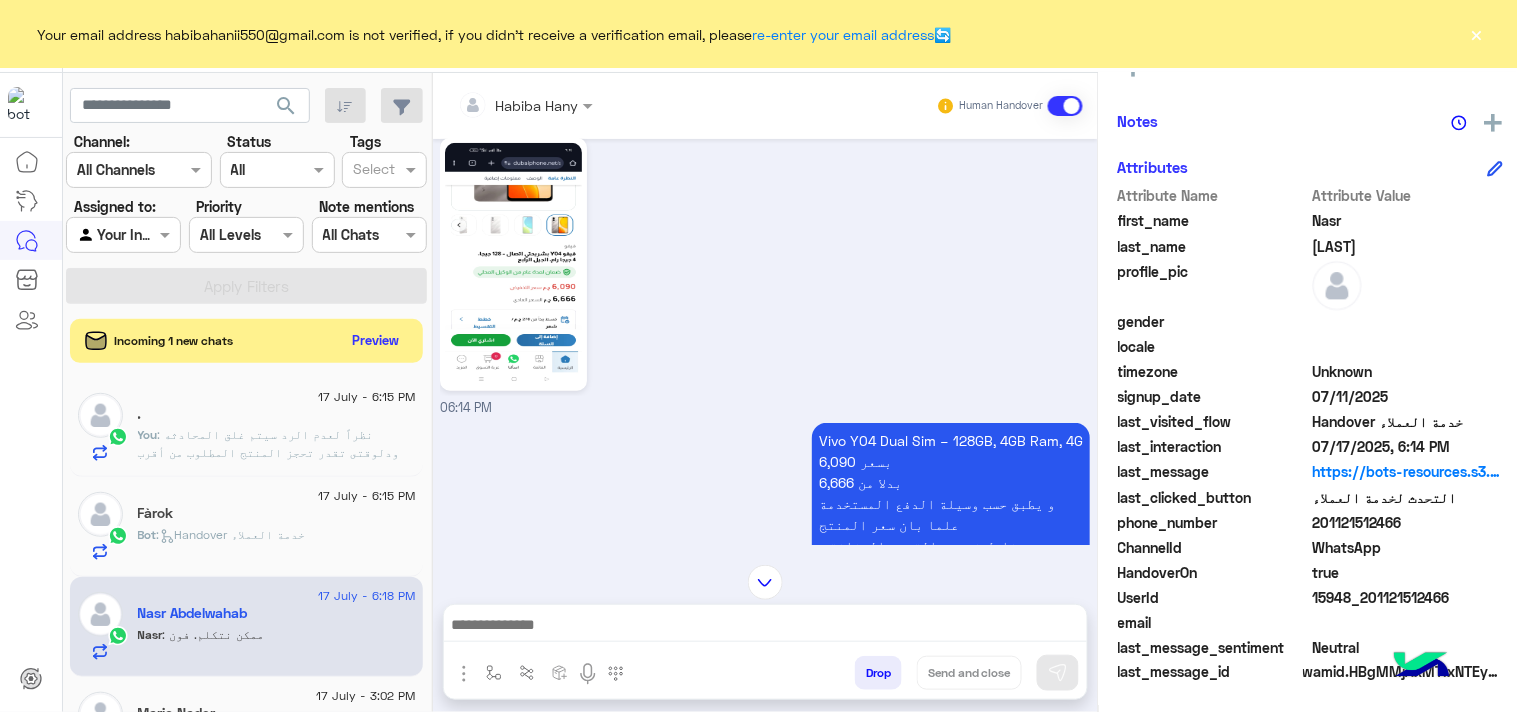 click on "Vivo Y04 Dual Sim – 128GB, 4GB Ram, 4G 6,090 بسعر 6,666 بدلا من  و يطبق حسب وسيلة الدفع المستخدمة علما بان سعر المنتج - شامل ضريبه القيمه المضافة - خالص الرسوم الجمركيه" at bounding box center [951, 503] 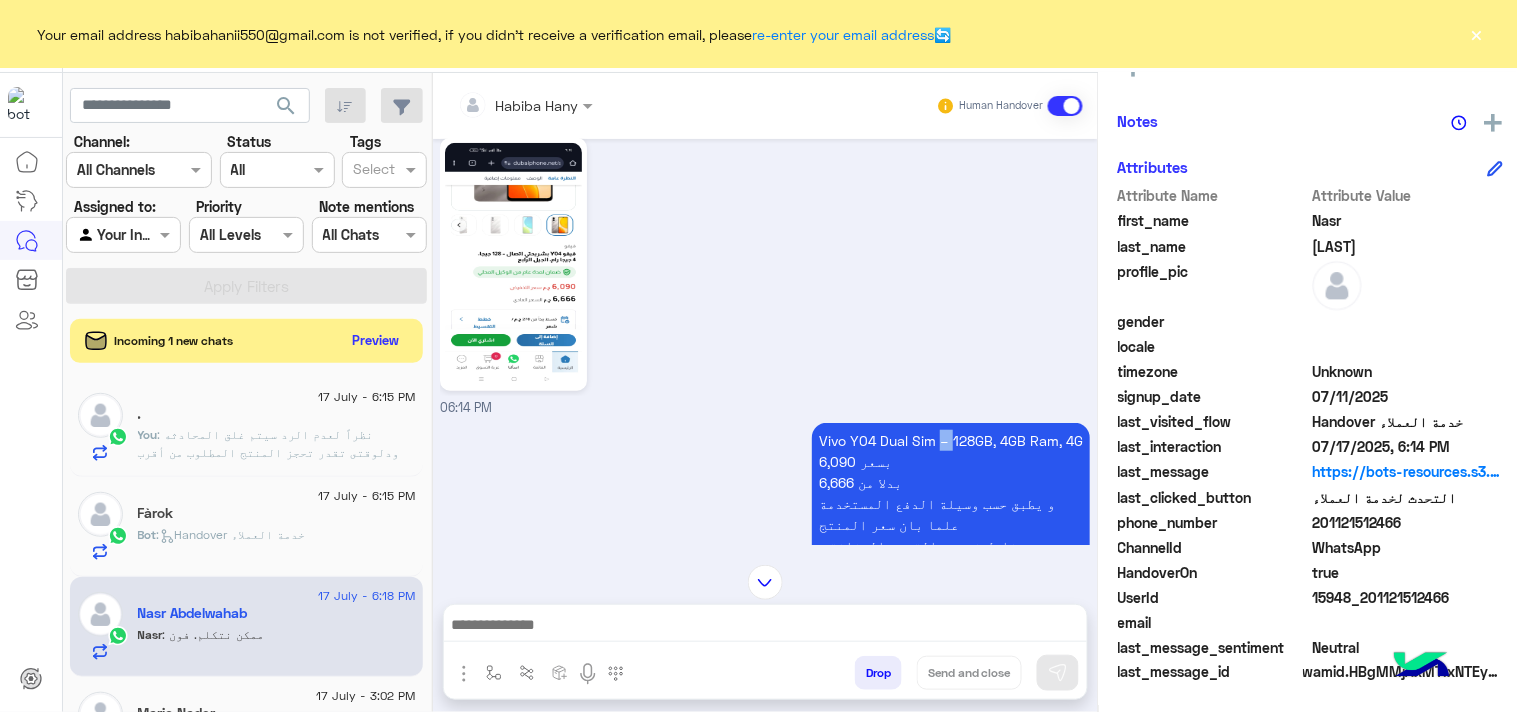 click on "Vivo Y04 Dual Sim – 128GB, 4GB Ram, 4G 6,090 بسعر 6,666 بدلا من  و يطبق حسب وسيلة الدفع المستخدمة علما بان سعر المنتج - شامل ضريبه القيمه المضافة - خالص الرسوم الجمركيه" at bounding box center (951, 503) 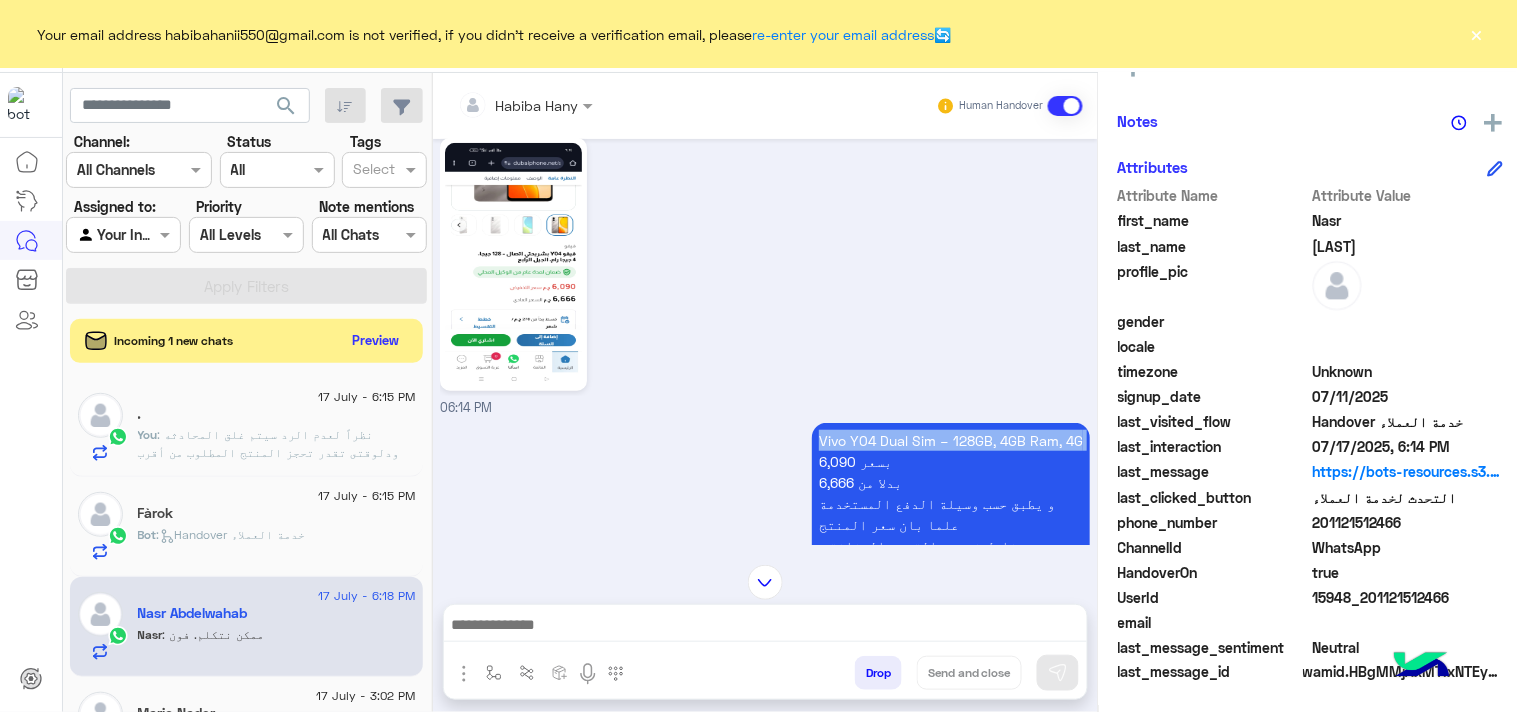 click on "Vivo Y04 Dual Sim – 128GB, 4GB Ram, 4G 6,090 بسعر 6,666 بدلا من  و يطبق حسب وسيلة الدفع المستخدمة علما بان سعر المنتج - شامل ضريبه القيمه المضافة - خالص الرسوم الجمركيه" at bounding box center [951, 503] 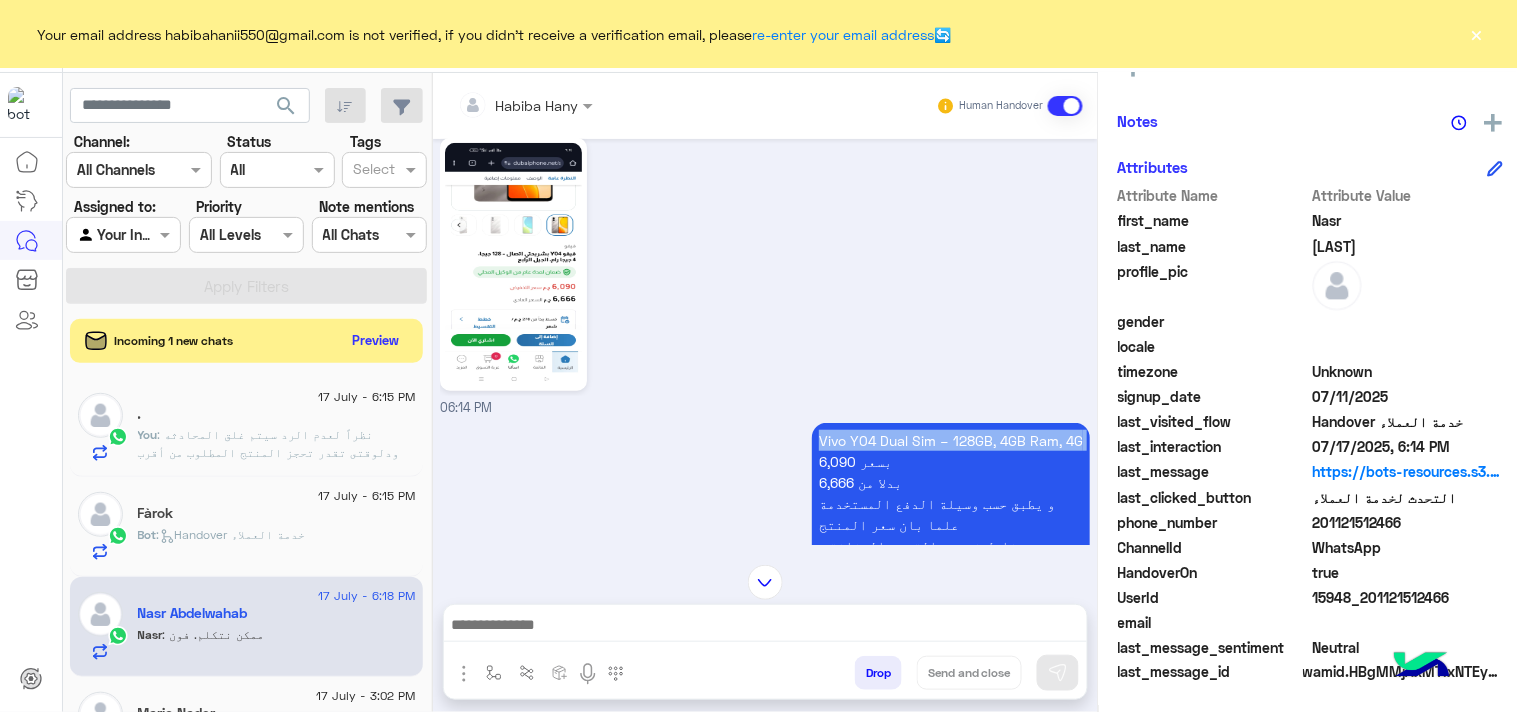 scroll, scrollTop: 2315, scrollLeft: 0, axis: vertical 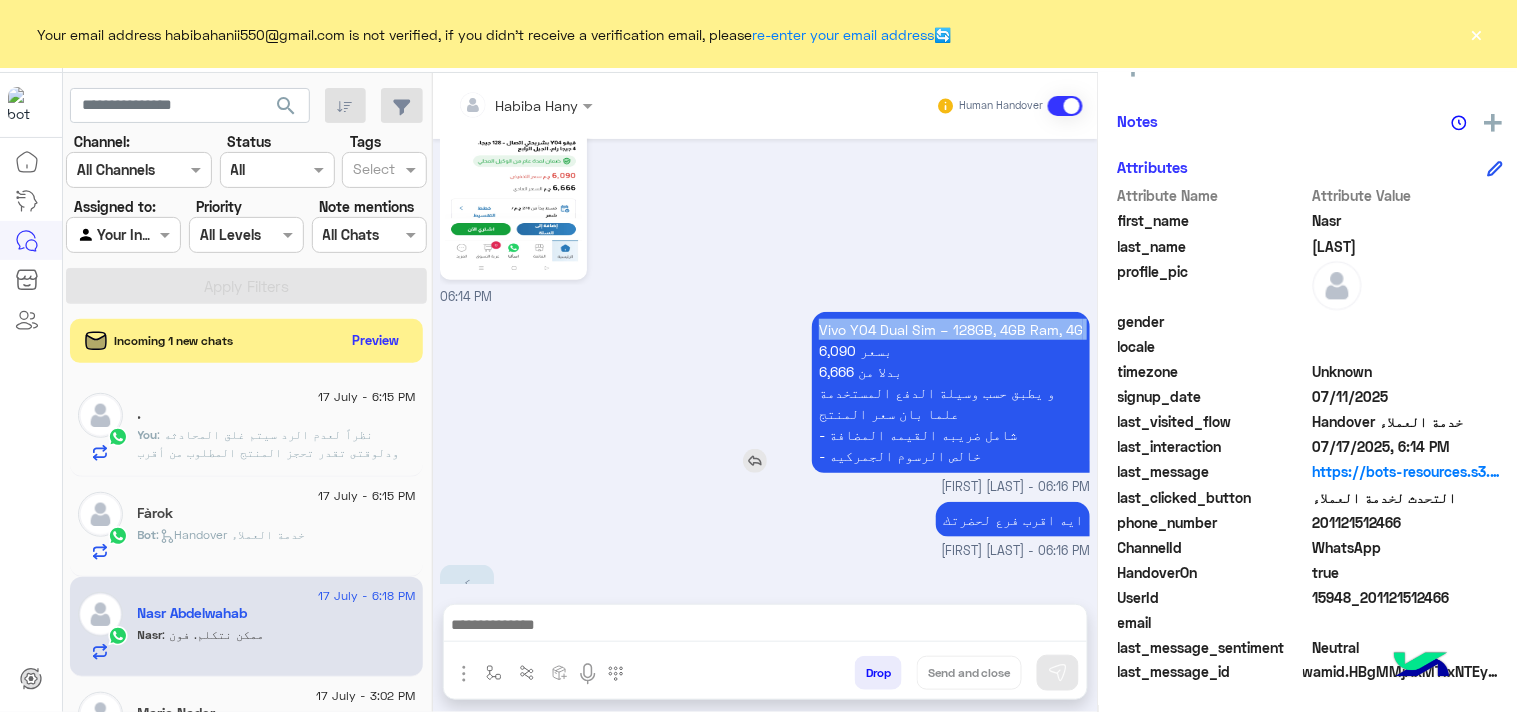 click on "Vivo Y04 Dual Sim – 128GB, 4GB Ram, 4G 6,090 بسعر 6,666 بدلا من  و يطبق حسب وسيلة الدفع المستخدمة علما بان سعر المنتج - شامل ضريبه القيمه المضافة - خالص الرسوم الجمركيه" at bounding box center [951, 392] 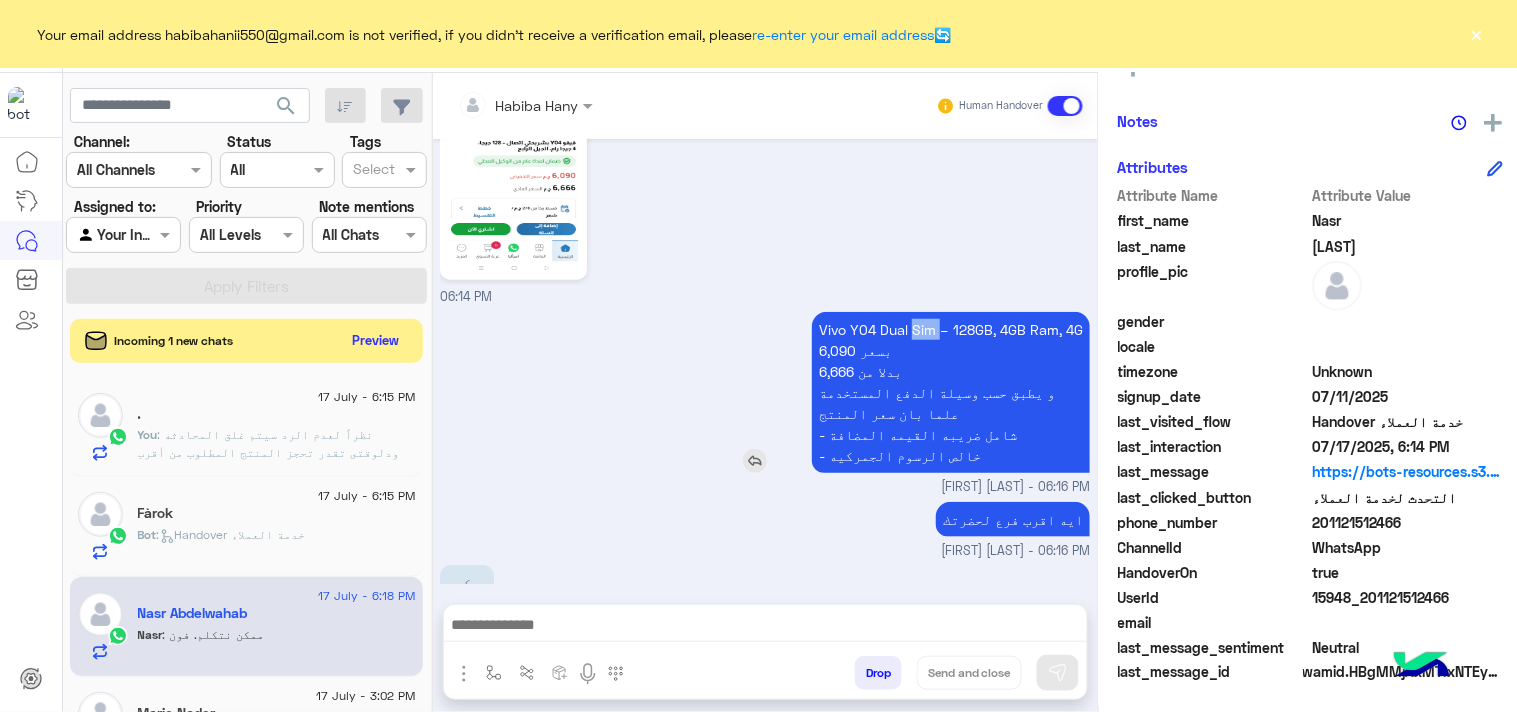 click on "Vivo Y04 Dual Sim – 128GB, 4GB Ram, 4G 6,090 بسعر 6,666 بدلا من  و يطبق حسب وسيلة الدفع المستخدمة علما بان سعر المنتج - شامل ضريبه القيمه المضافة - خالص الرسوم الجمركيه" at bounding box center [951, 392] 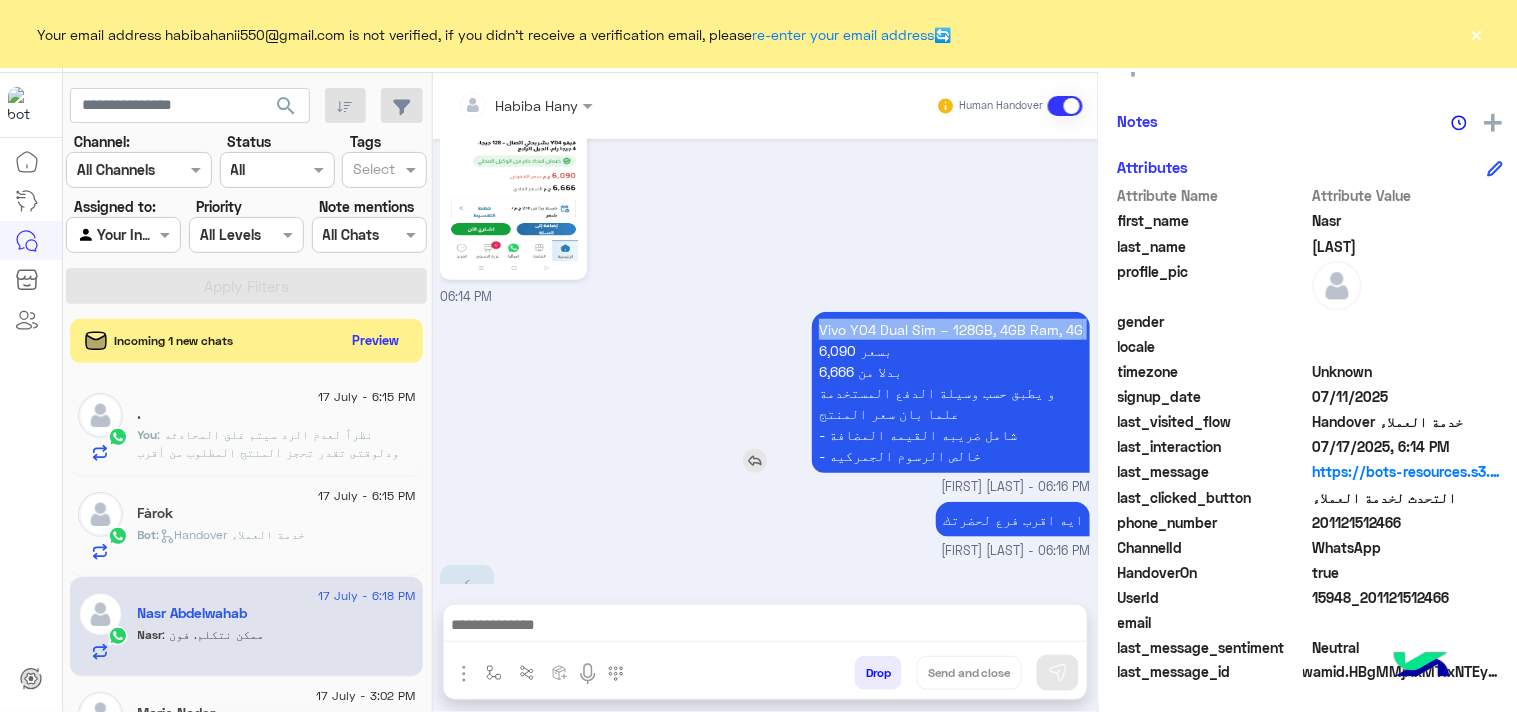 click on "Vivo Y04 Dual Sim – 128GB, 4GB Ram, 4G 6,090 بسعر 6,666 بدلا من  و يطبق حسب وسيلة الدفع المستخدمة علما بان سعر المنتج - شامل ضريبه القيمه المضافة - خالص الرسوم الجمركيه" at bounding box center (951, 392) 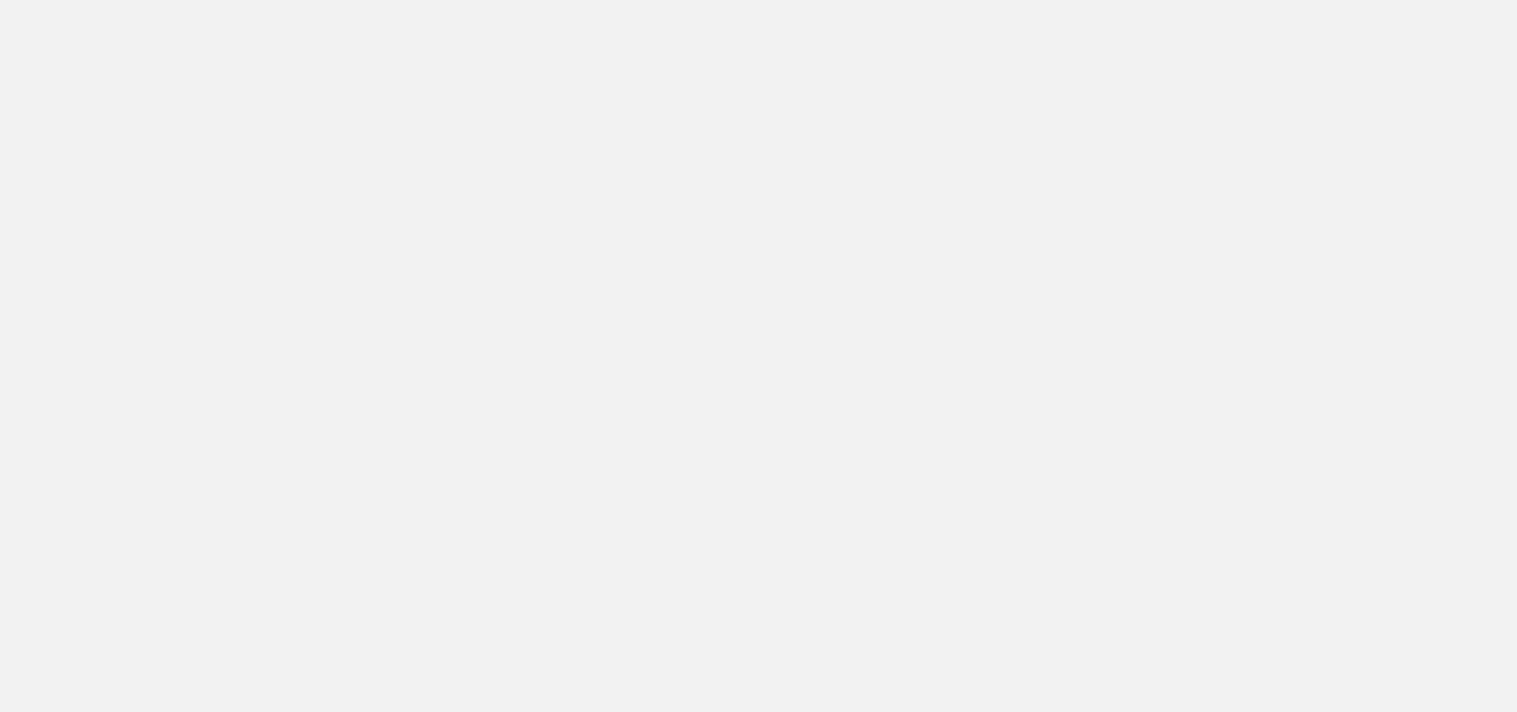 scroll, scrollTop: 0, scrollLeft: 0, axis: both 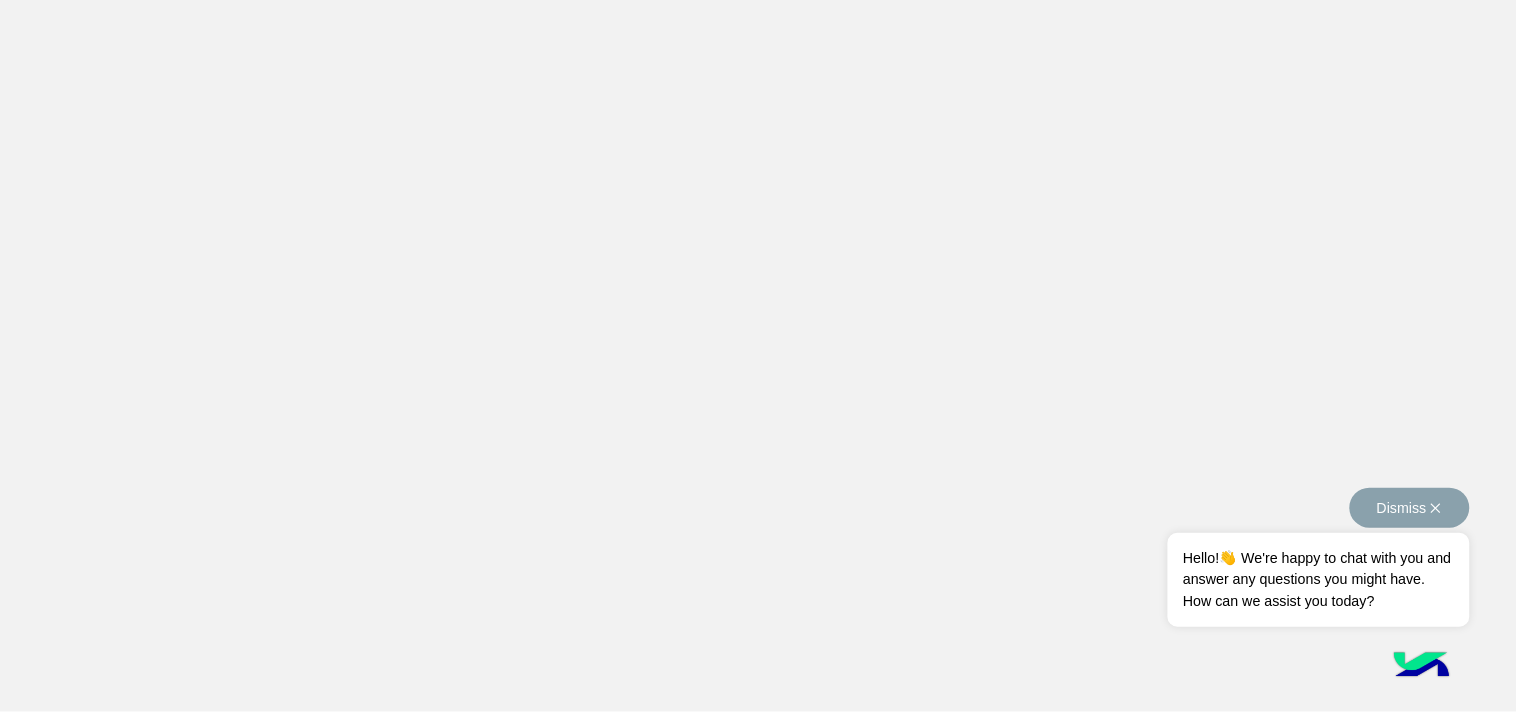 click on "Dismiss ✕" at bounding box center (1410, 508) 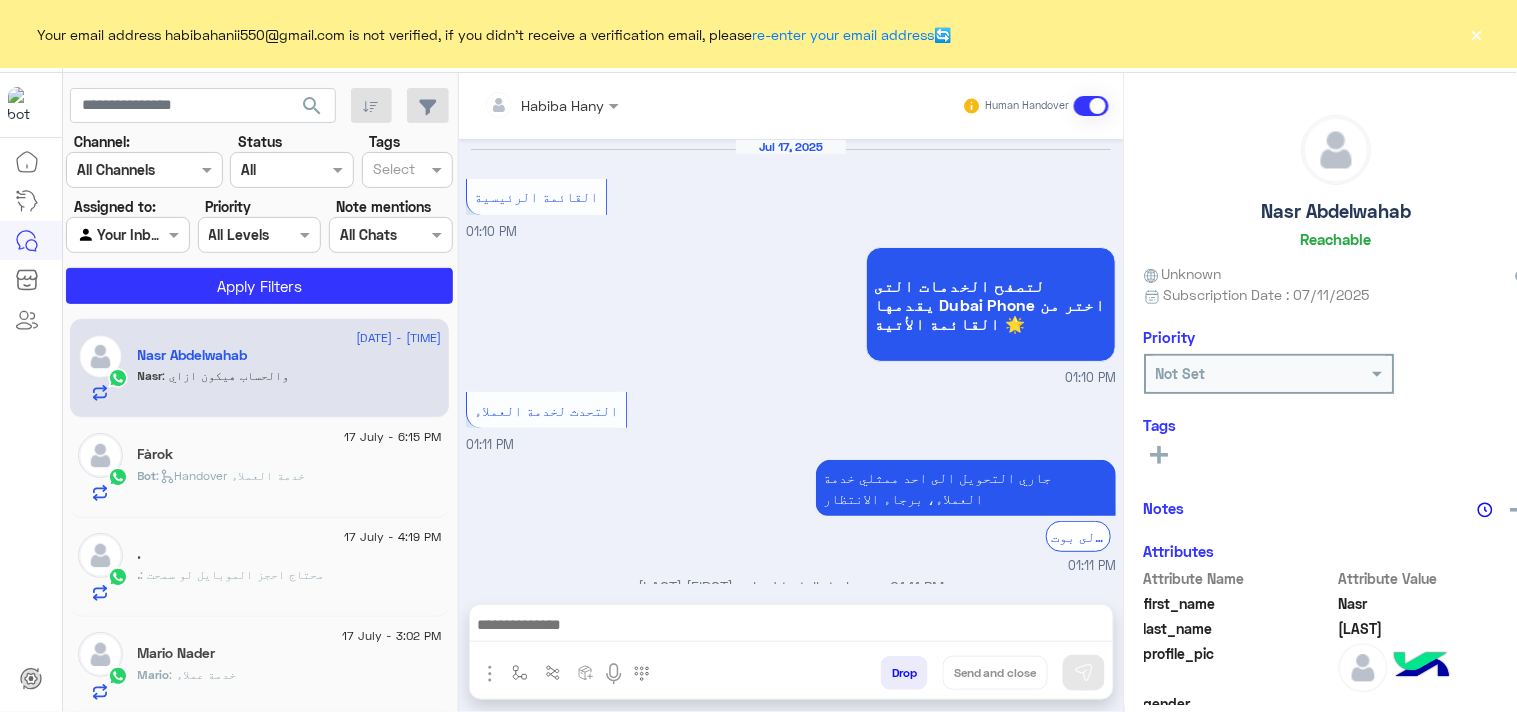 scroll, scrollTop: 1695, scrollLeft: 0, axis: vertical 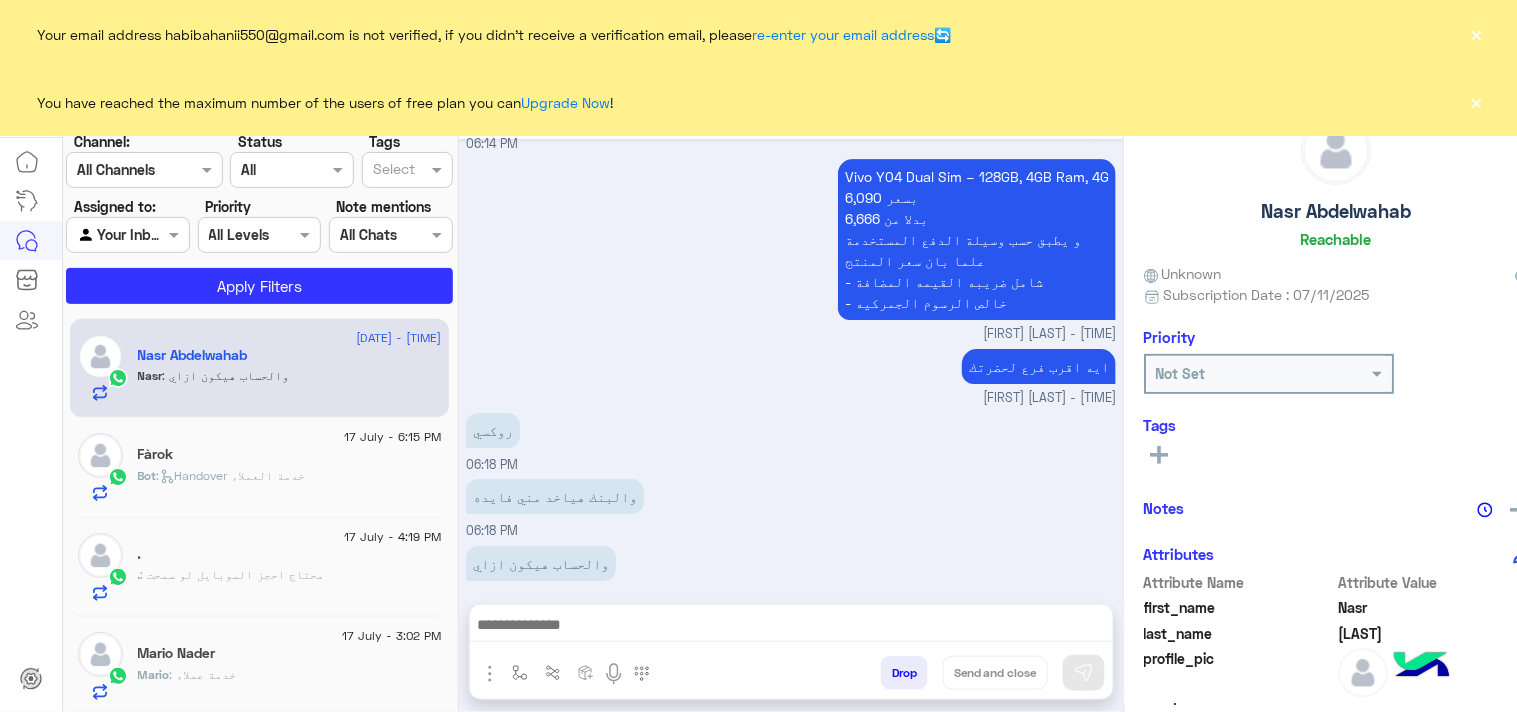 click on "والحساب هيكون ازاي   [TIME]" at bounding box center (791, 574) 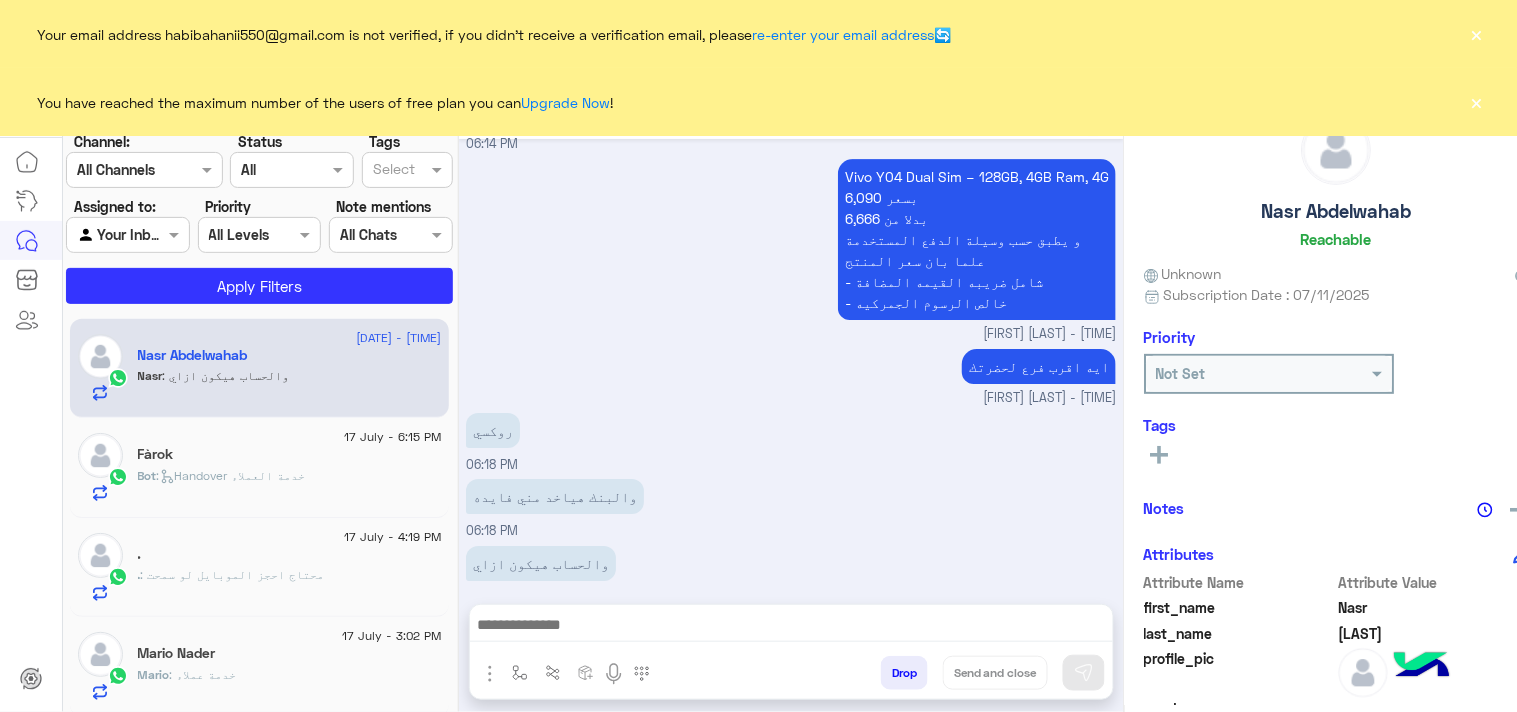 click on "والحساب هيكون ازاي   [TIME]" at bounding box center (791, 574) 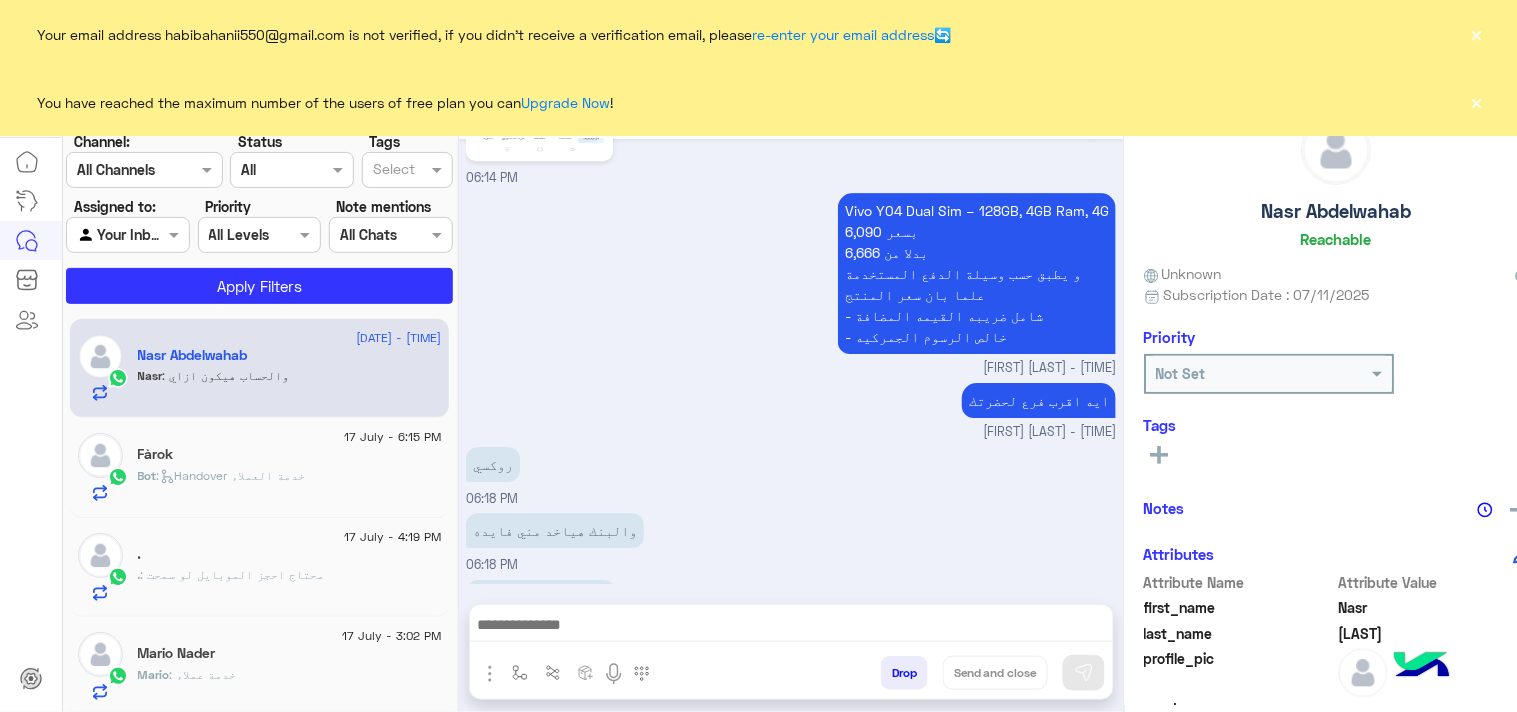 scroll, scrollTop: 1695, scrollLeft: 0, axis: vertical 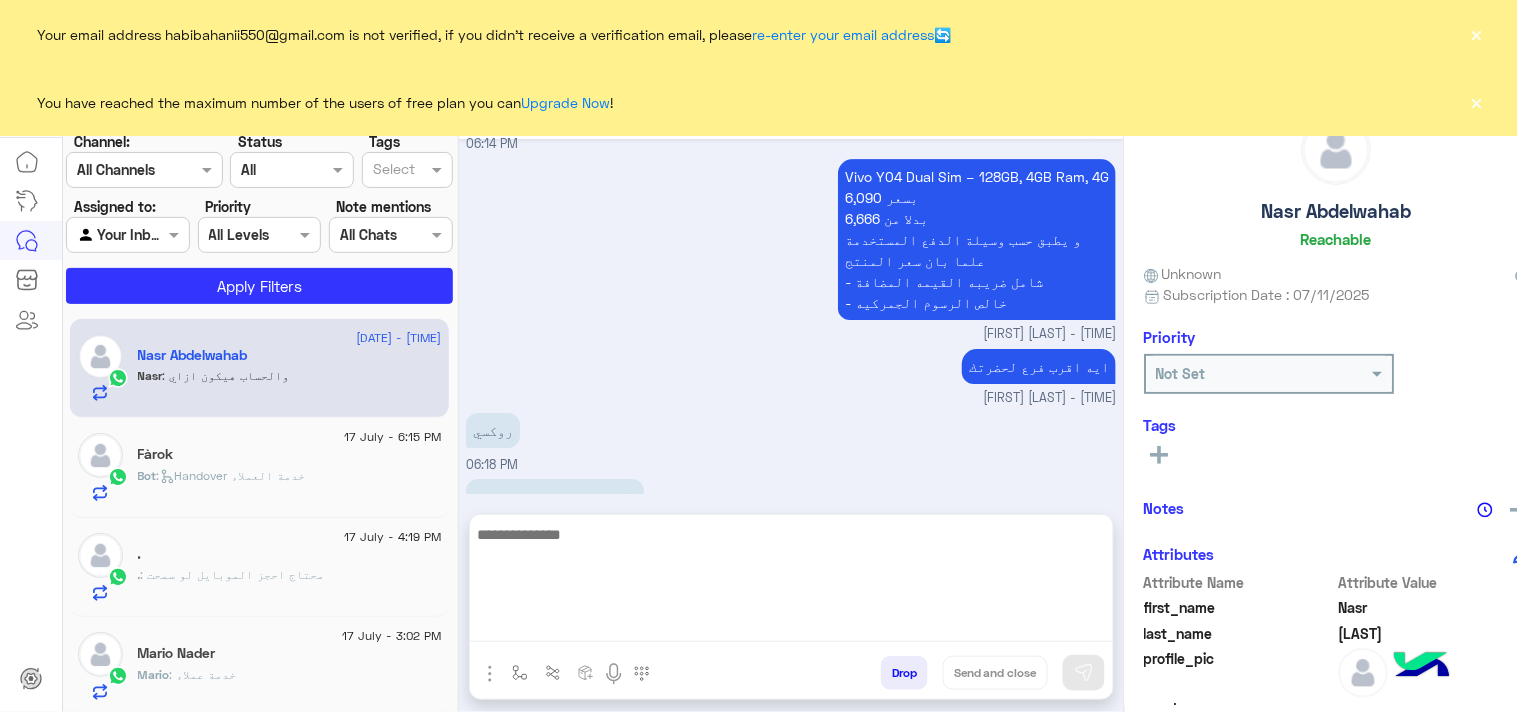 click at bounding box center [791, 582] 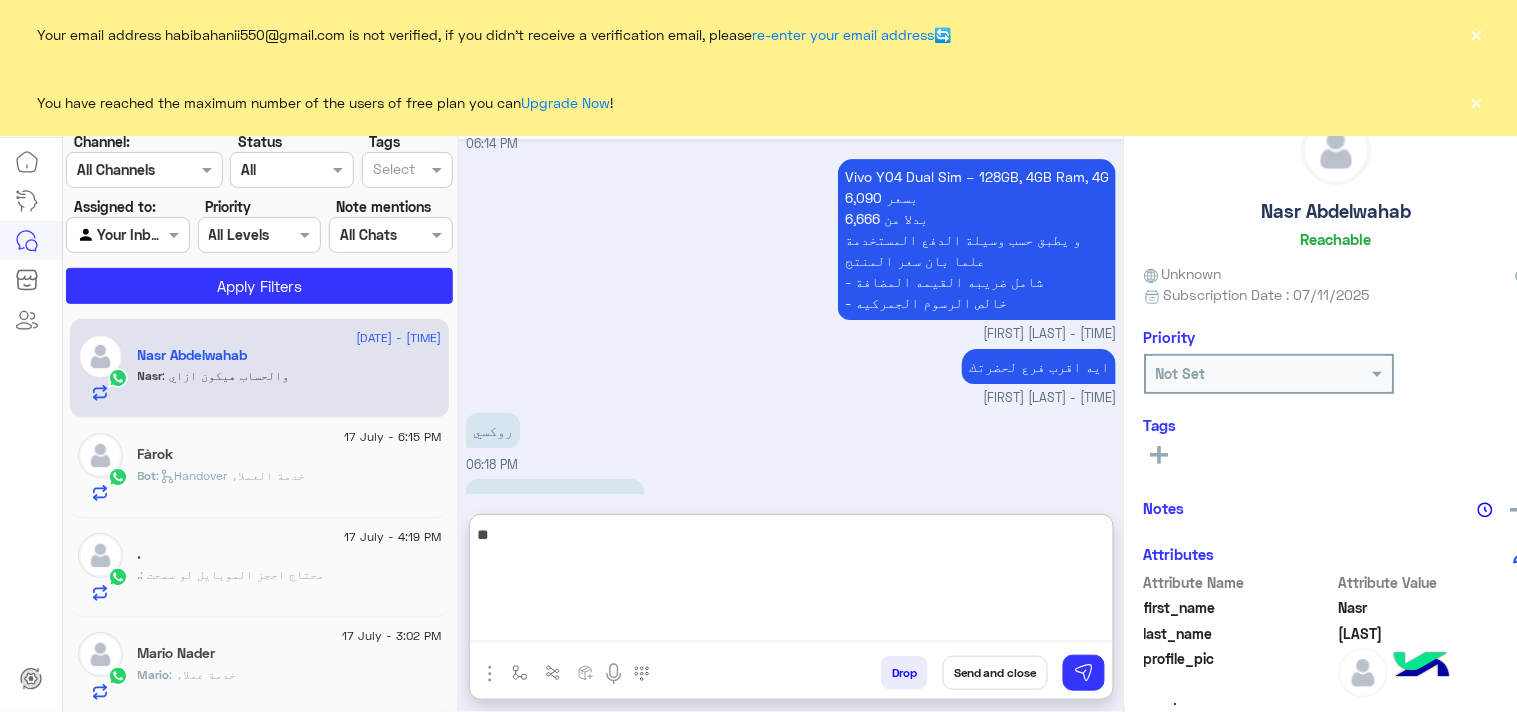 type on "*" 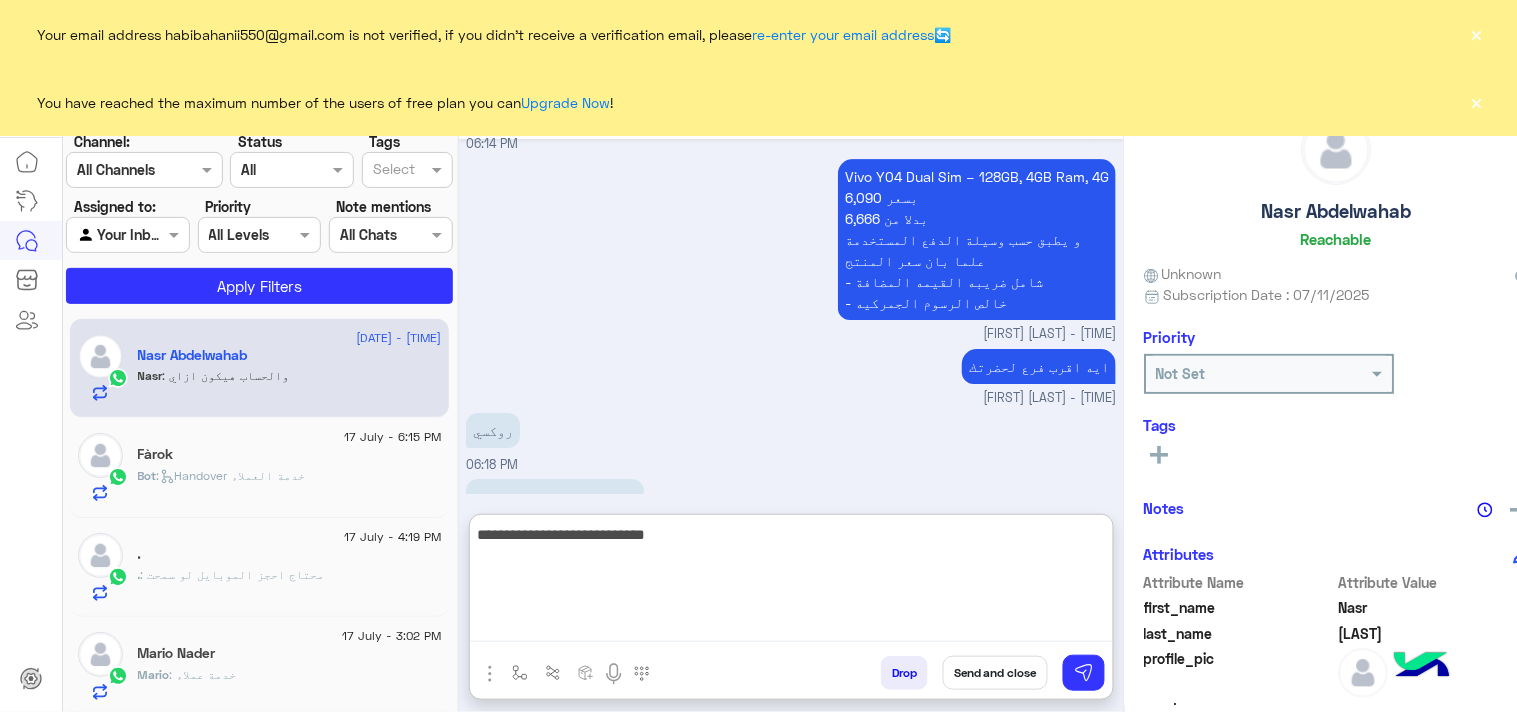 type on "**********" 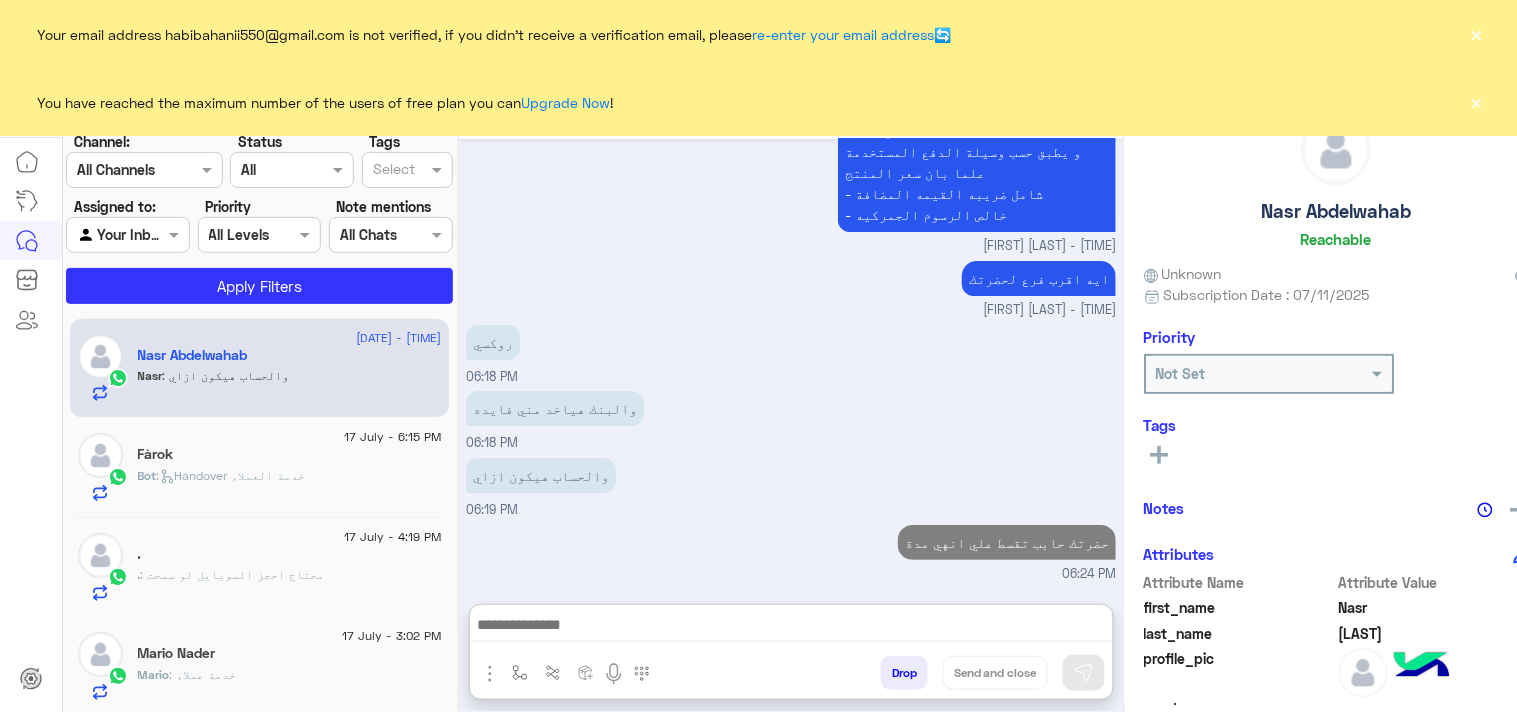 click on "روكسي   06:18 PM" at bounding box center [791, 353] 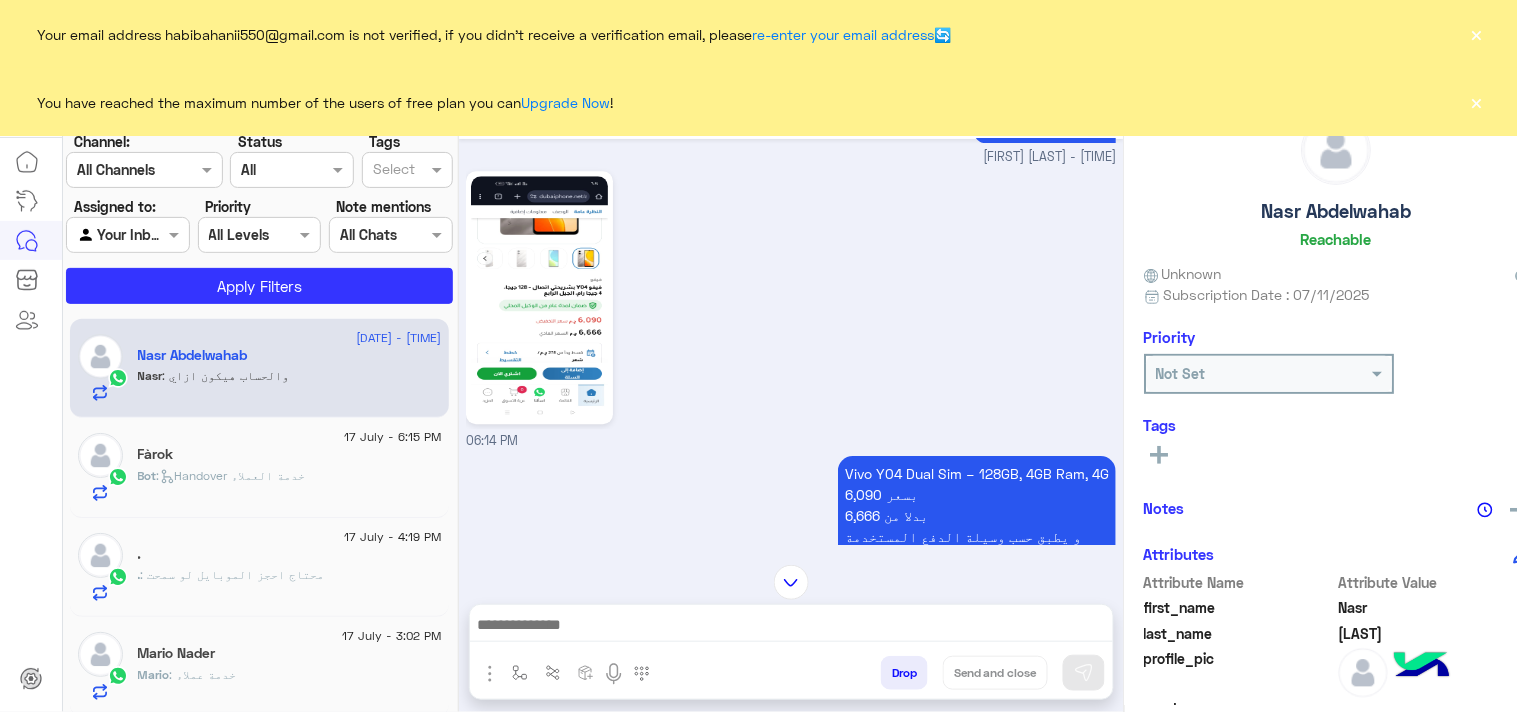 scroll, scrollTop: 1315, scrollLeft: 0, axis: vertical 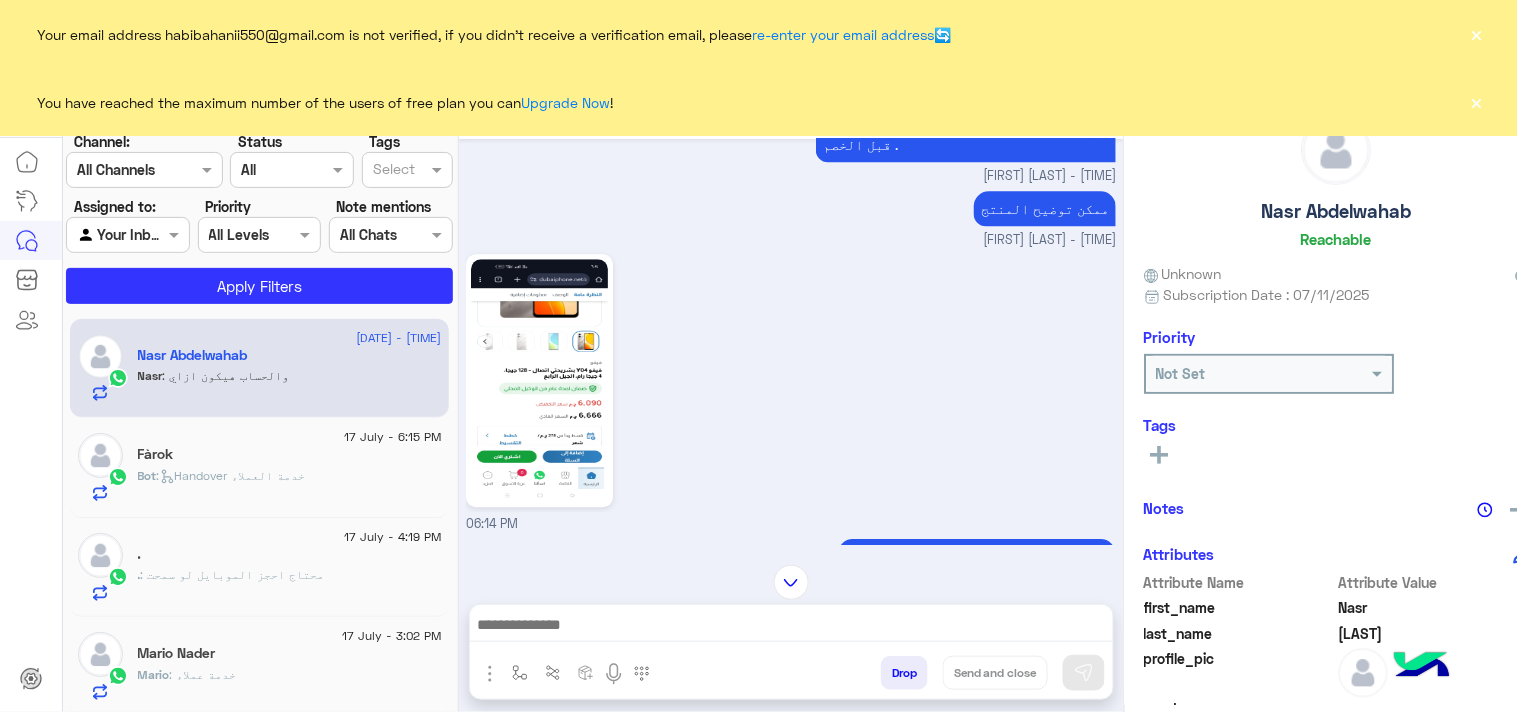 click on "Vivo Y04 Dual Sim – 128GB, 4GB Ram, 4G 6,090 بسعر 6,666 بدلا من  و يطبق حسب وسيلة الدفع المستخدمة علما بان سعر المنتج - شامل ضريبه القيمه المضافة - خالص الرسوم الجمركيه" at bounding box center (977, 619) 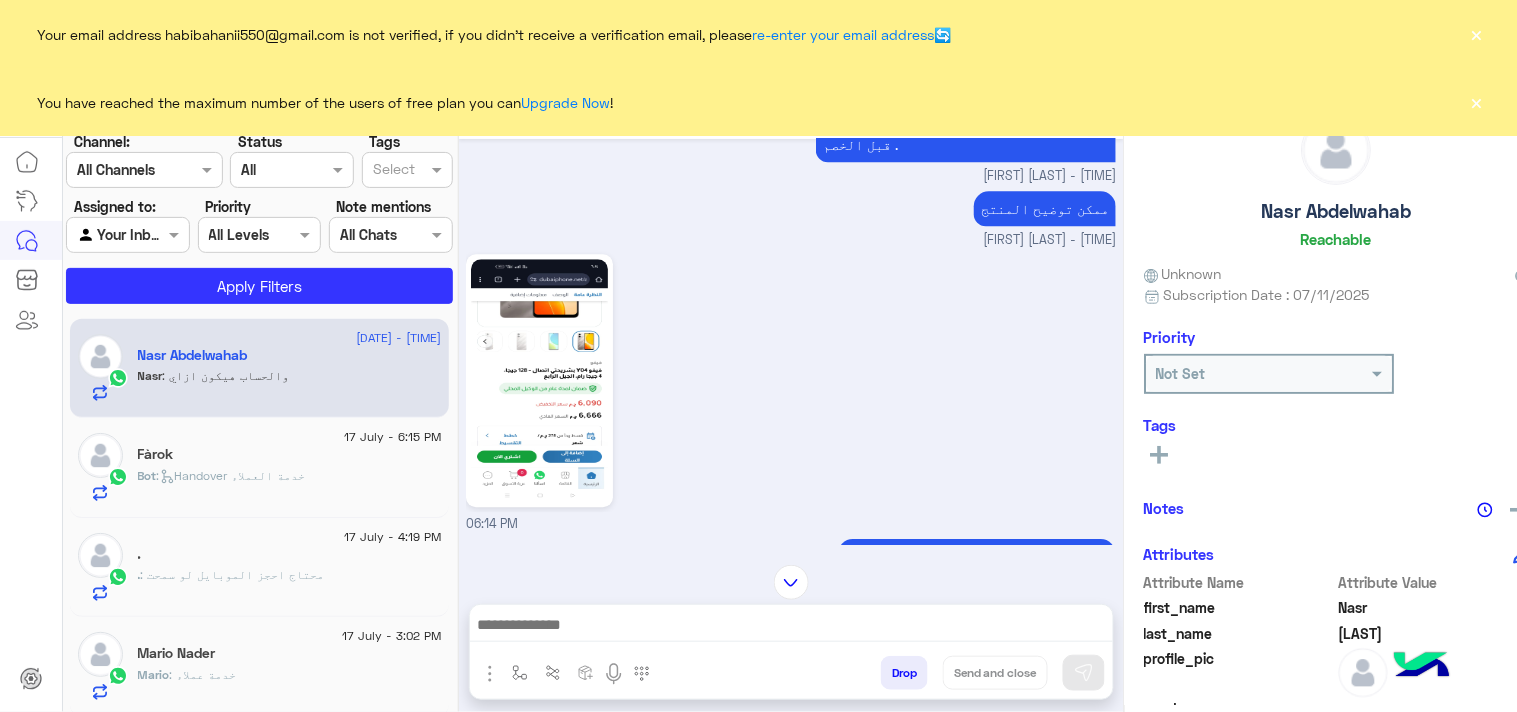 copy on "Vivo Y04 Dual Sim – 128GB, 4GB Ram, 4G" 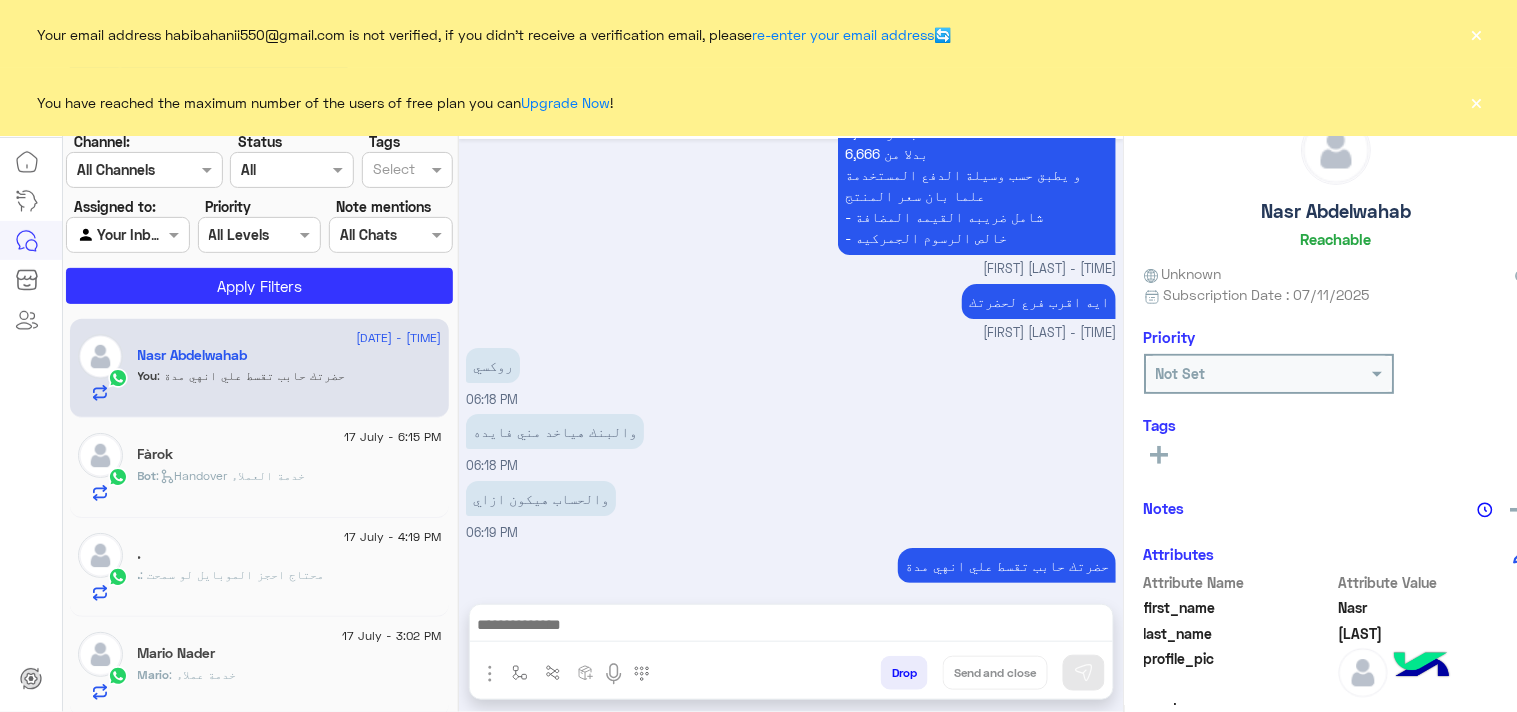 click at bounding box center (791, 630) 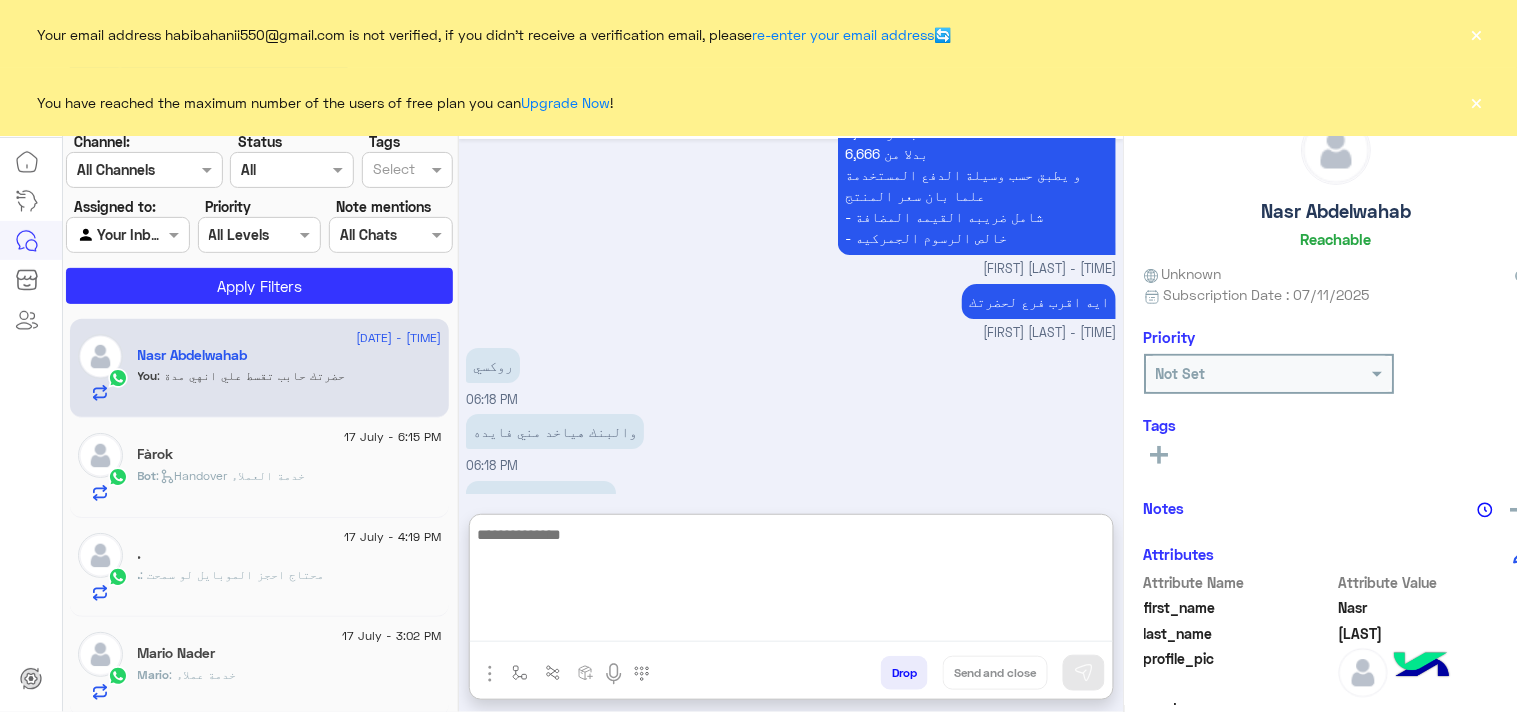click at bounding box center (791, 582) 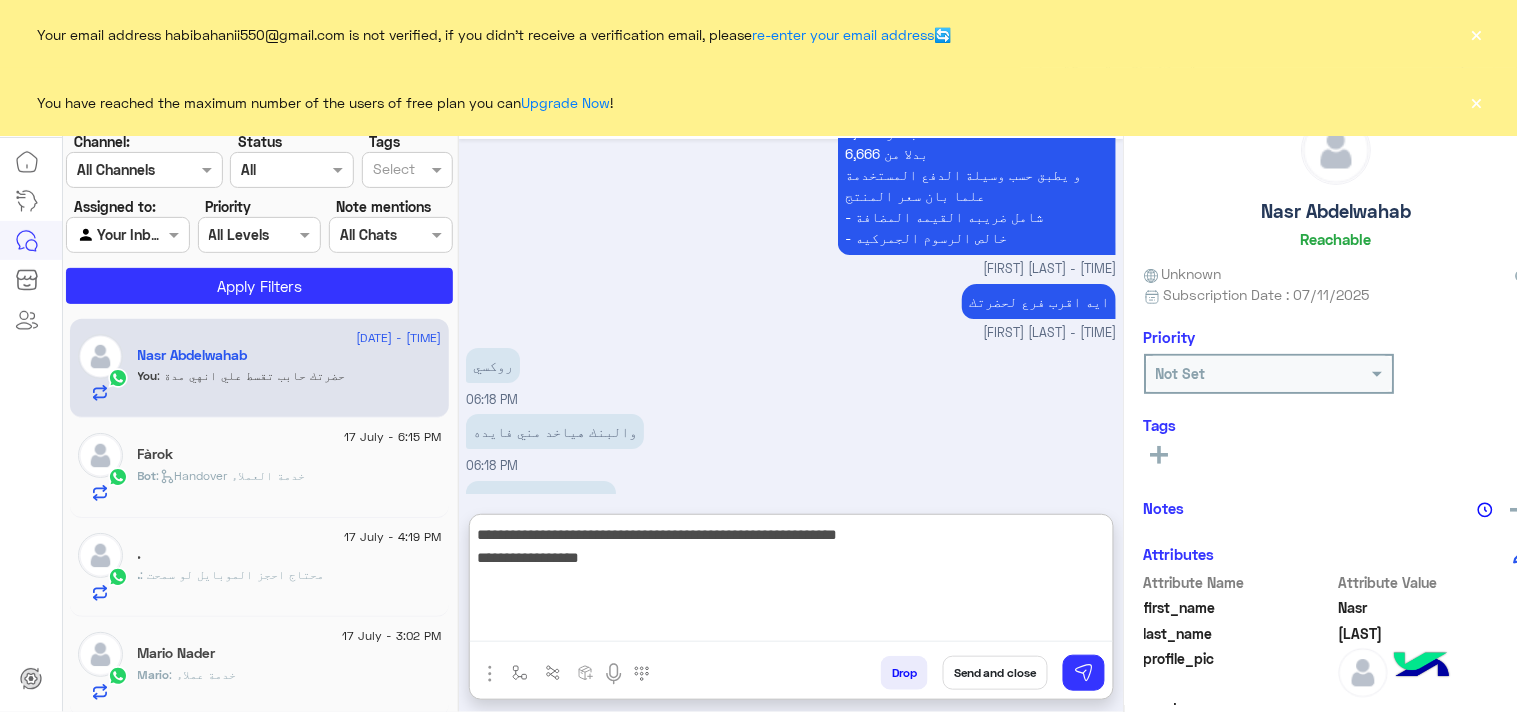 type on "**********" 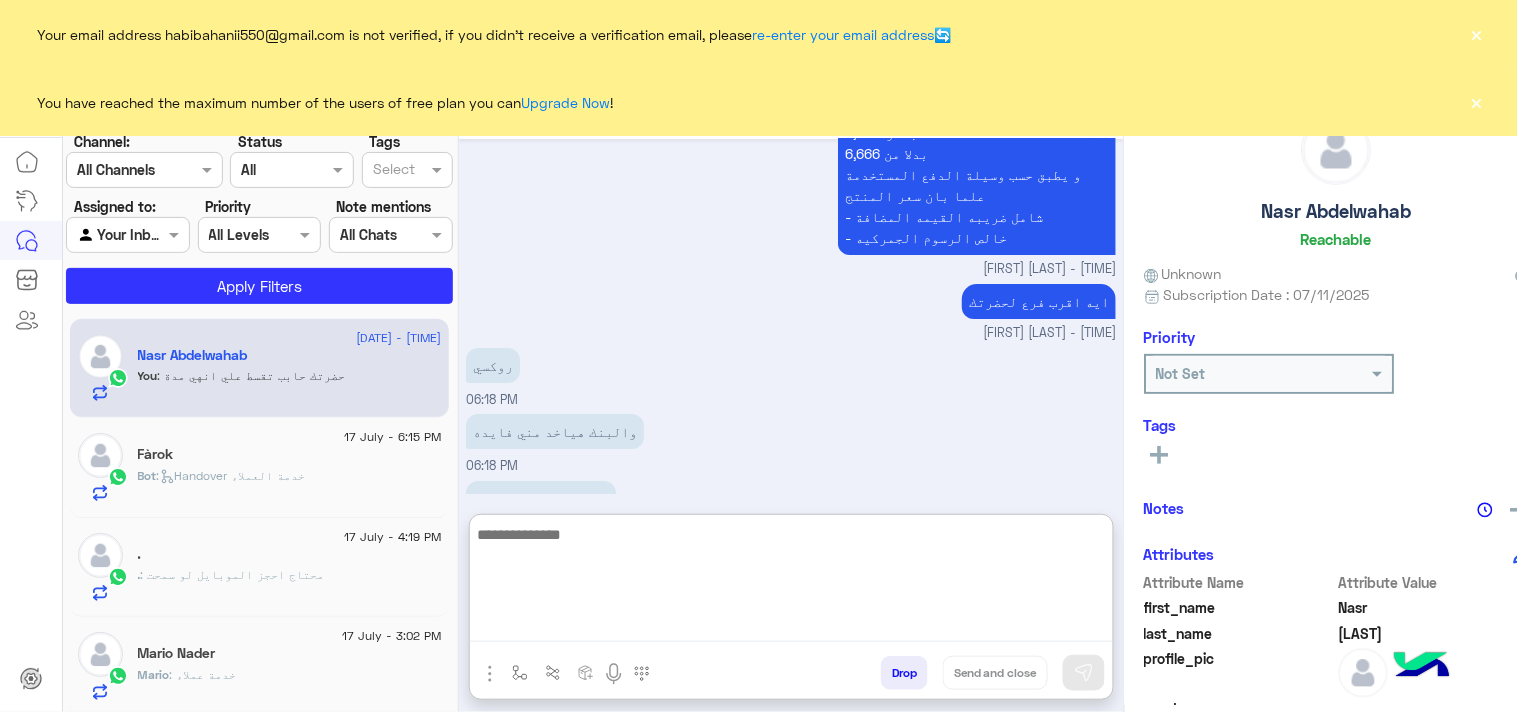 scroll, scrollTop: 1955, scrollLeft: 0, axis: vertical 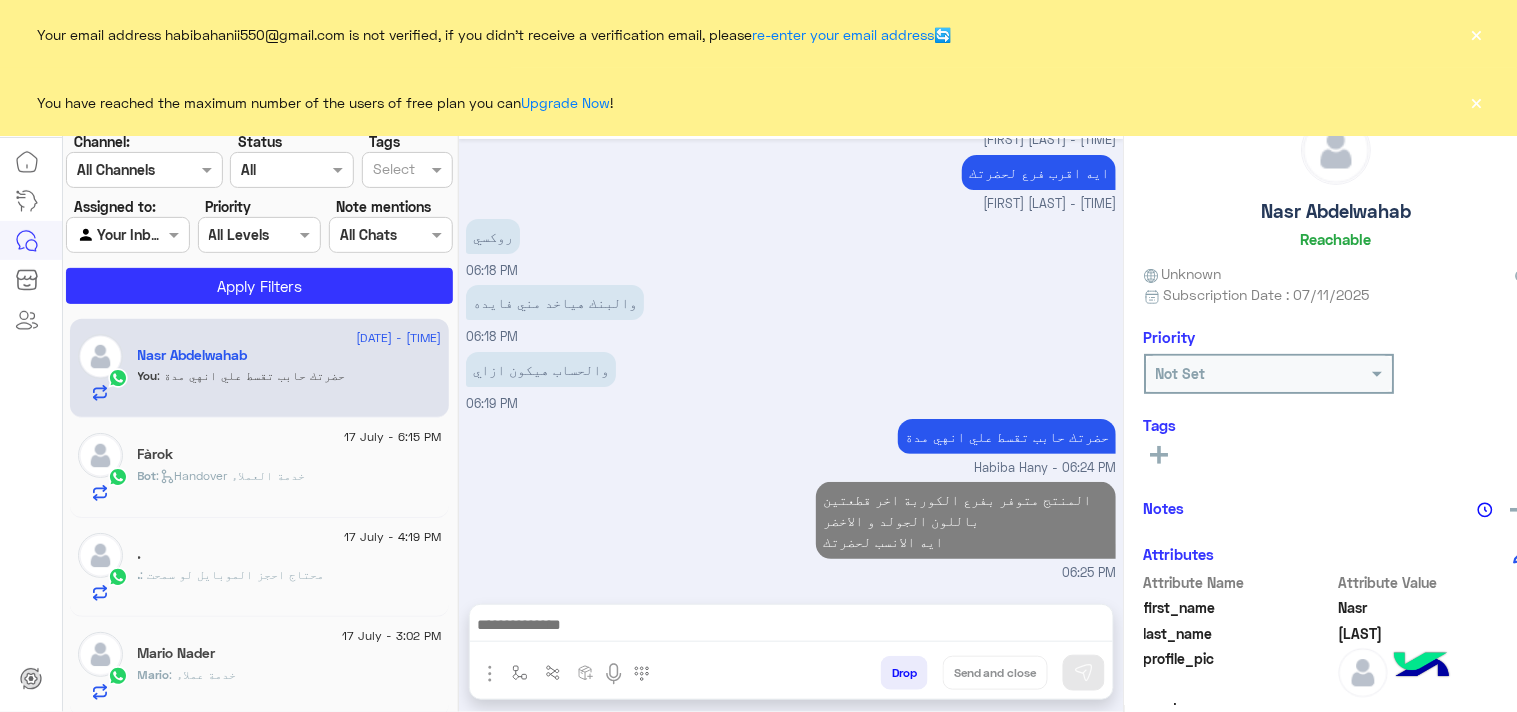 click on "×" 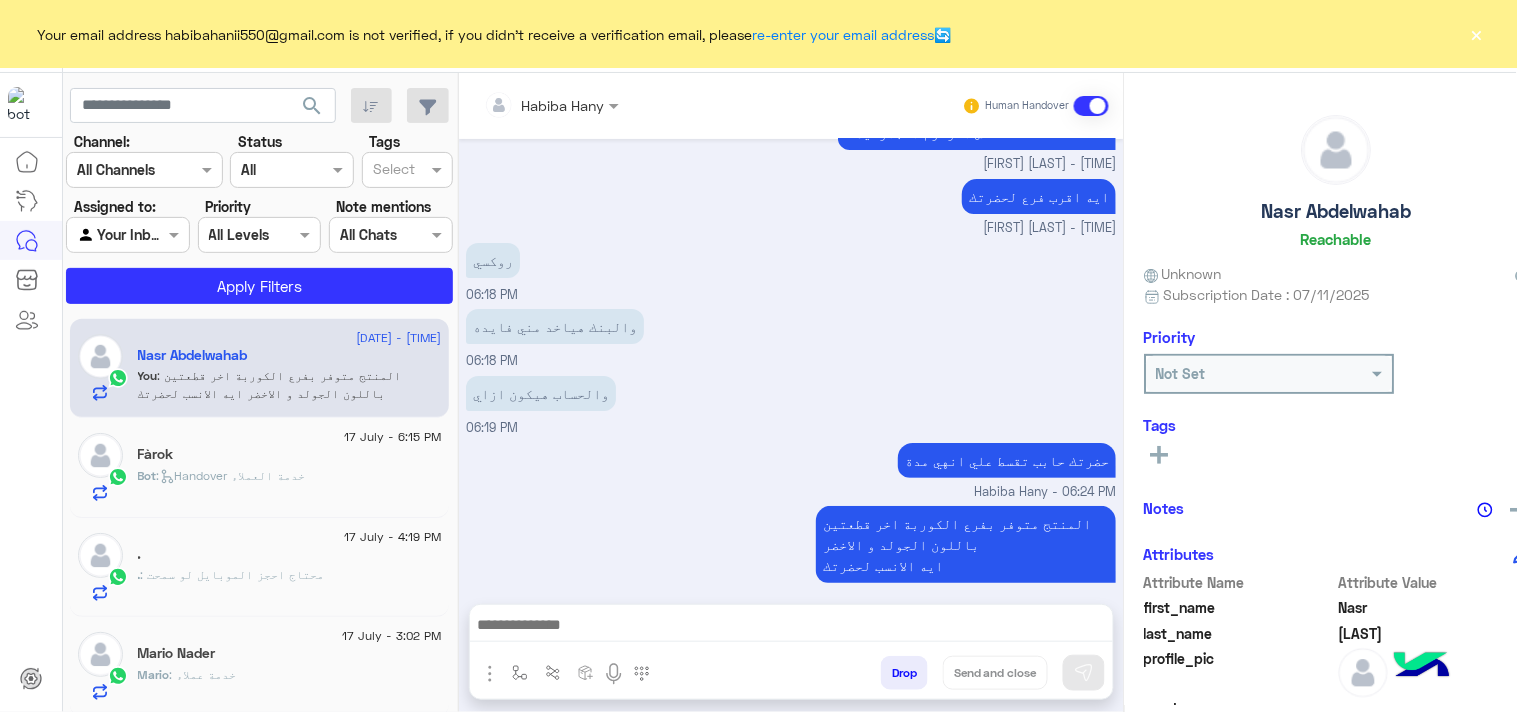 click on "×" 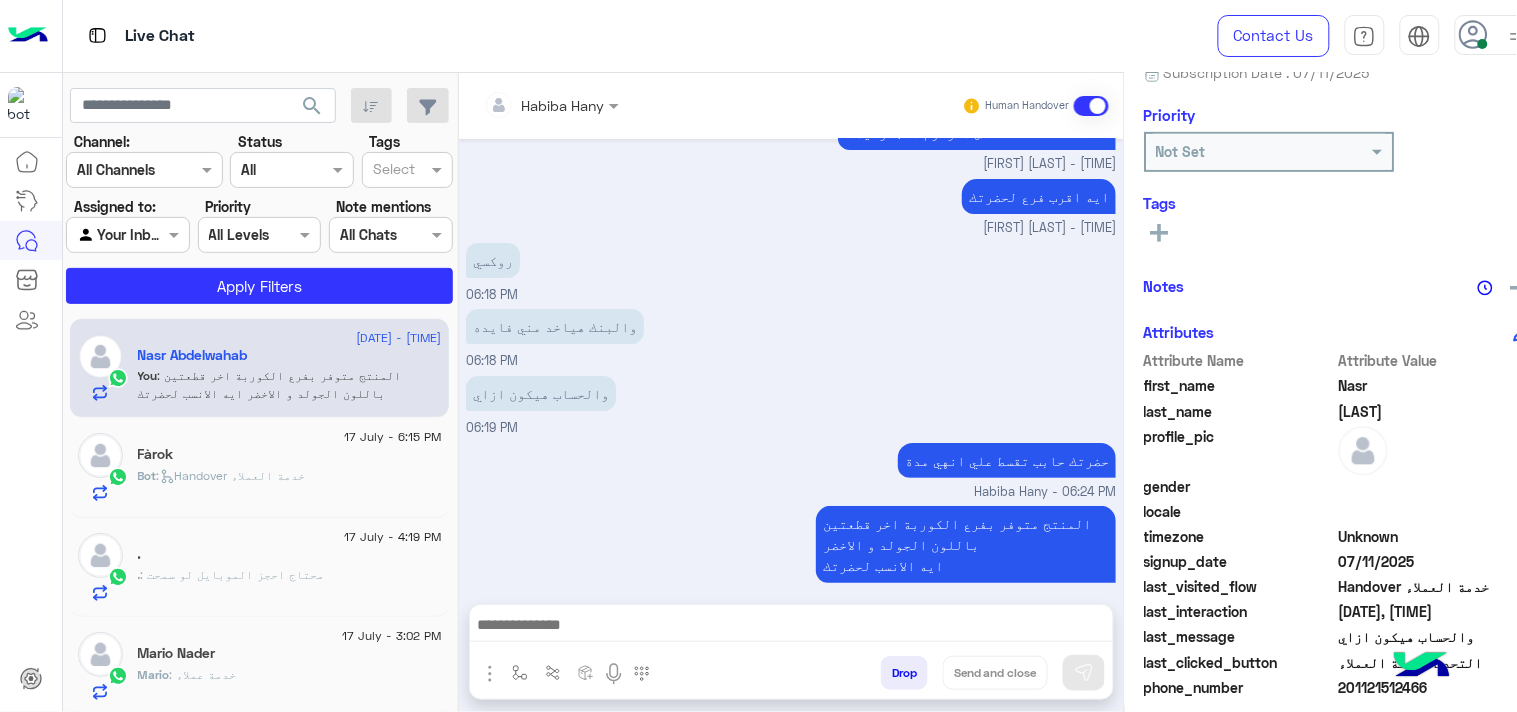 scroll, scrollTop: 387, scrollLeft: 0, axis: vertical 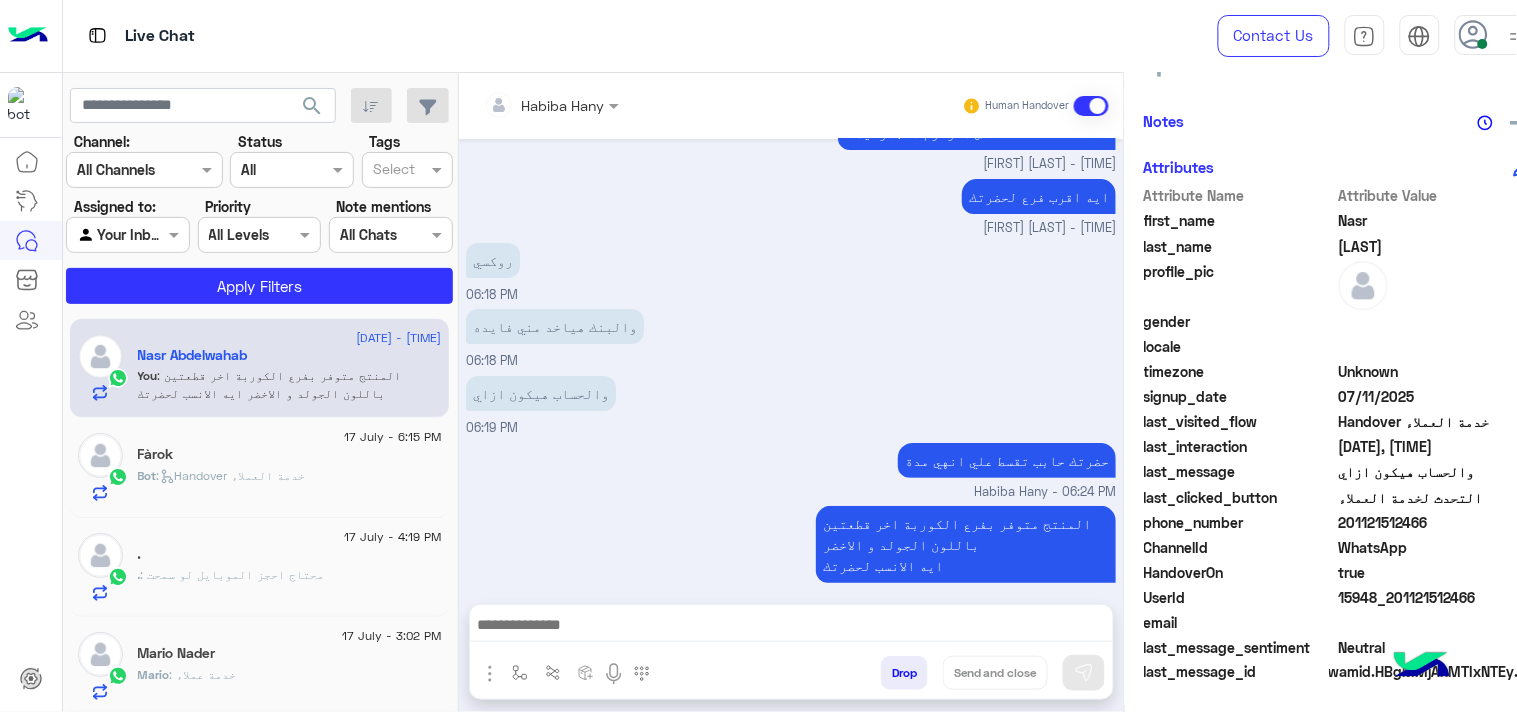 click on "phone_number  201121512466" 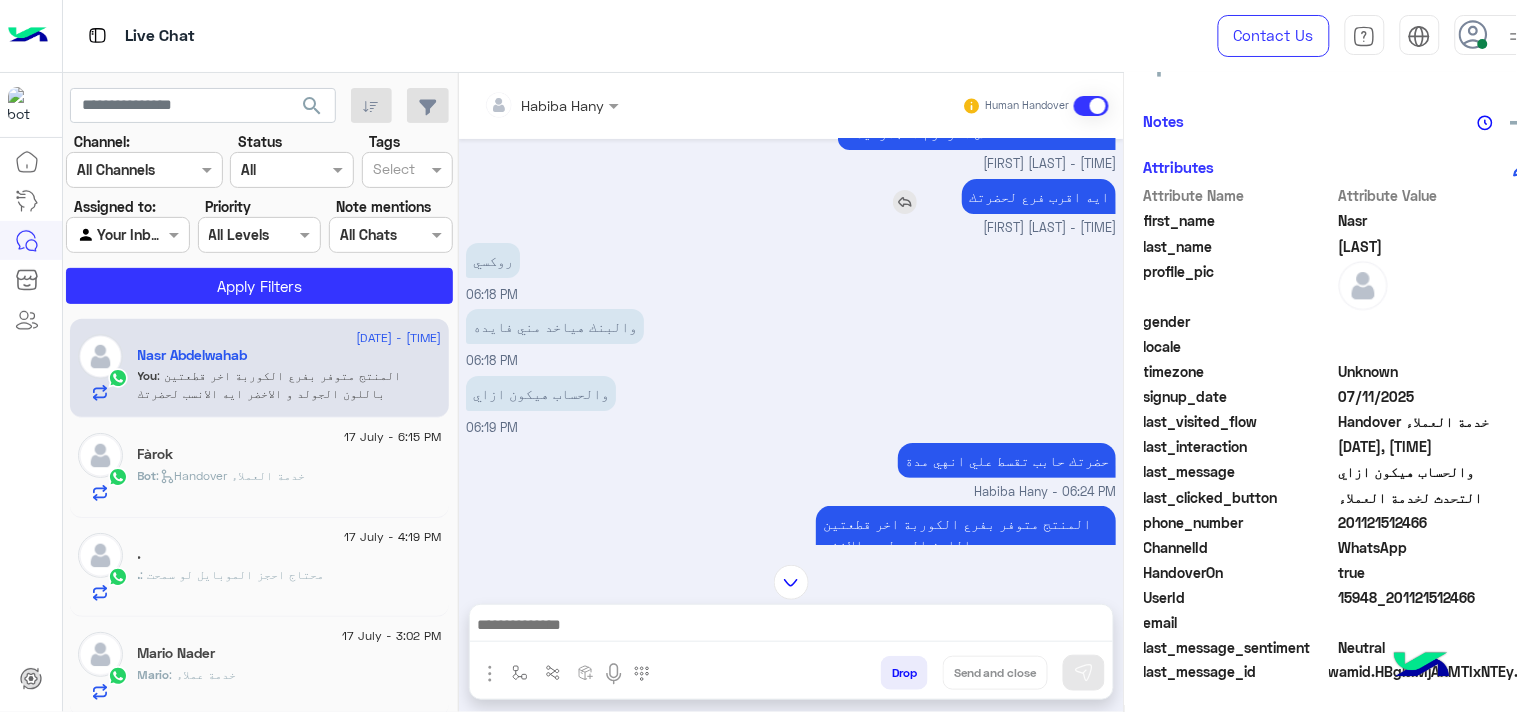 scroll, scrollTop: 1532, scrollLeft: 0, axis: vertical 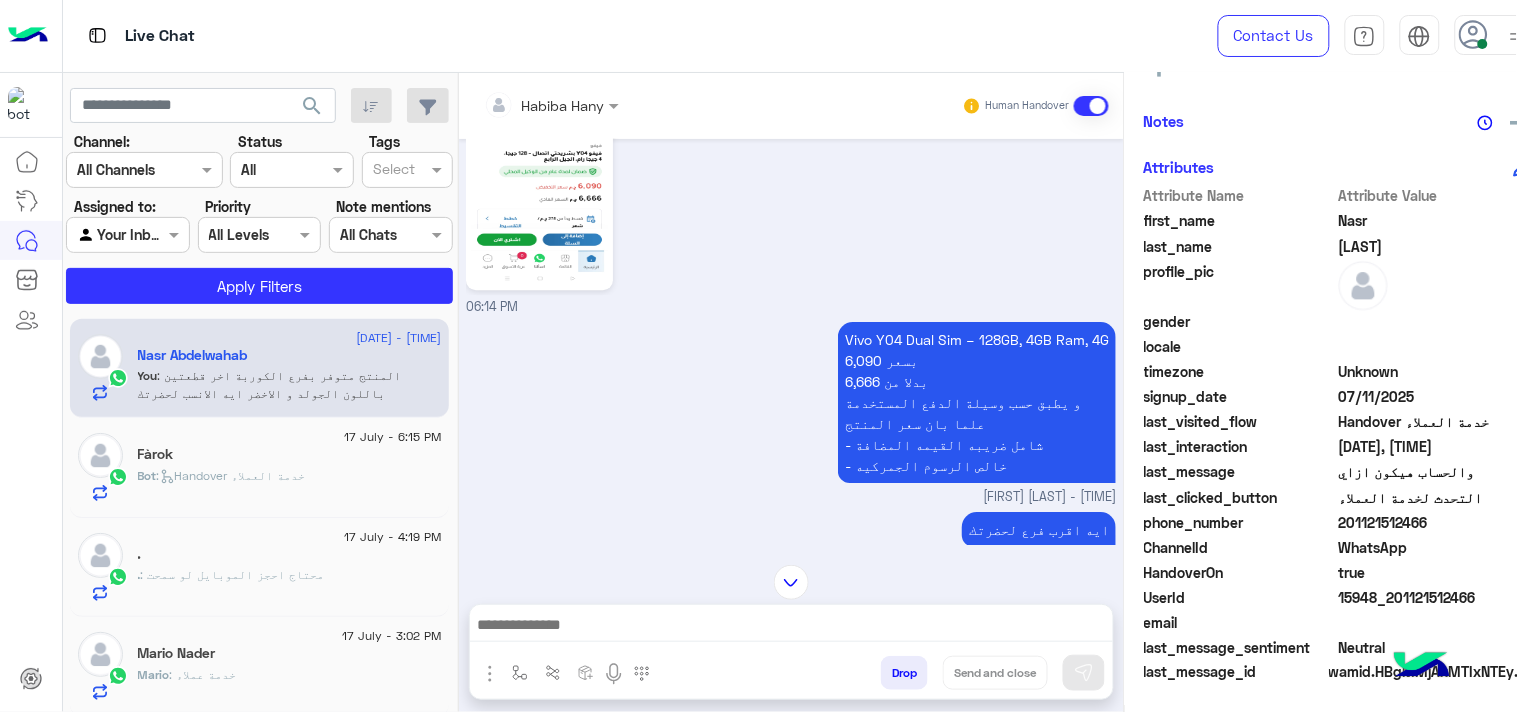 click on "Vivo Y04 Dual Sim – 128GB, 4GB Ram, 4G 6,090 بسعر 6,666 بدلا من  و يطبق حسب وسيلة الدفع المستخدمة علما بان سعر المنتج - شامل ضريبه القيمه المضافة - خالص الرسوم الجمركيه" at bounding box center (934, -1227) 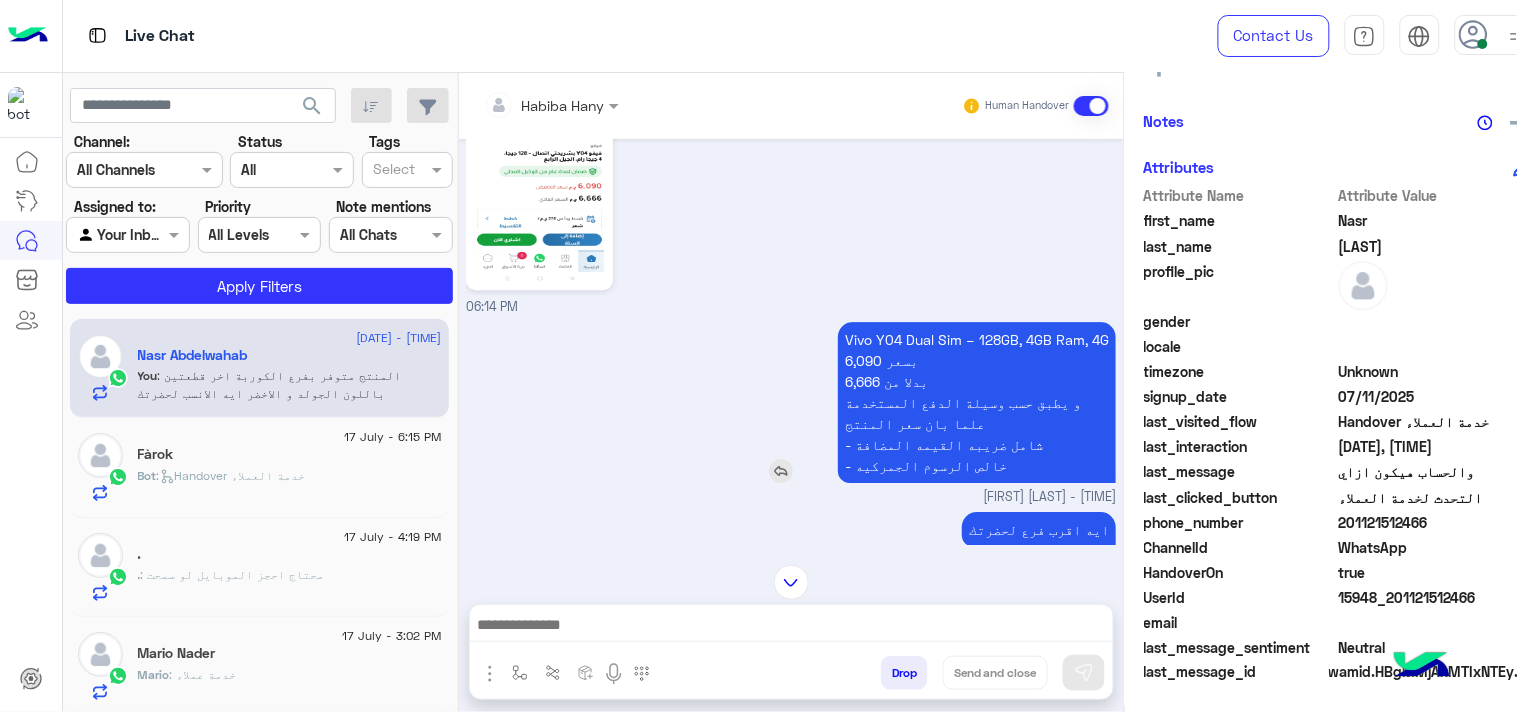 click on "Vivo Y04 Dual Sim – 128GB, 4GB Ram, 4G 6,090 بسعر 6,666 بدلا من  و يطبق حسب وسيلة الدفع المستخدمة علما بان سعر المنتج - شامل ضريبه القيمه المضافة - خالص الرسوم الجمركيه" at bounding box center [977, 402] 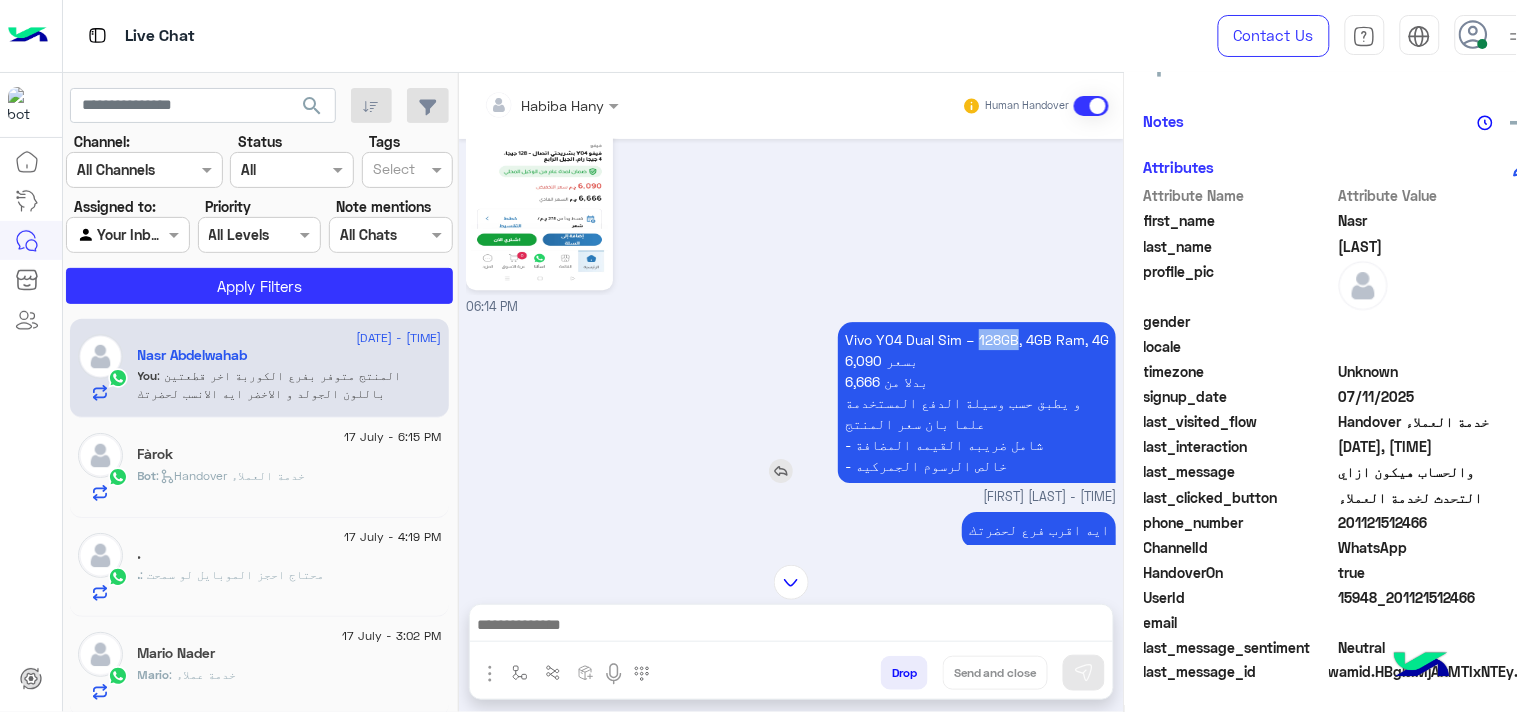 click on "Vivo Y04 Dual Sim – 128GB, 4GB Ram, 4G 6,090 بسعر 6,666 بدلا من  و يطبق حسب وسيلة الدفع المستخدمة علما بان سعر المنتج - شامل ضريبه القيمه المضافة - خالص الرسوم الجمركيه" at bounding box center [977, 402] 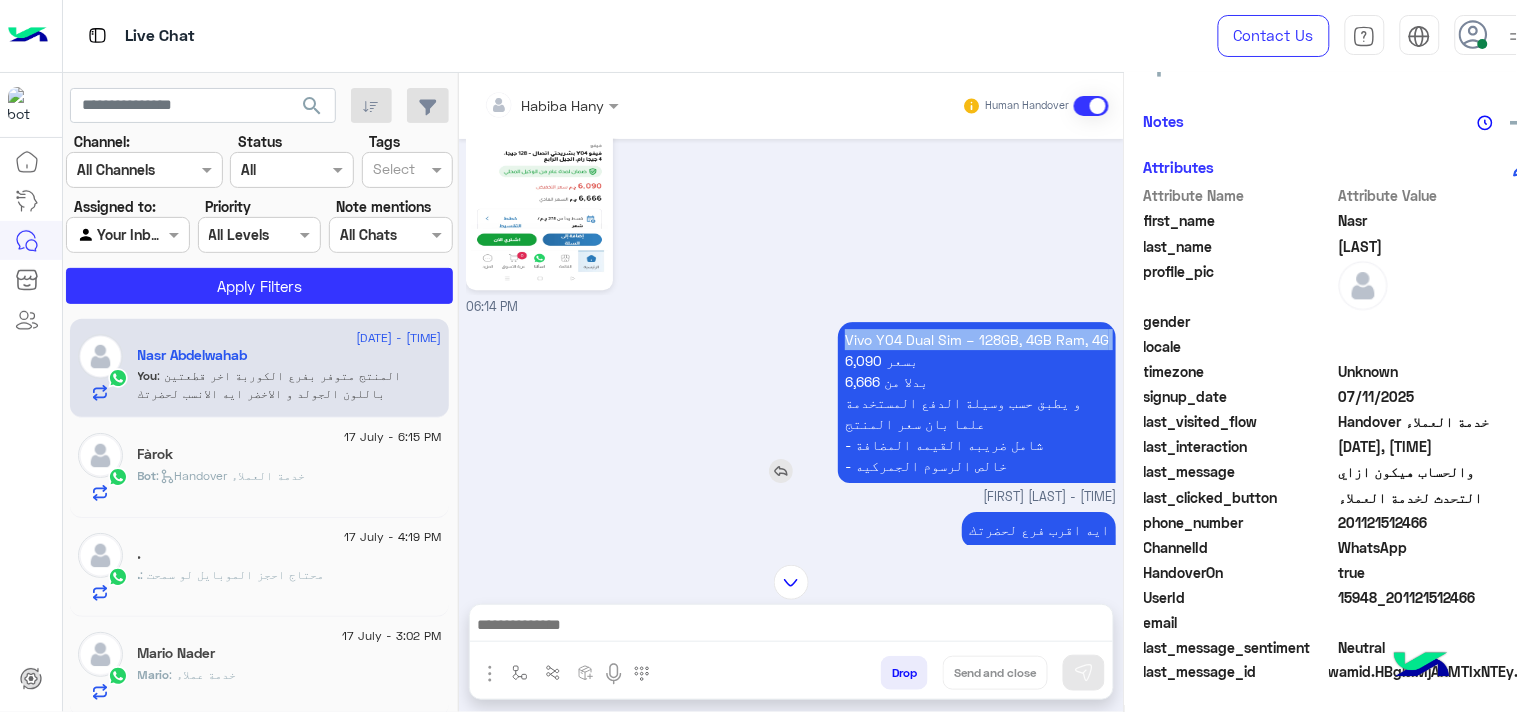 scroll, scrollTop: 1966, scrollLeft: 0, axis: vertical 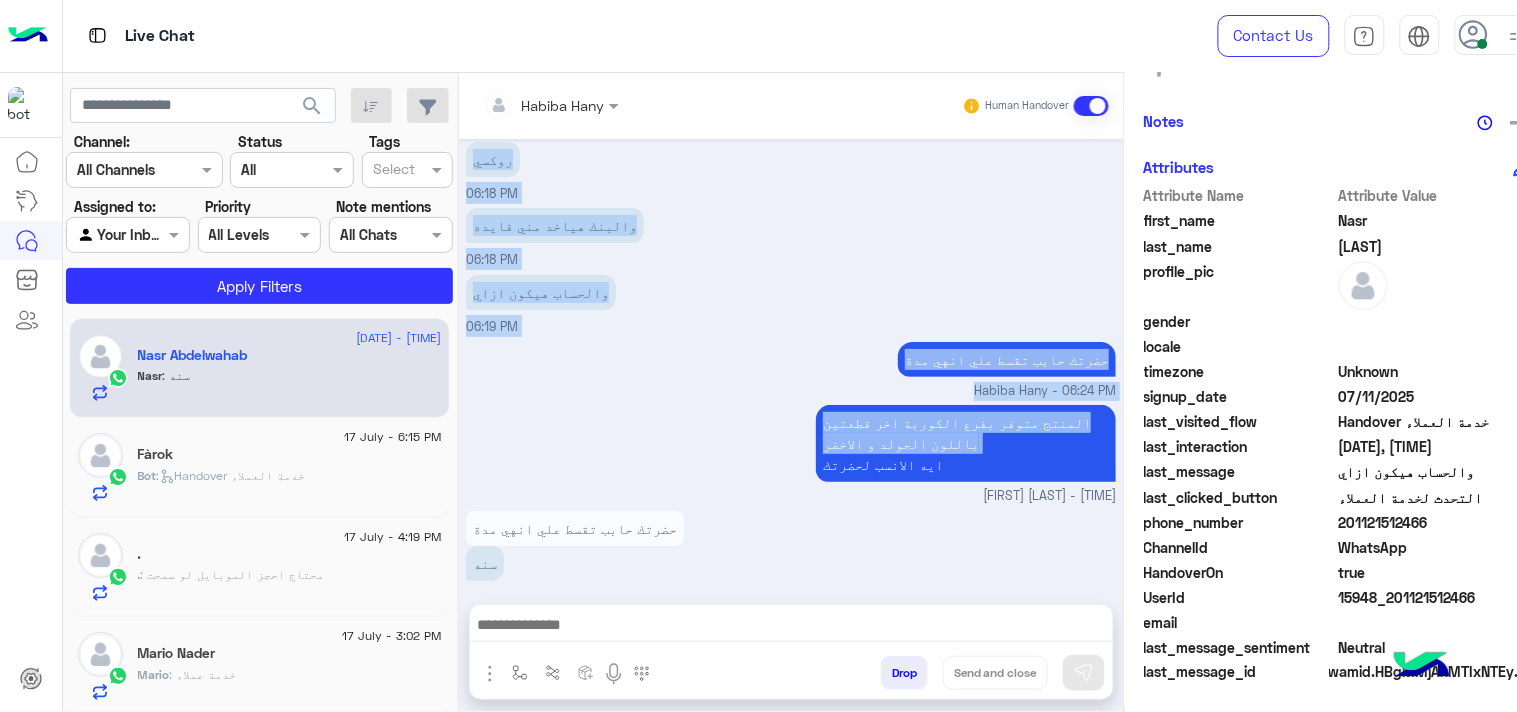 drag, startPoint x: 957, startPoint y: 311, endPoint x: 964, endPoint y: 378, distance: 67.36468 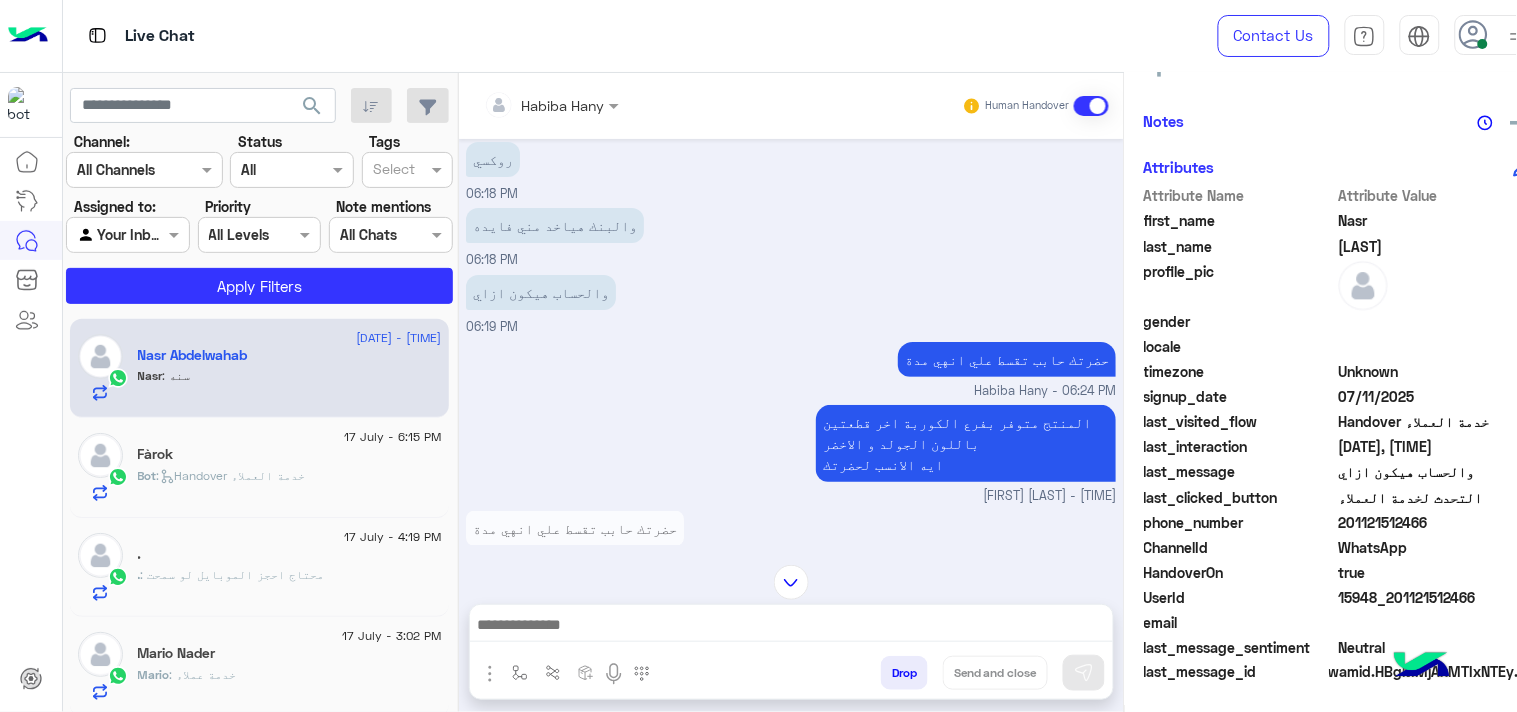 scroll, scrollTop: 1522, scrollLeft: 0, axis: vertical 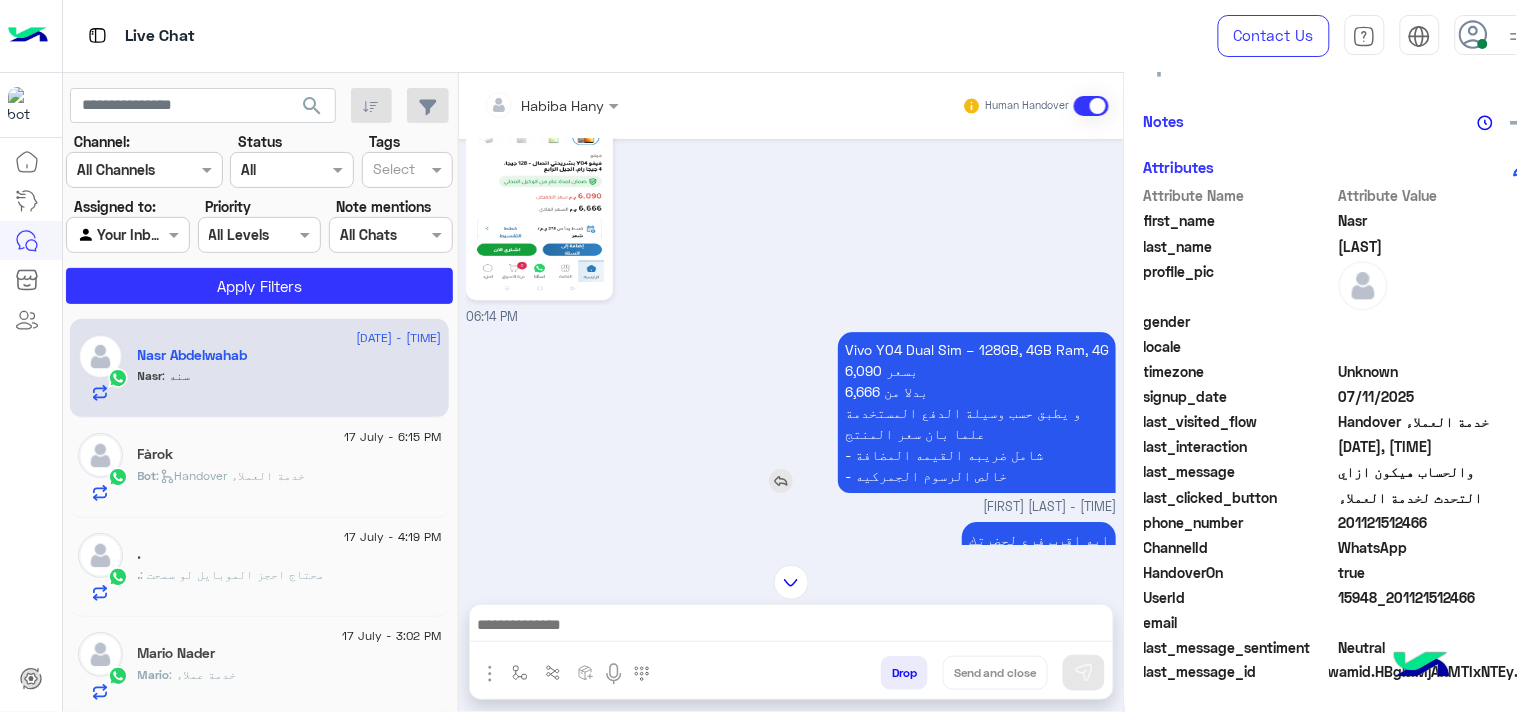 click on "Vivo Y04 Dual Sim – 128GB, 4GB Ram, 4G 6,090 بسعر 6,666 بدلا من  و يطبق حسب وسيلة الدفع المستخدمة علما بان سعر المنتج - شامل ضريبه القيمه المضافة - خالص الرسوم الجمركيه" at bounding box center (977, 412) 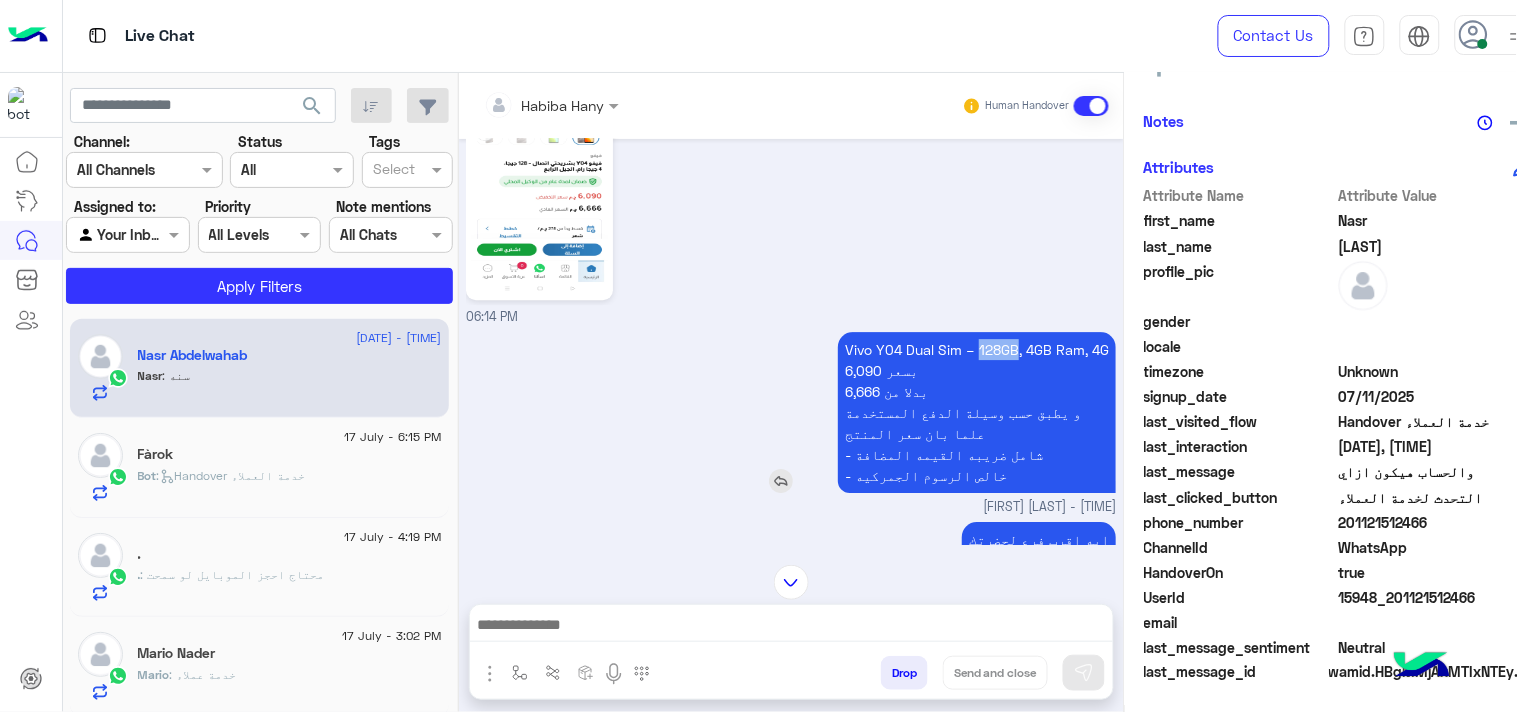click on "Vivo Y04 Dual Sim – 128GB, 4GB Ram, 4G 6,090 بسعر 6,666 بدلا من  و يطبق حسب وسيلة الدفع المستخدمة علما بان سعر المنتج - شامل ضريبه القيمه المضافة - خالص الرسوم الجمركيه" at bounding box center [977, 412] 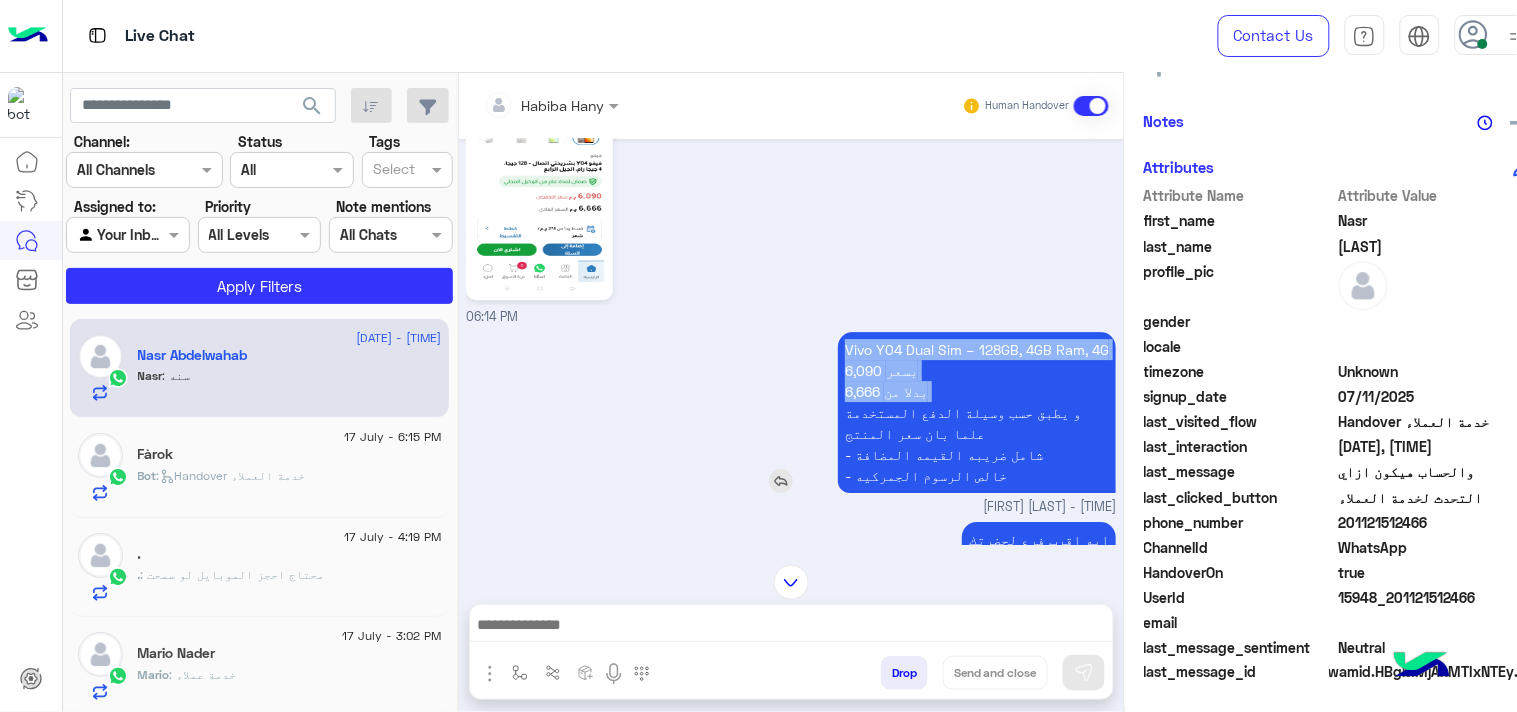 copy on "Vivo Y04 Dual Sim – 128GB, 4GB Ram, 4G 6,090 بسعر 6,666 بدلا من" 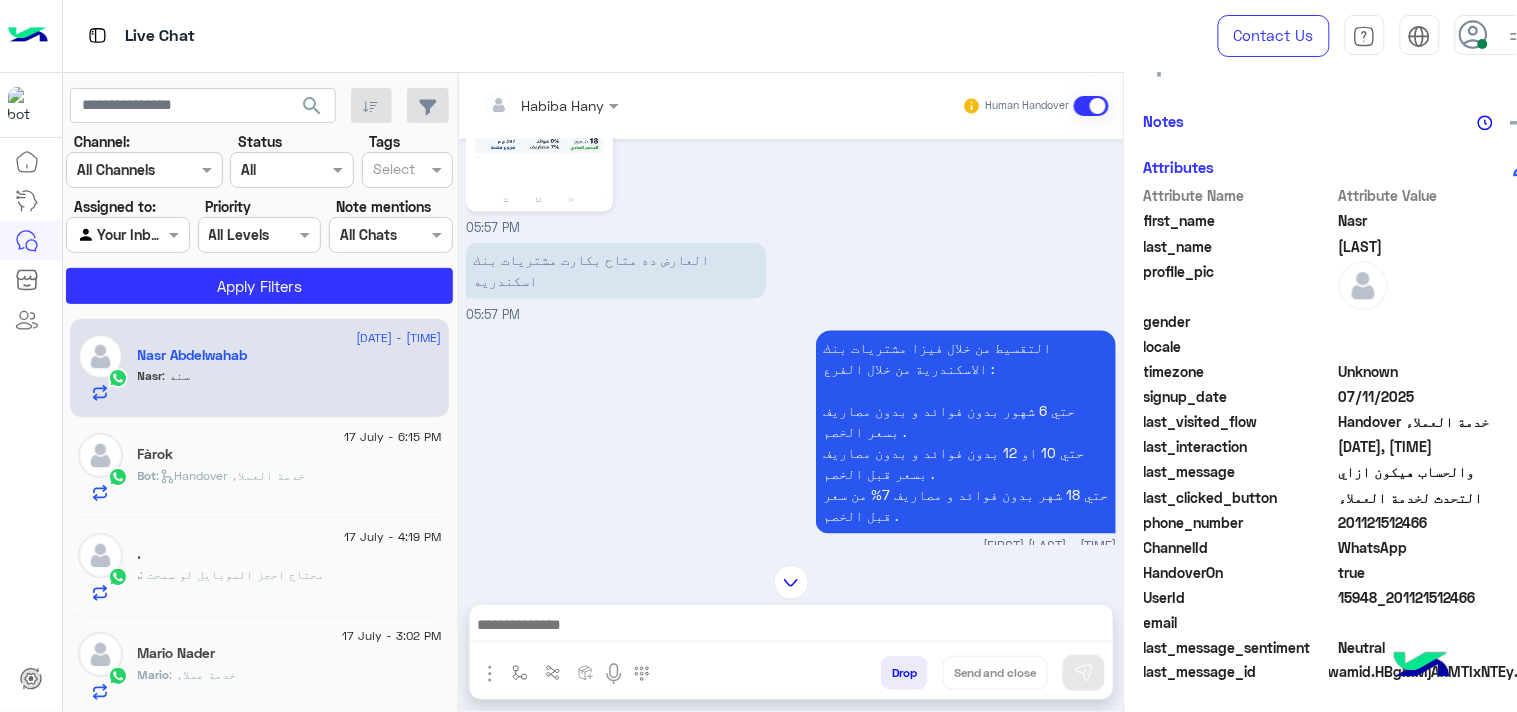 scroll, scrollTop: 855, scrollLeft: 0, axis: vertical 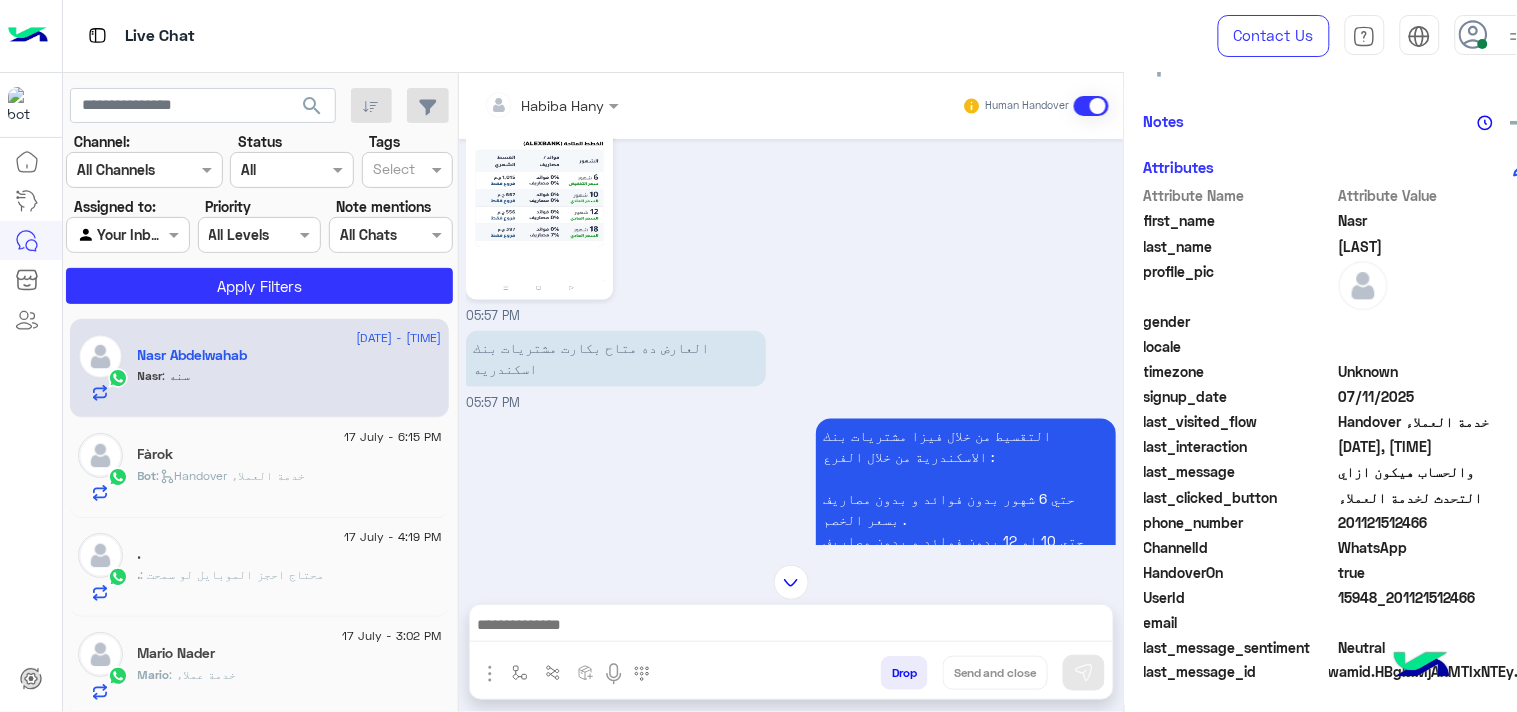 click on "التقسيط من خلال فيزا مشتريات بنك الاسكندرية من خلال الفرع : حتي 6 شهور بدون فوائد و بدون مصاريف بسعر الخصم . حتي 10 او 12 بدون فوائد و بدون مصاريف بسعر قبل الخصم . حتي 18 شهر بدون فوائد و مصاريف 7% من سعر قبل الخصم ." at bounding box center [966, 520] 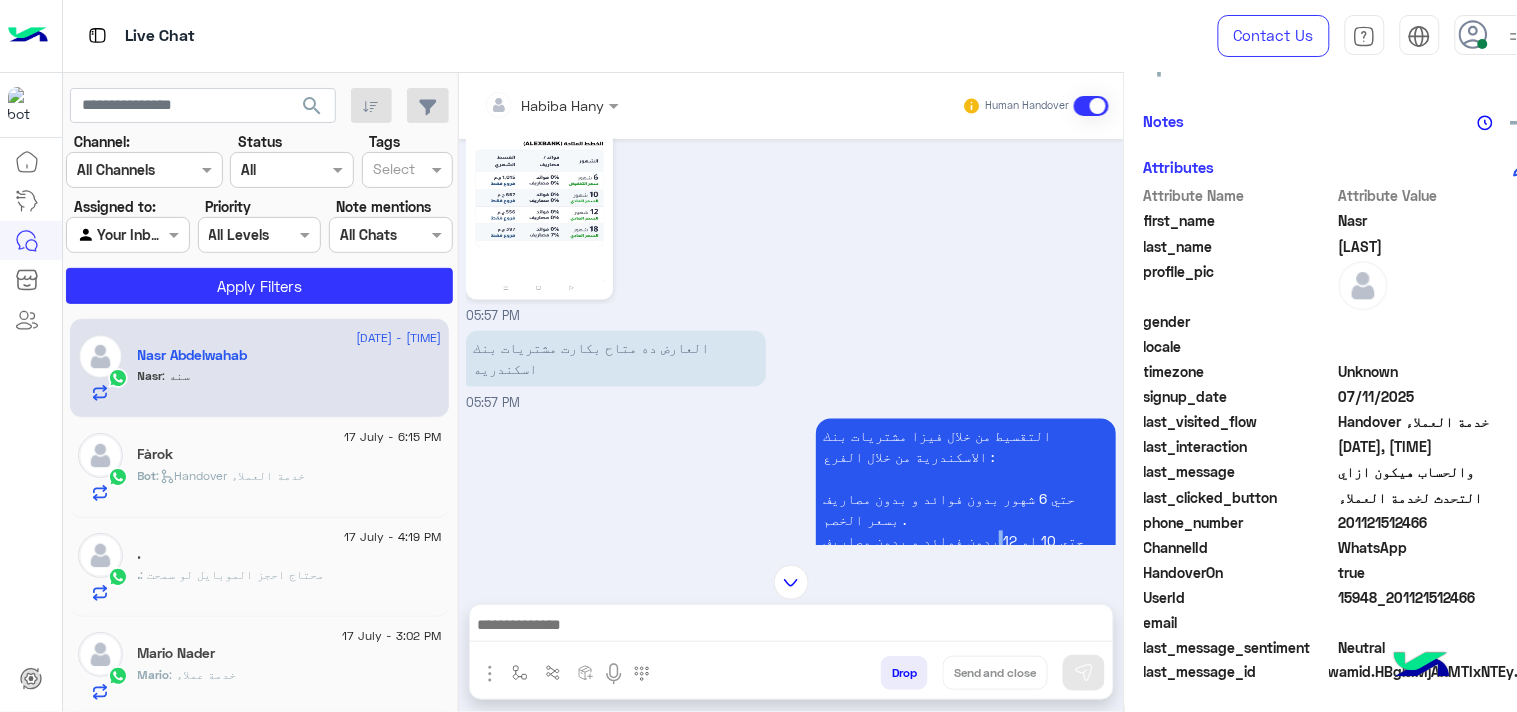 click on "التقسيط من خلال فيزا مشتريات بنك الاسكندرية من خلال الفرع : حتي 6 شهور بدون فوائد و بدون مصاريف بسعر الخصم . حتي 10 او 12 بدون فوائد و بدون مصاريف بسعر قبل الخصم . حتي 18 شهر بدون فوائد و مصاريف 7% من سعر قبل الخصم ." at bounding box center [966, 520] 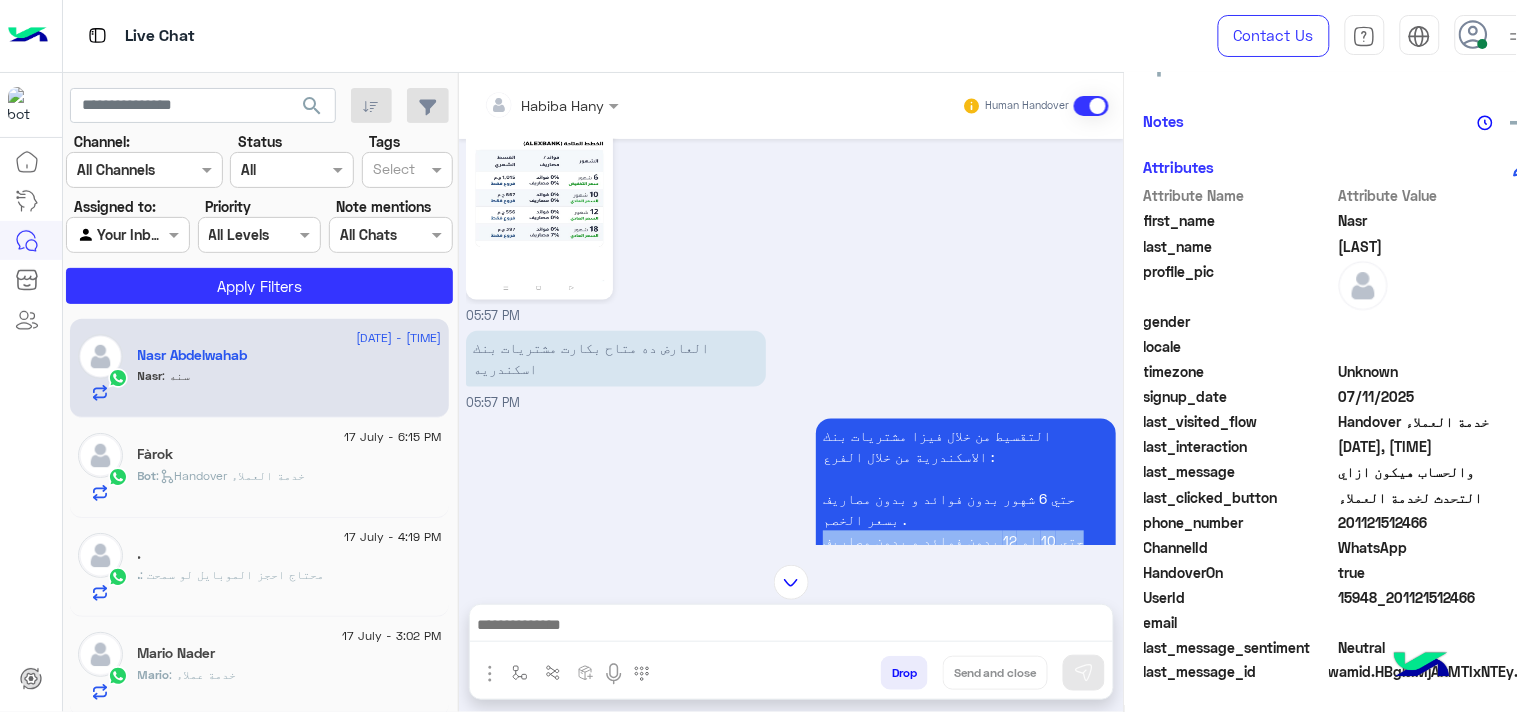 click on "التقسيط من خلال فيزا مشتريات بنك الاسكندرية من خلال الفرع : حتي 6 شهور بدون فوائد و بدون مصاريف بسعر الخصم . حتي 10 او 12 بدون فوائد و بدون مصاريف بسعر قبل الخصم . حتي 18 شهر بدون فوائد و مصاريف 7% من سعر قبل الخصم ." at bounding box center (966, 520) 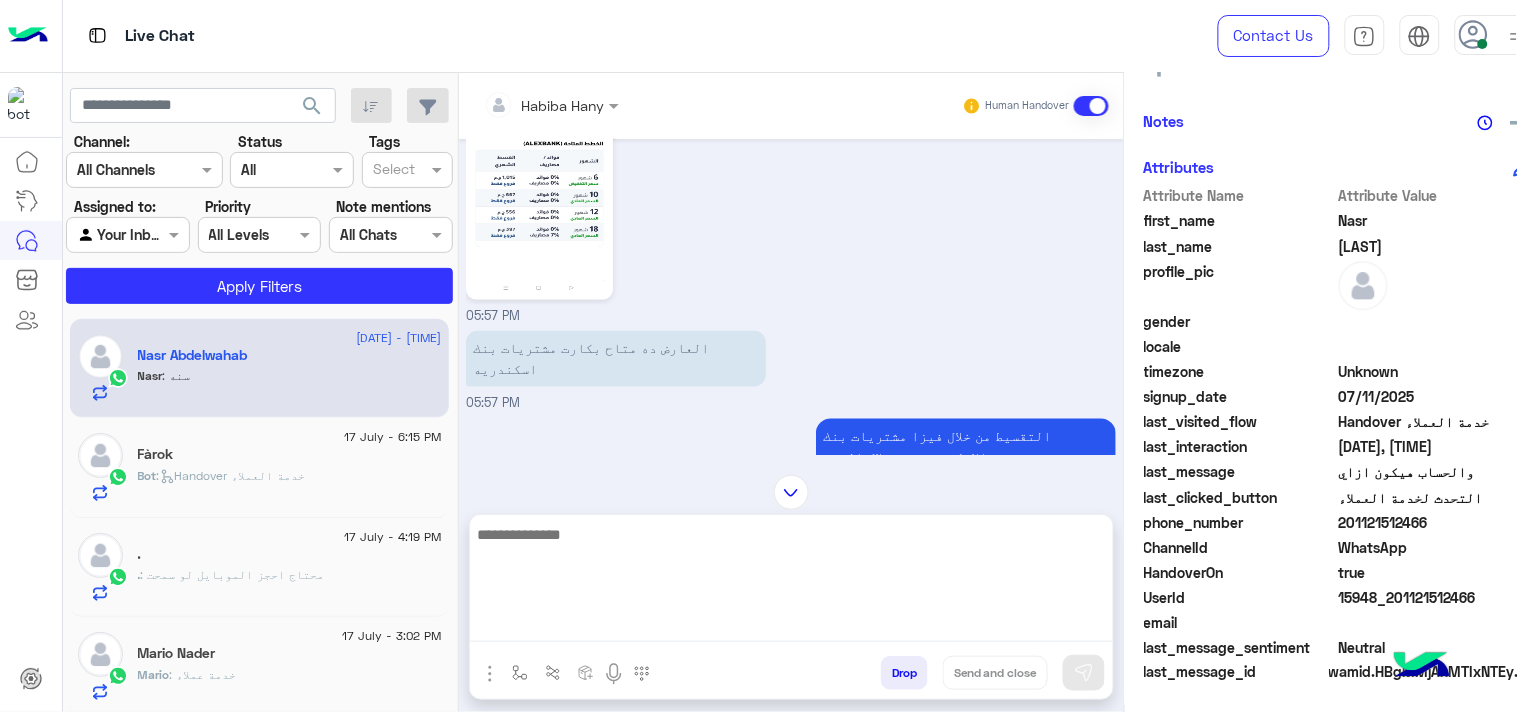 click at bounding box center [791, 582] 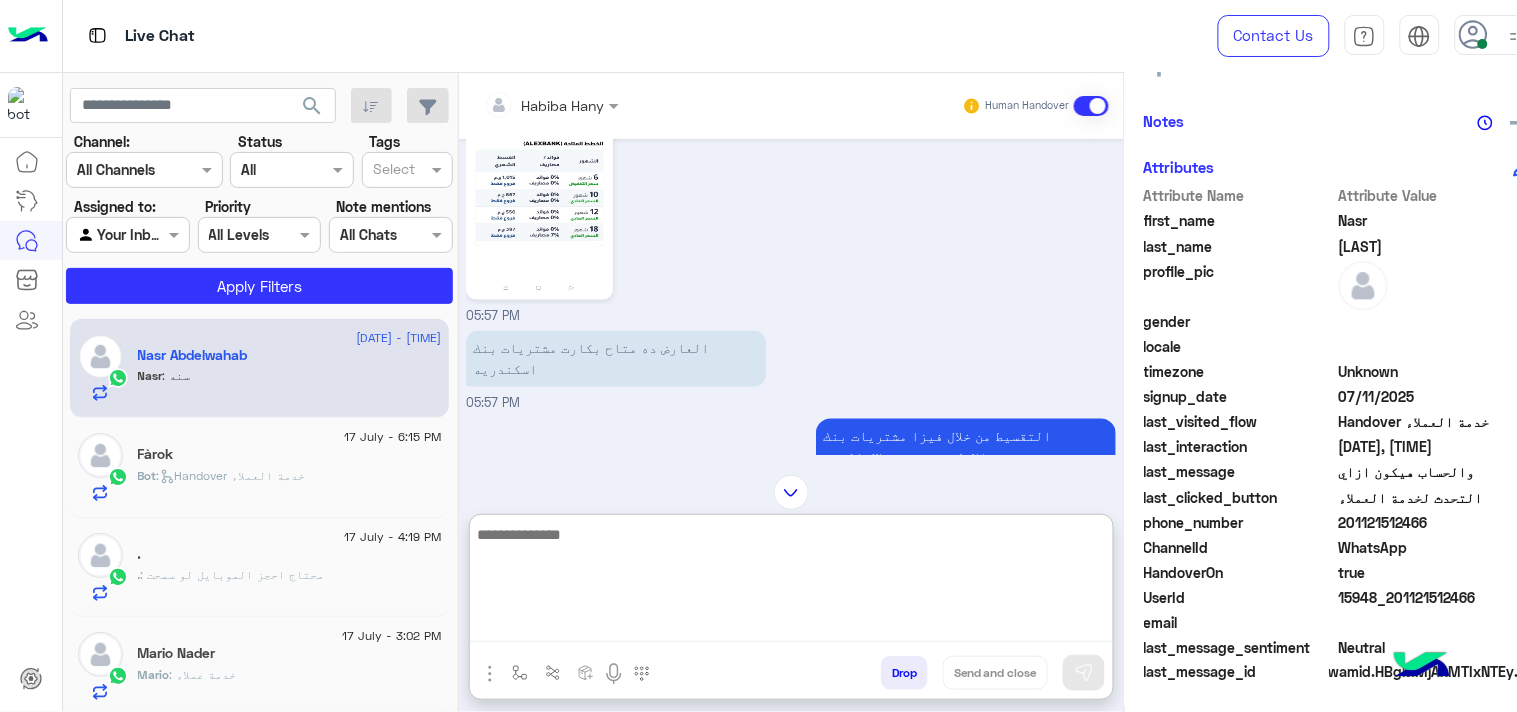 paste on "**********" 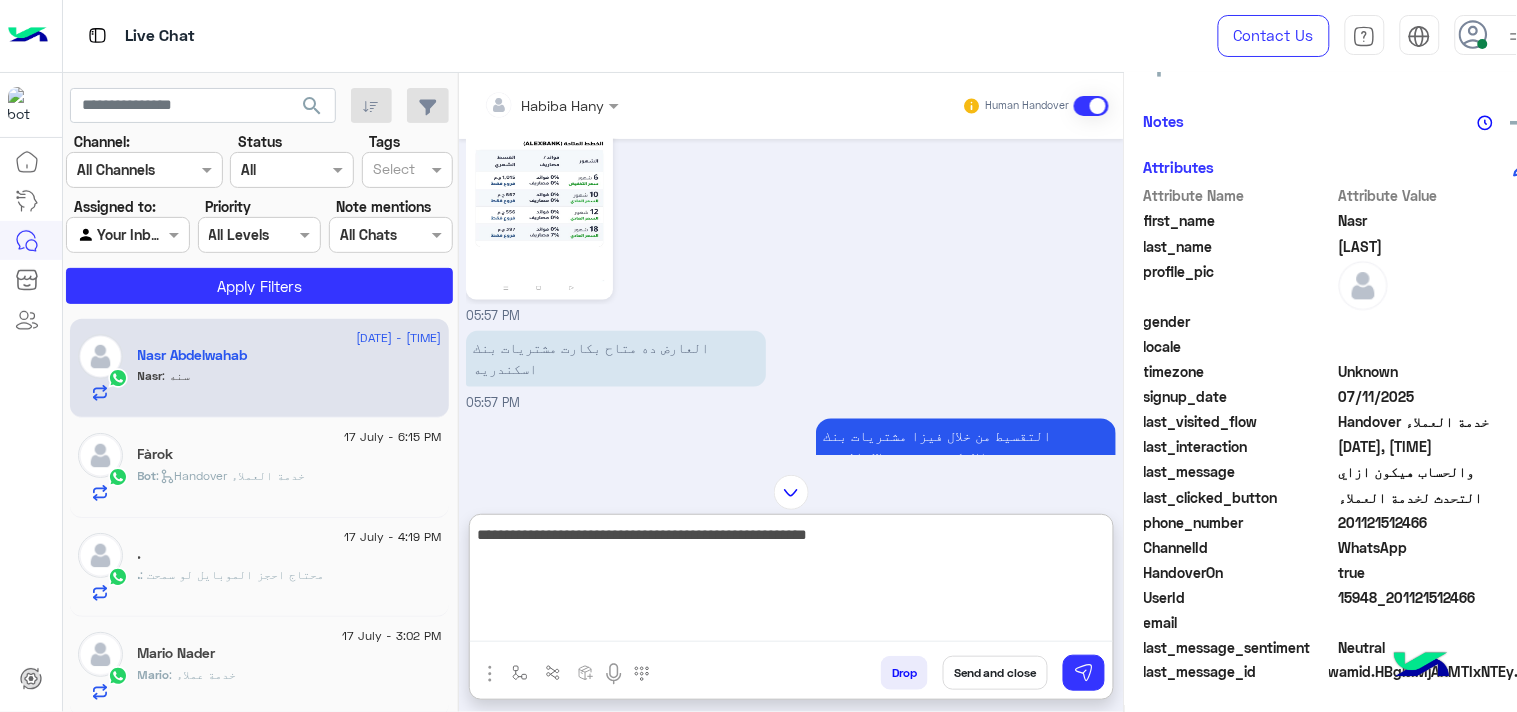 drag, startPoint x: 1012, startPoint y: 537, endPoint x: 1035, endPoint y: 537, distance: 23 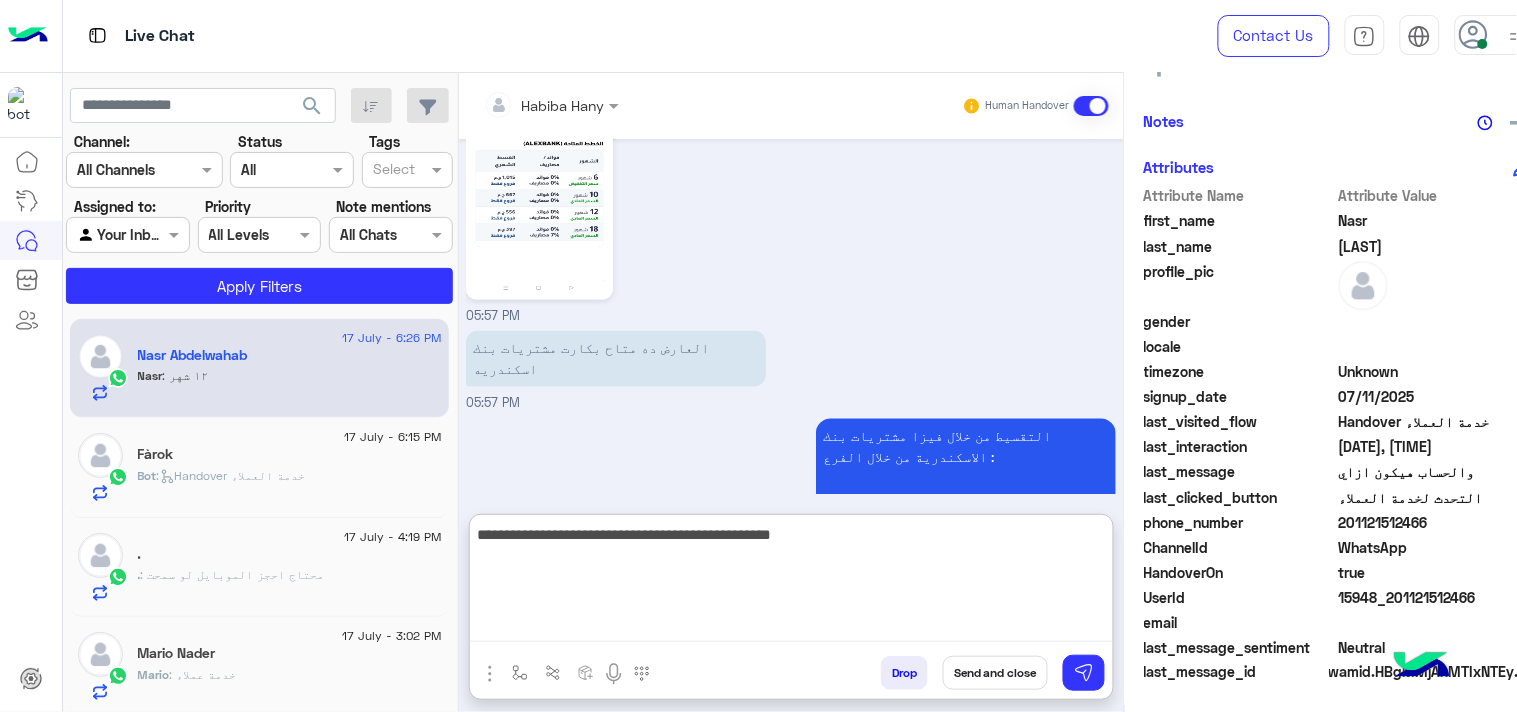 scroll, scrollTop: 2123, scrollLeft: 0, axis: vertical 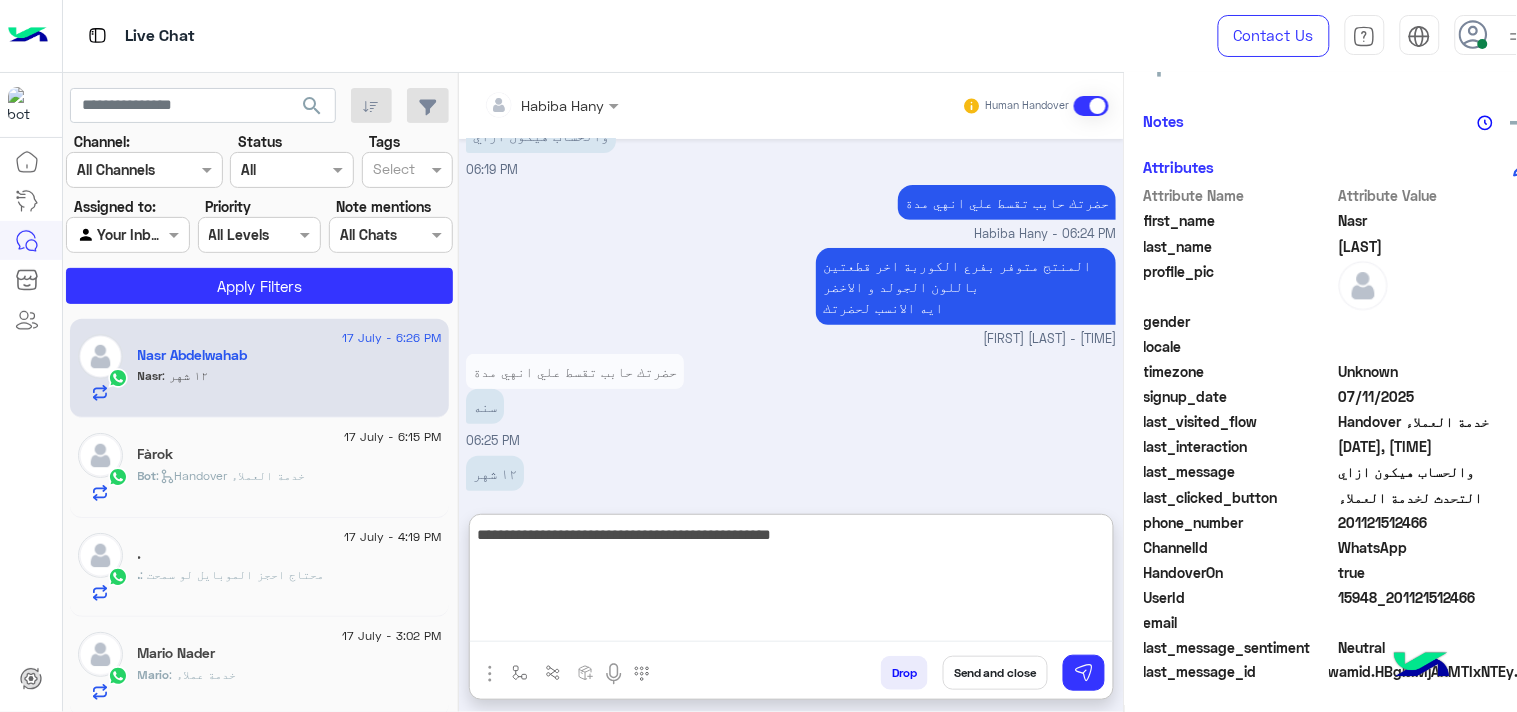 type on "**********" 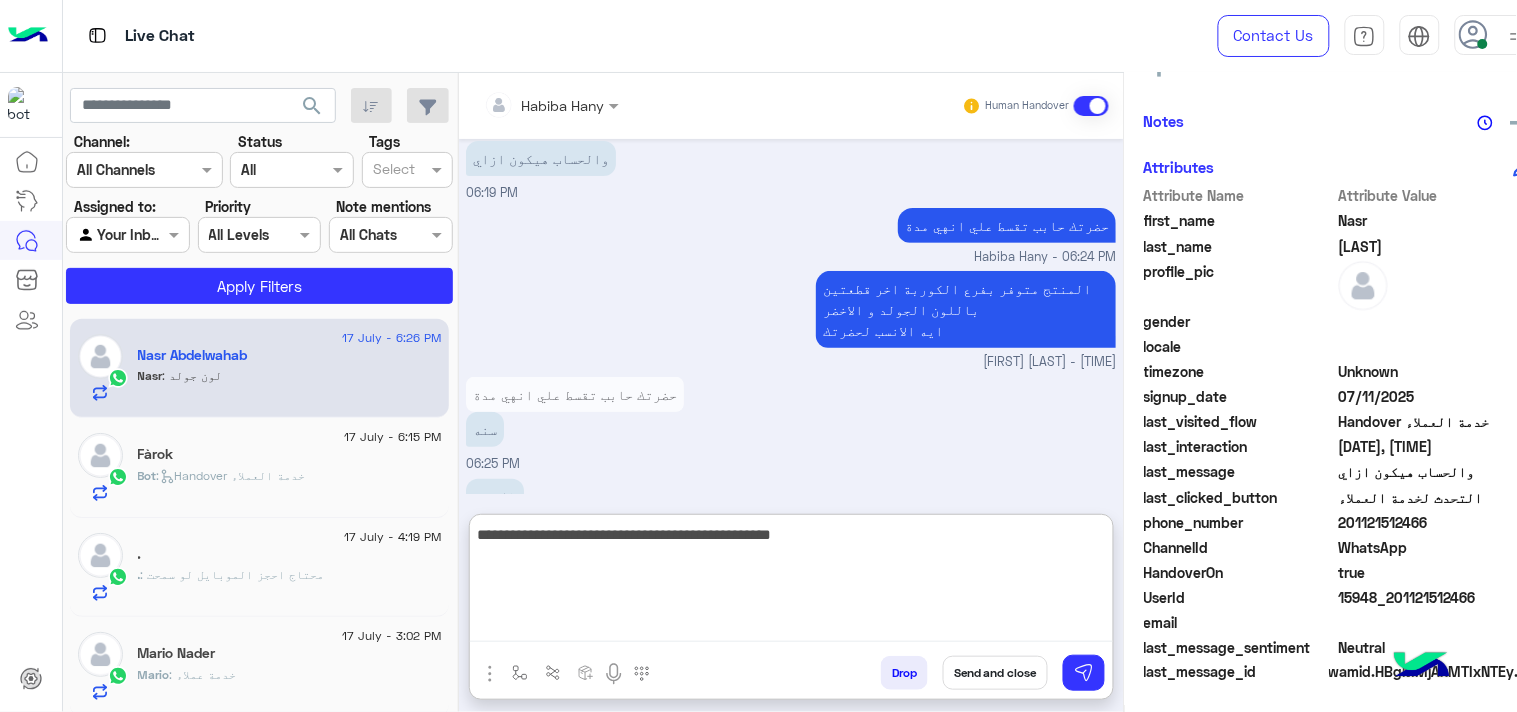scroll, scrollTop: 2123, scrollLeft: 0, axis: vertical 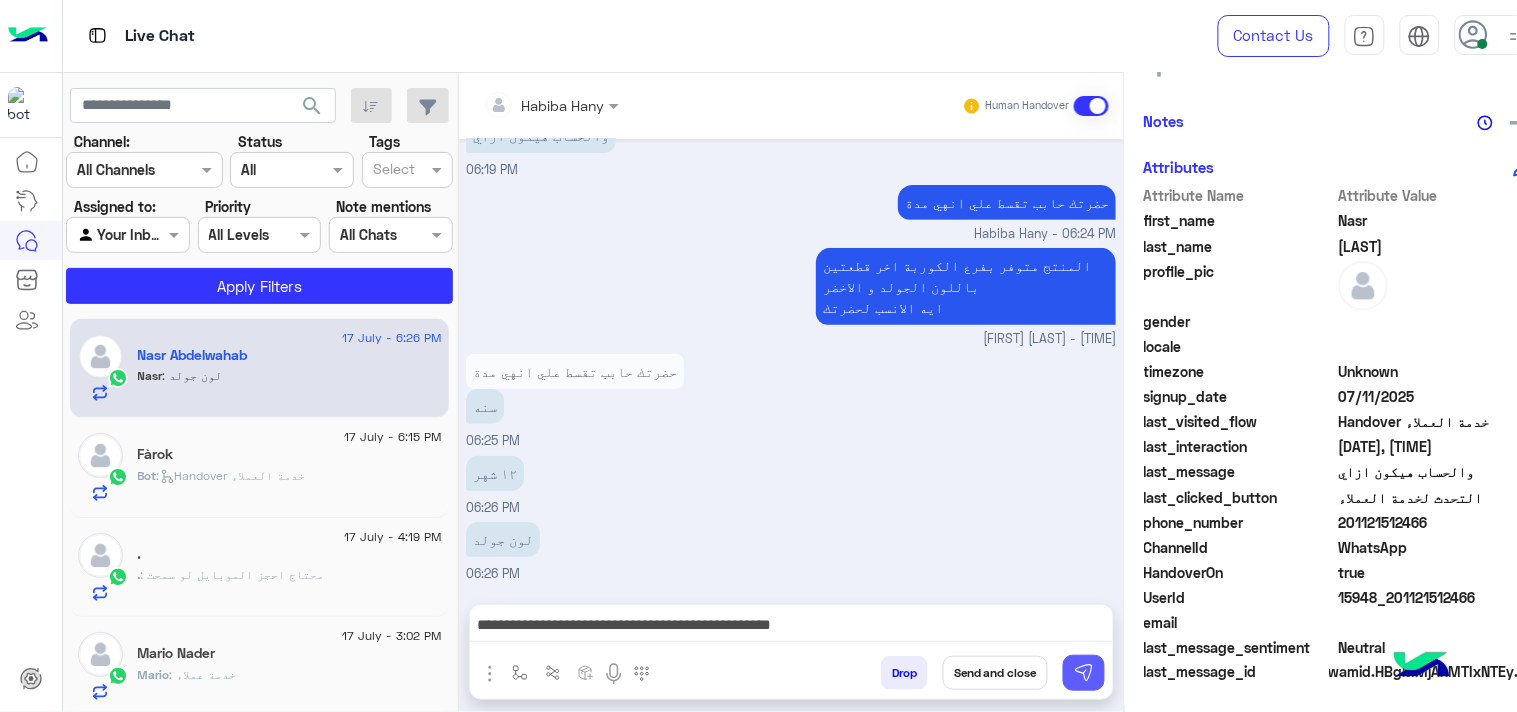 click at bounding box center (1084, 673) 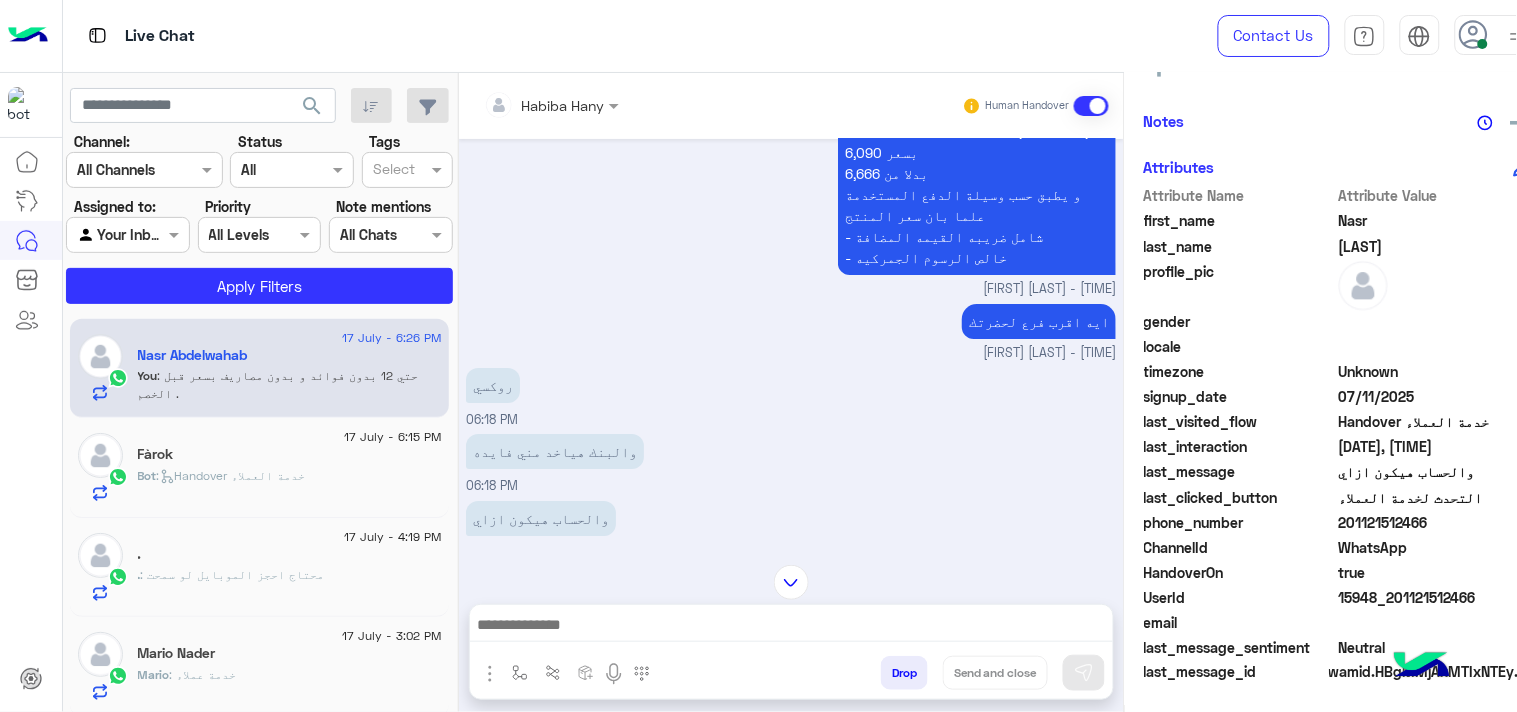scroll, scrollTop: 1517, scrollLeft: 0, axis: vertical 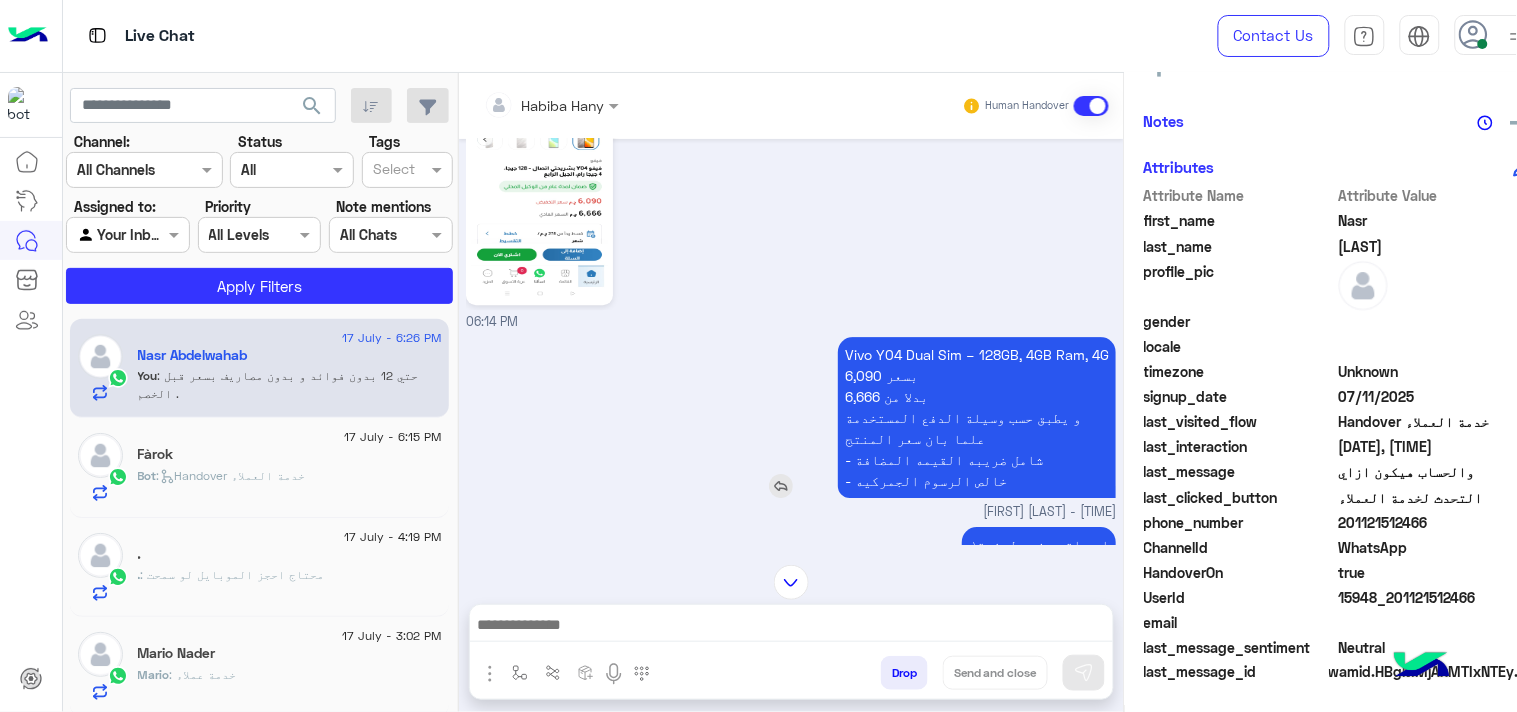 click on "Vivo Y04 Dual Sim – 128GB, 4GB Ram, 4G 6,090 بسعر 6,666 بدلا من  و يطبق حسب وسيلة الدفع المستخدمة علما بان سعر المنتج - شامل ضريبه القيمه المضافة - خالص الرسوم الجمركيه" at bounding box center [977, 417] 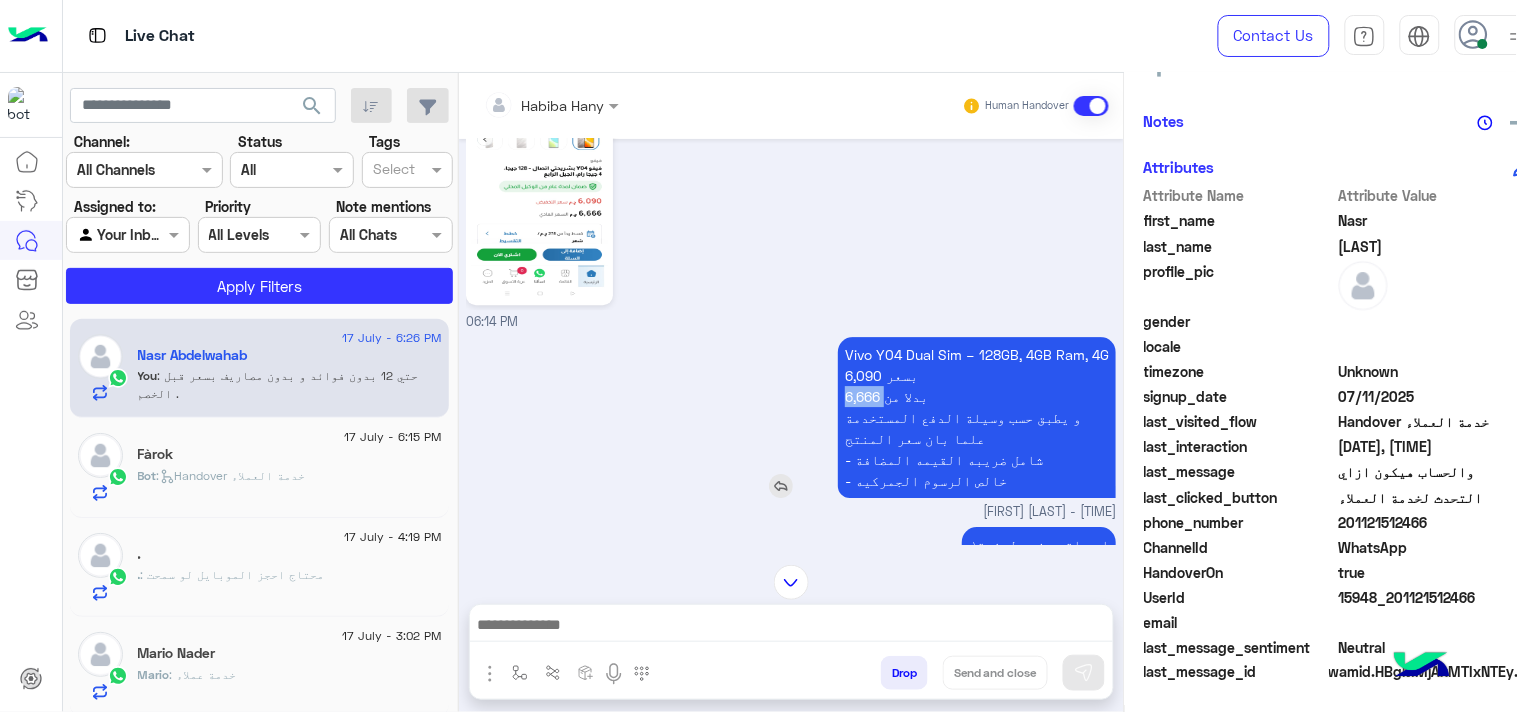 click on "Vivo Y04 Dual Sim – 128GB, 4GB Ram, 4G 6,090 بسعر 6,666 بدلا من  و يطبق حسب وسيلة الدفع المستخدمة علما بان سعر المنتج - شامل ضريبه القيمه المضافة - خالص الرسوم الجمركيه" at bounding box center (977, 417) 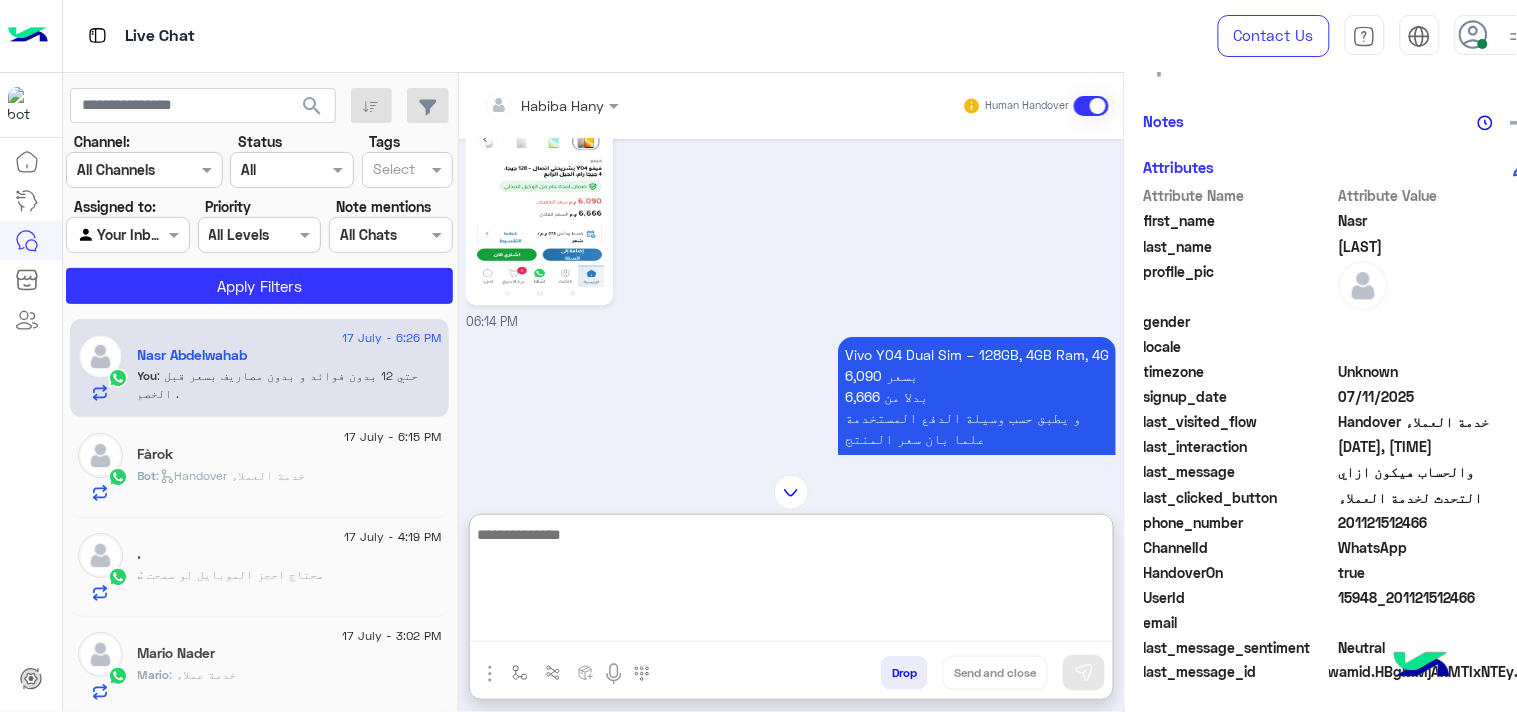click at bounding box center [791, 582] 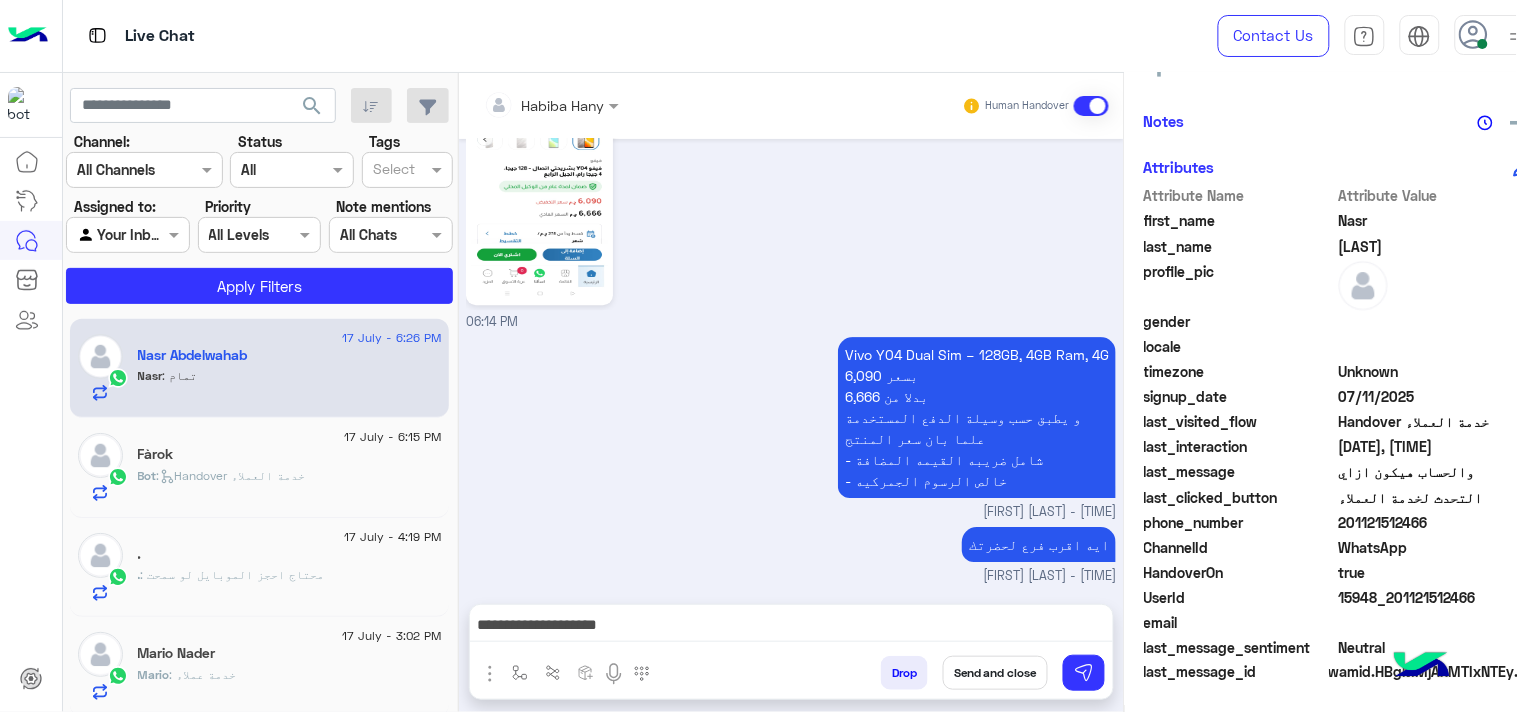 scroll, scrollTop: 2250, scrollLeft: 0, axis: vertical 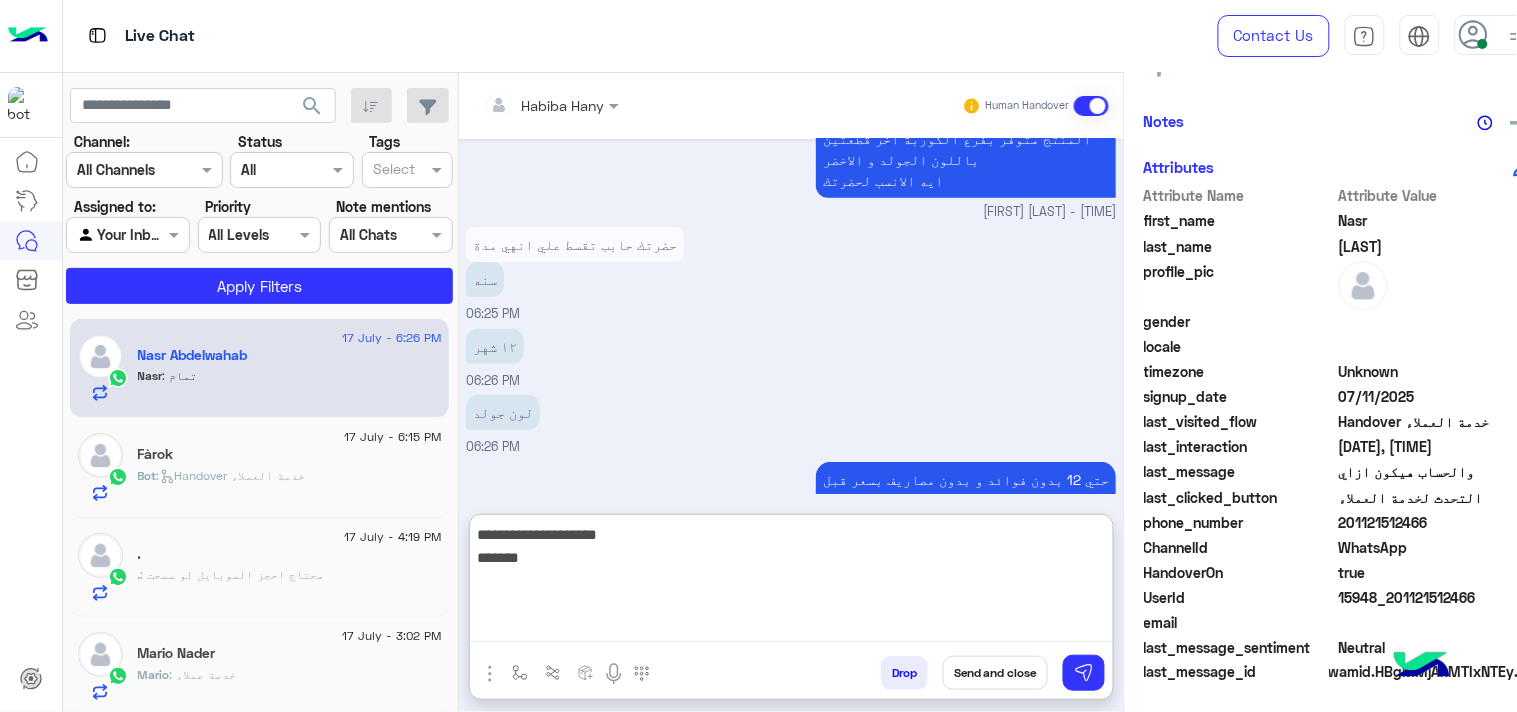 click on "**********" at bounding box center [791, 582] 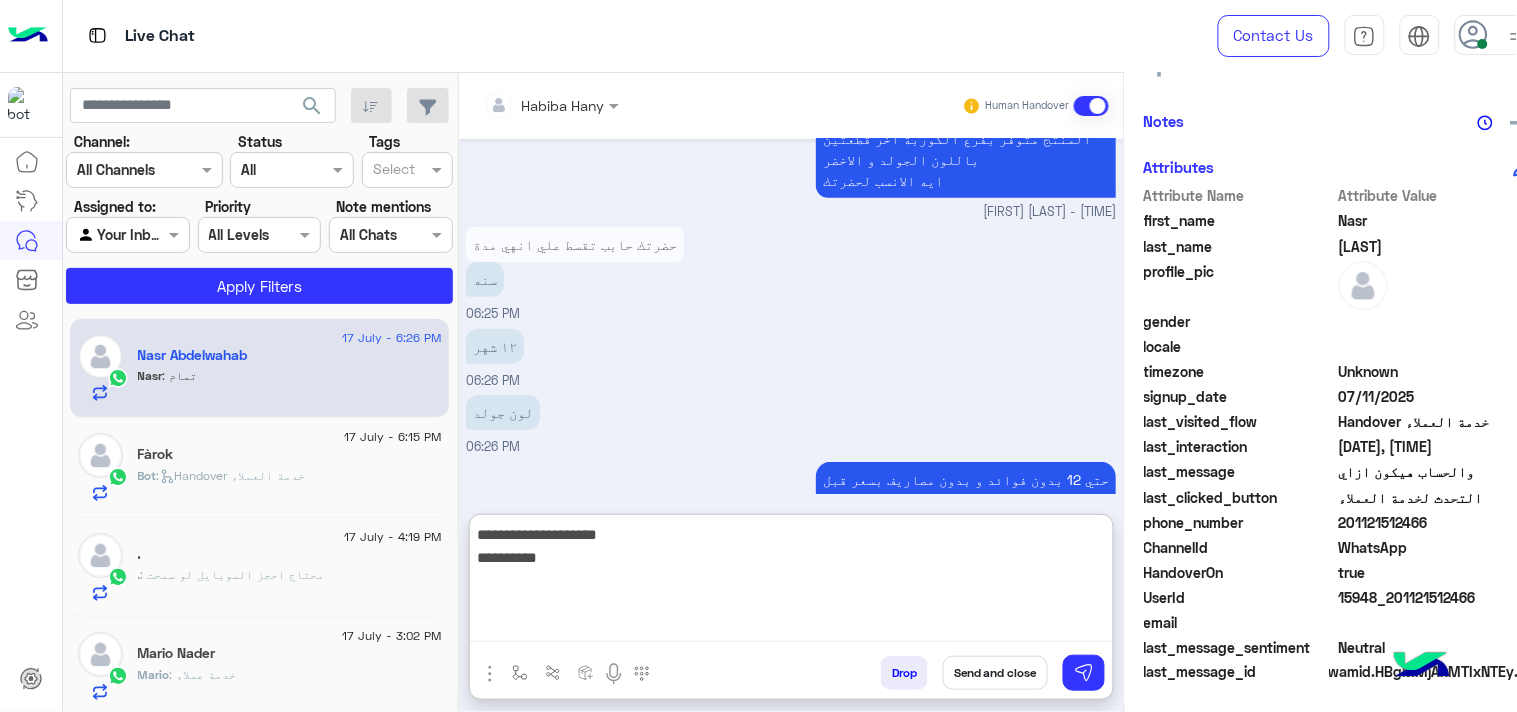 type on "**********" 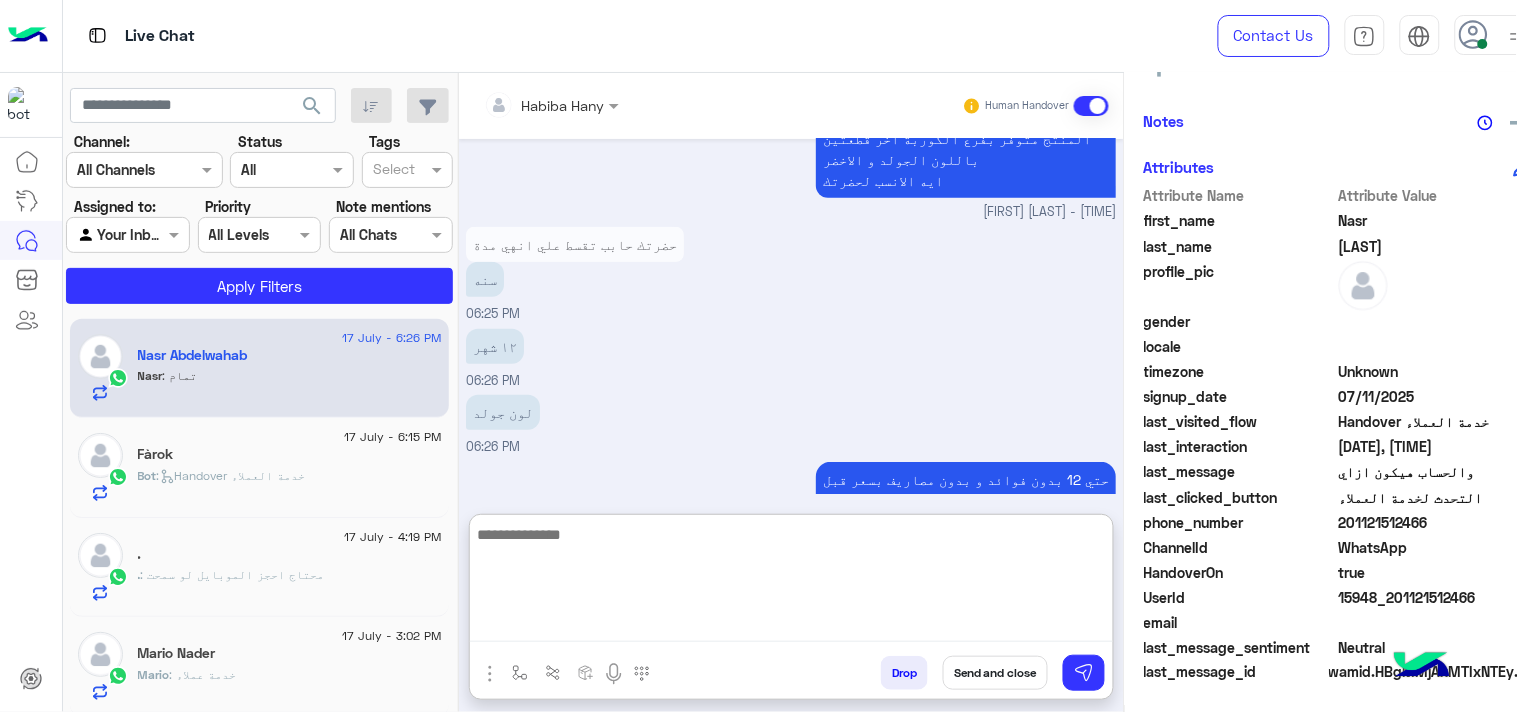 scroll, scrollTop: 2425, scrollLeft: 0, axis: vertical 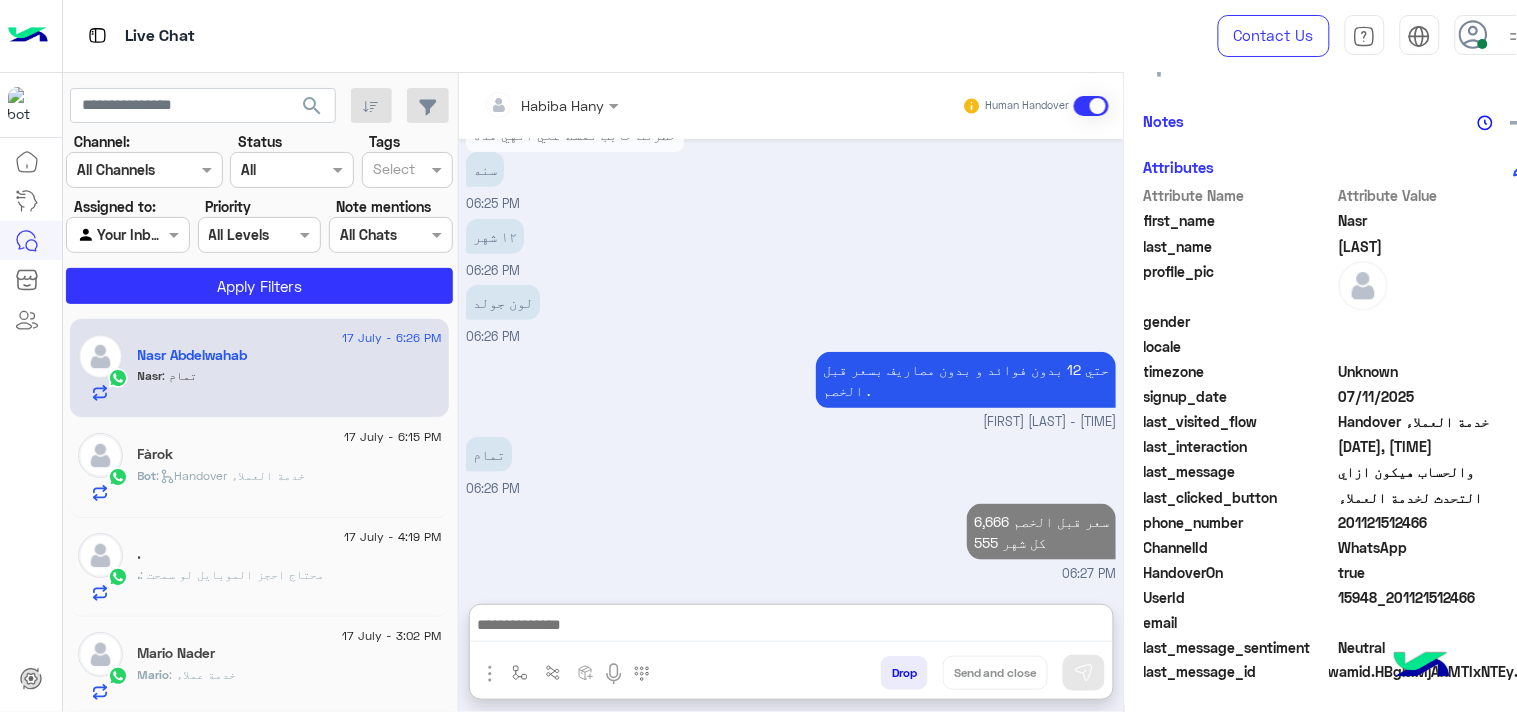 click on "تمام   06:26 PM" at bounding box center (791, 465) 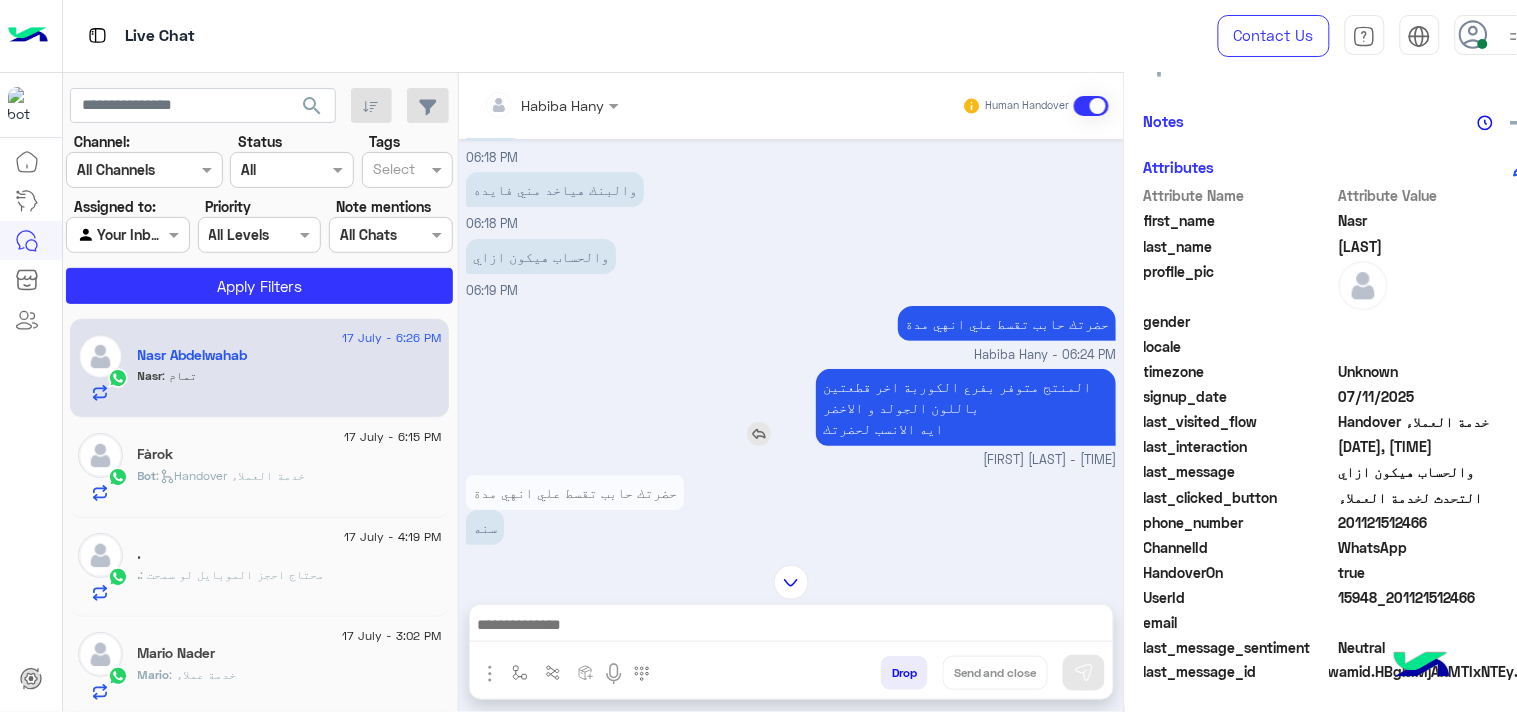 scroll, scrollTop: 2335, scrollLeft: 0, axis: vertical 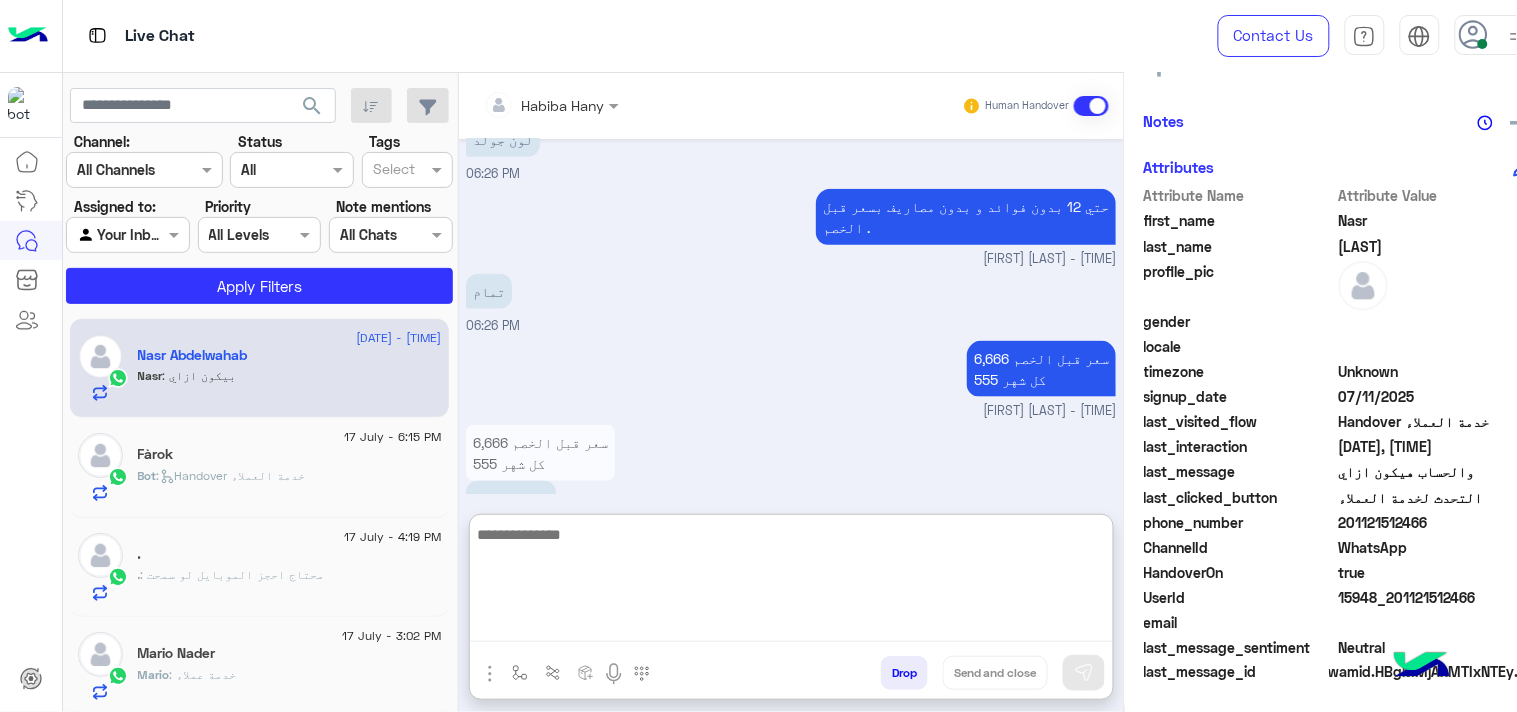 click at bounding box center (791, 582) 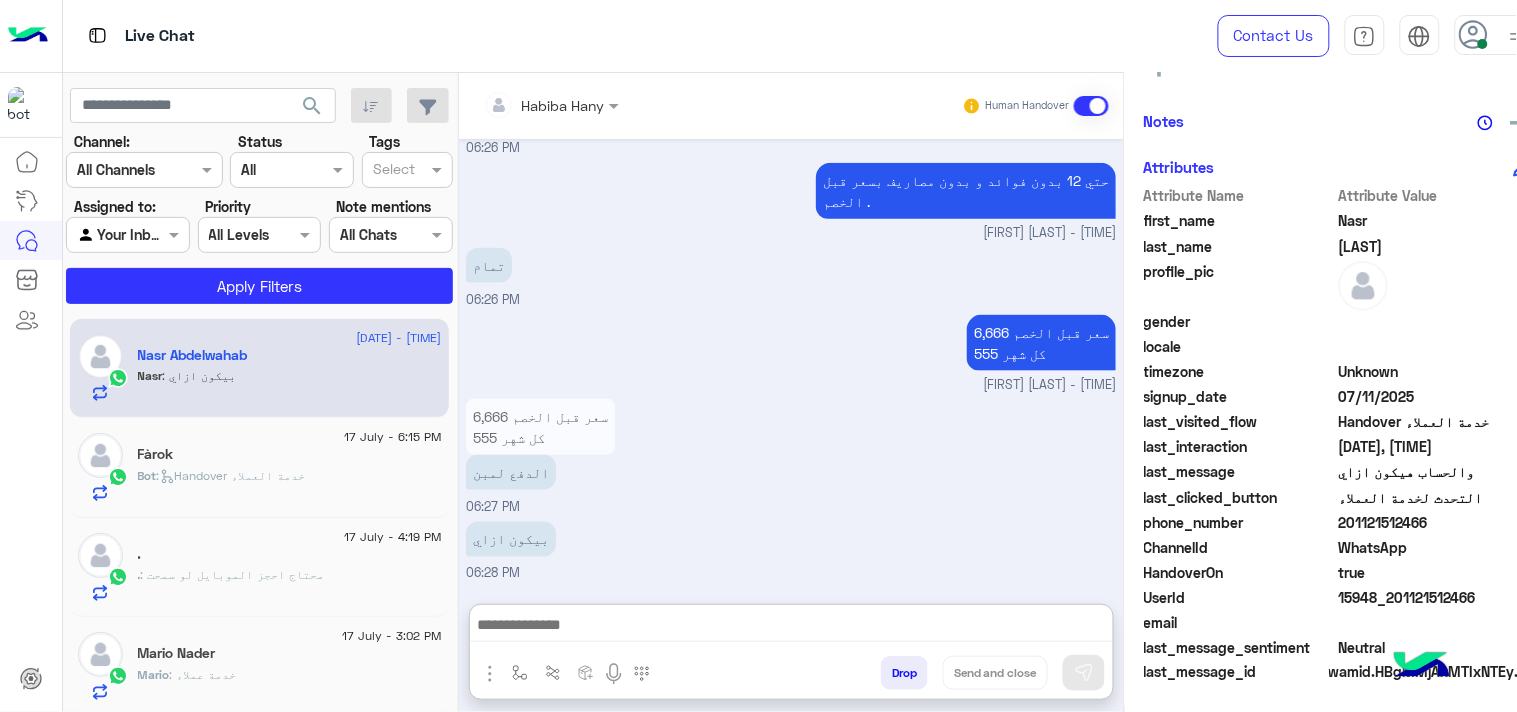 click on "6,666 سعر قبل الخصم  كل شهر 555 الدفع لمبن   06:27 PM" at bounding box center (791, 455) 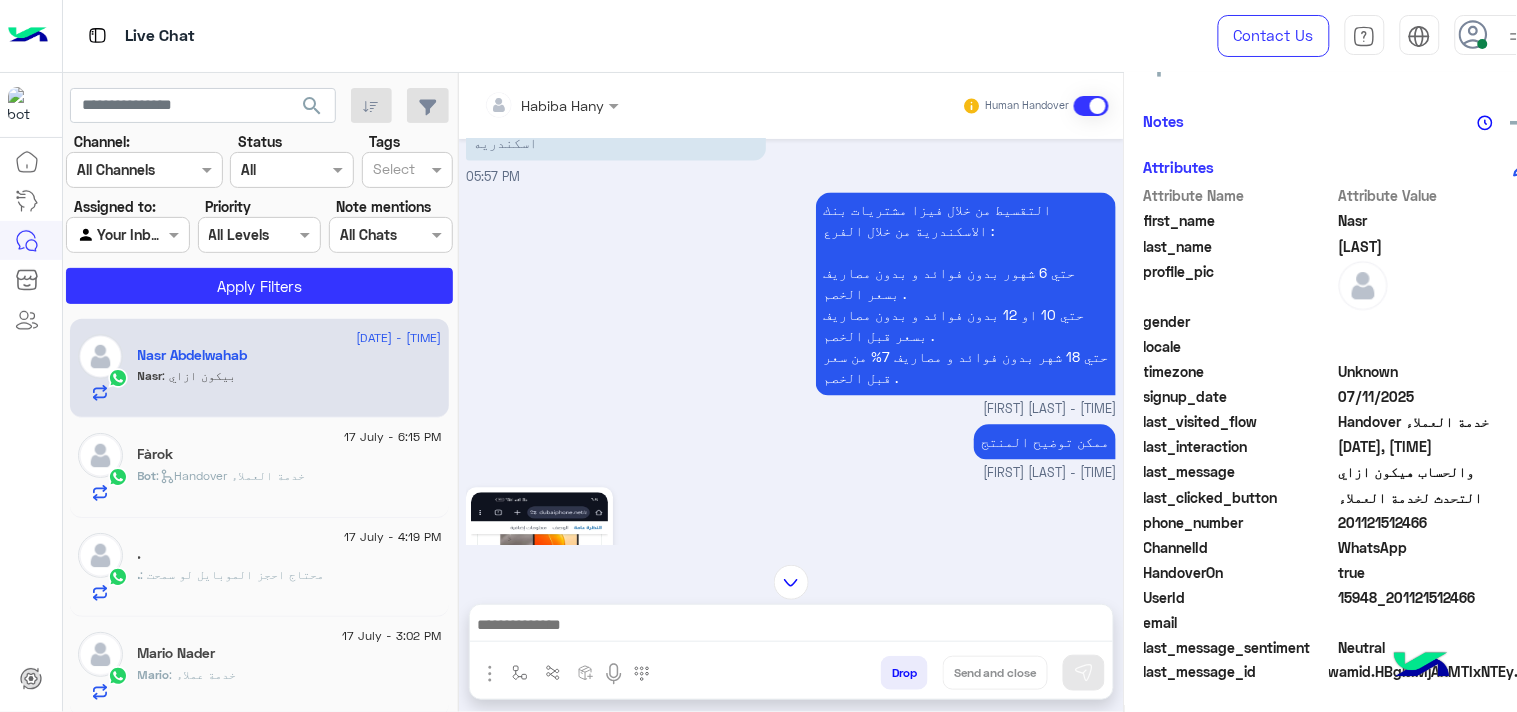 scroll, scrollTop: 1078, scrollLeft: 0, axis: vertical 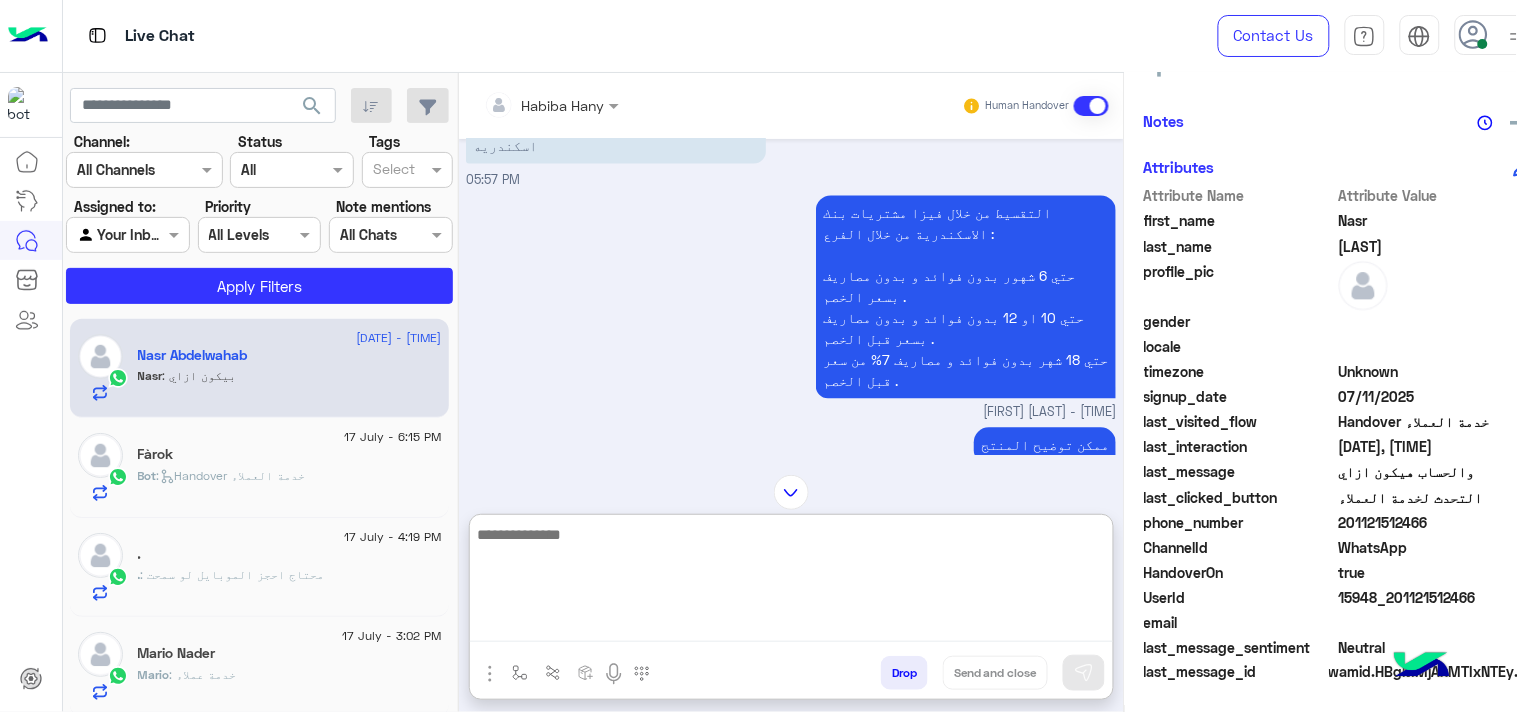 click at bounding box center [791, 582] 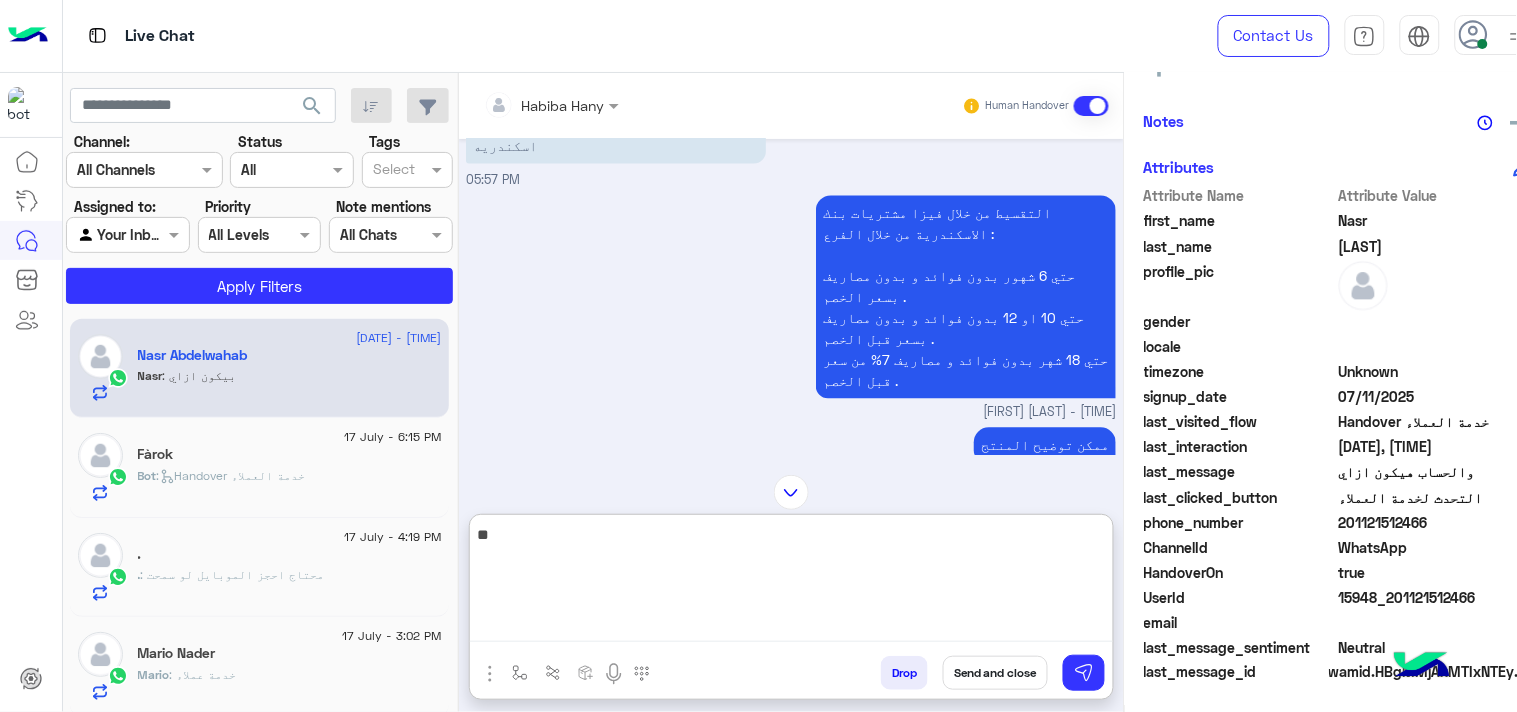 type on "*" 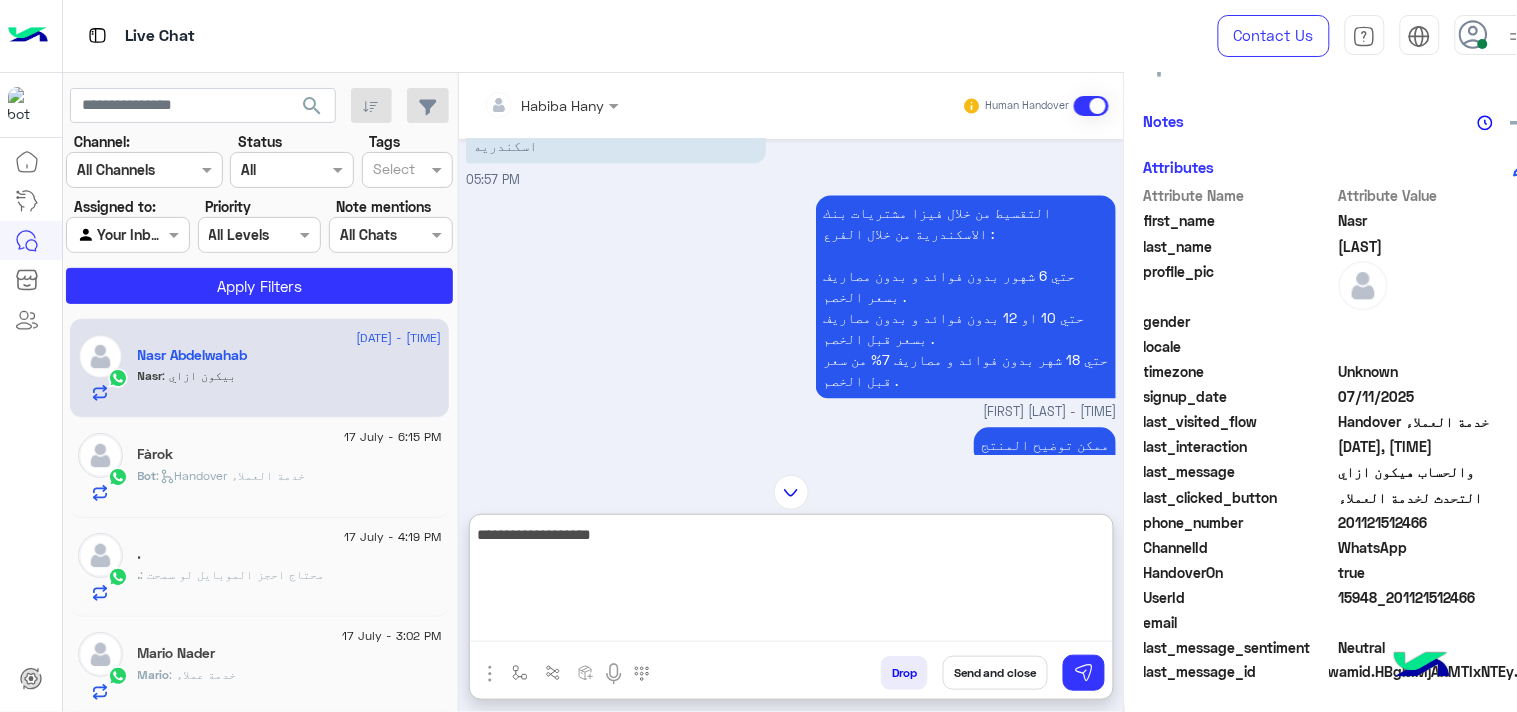 type on "**********" 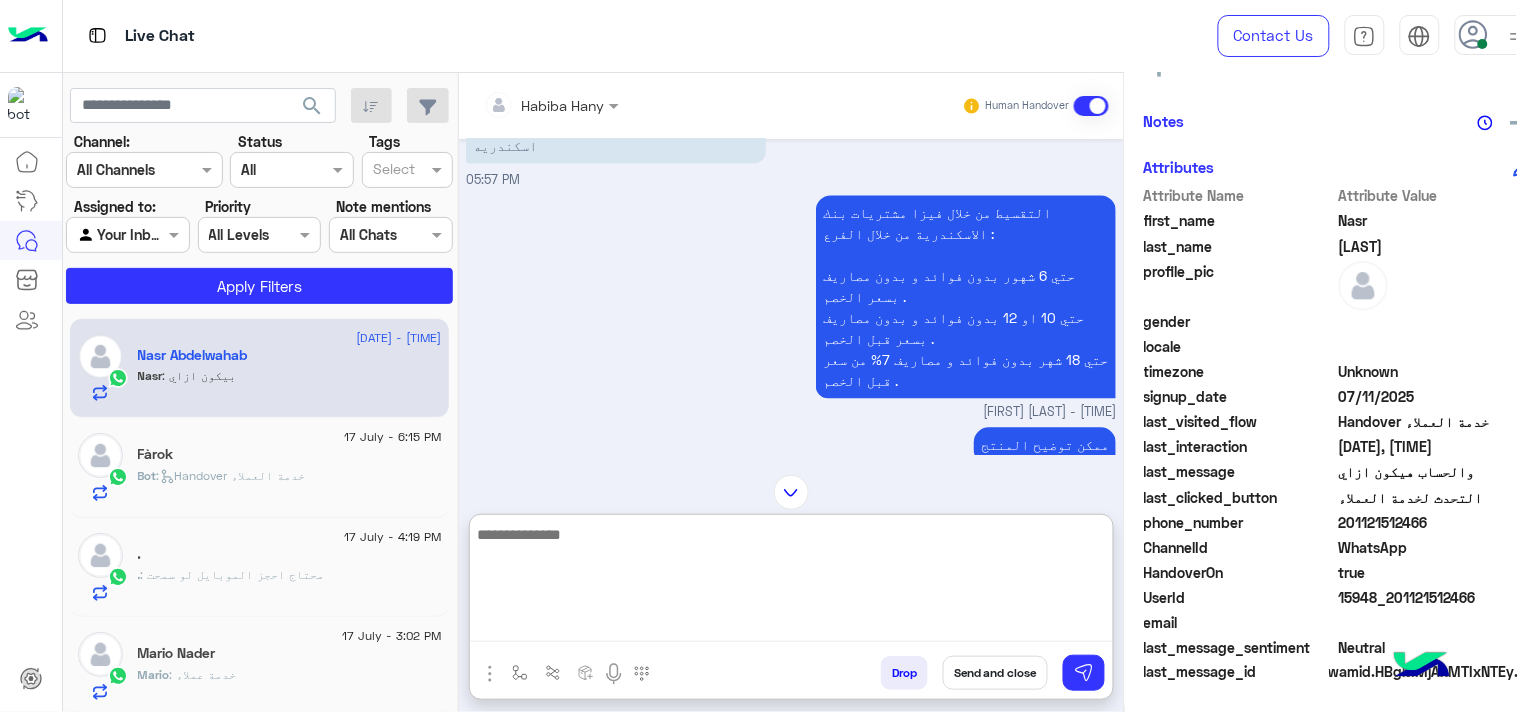 scroll, scrollTop: 2677, scrollLeft: 0, axis: vertical 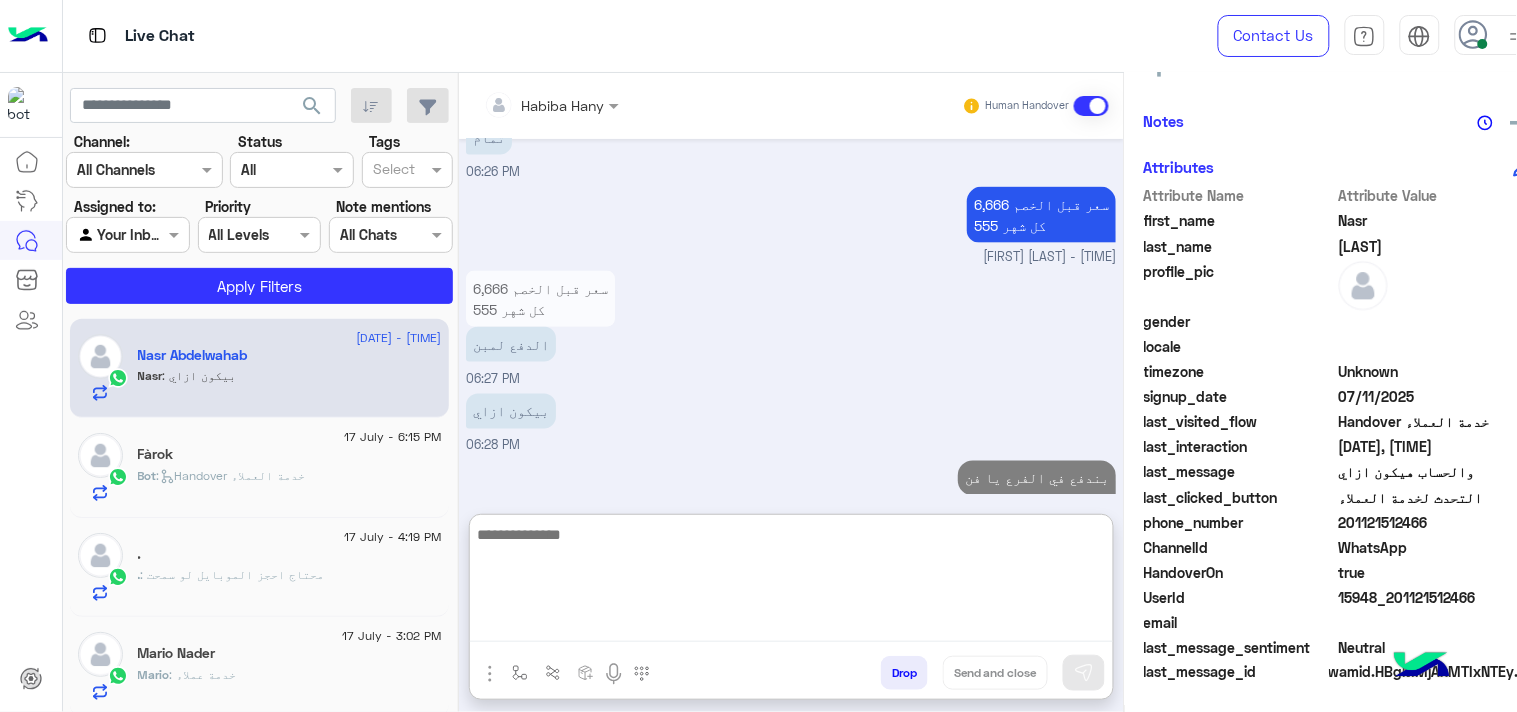 type on "*" 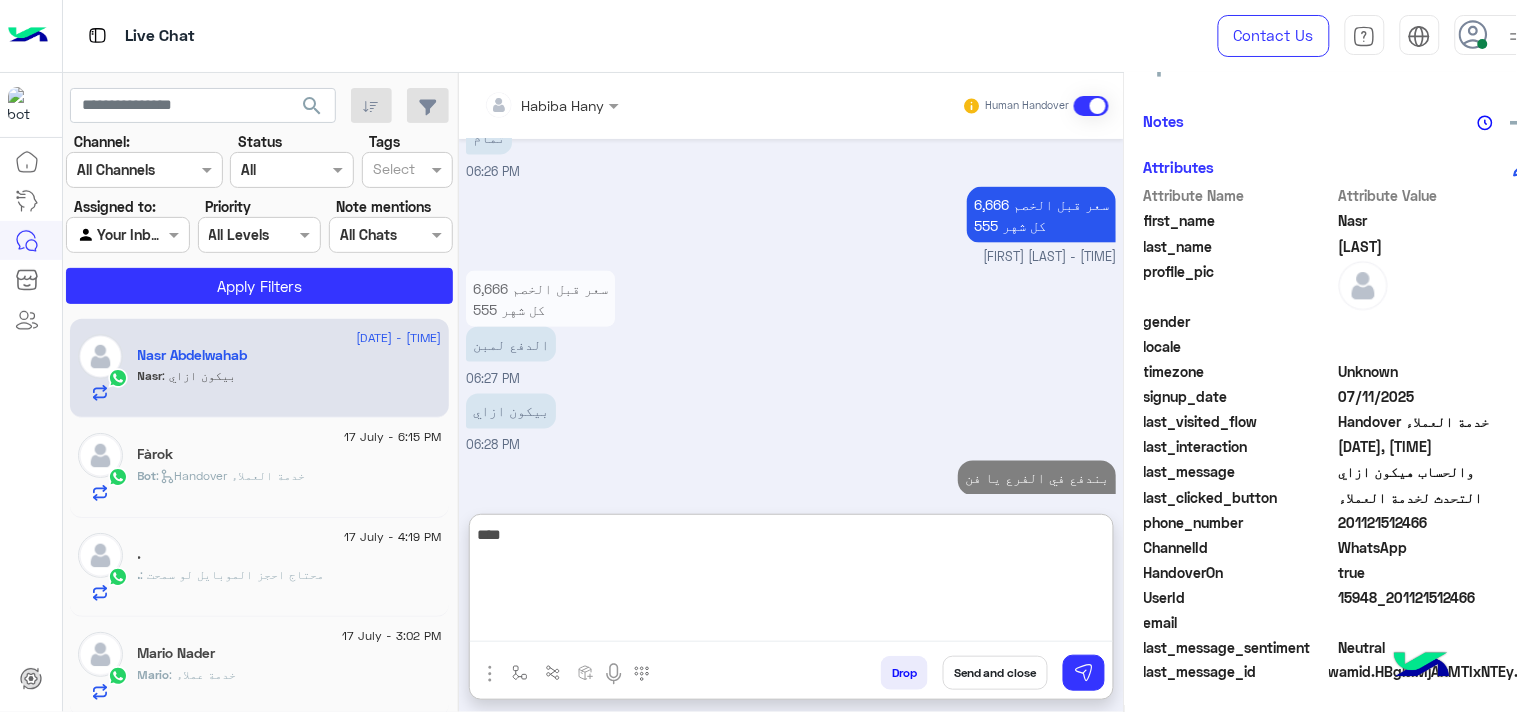 type on "****" 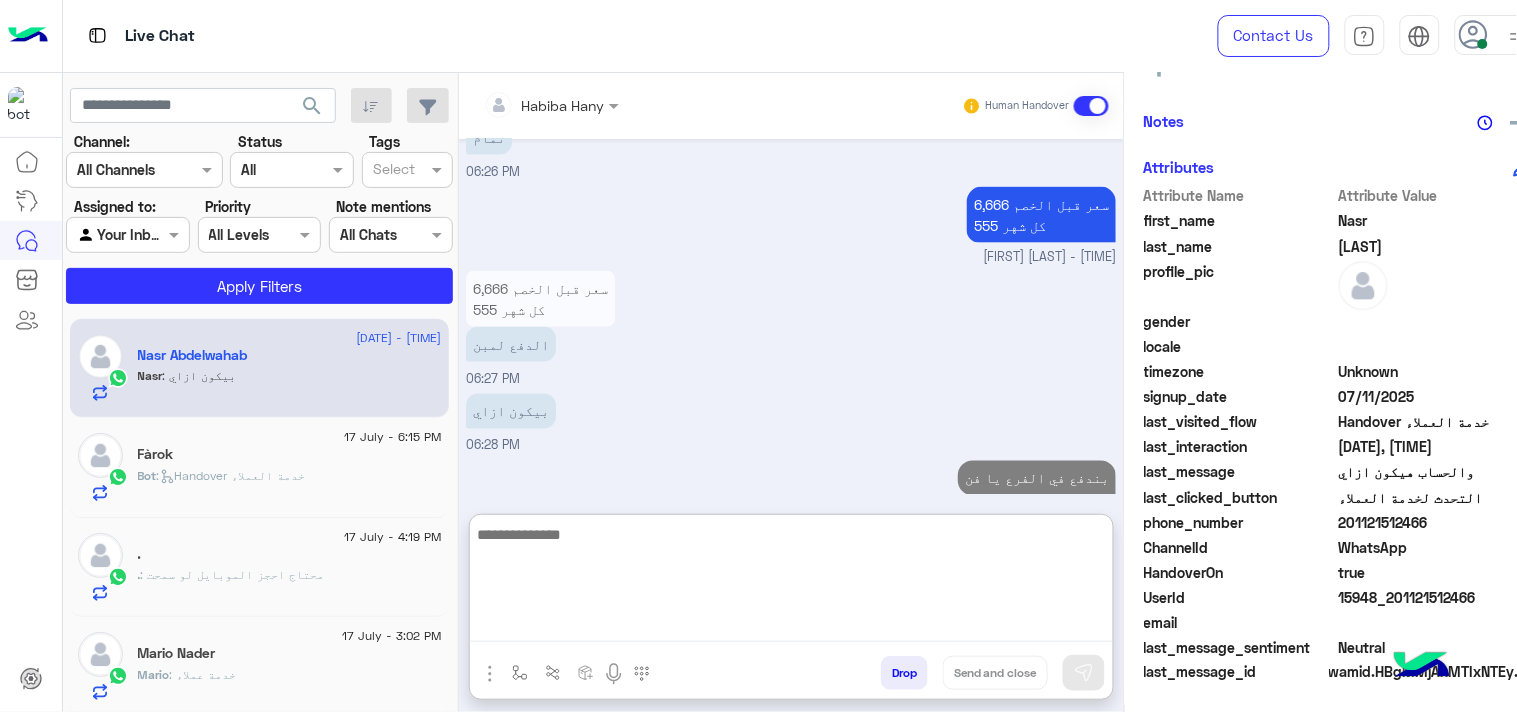 scroll, scrollTop: 2741, scrollLeft: 0, axis: vertical 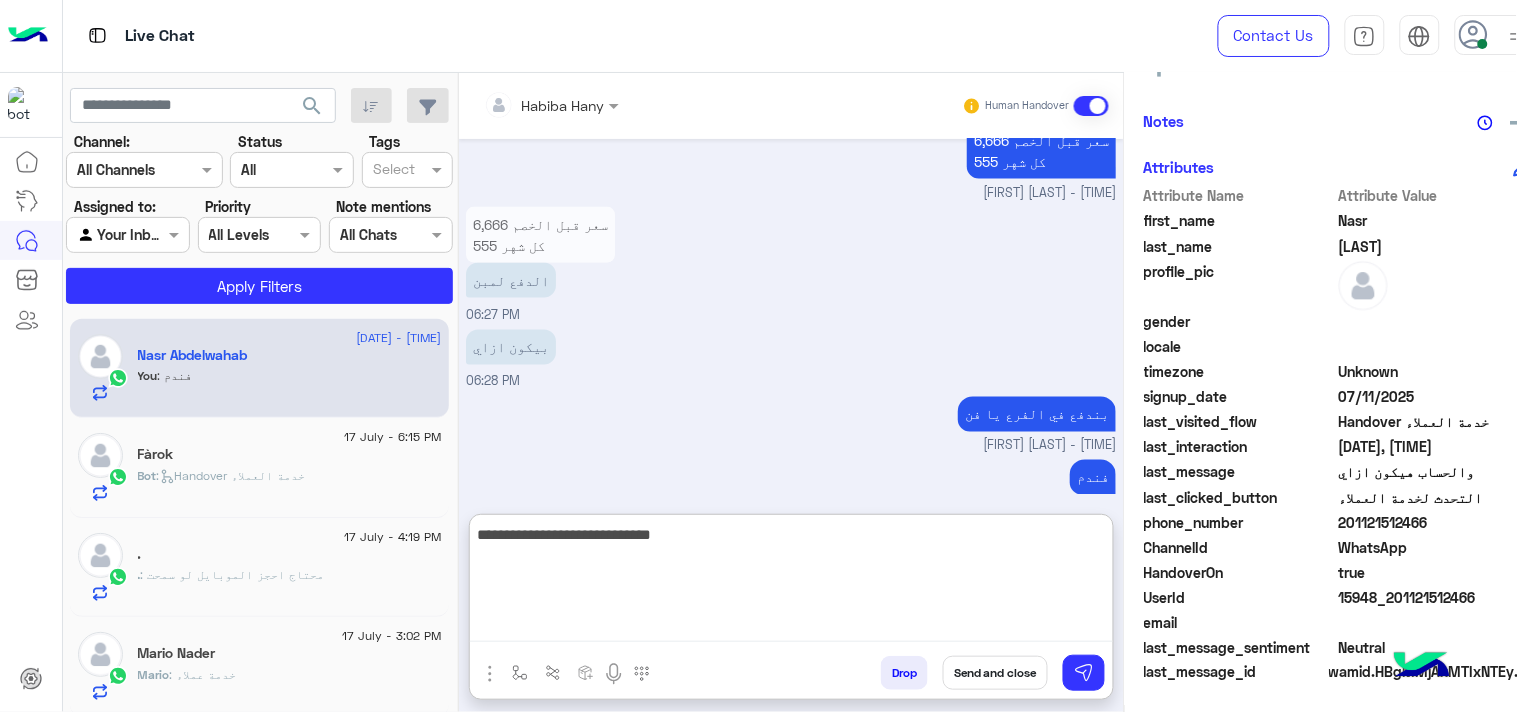 type on "**********" 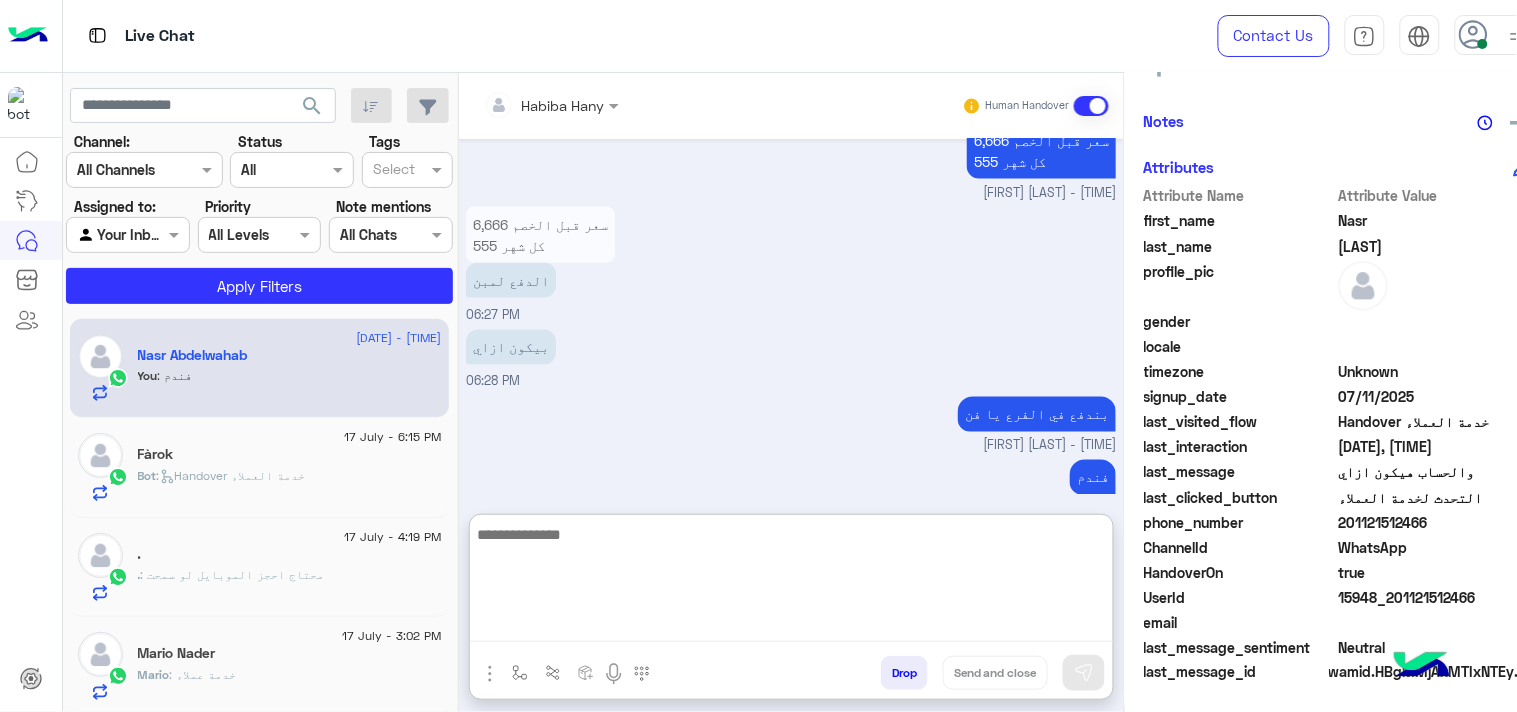 scroll, scrollTop: 2804, scrollLeft: 0, axis: vertical 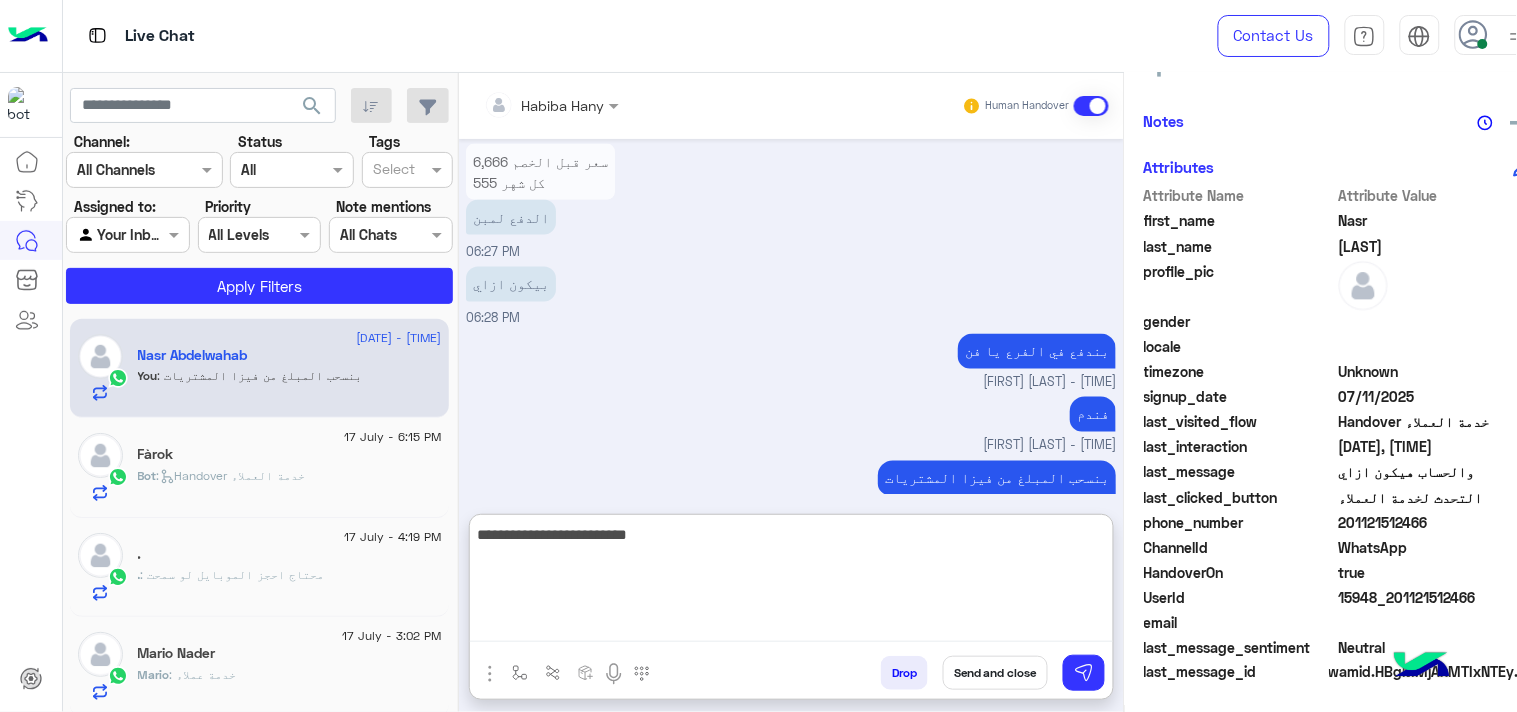 type on "**********" 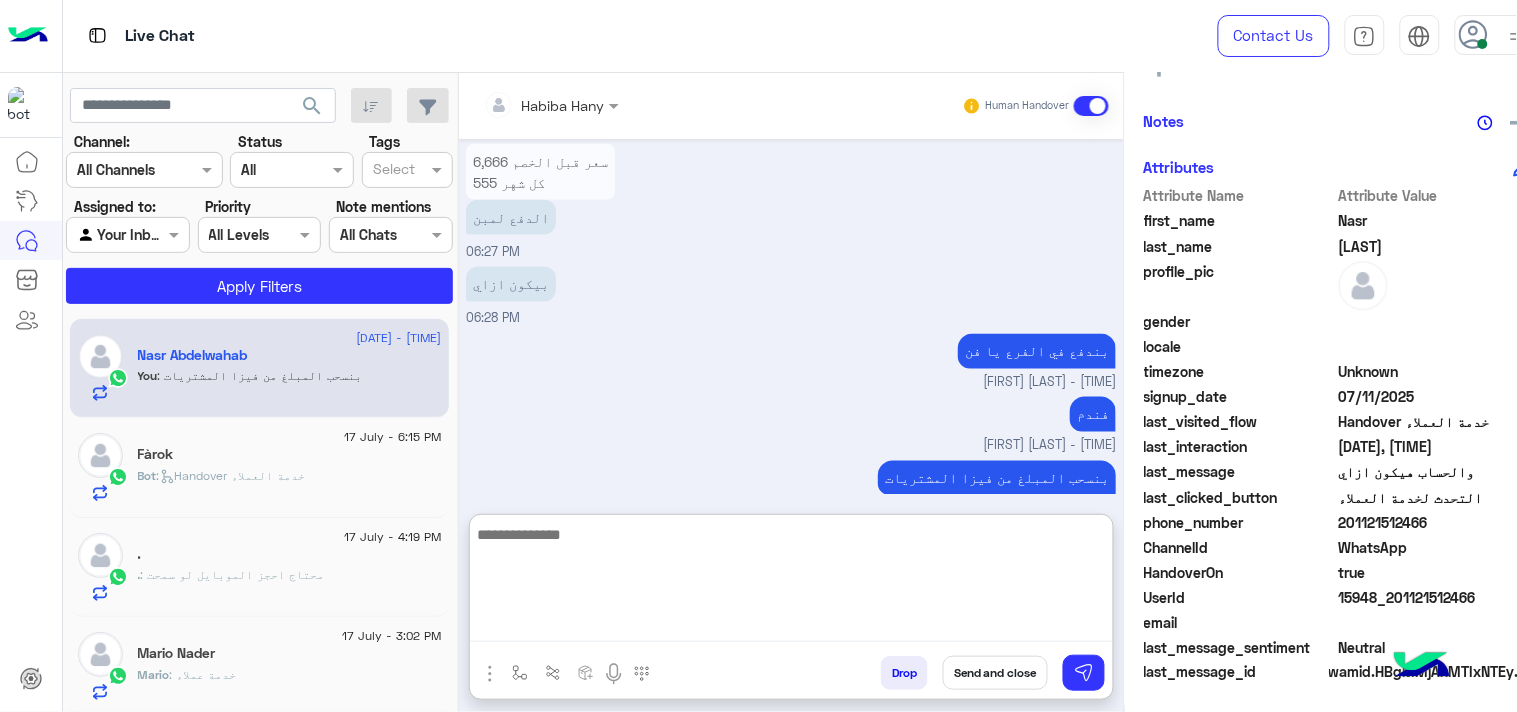 scroll, scrollTop: 2868, scrollLeft: 0, axis: vertical 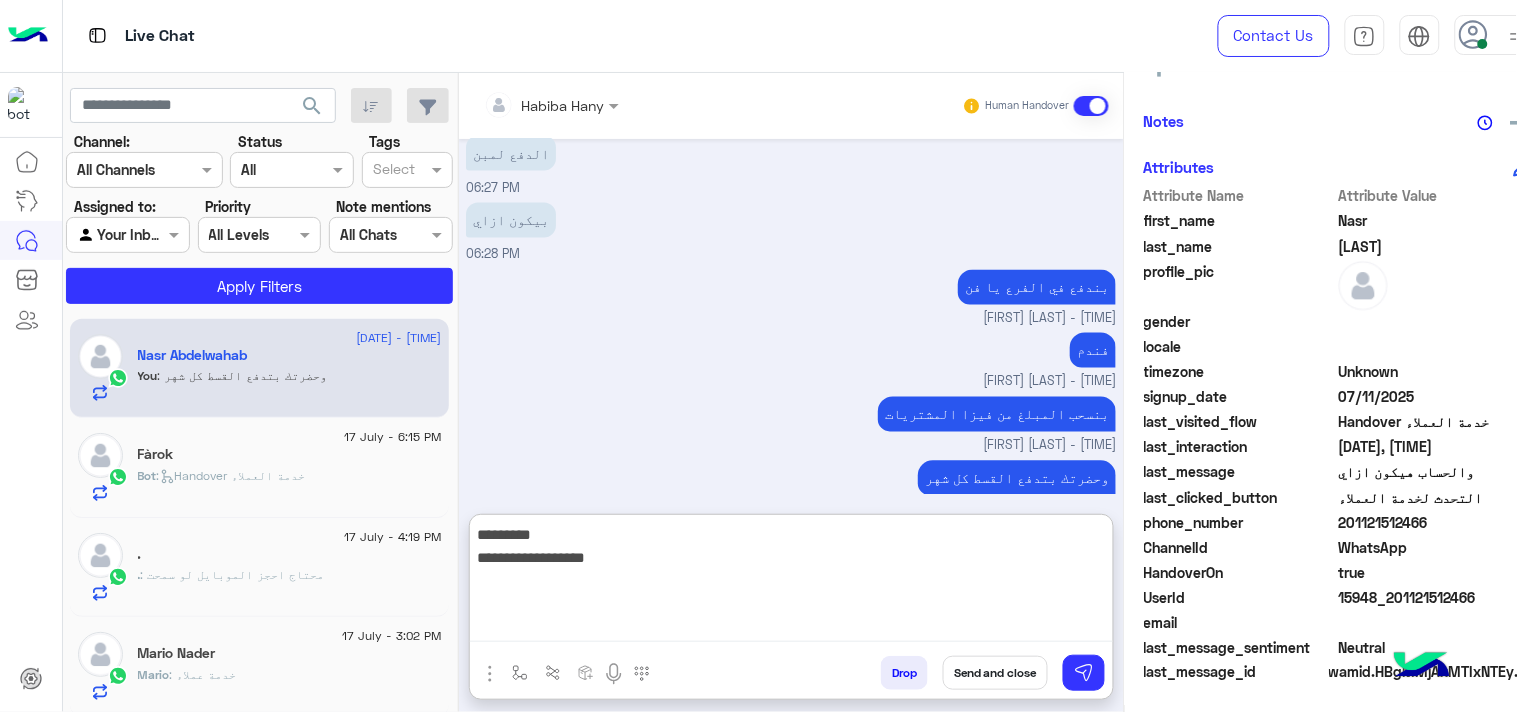 type on "**********" 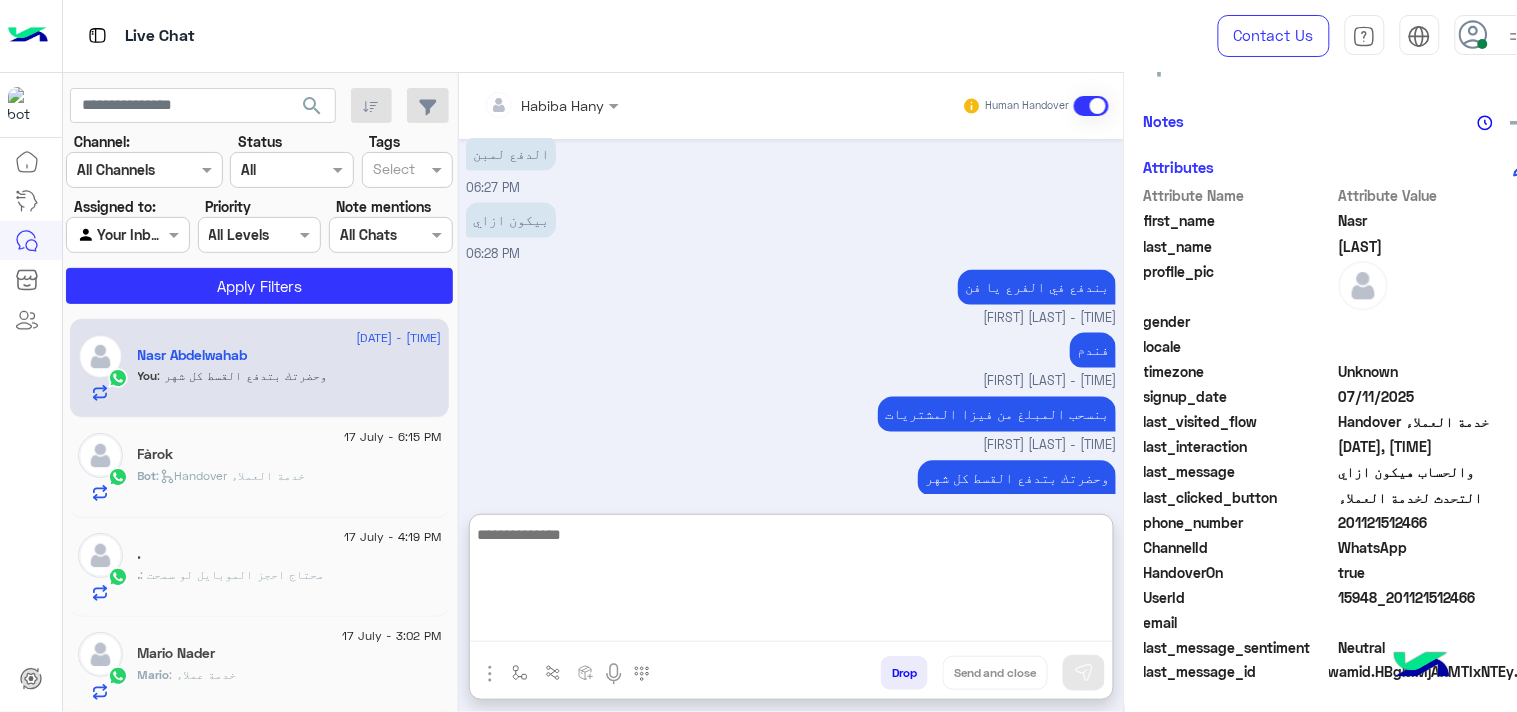 scroll, scrollTop: 2953, scrollLeft: 0, axis: vertical 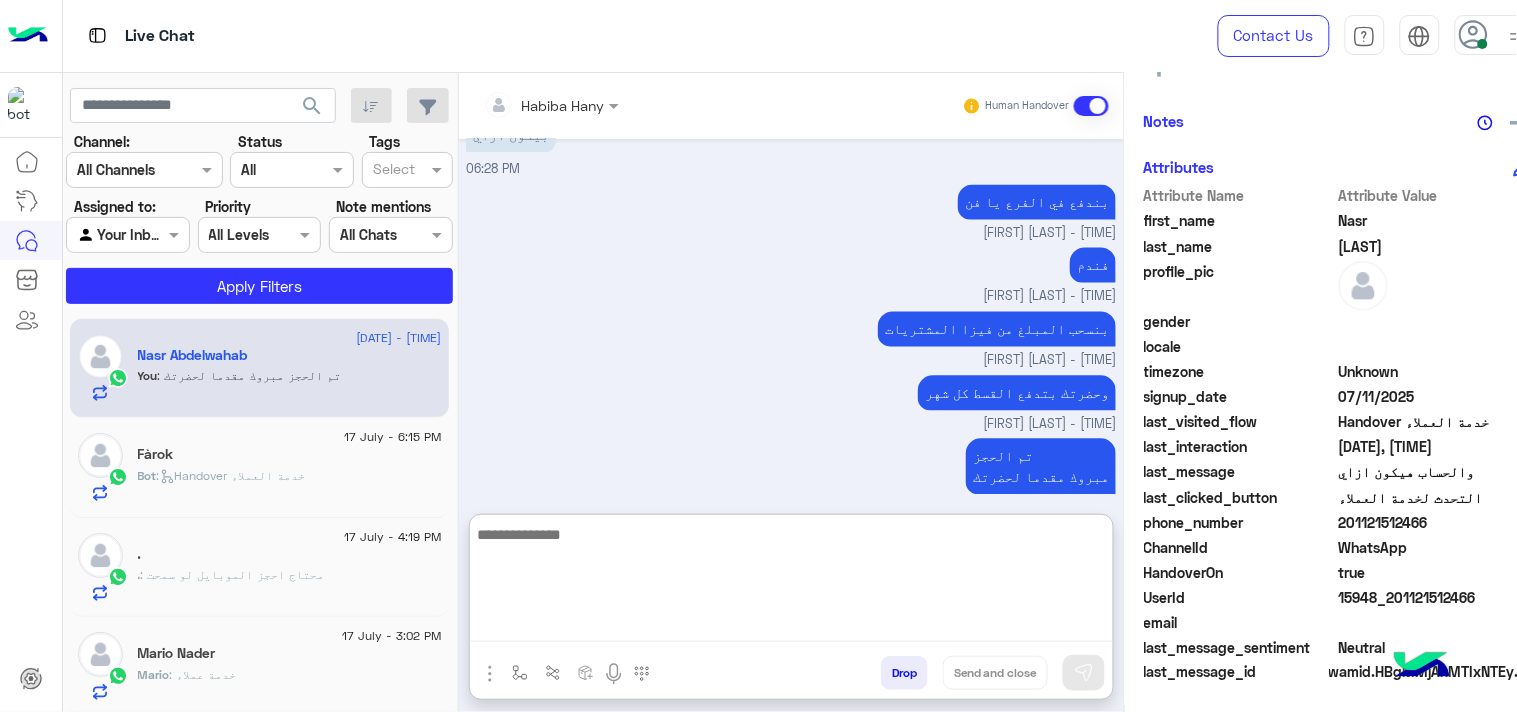 paste on "**********" 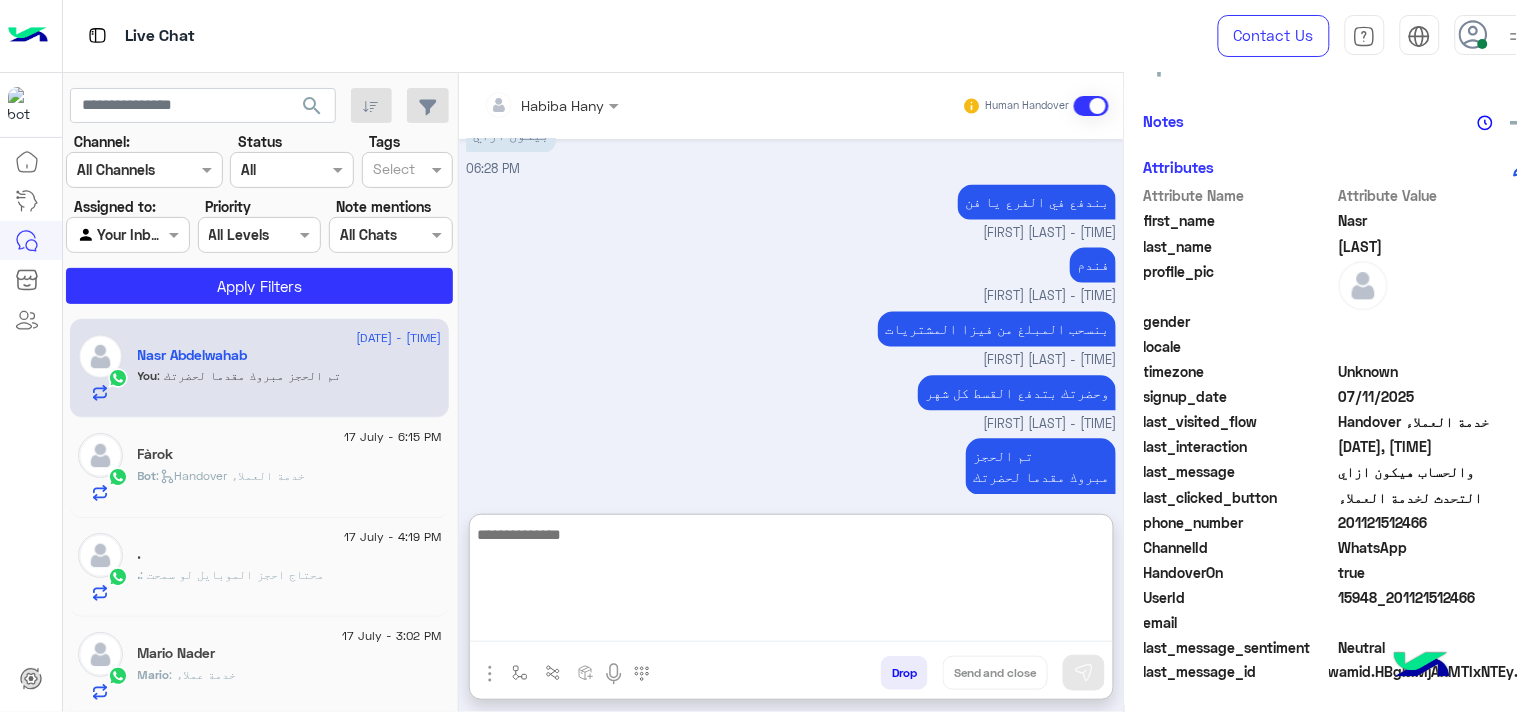 scroll, scrollTop: 3037, scrollLeft: 0, axis: vertical 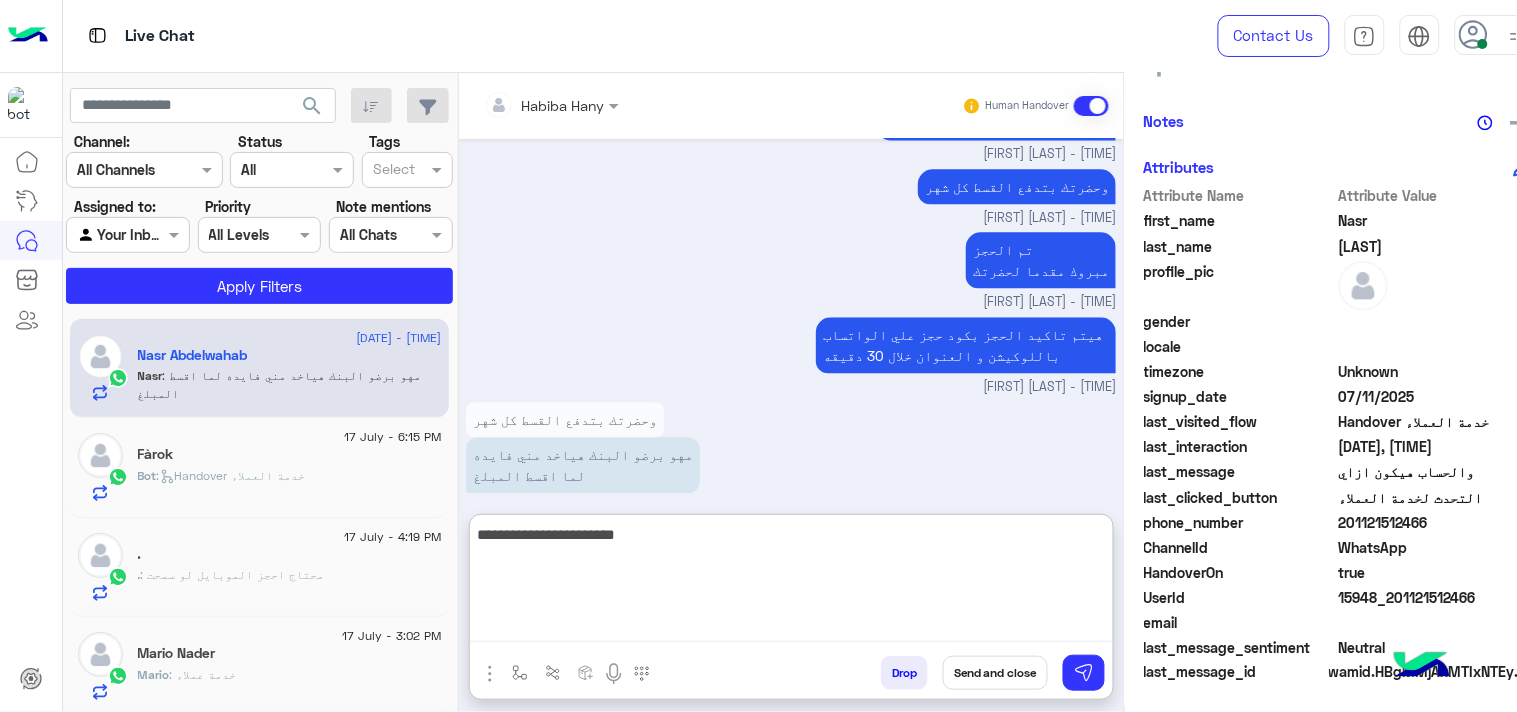 type on "**********" 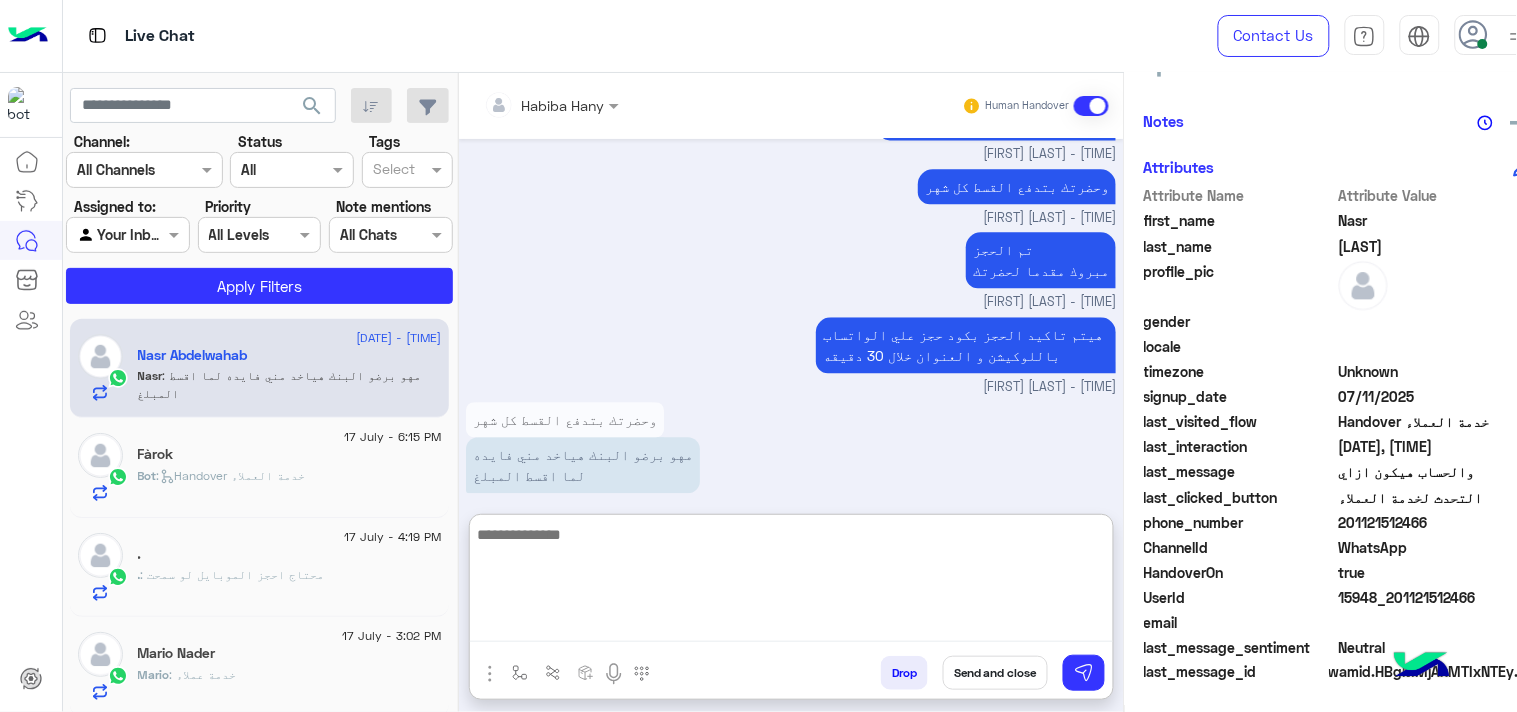 scroll, scrollTop: 3224, scrollLeft: 0, axis: vertical 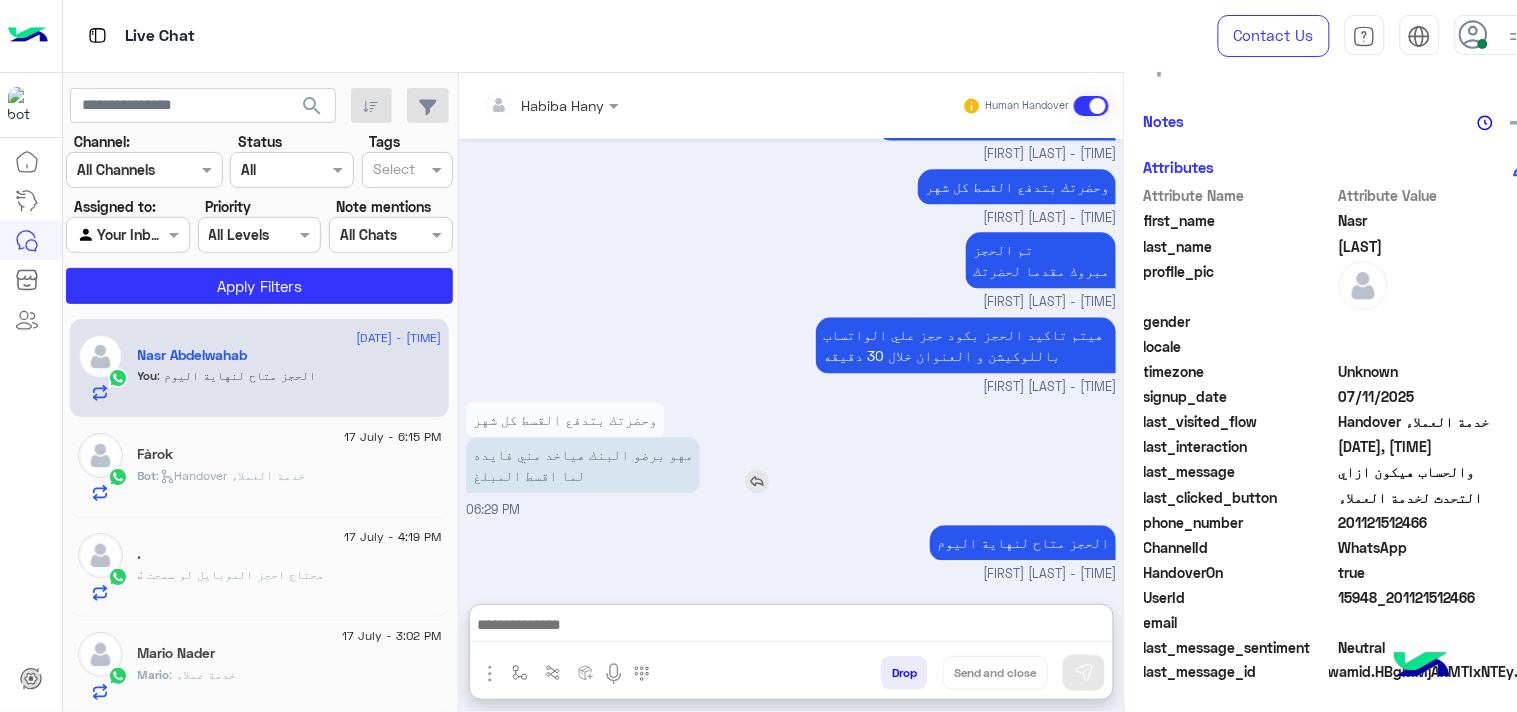 click at bounding box center [757, 481] 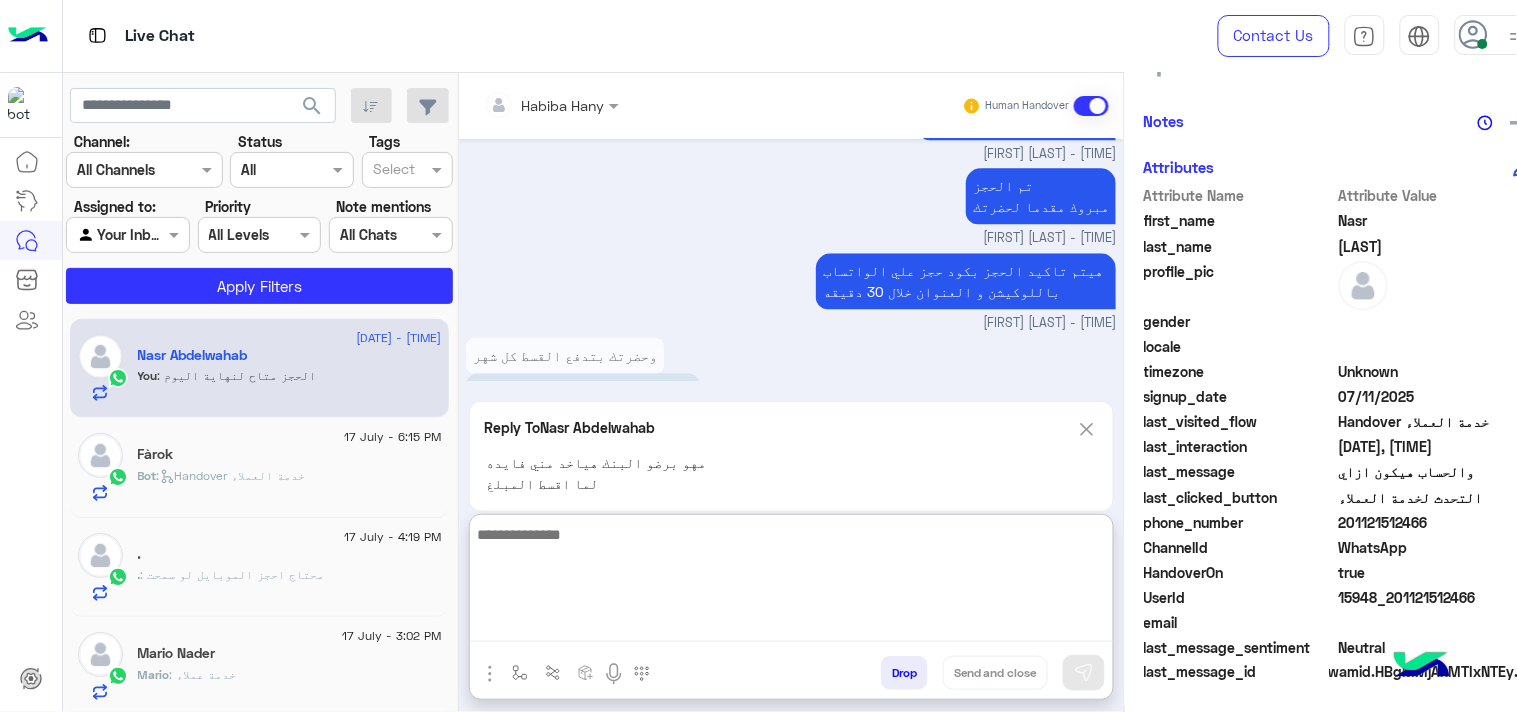 click at bounding box center [791, 582] 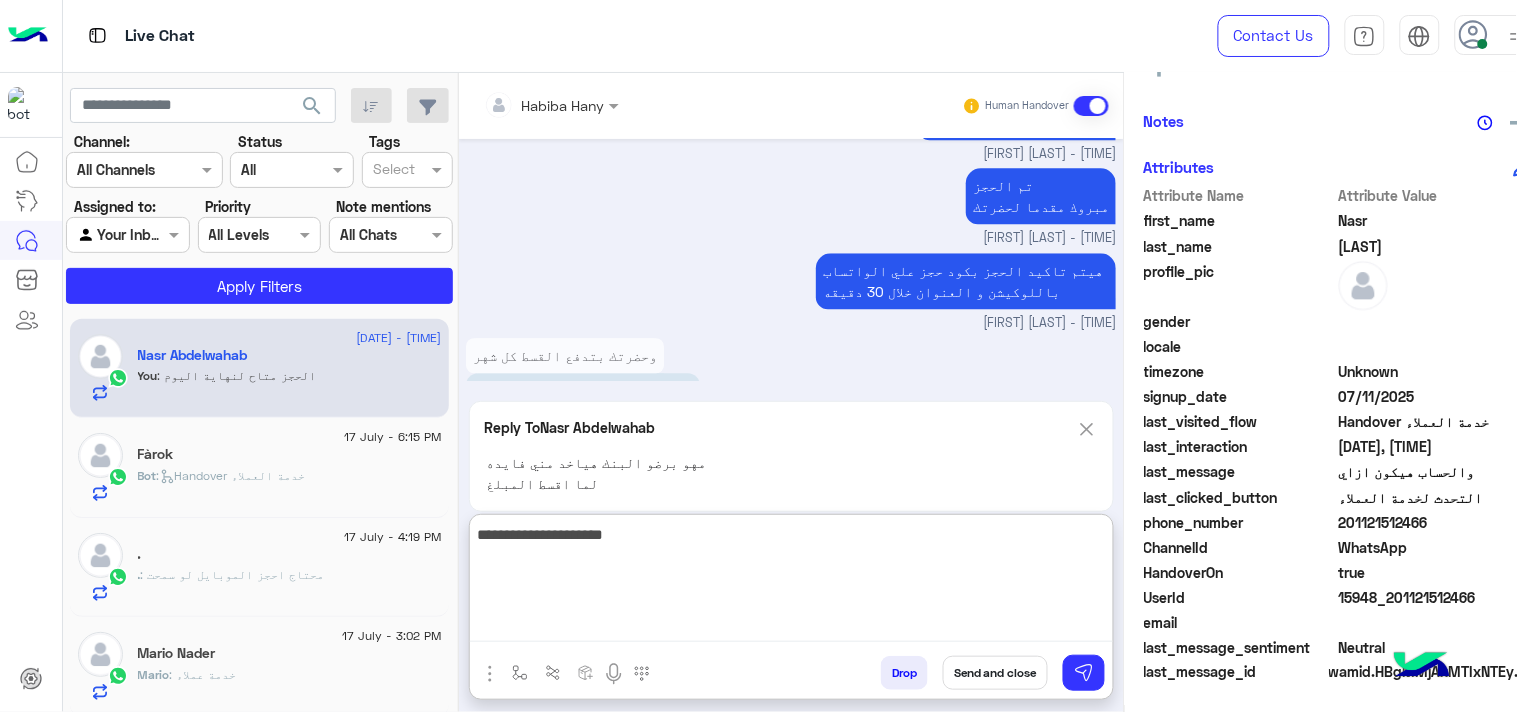 type on "**********" 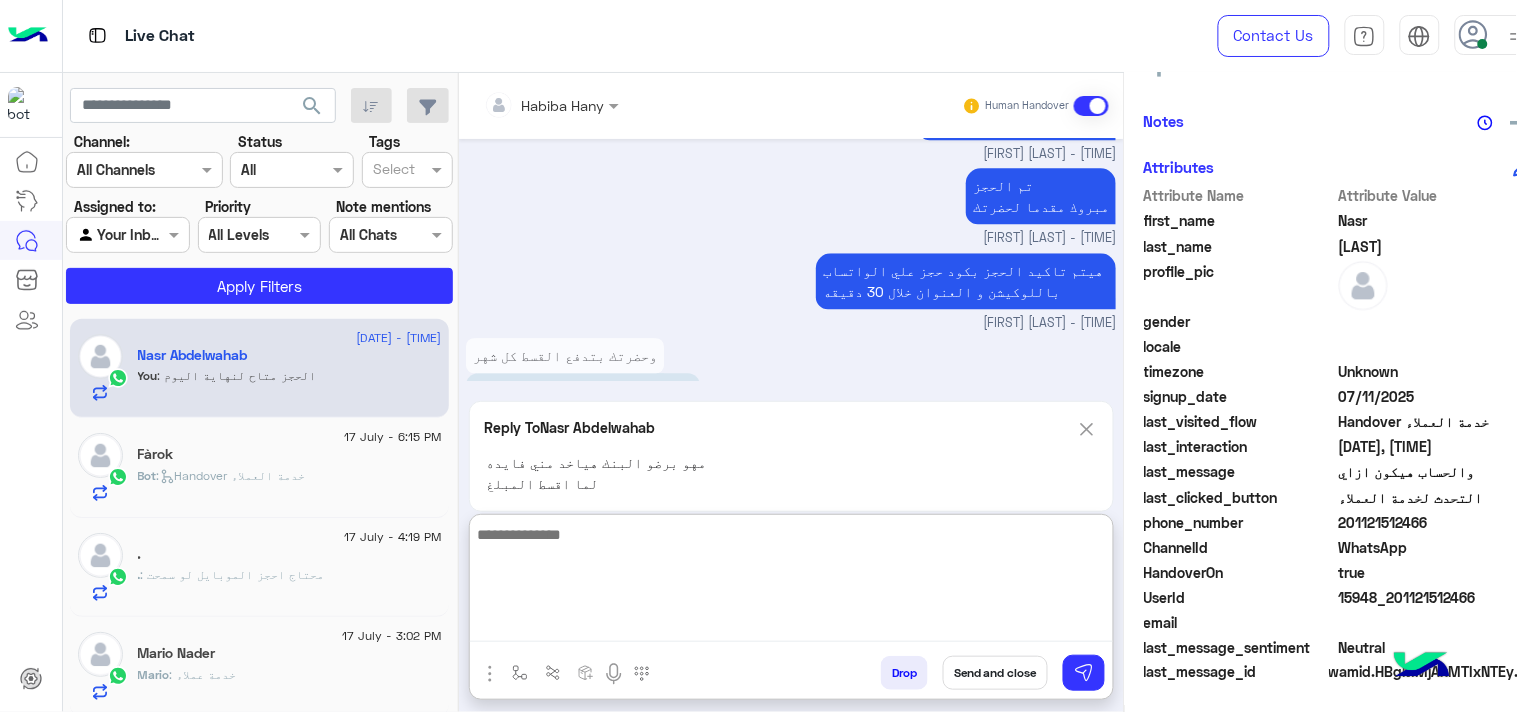 scroll, scrollTop: 3343, scrollLeft: 0, axis: vertical 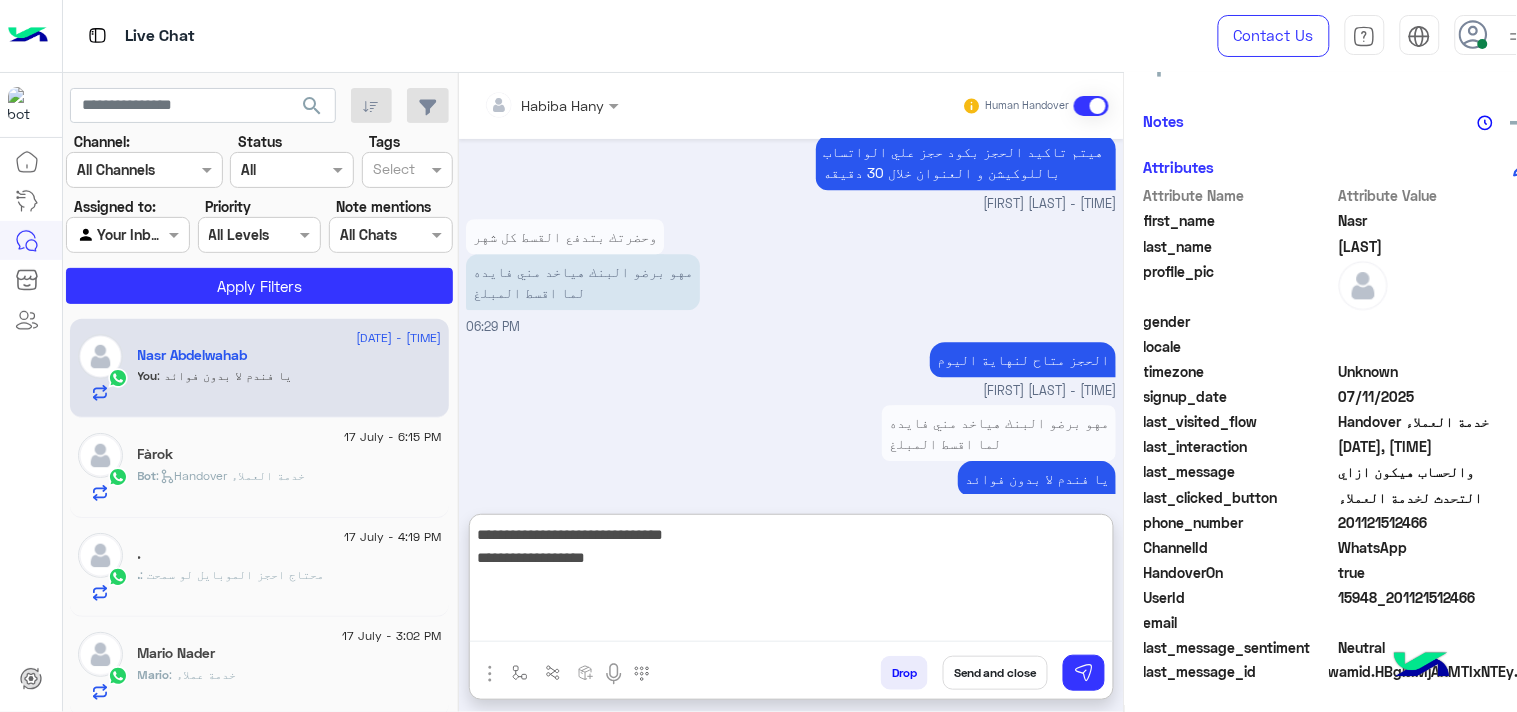 type on "**********" 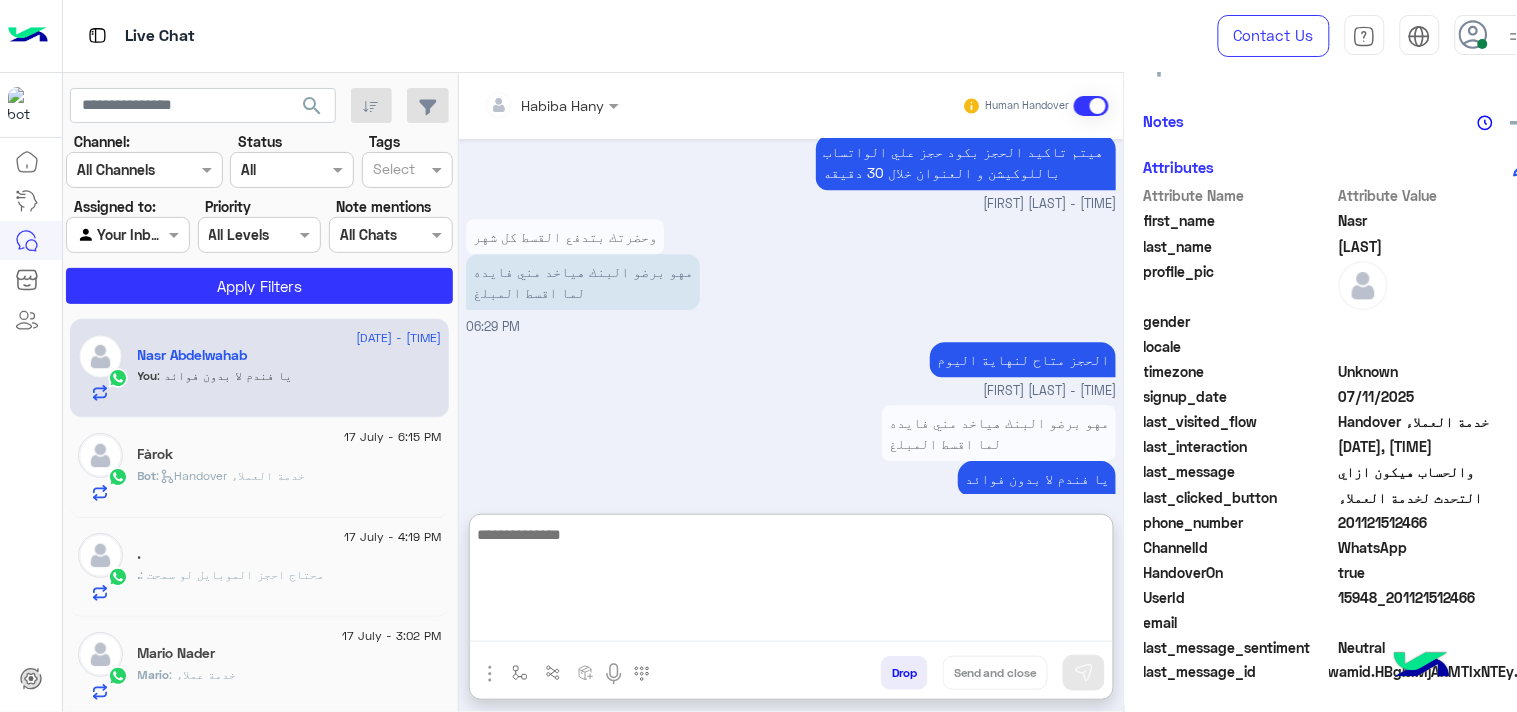 scroll, scrollTop: 3427, scrollLeft: 0, axis: vertical 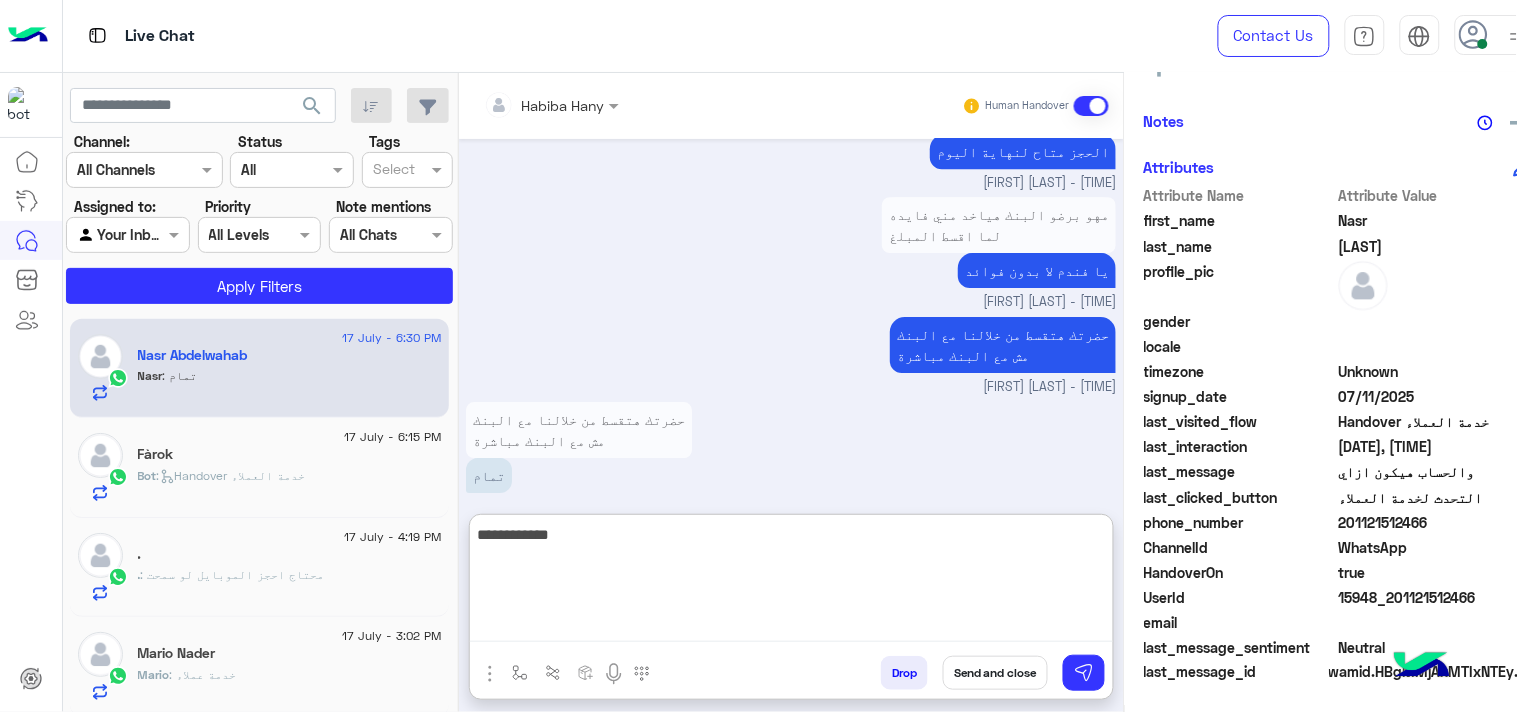 type on "**********" 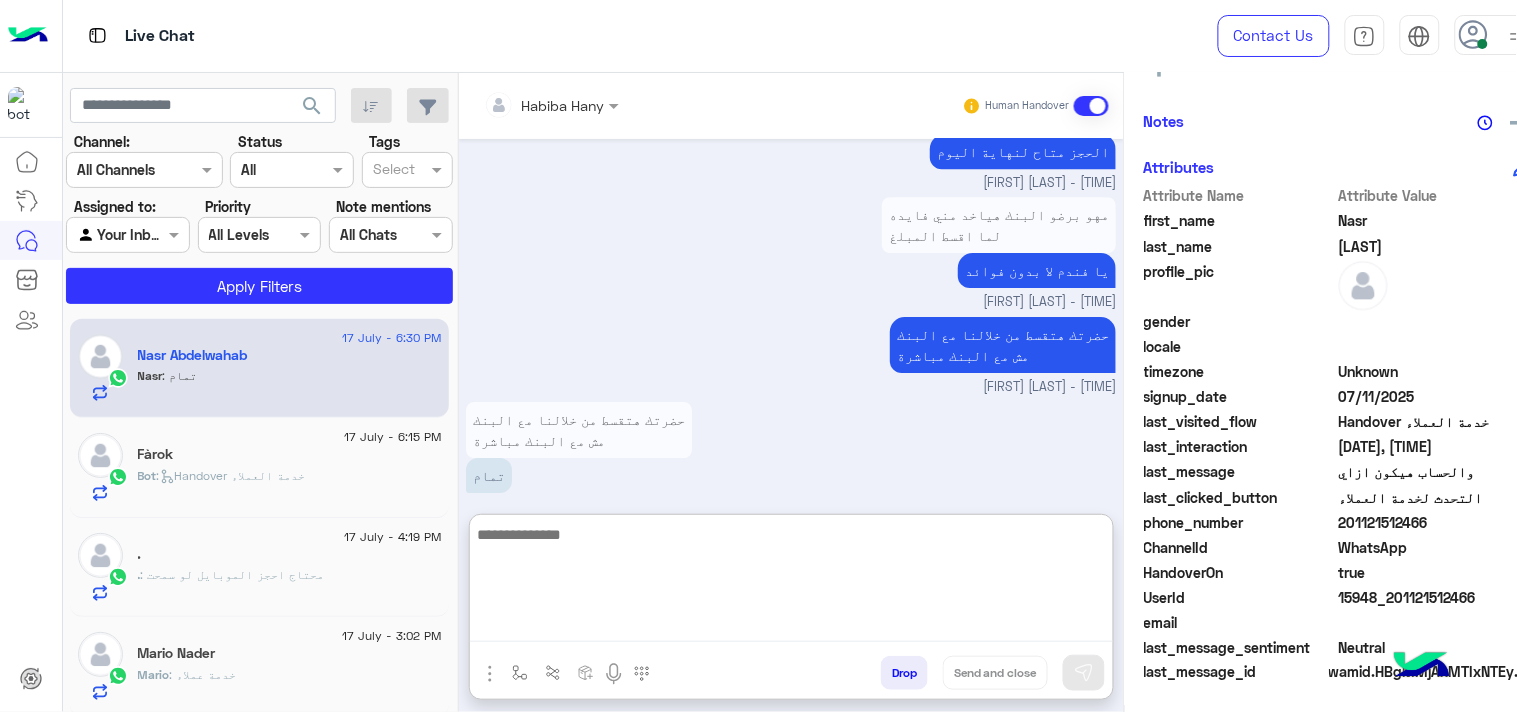 scroll, scrollTop: 3614, scrollLeft: 0, axis: vertical 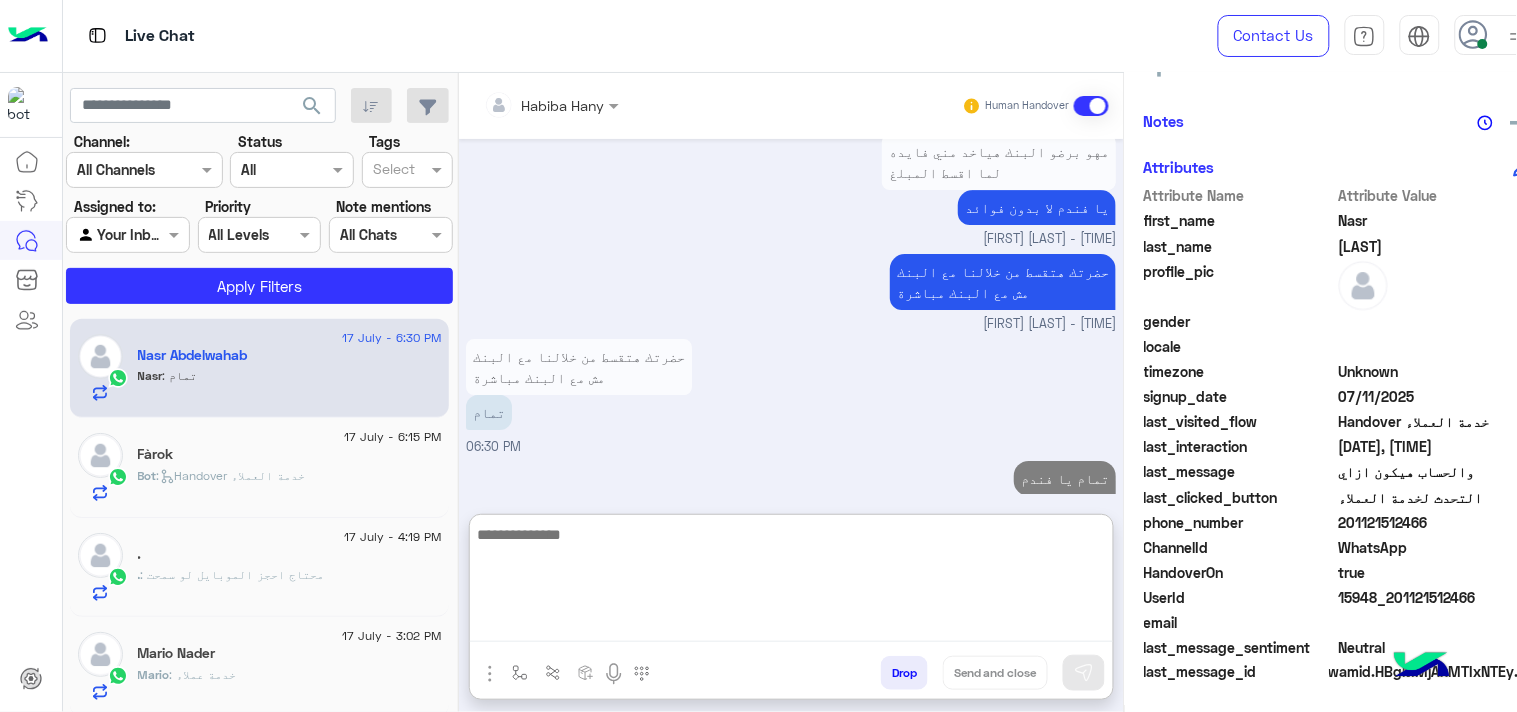 paste on "**********" 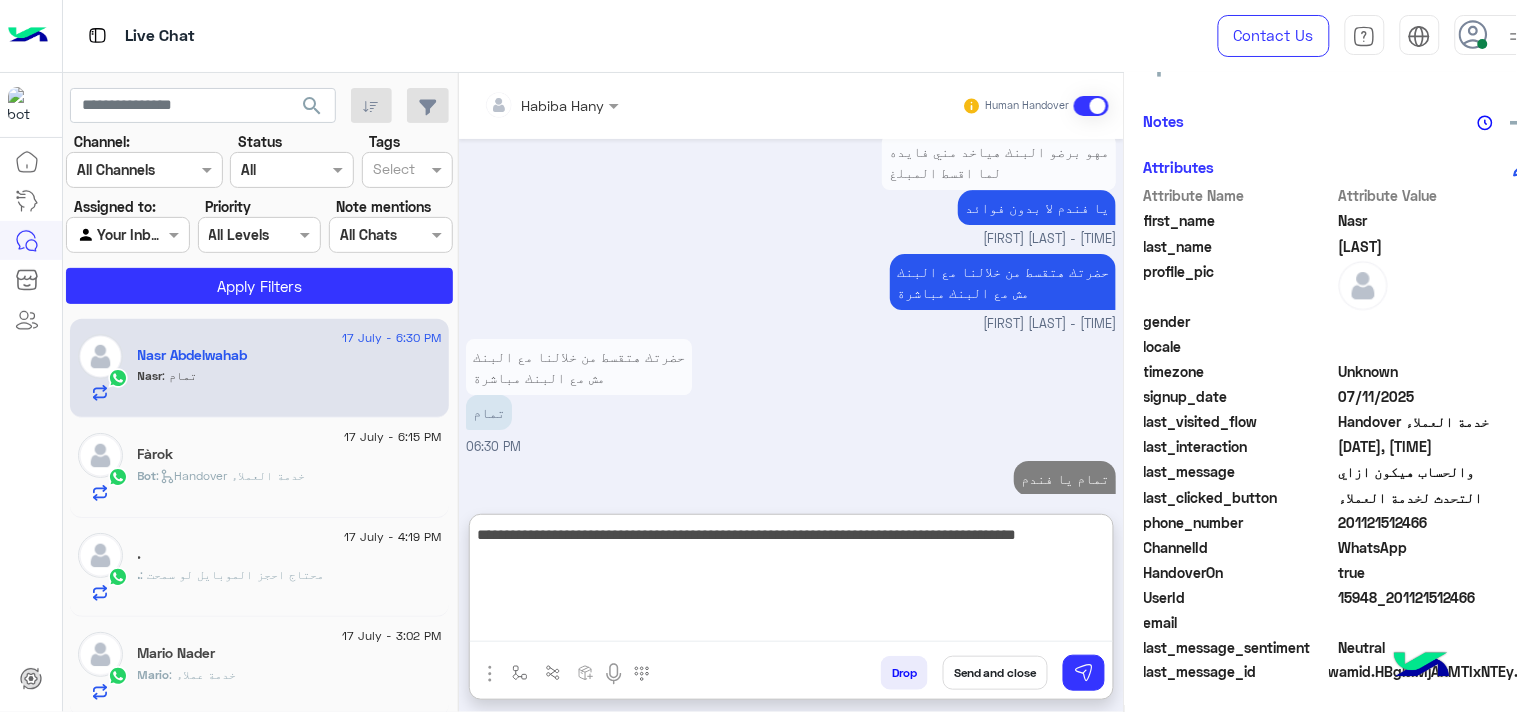 type on "**********" 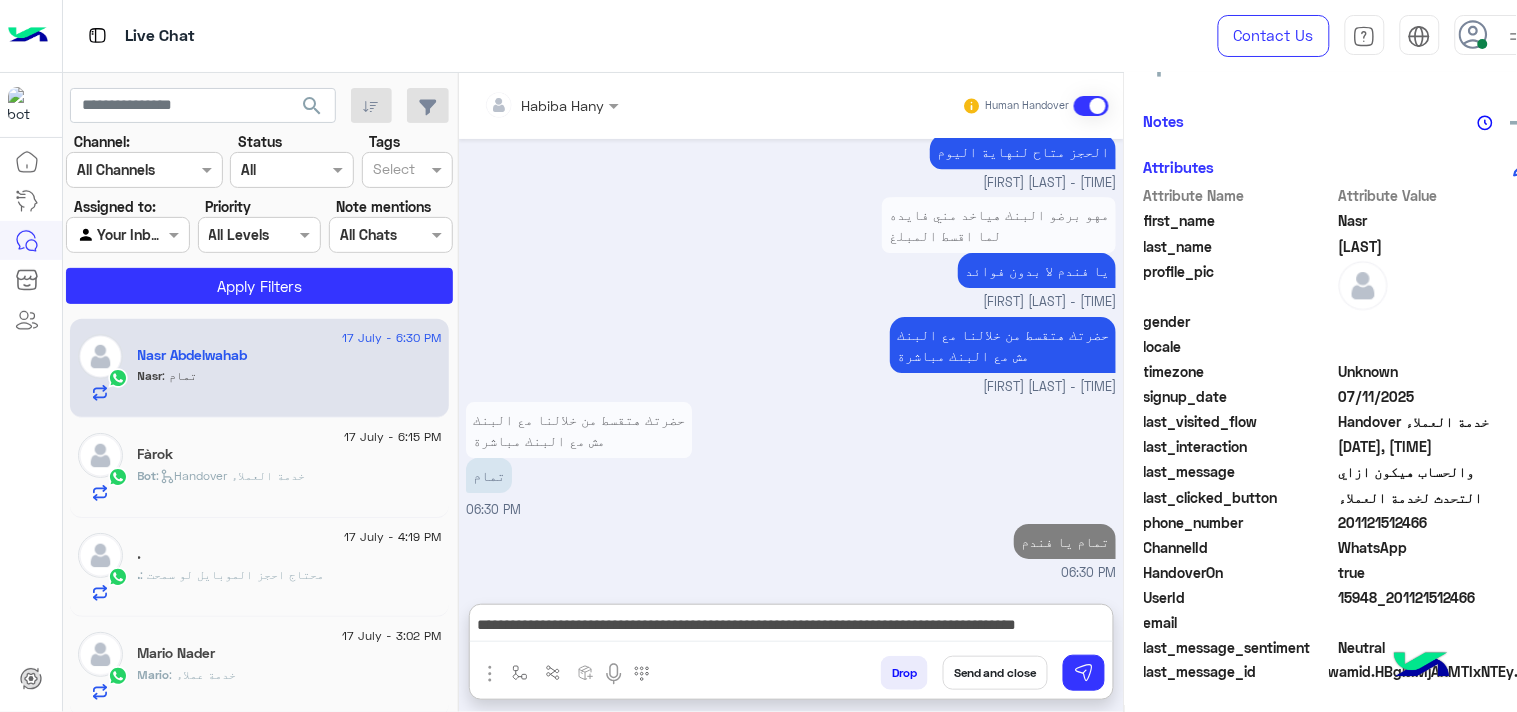 click on "Send and close" at bounding box center (995, 673) 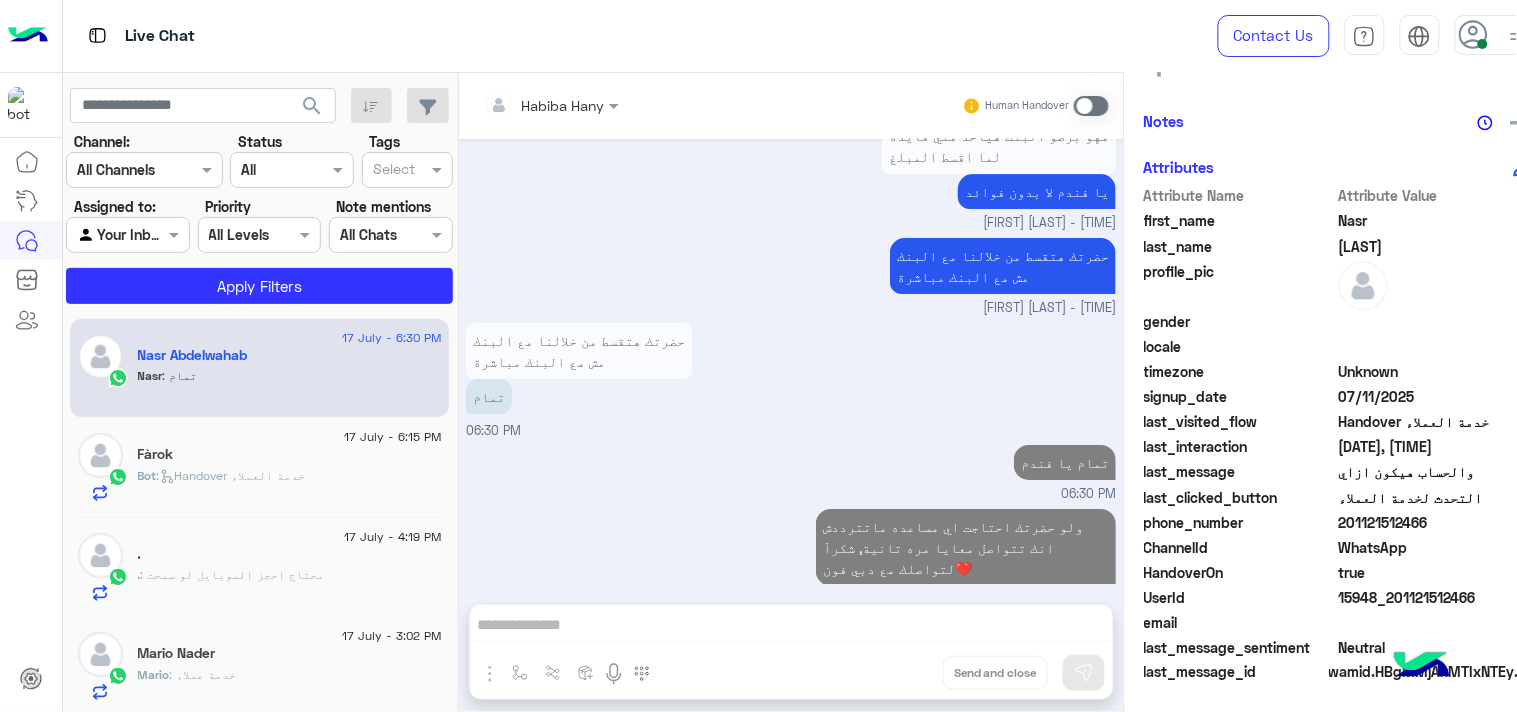 click at bounding box center [1517, 36] 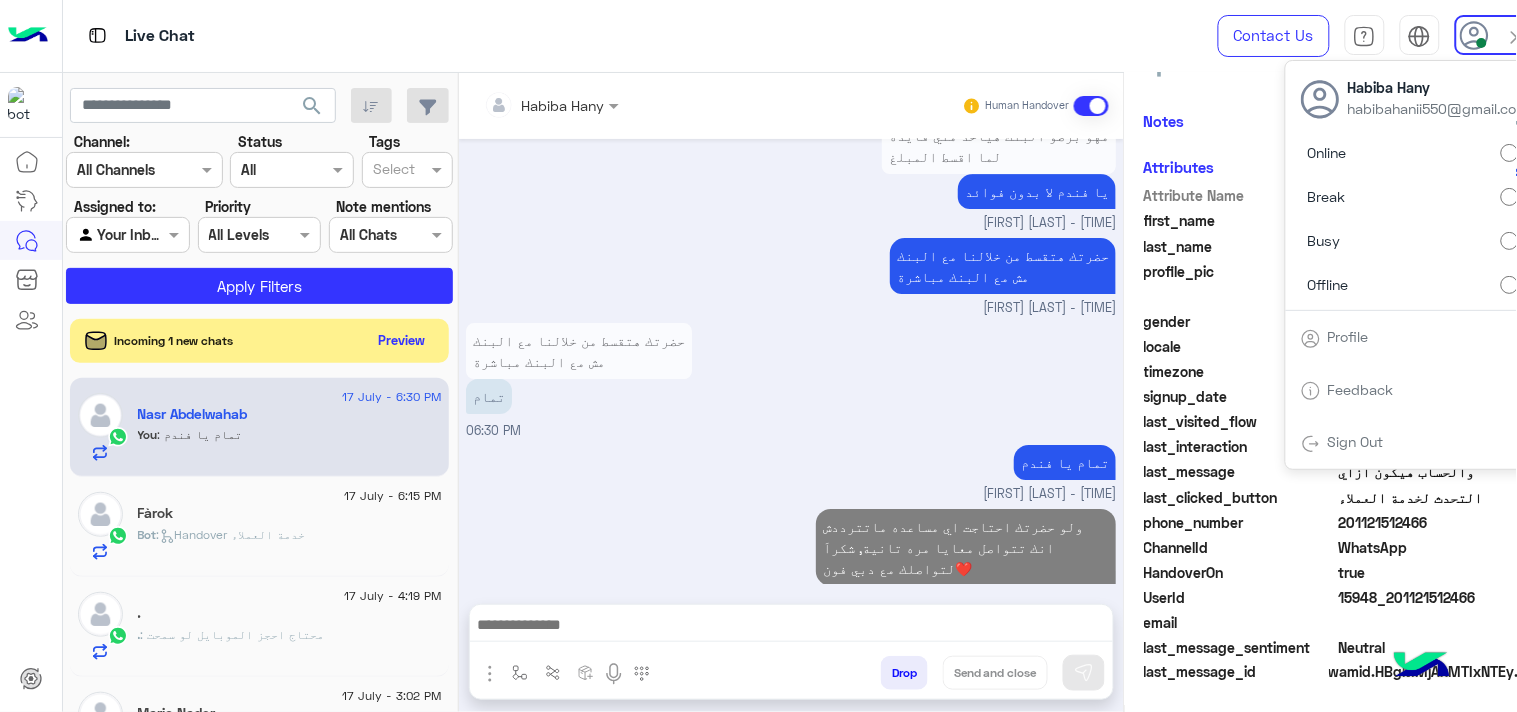 scroll, scrollTop: 3702, scrollLeft: 0, axis: vertical 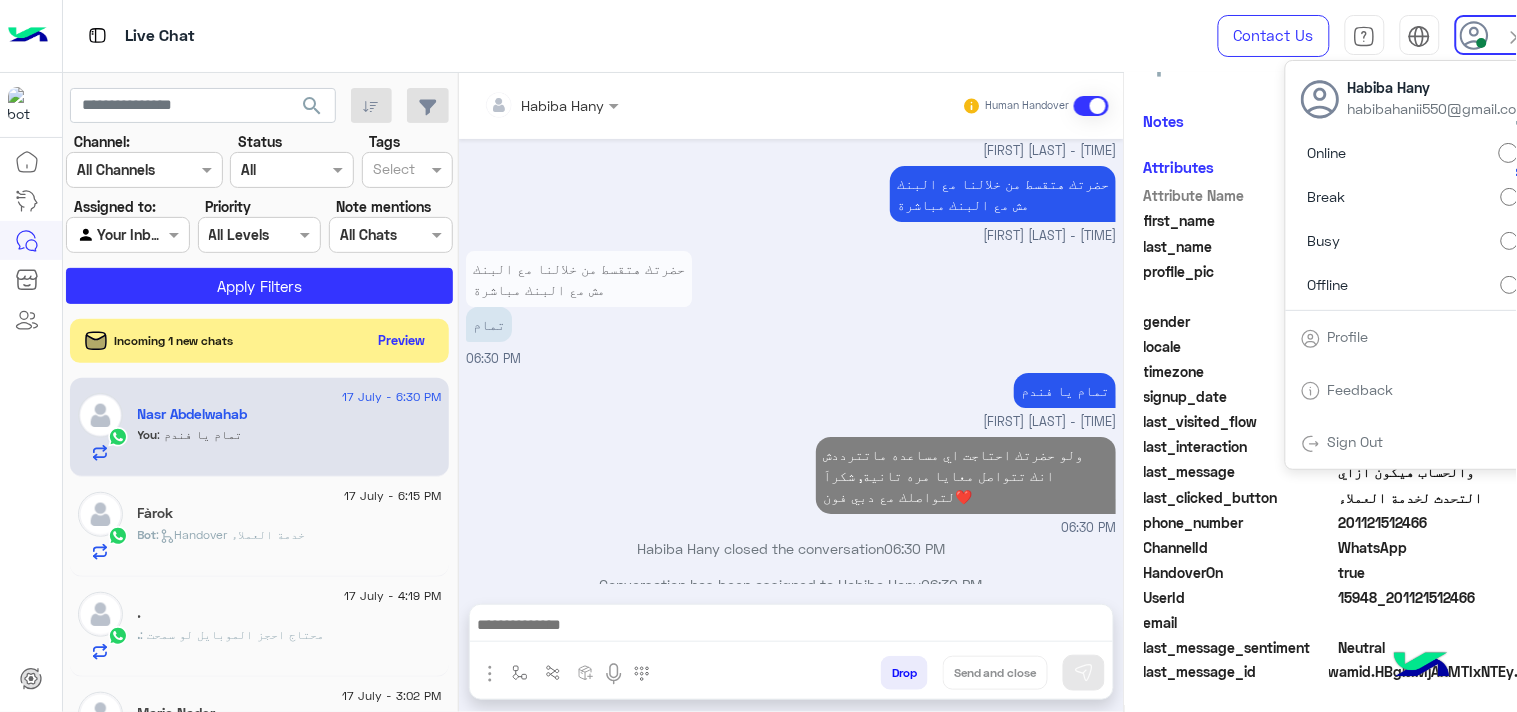 click on "Busy" at bounding box center [1410, 241] 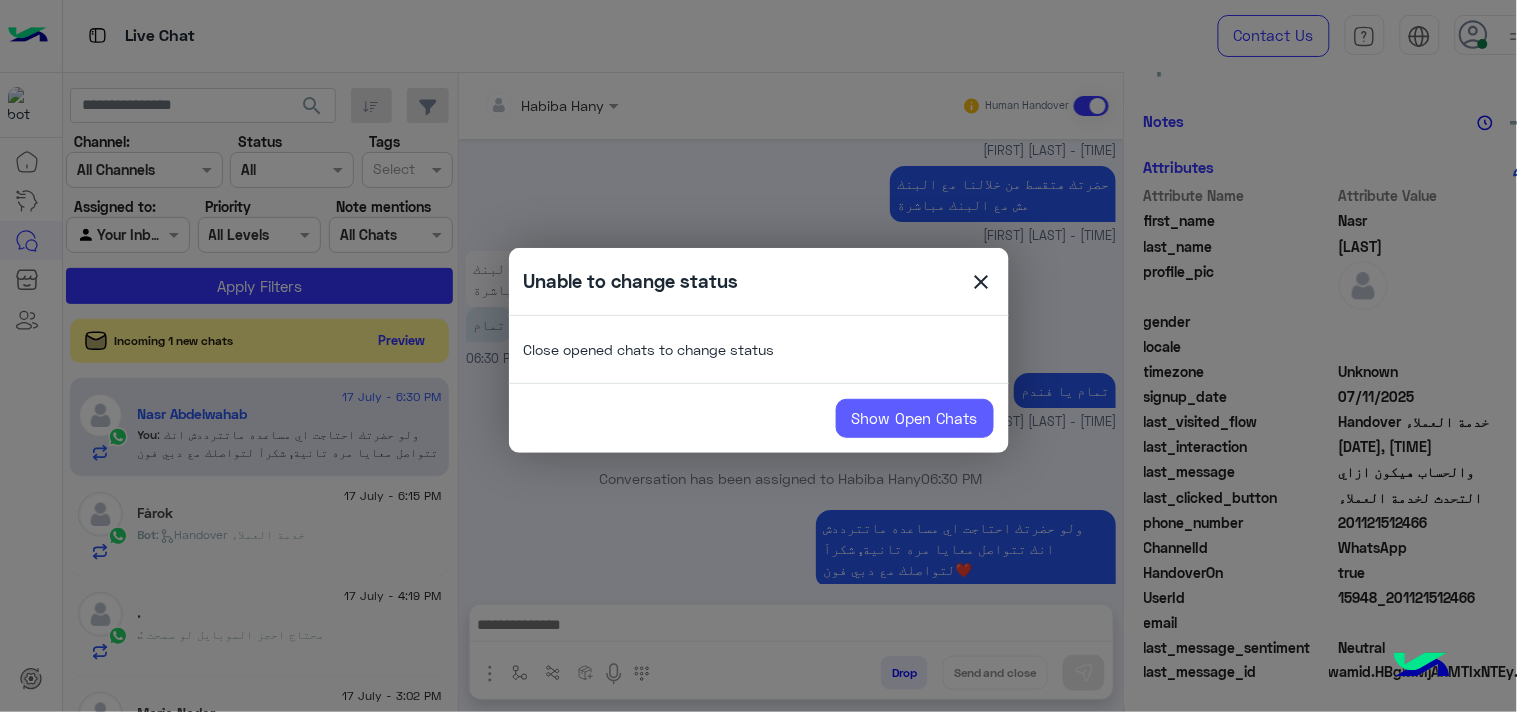 click on "Show Open Chats" 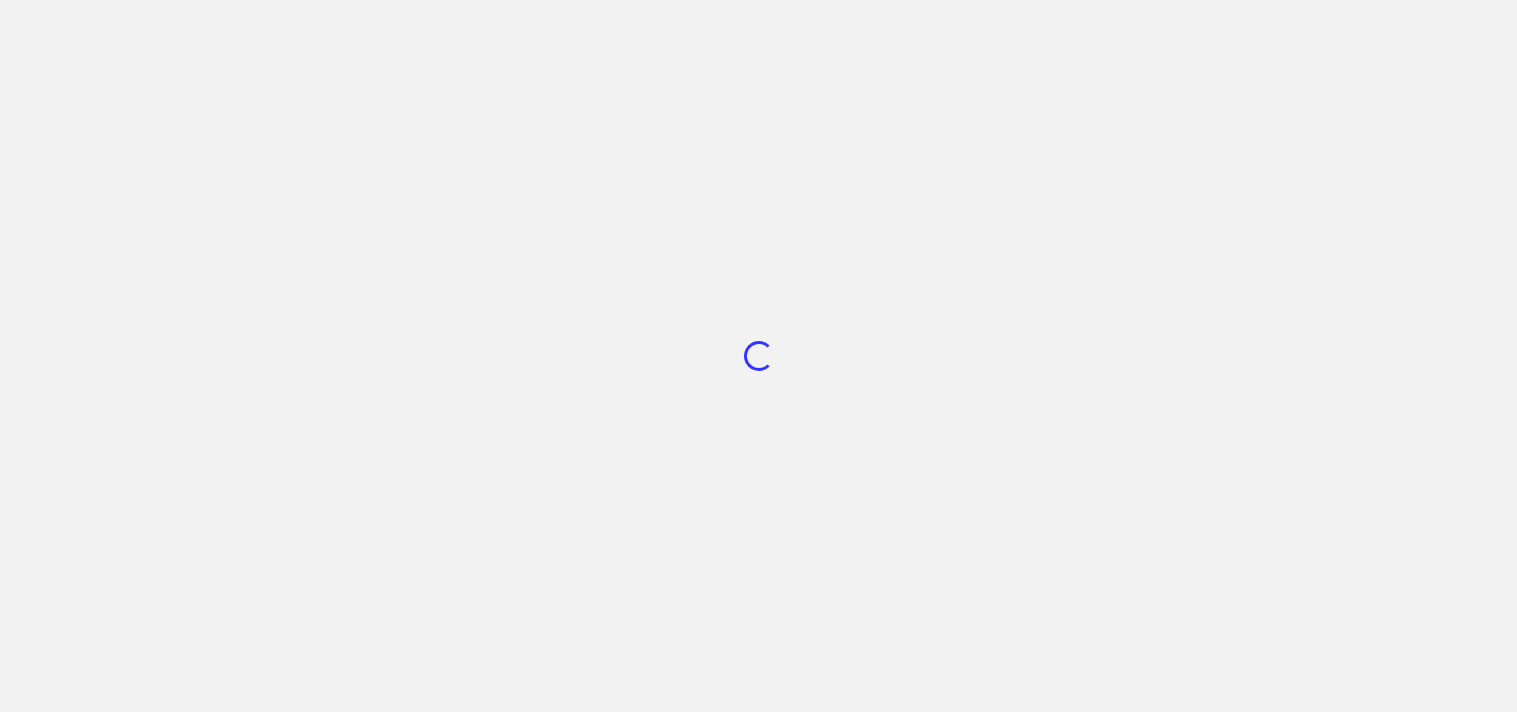scroll, scrollTop: 0, scrollLeft: 0, axis: both 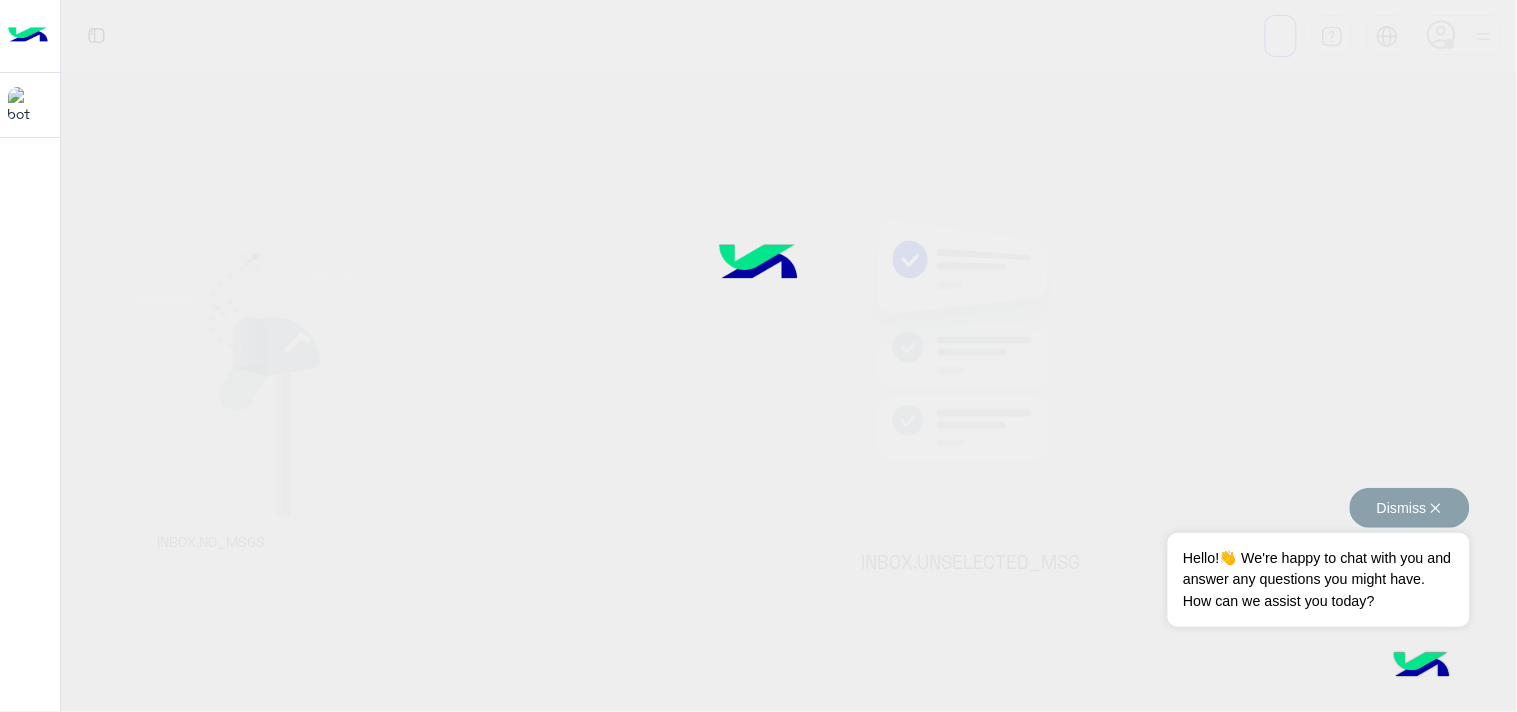 click on "Dismiss ✕" at bounding box center [1410, 508] 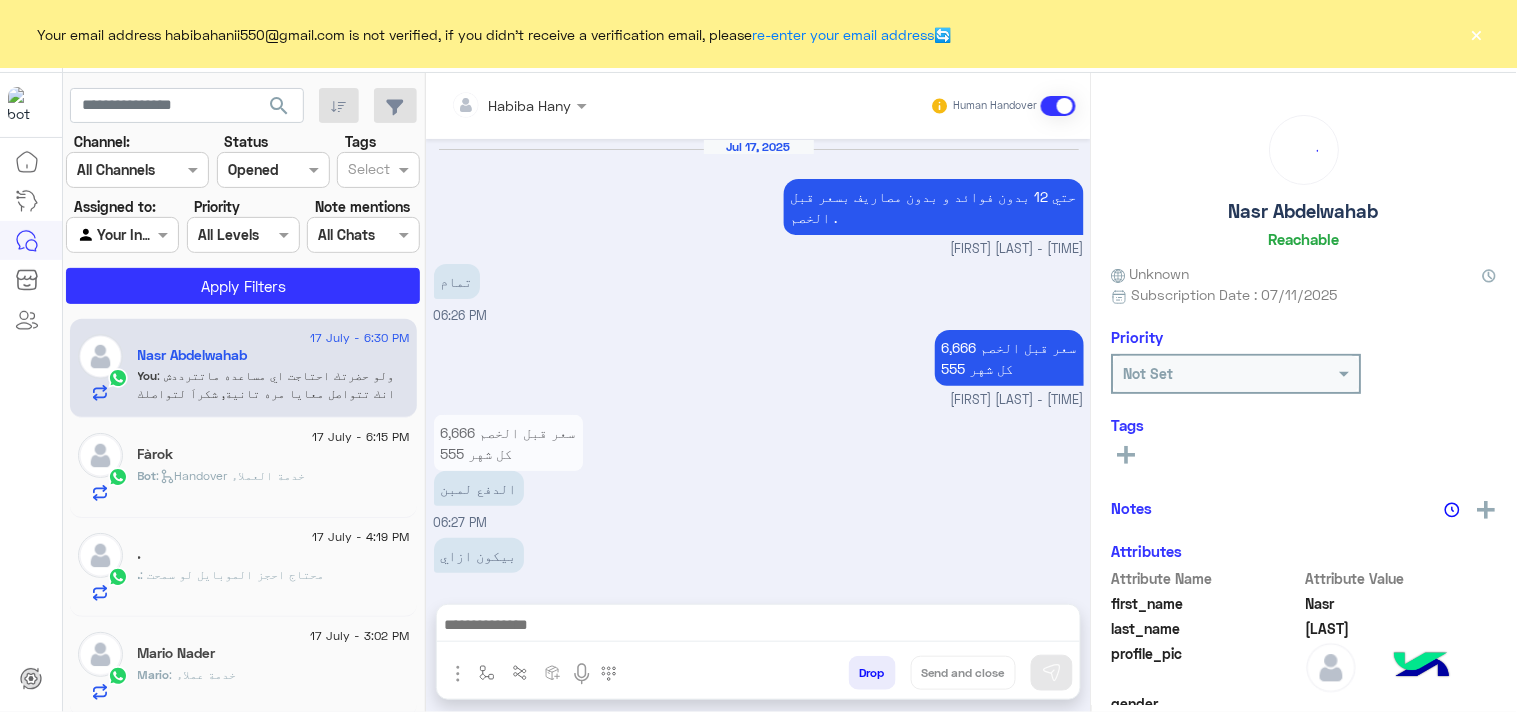 scroll, scrollTop: 1194, scrollLeft: 0, axis: vertical 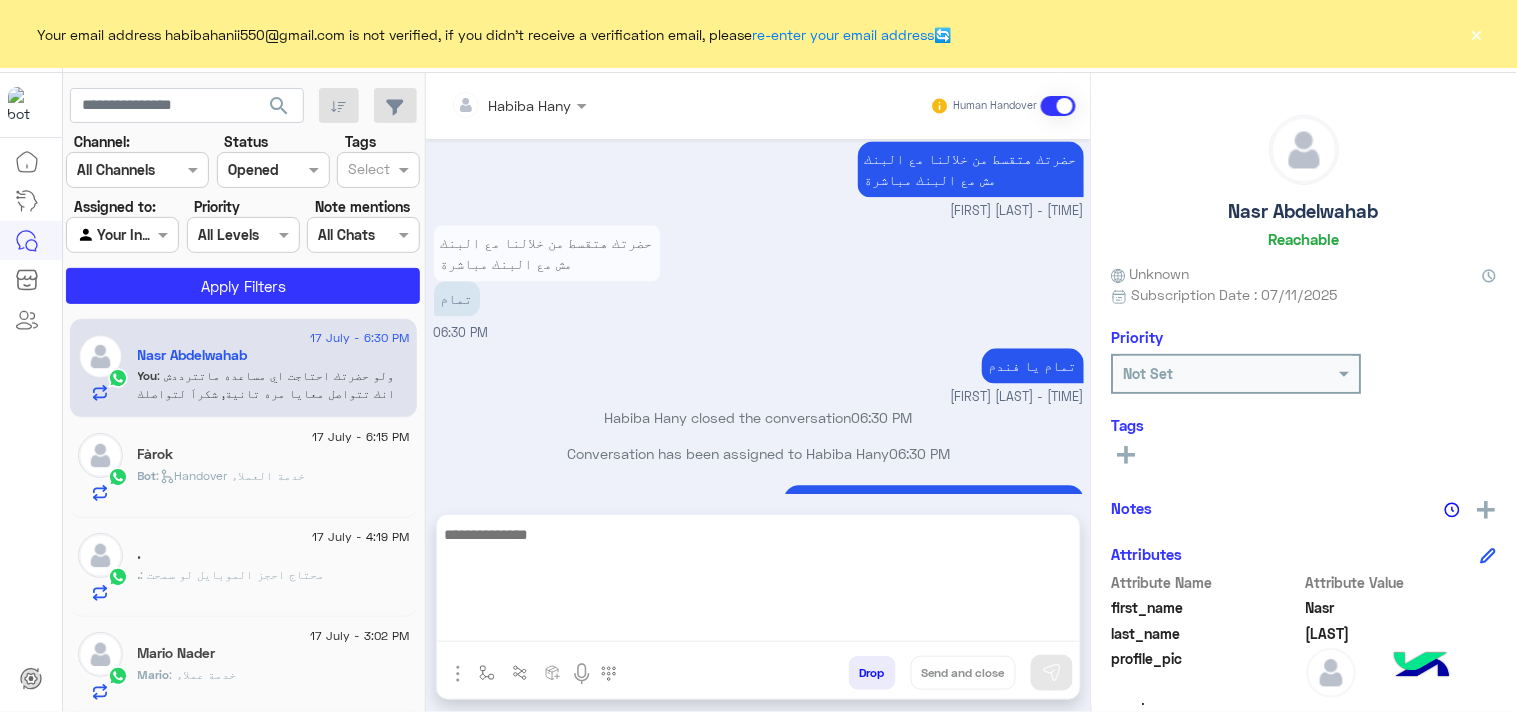 click at bounding box center [758, 582] 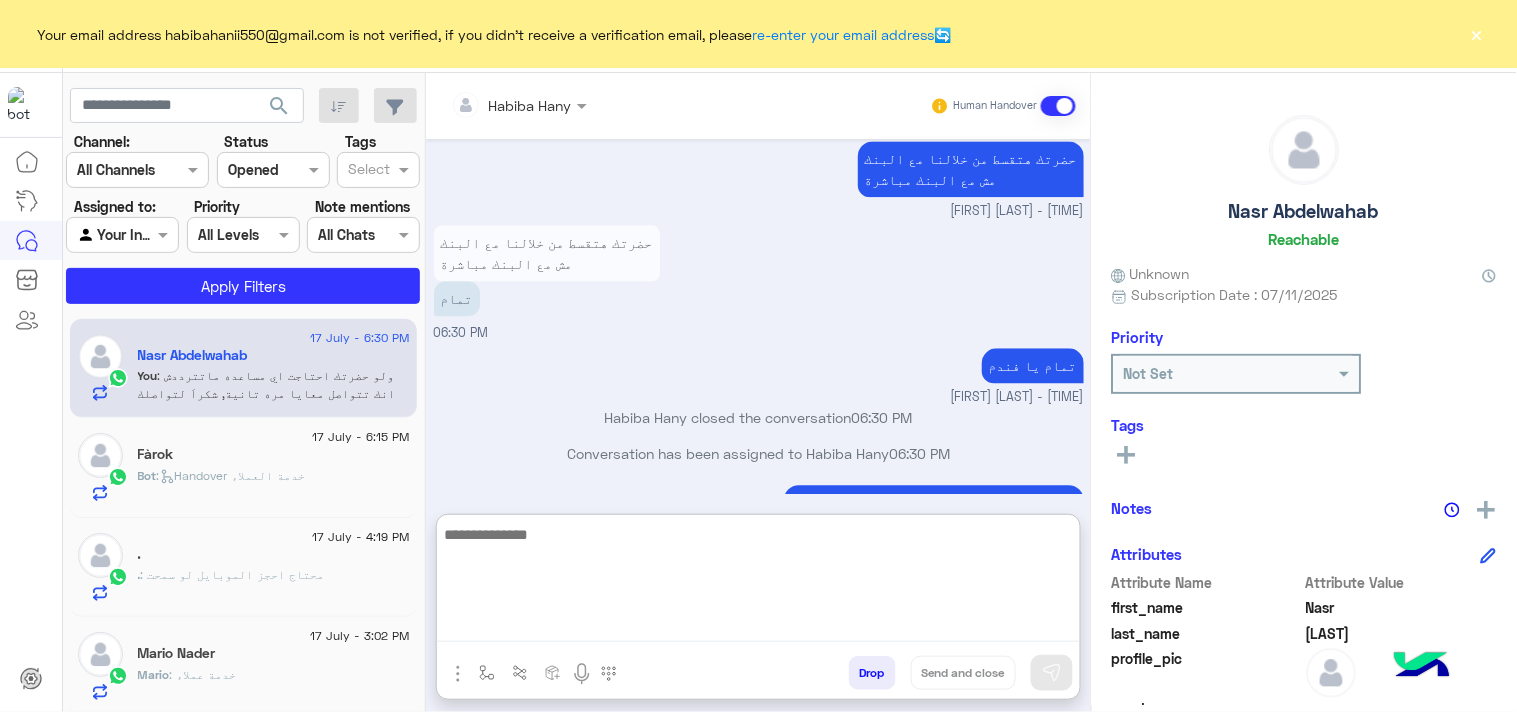 scroll, scrollTop: 1284, scrollLeft: 0, axis: vertical 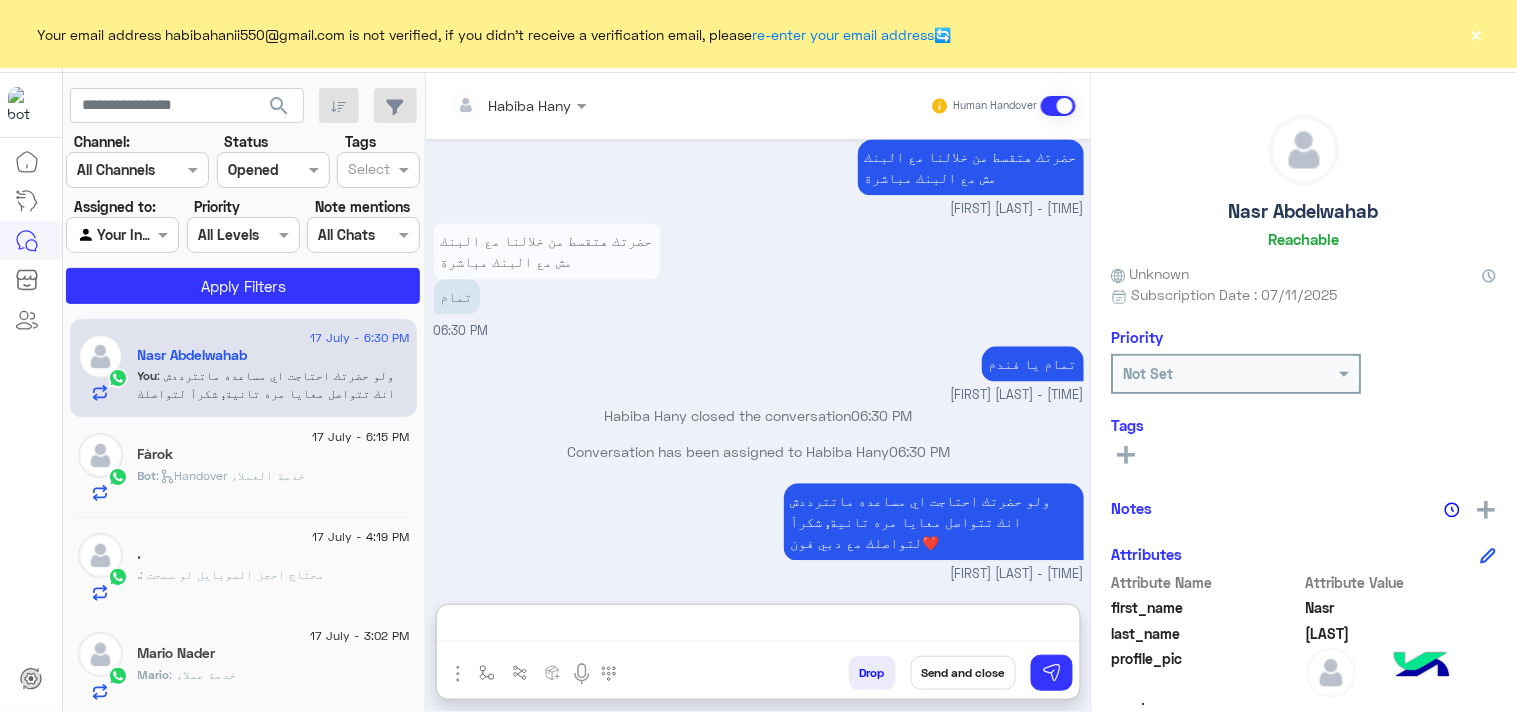 drag, startPoint x: 937, startPoint y: 650, endPoint x: 960, endPoint y: 672, distance: 31.827662 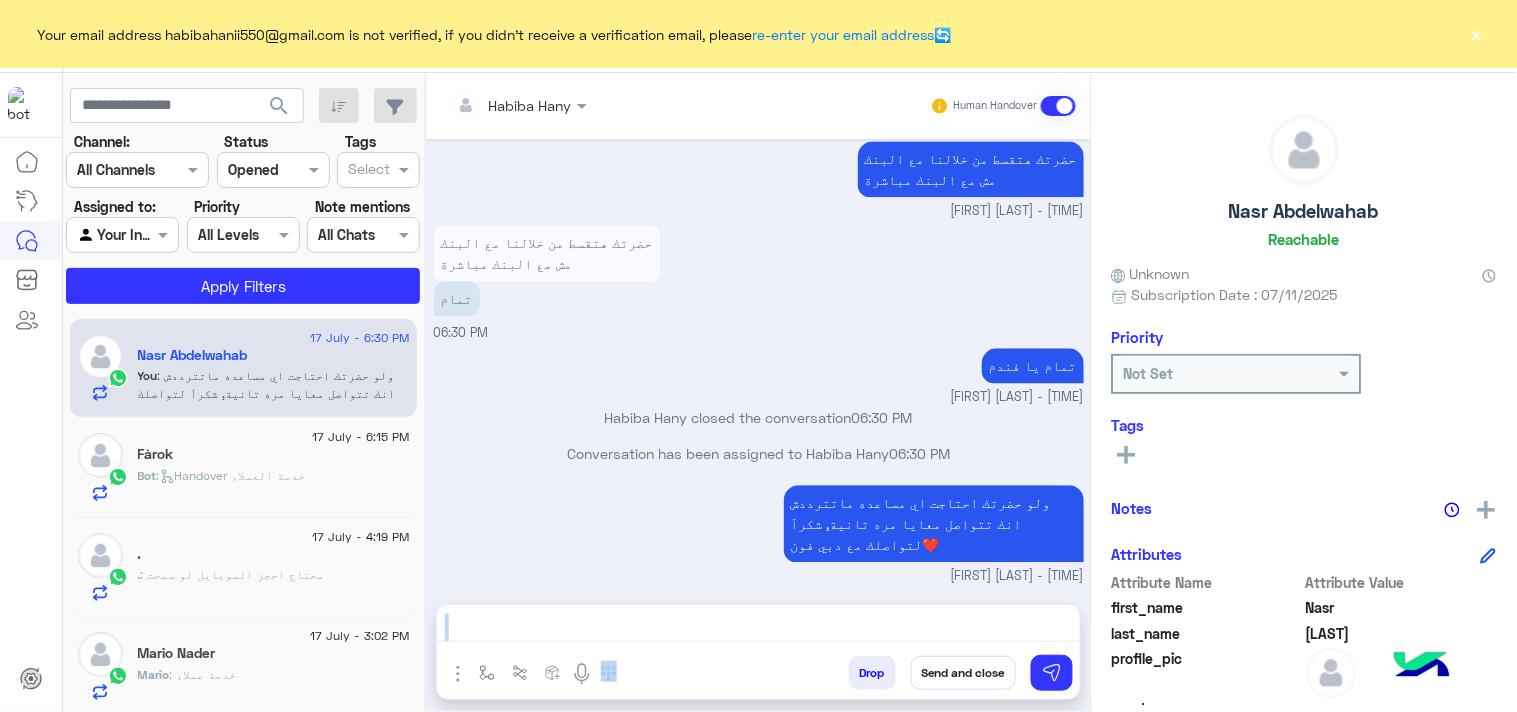 click on "Send and close" at bounding box center [963, 673] 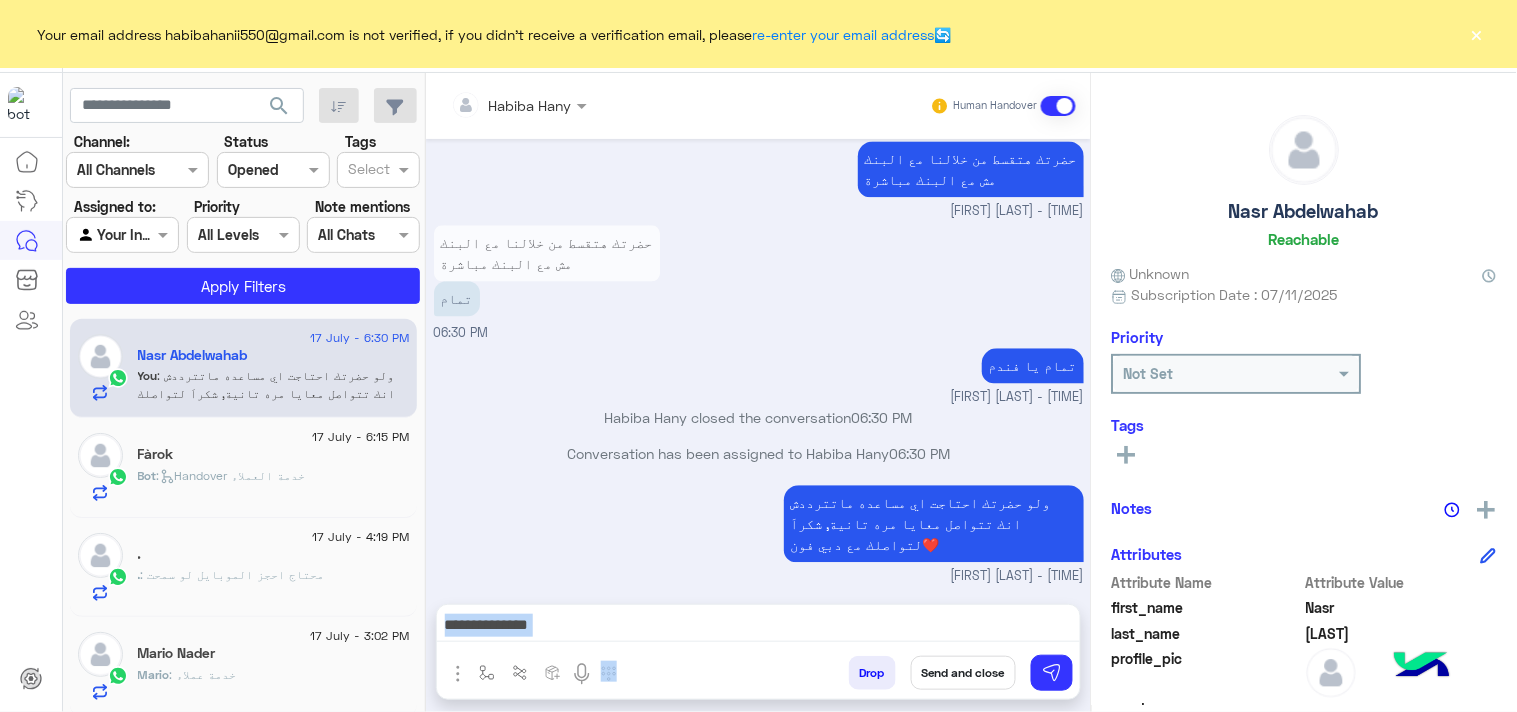 scroll, scrollTop: 1246, scrollLeft: 0, axis: vertical 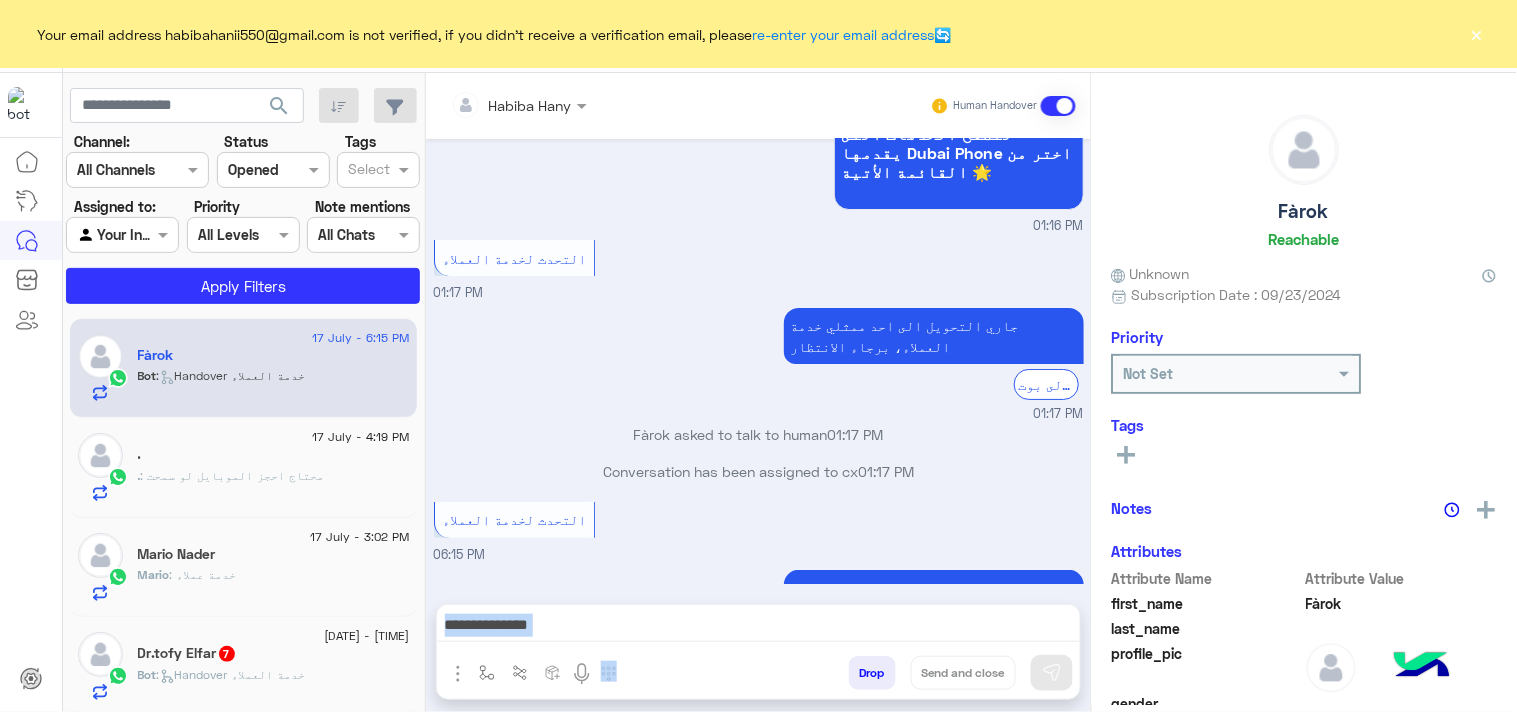 click on "×" 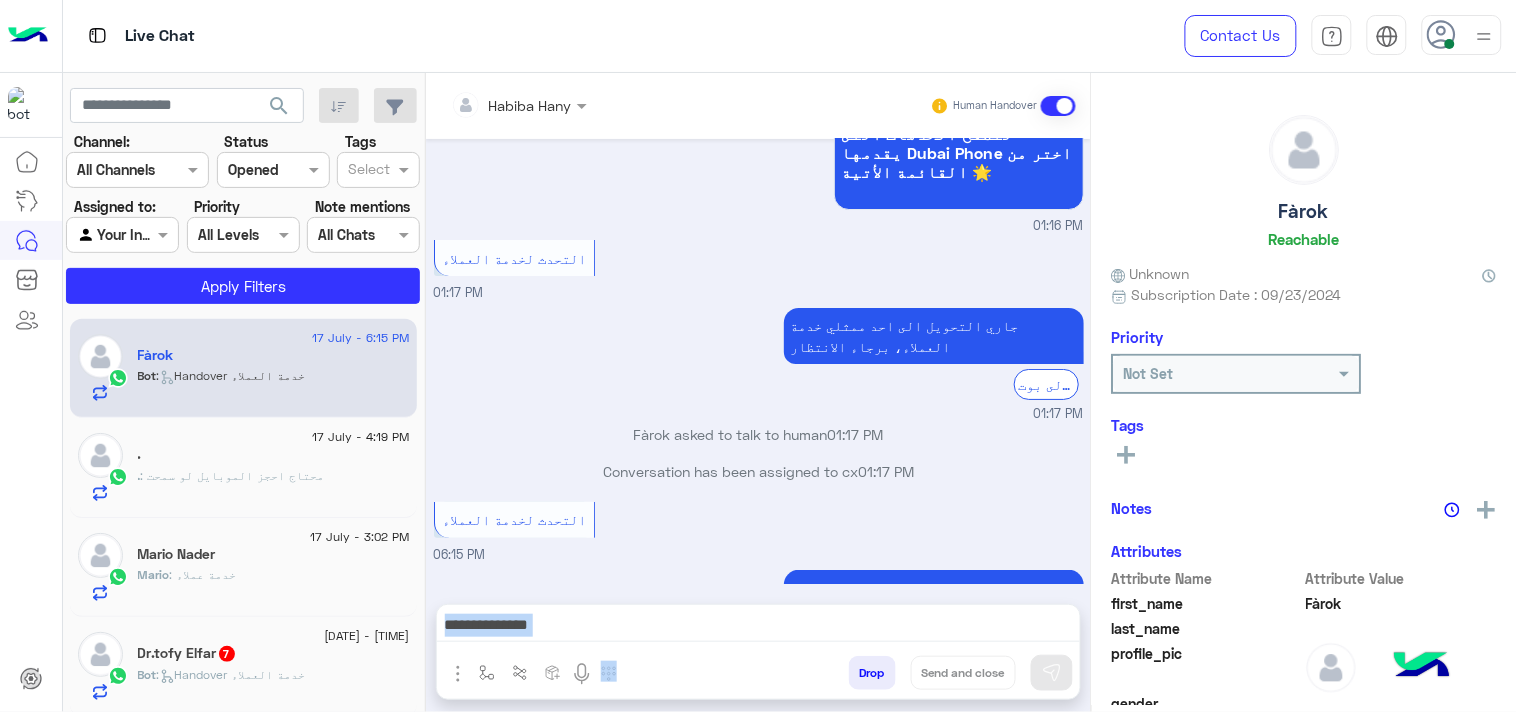 click at bounding box center (1484, 36) 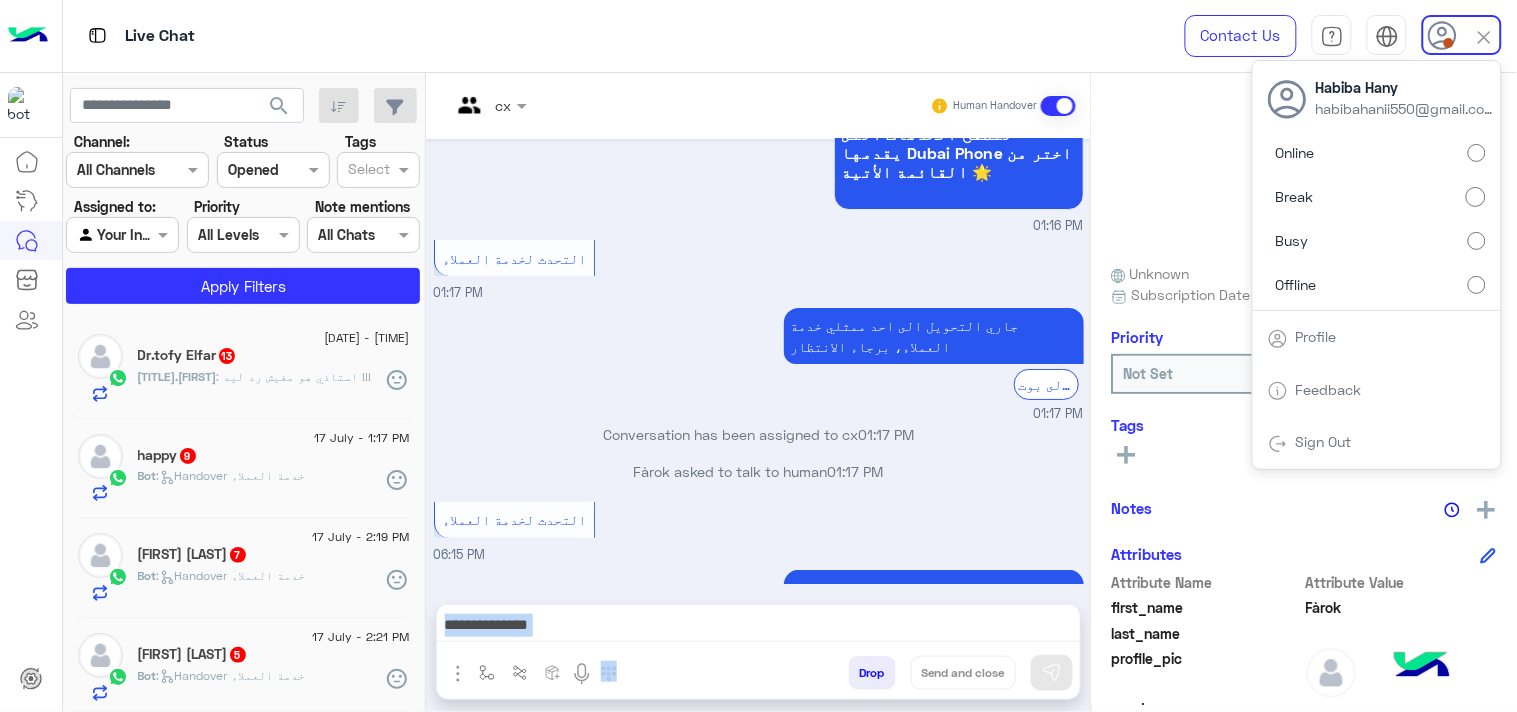 click on "search" 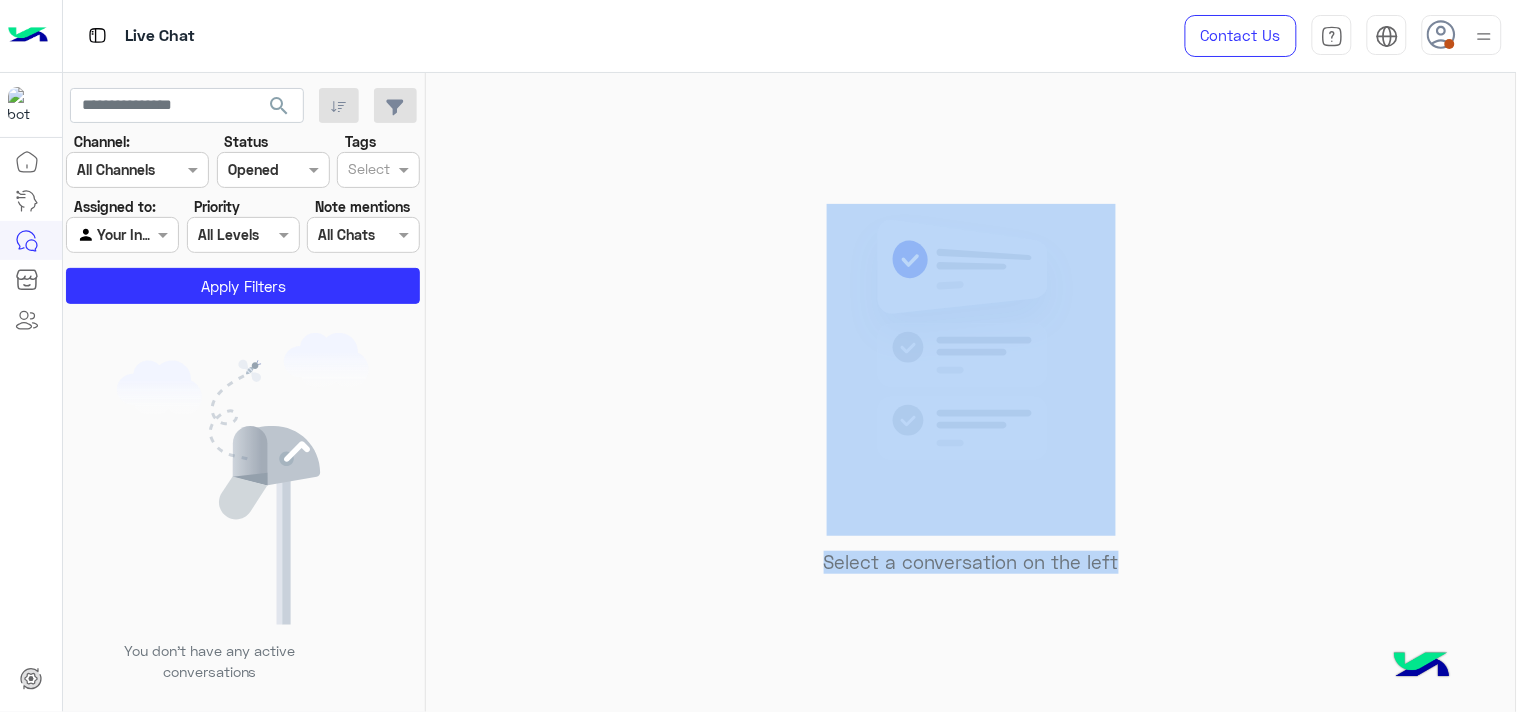 click on "Select a conversation on the left" 